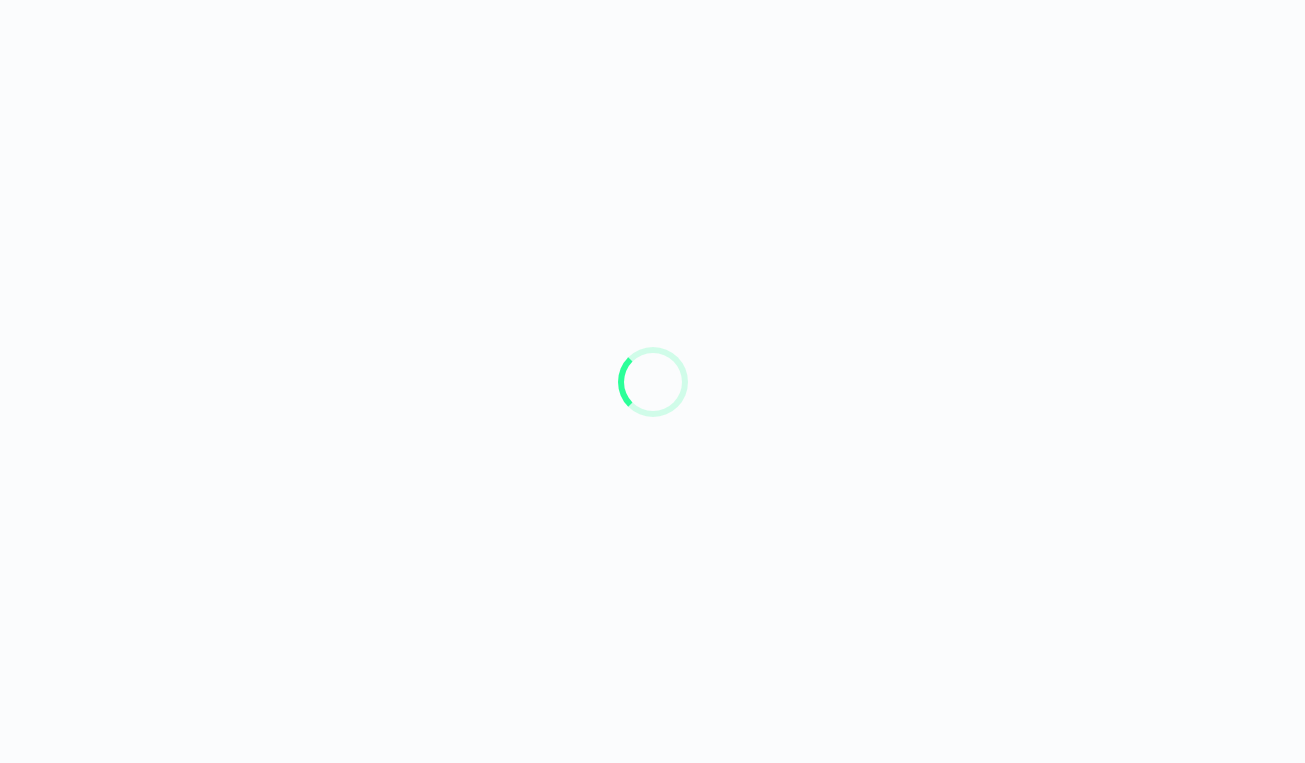 scroll, scrollTop: 0, scrollLeft: 0, axis: both 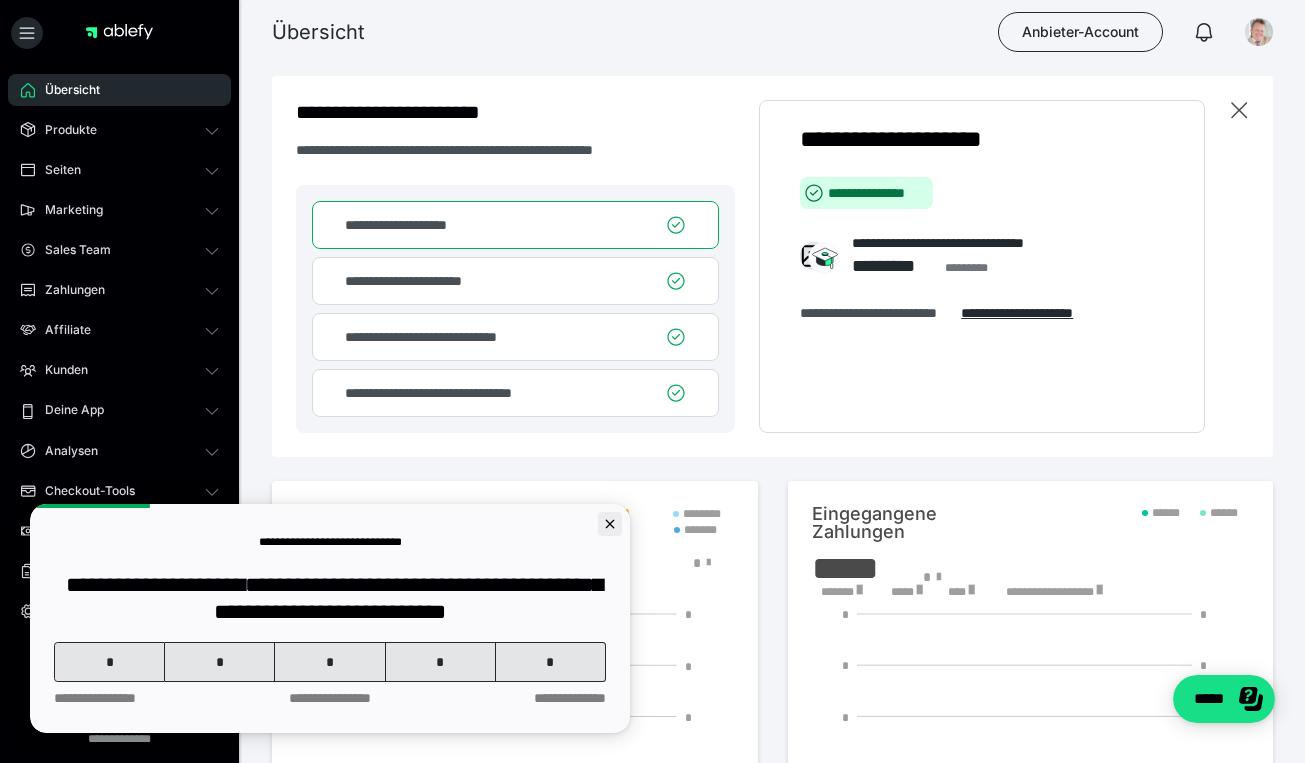 click 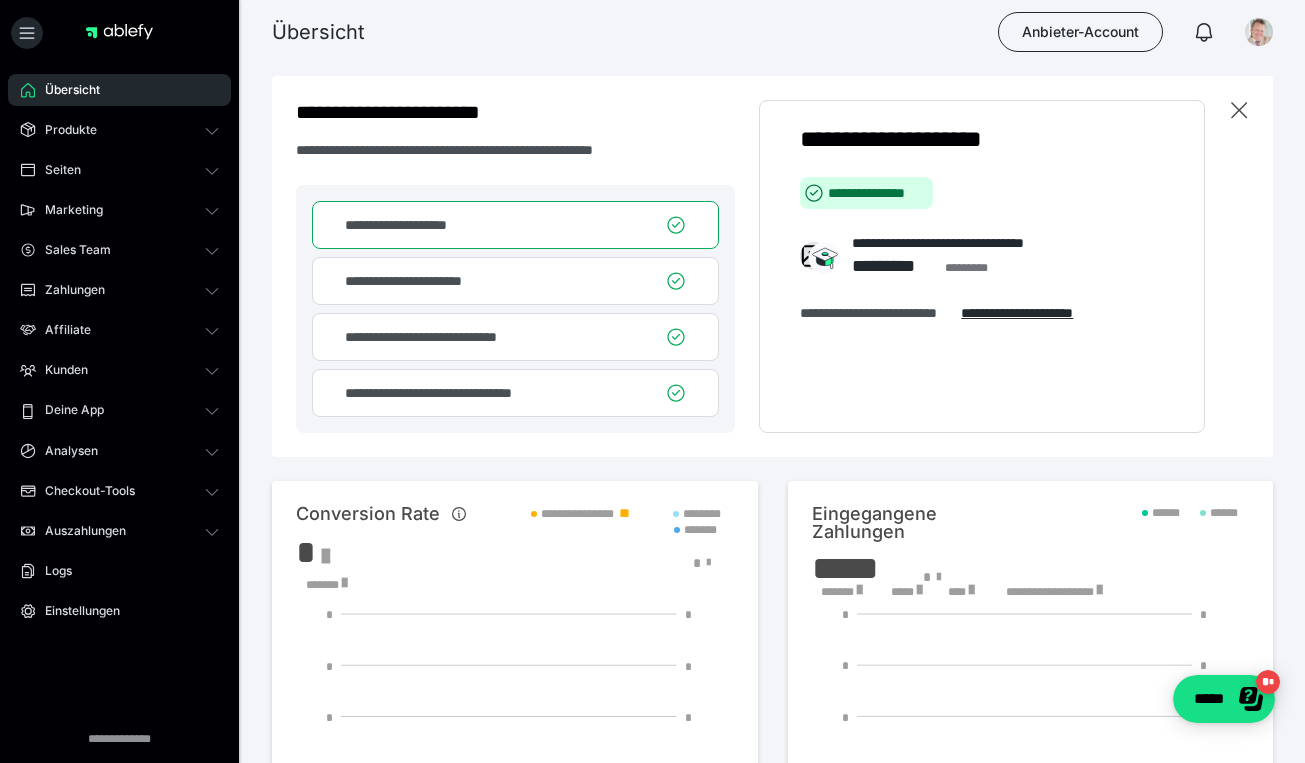 scroll, scrollTop: 0, scrollLeft: 0, axis: both 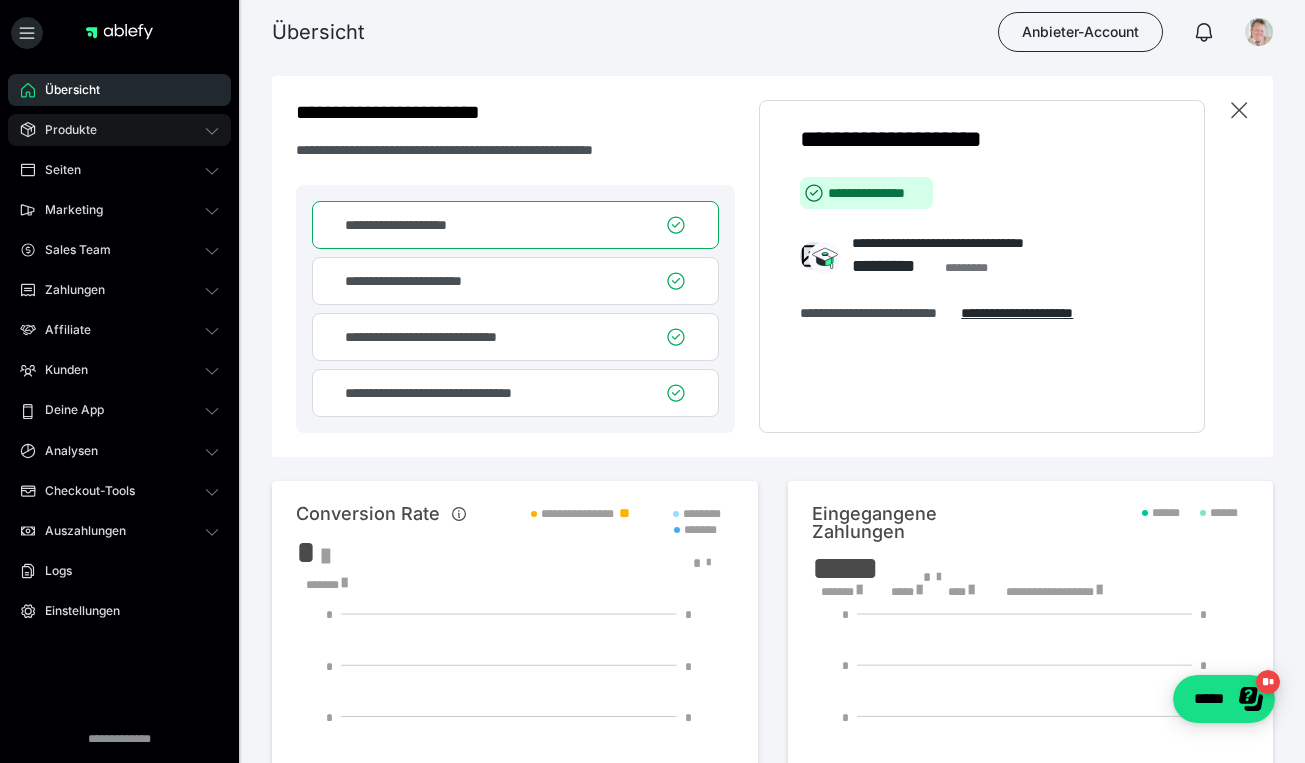 click on "Produkte" at bounding box center (64, 130) 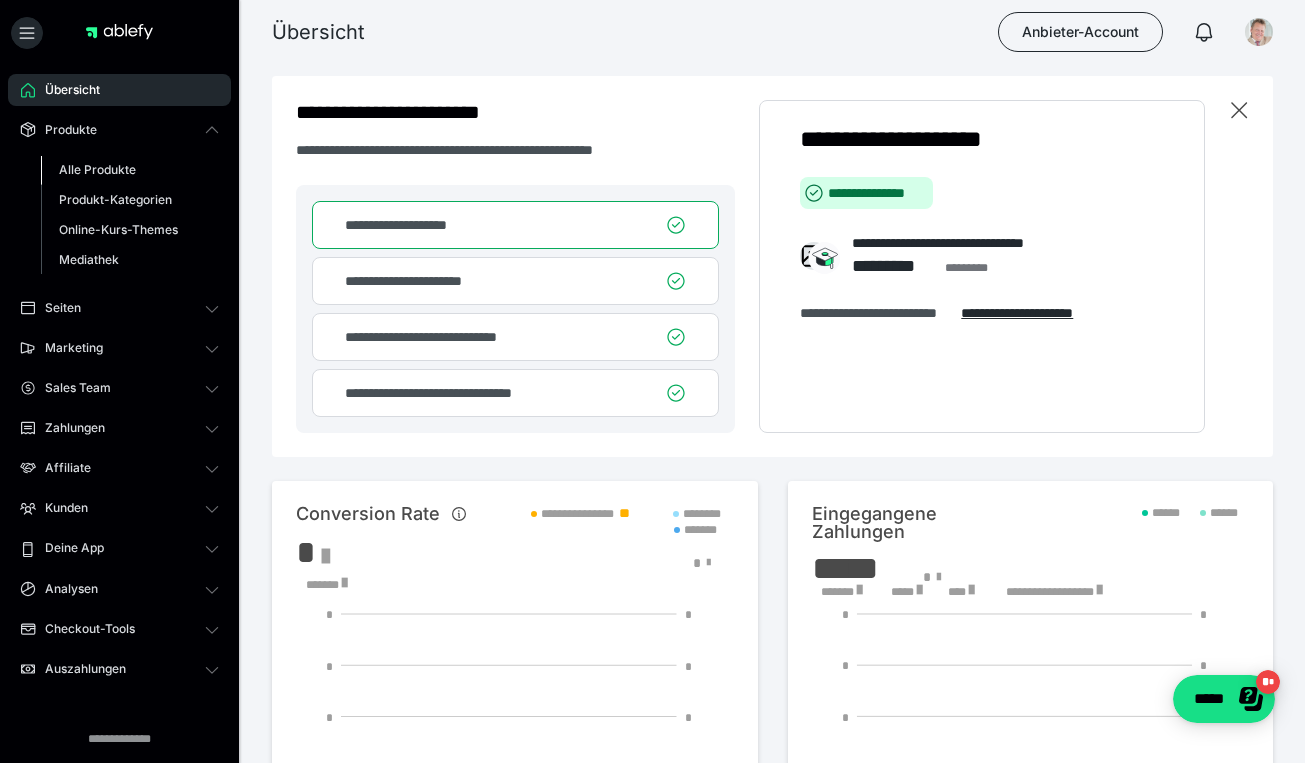 click on "Alle Produkte" at bounding box center [97, 169] 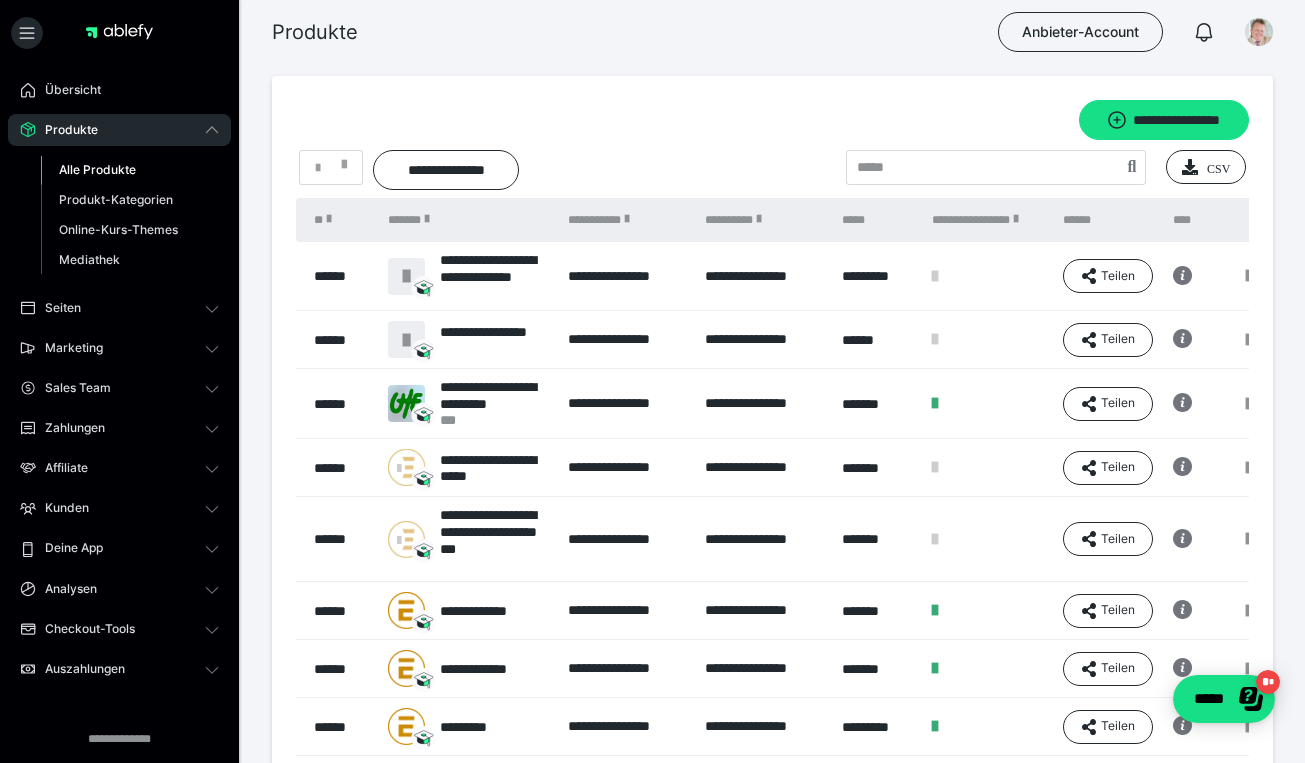scroll, scrollTop: 0, scrollLeft: 0, axis: both 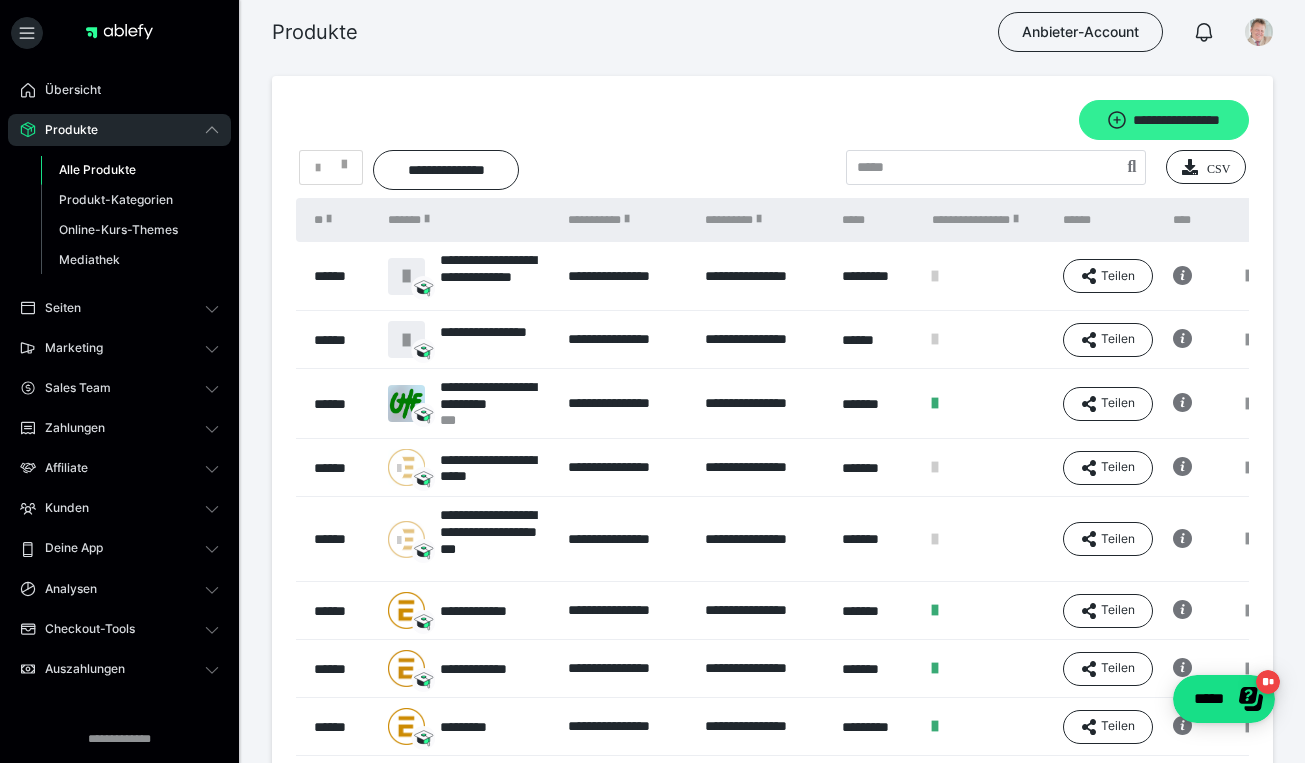 click on "**********" at bounding box center [1164, 120] 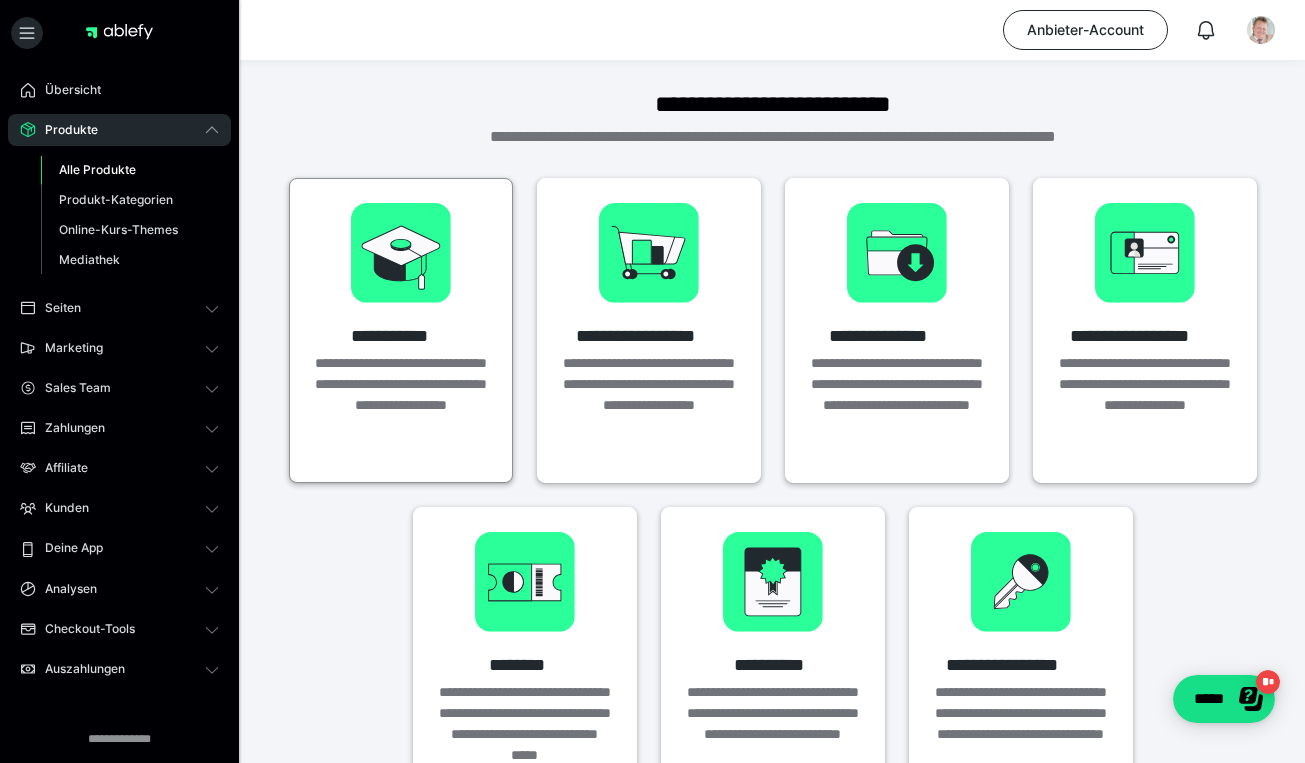 click on "**********" at bounding box center (401, 336) 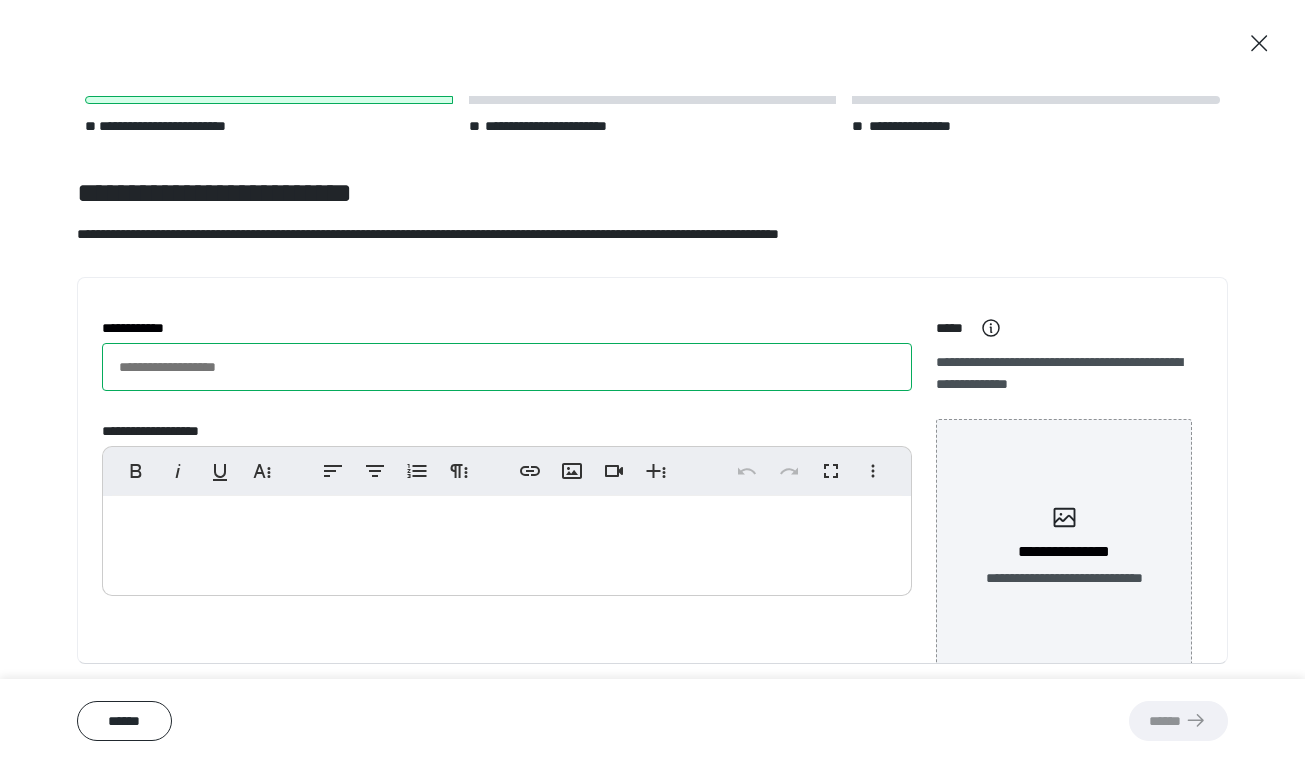 click on "**********" at bounding box center (507, 367) 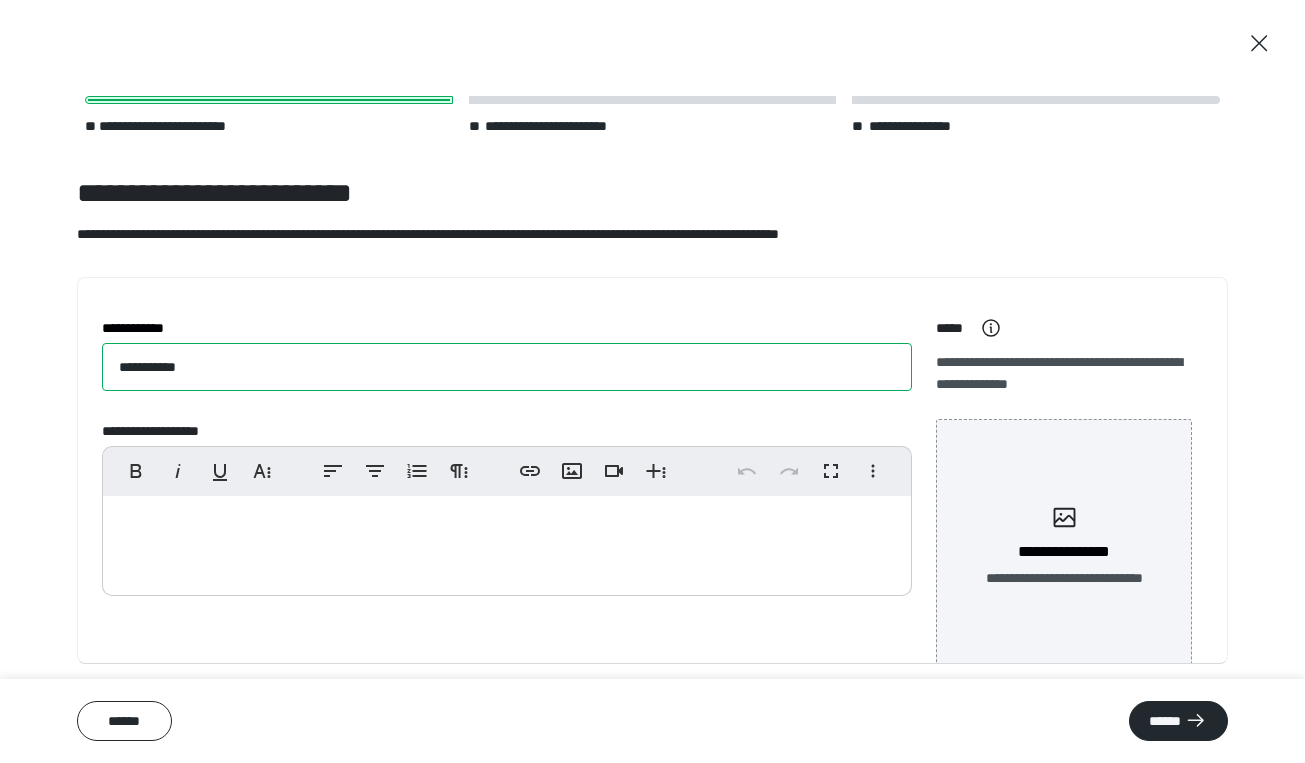 click on "**********" at bounding box center (507, 367) 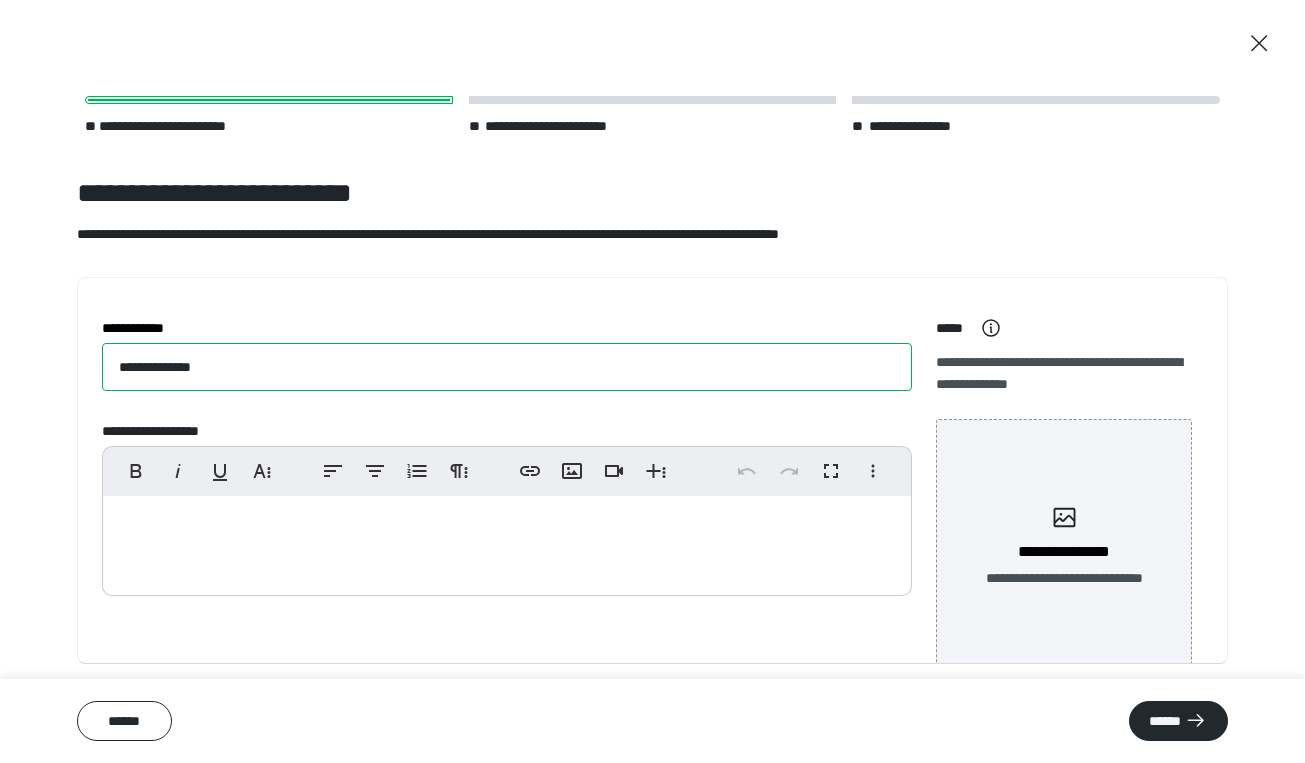 click on "**********" at bounding box center [507, 367] 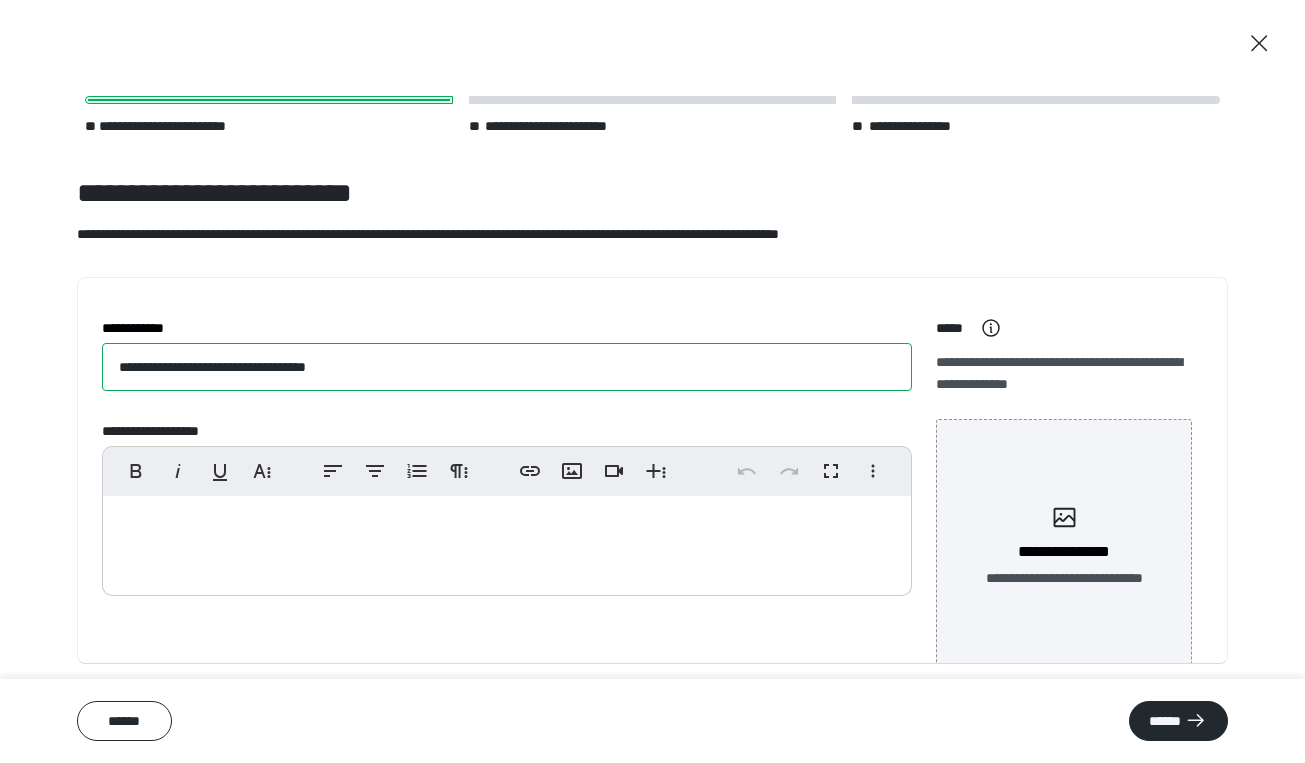 type on "**********" 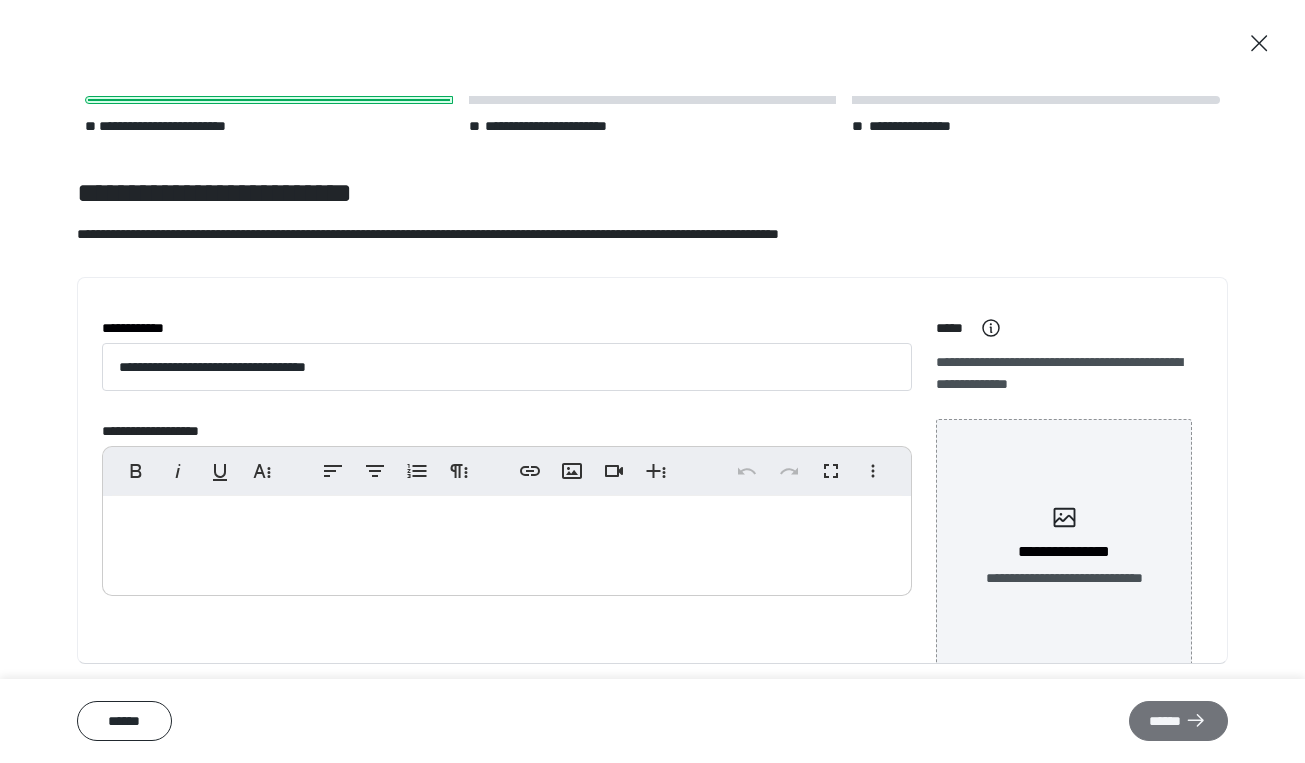 drag, startPoint x: 245, startPoint y: 362, endPoint x: 1164, endPoint y: 725, distance: 988.0941 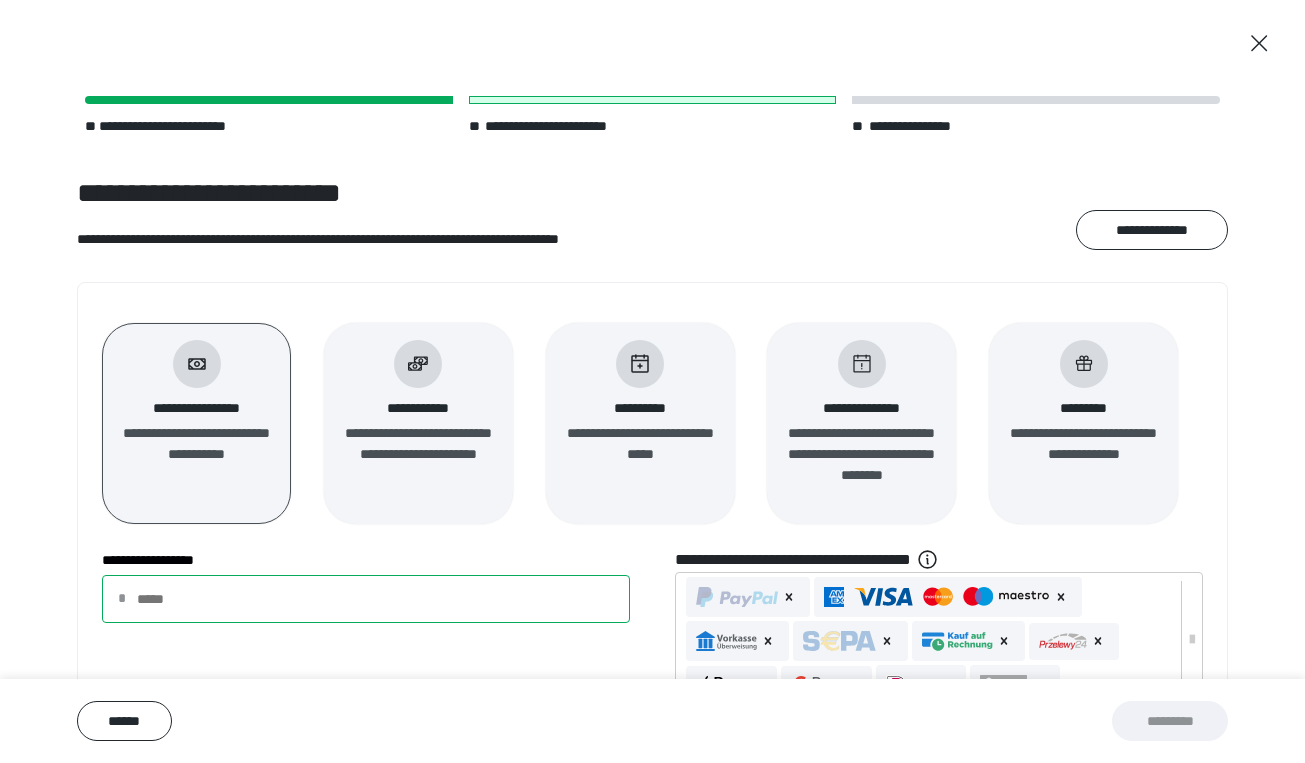 click on "**********" at bounding box center [366, 599] 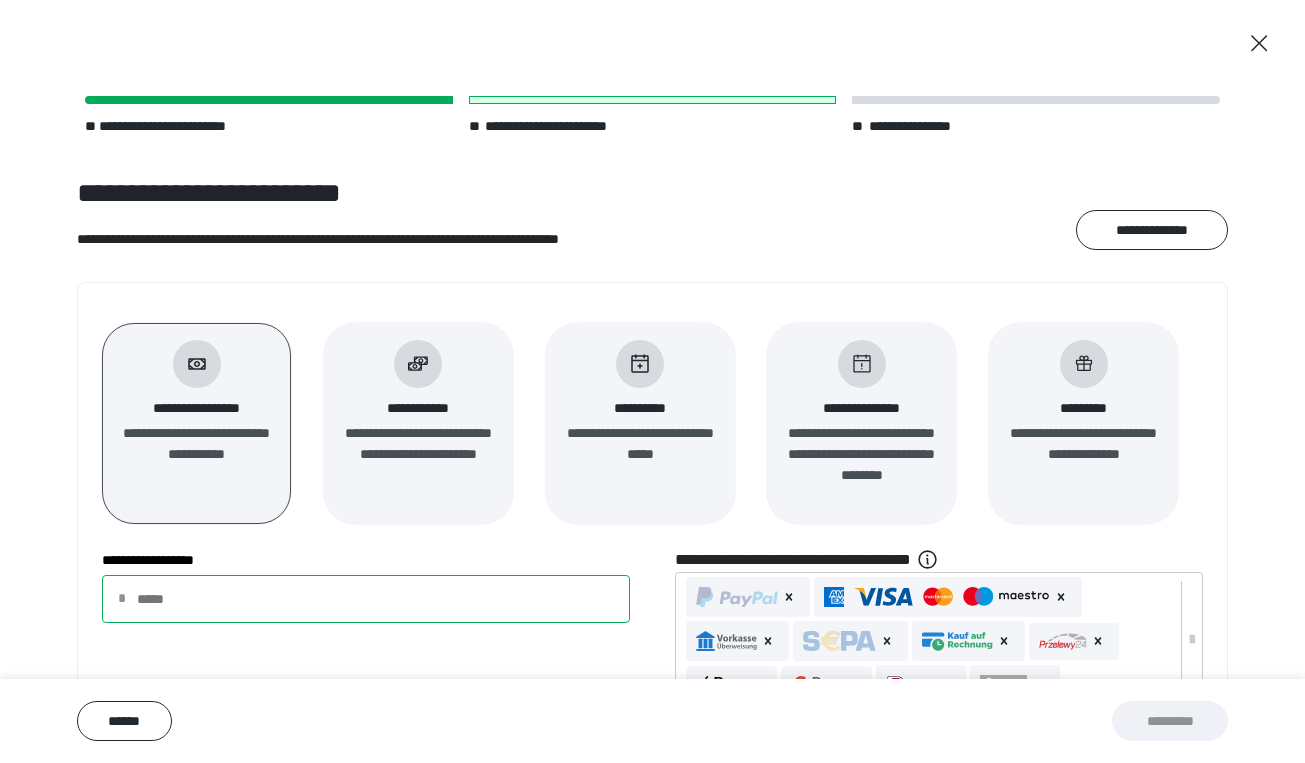 scroll, scrollTop: 0, scrollLeft: 0, axis: both 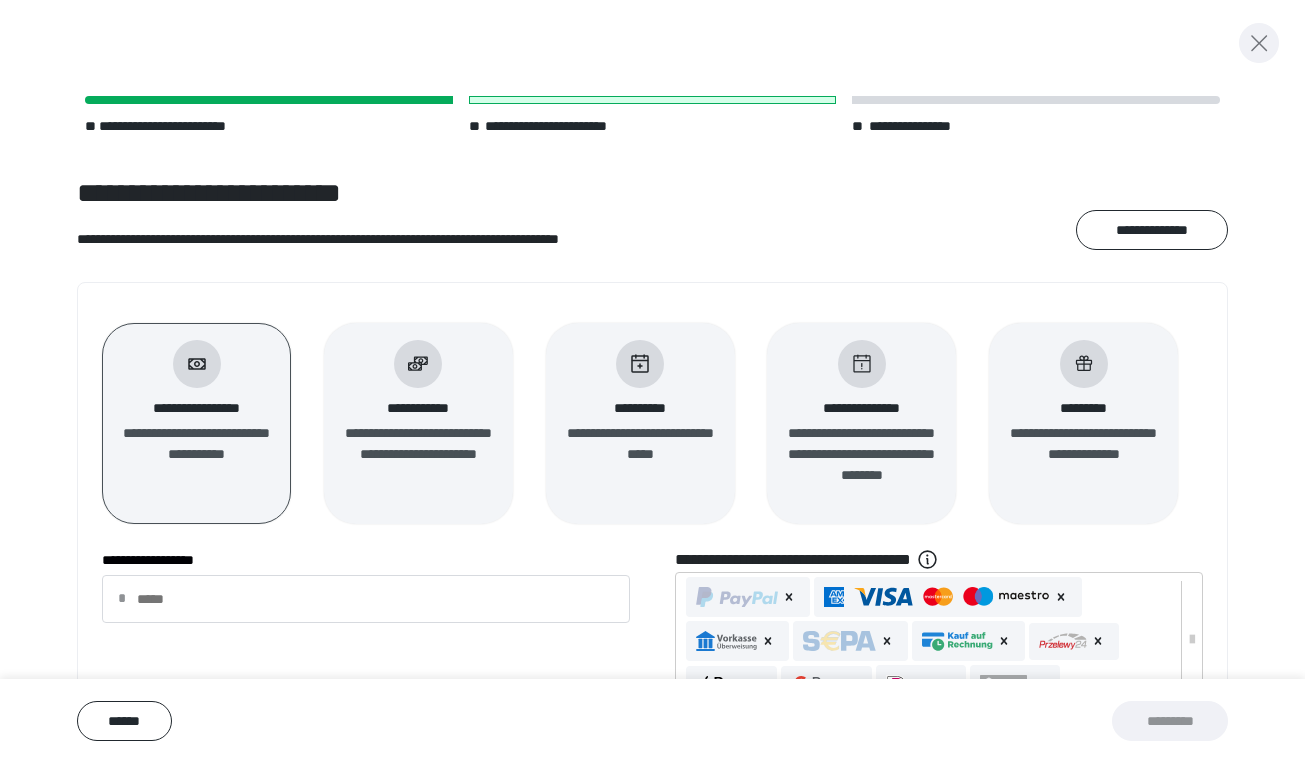 click 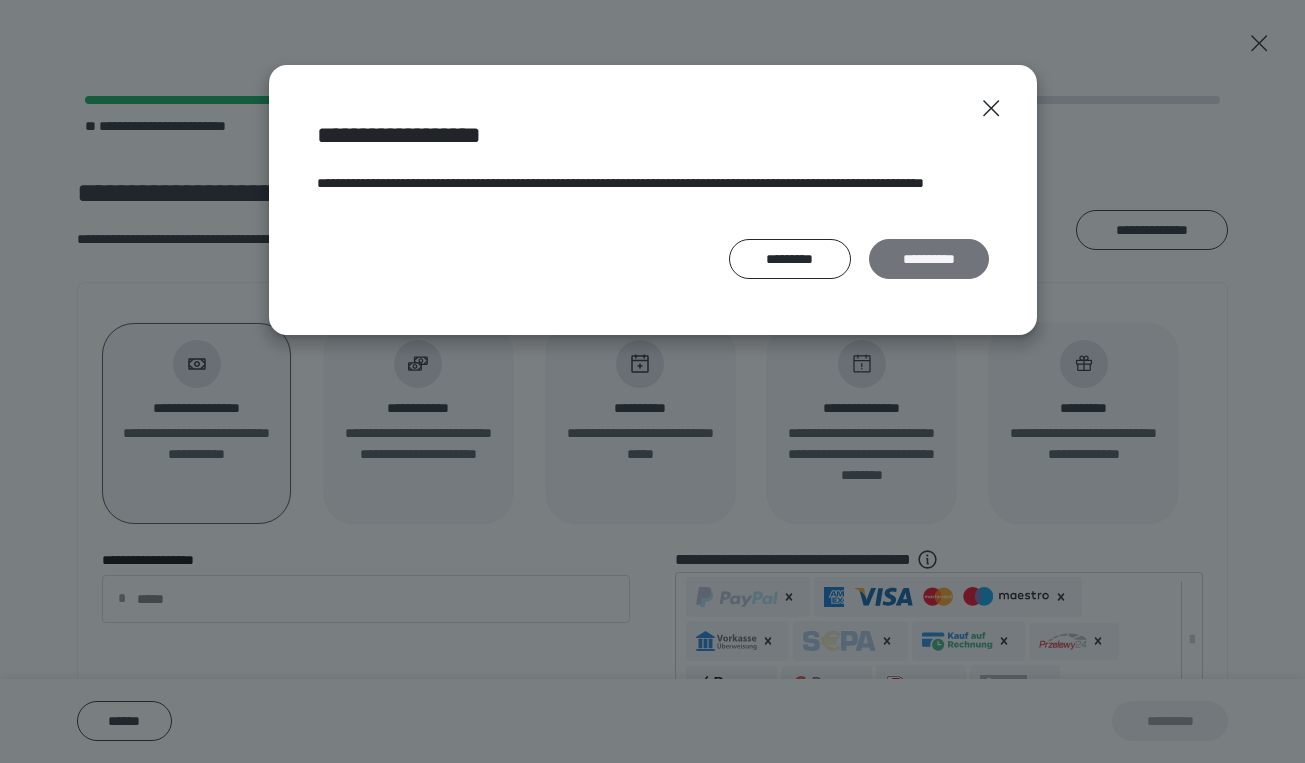 click on "**********" at bounding box center (929, 259) 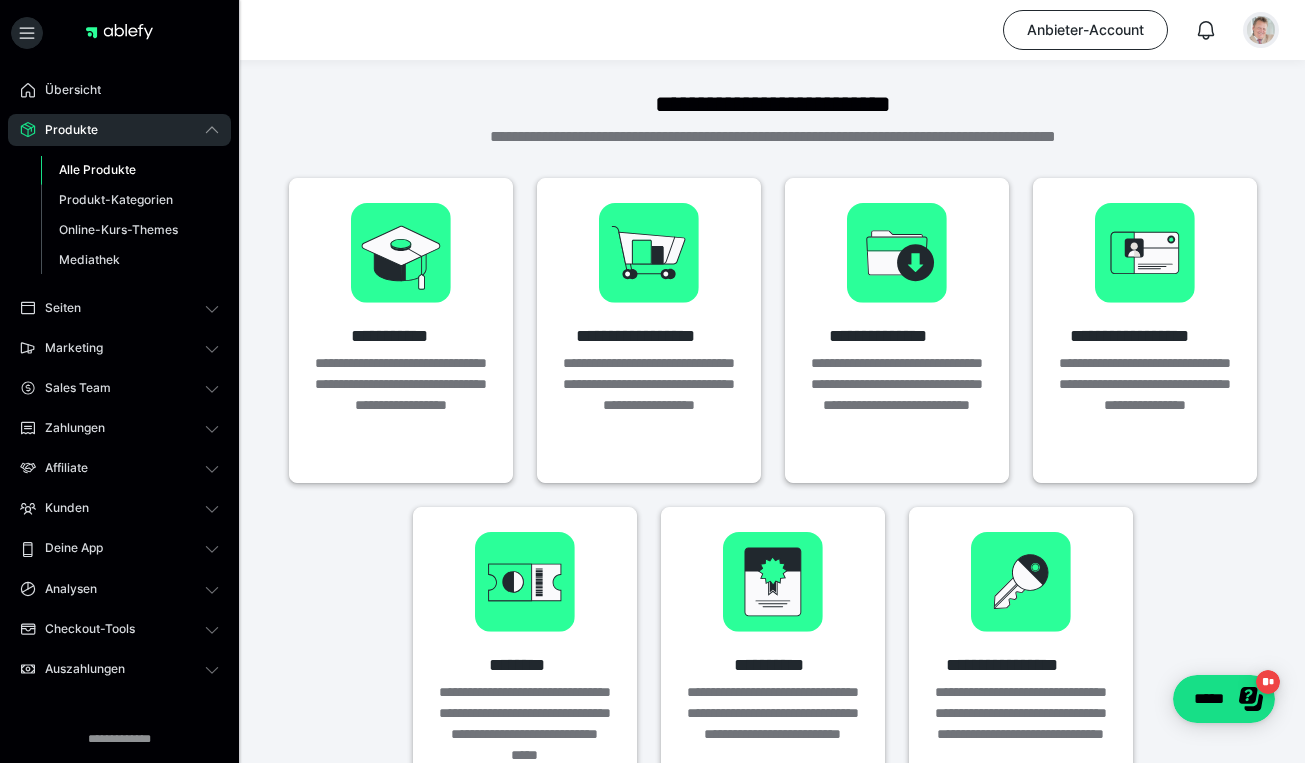 click at bounding box center [1261, 30] 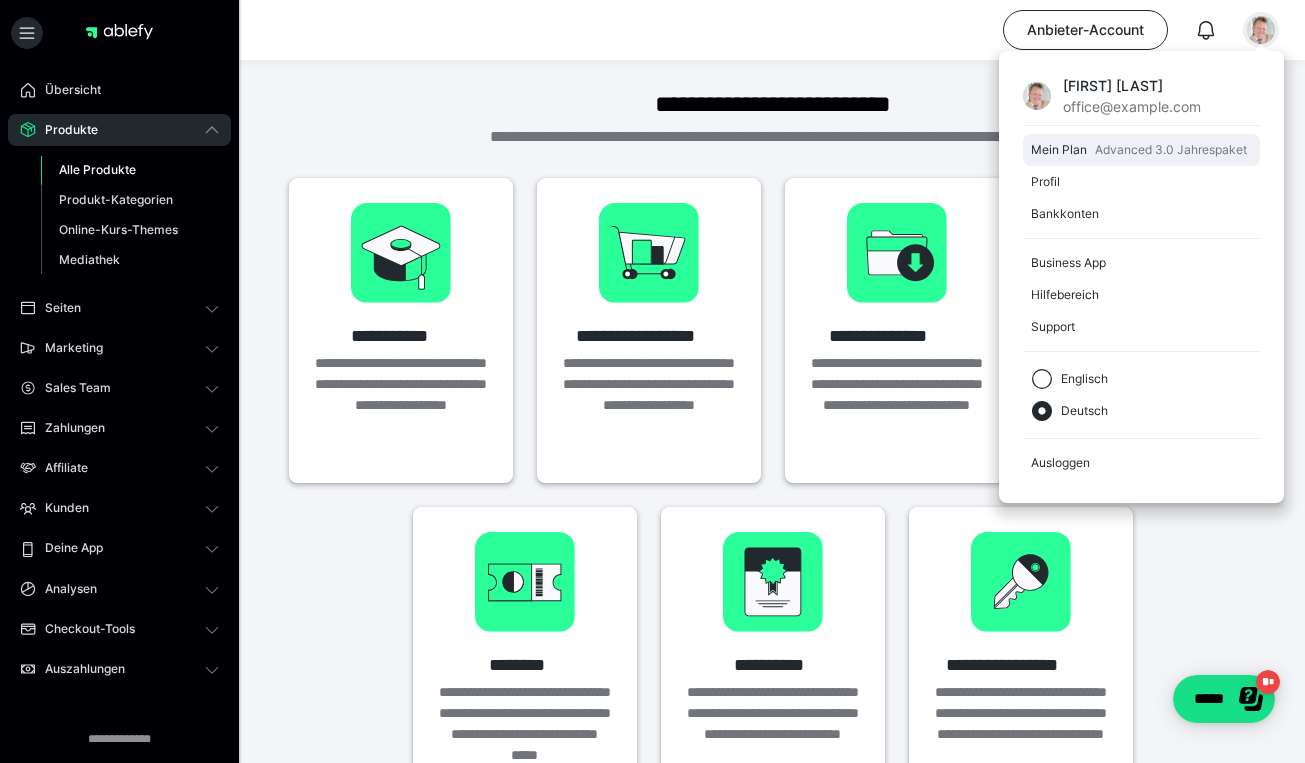 click on "Advanced 3.0 Jahrespaket" at bounding box center [1171, 150] 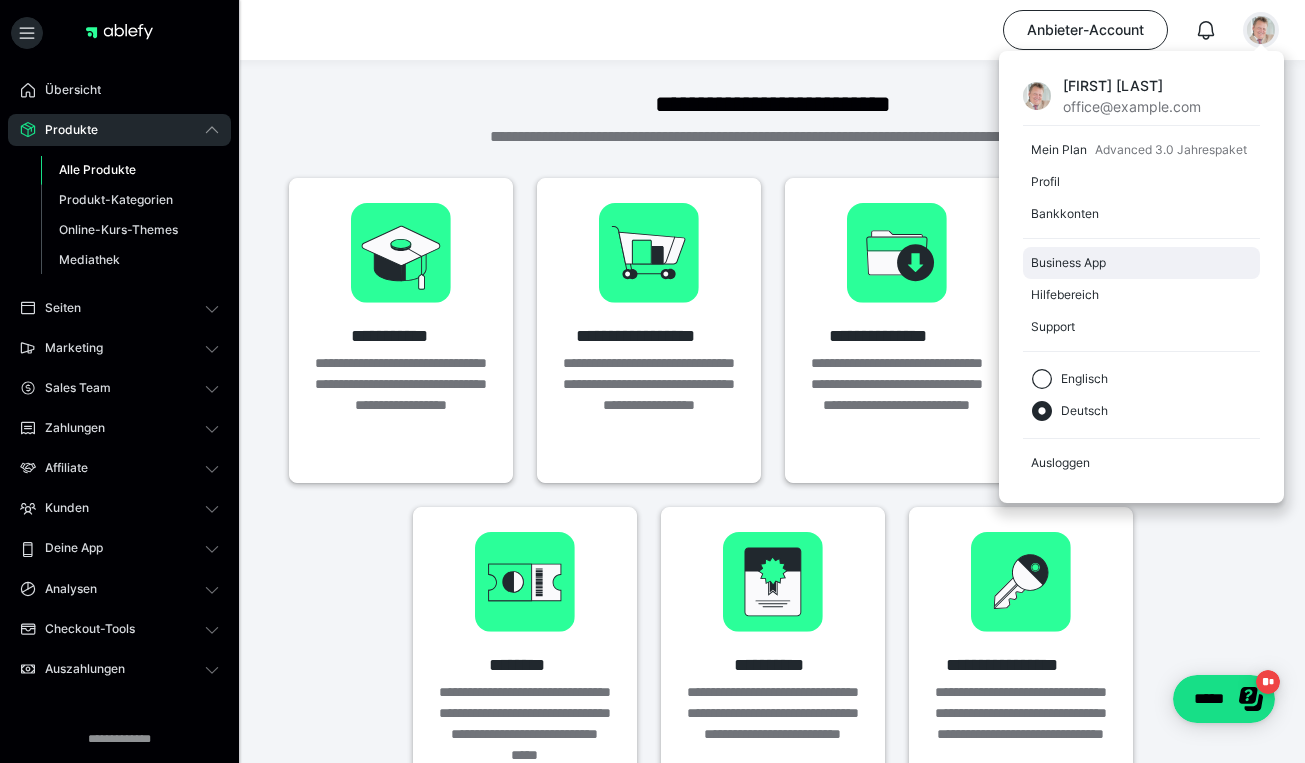 click on "Business App" at bounding box center [1141, 263] 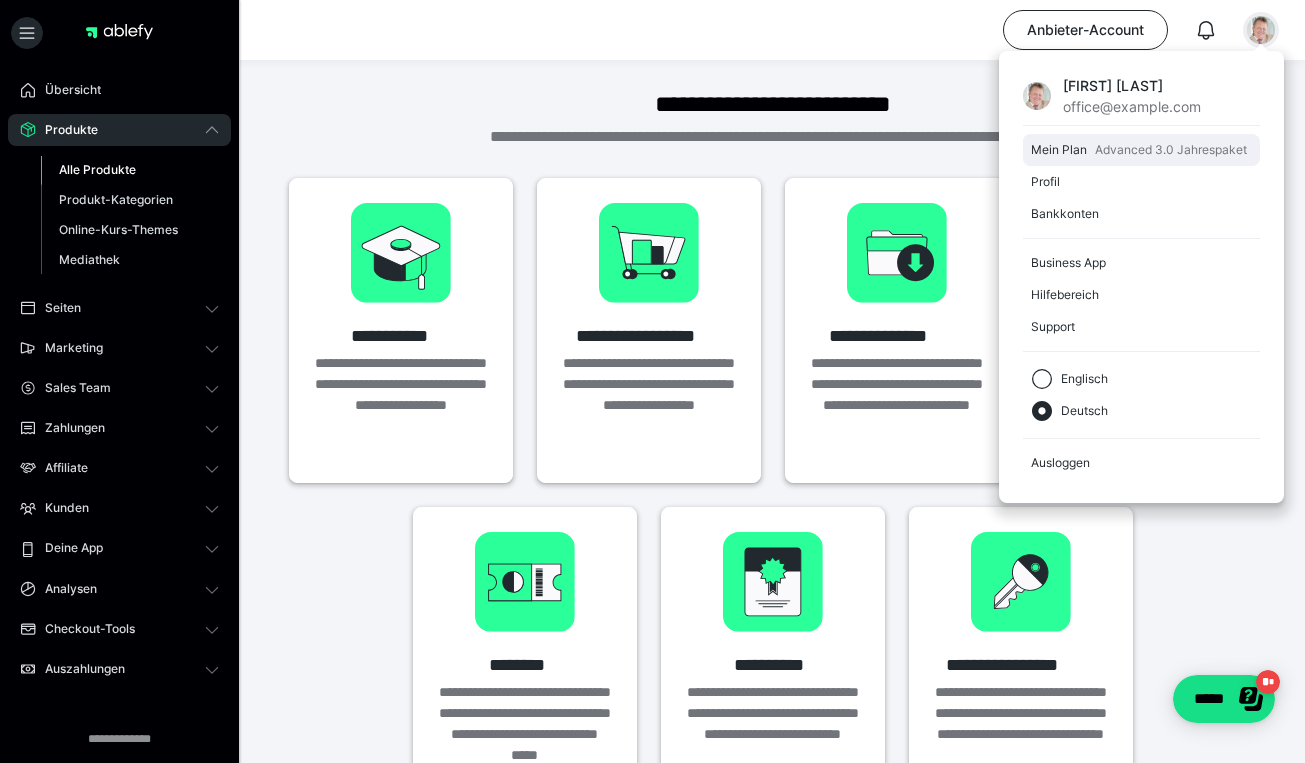 click on "Mein Plan" at bounding box center (1059, 150) 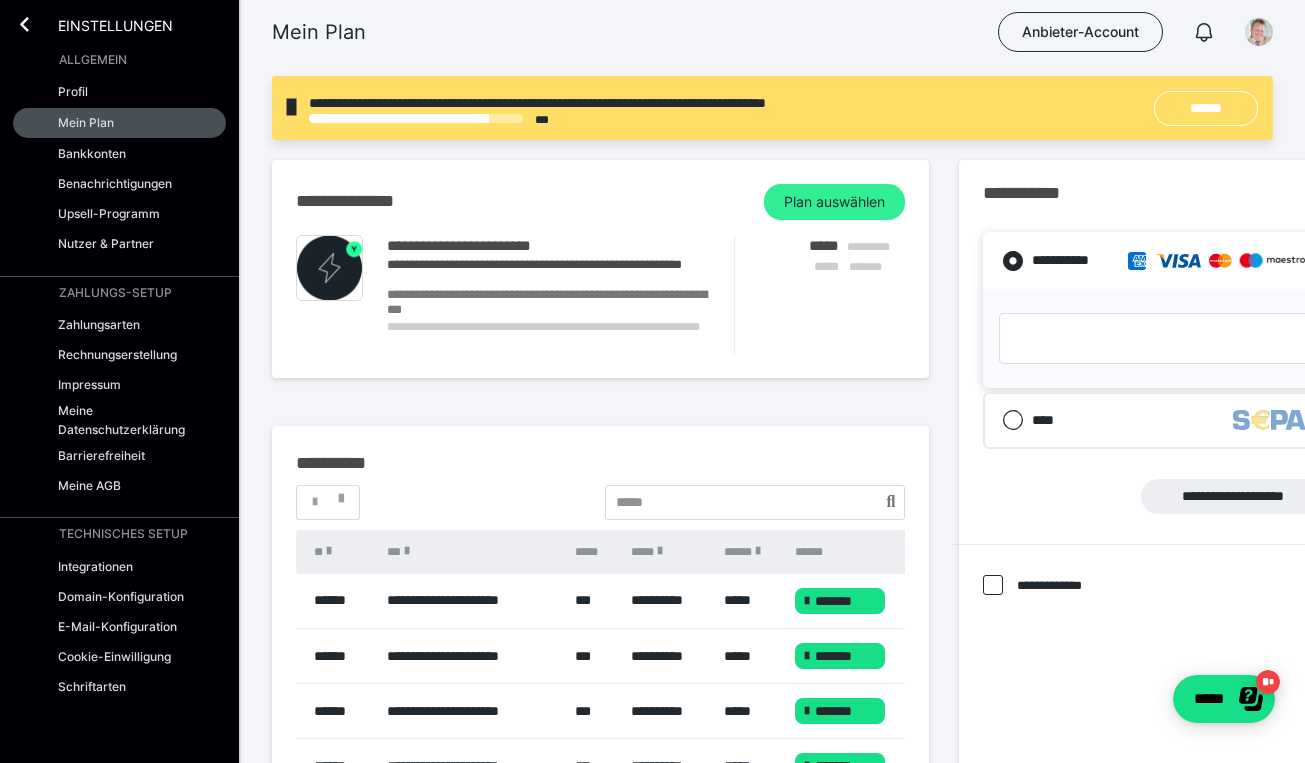 click on "Plan auswählen" at bounding box center [834, 202] 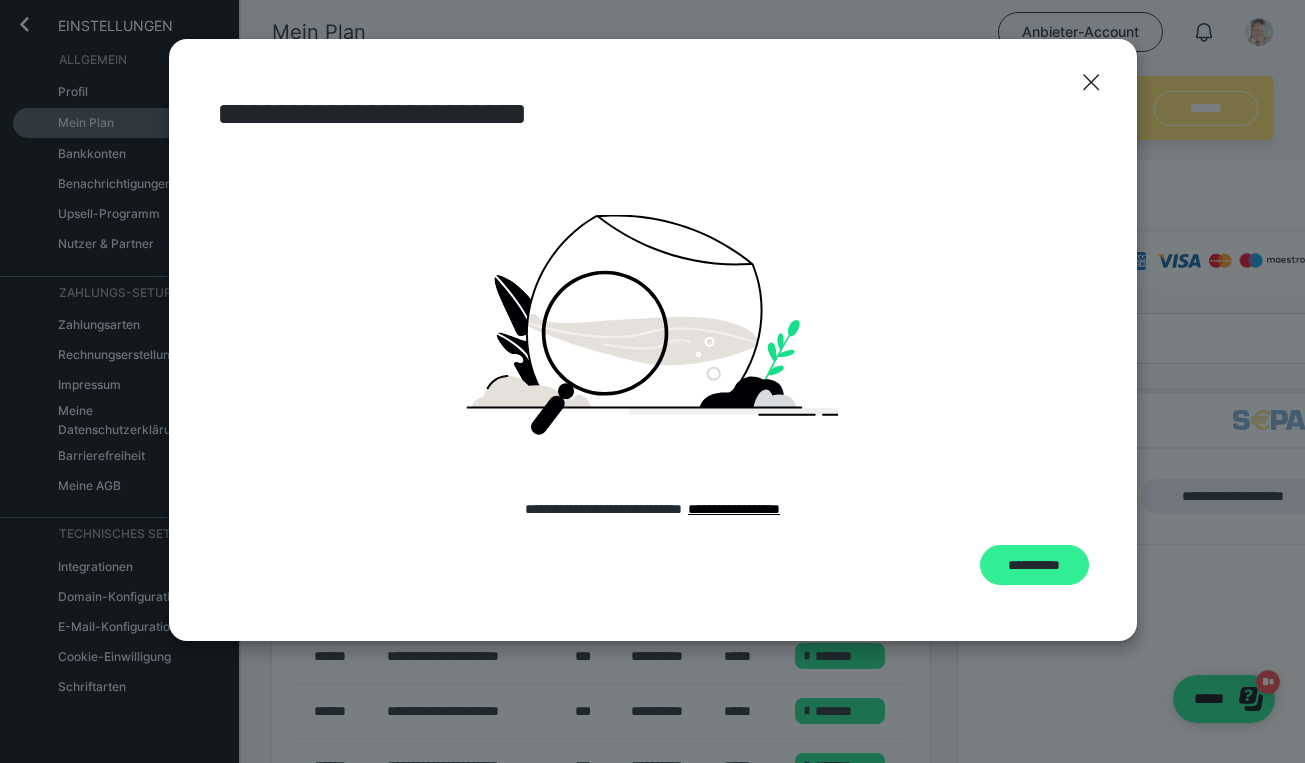 click on "**********" at bounding box center (1034, 565) 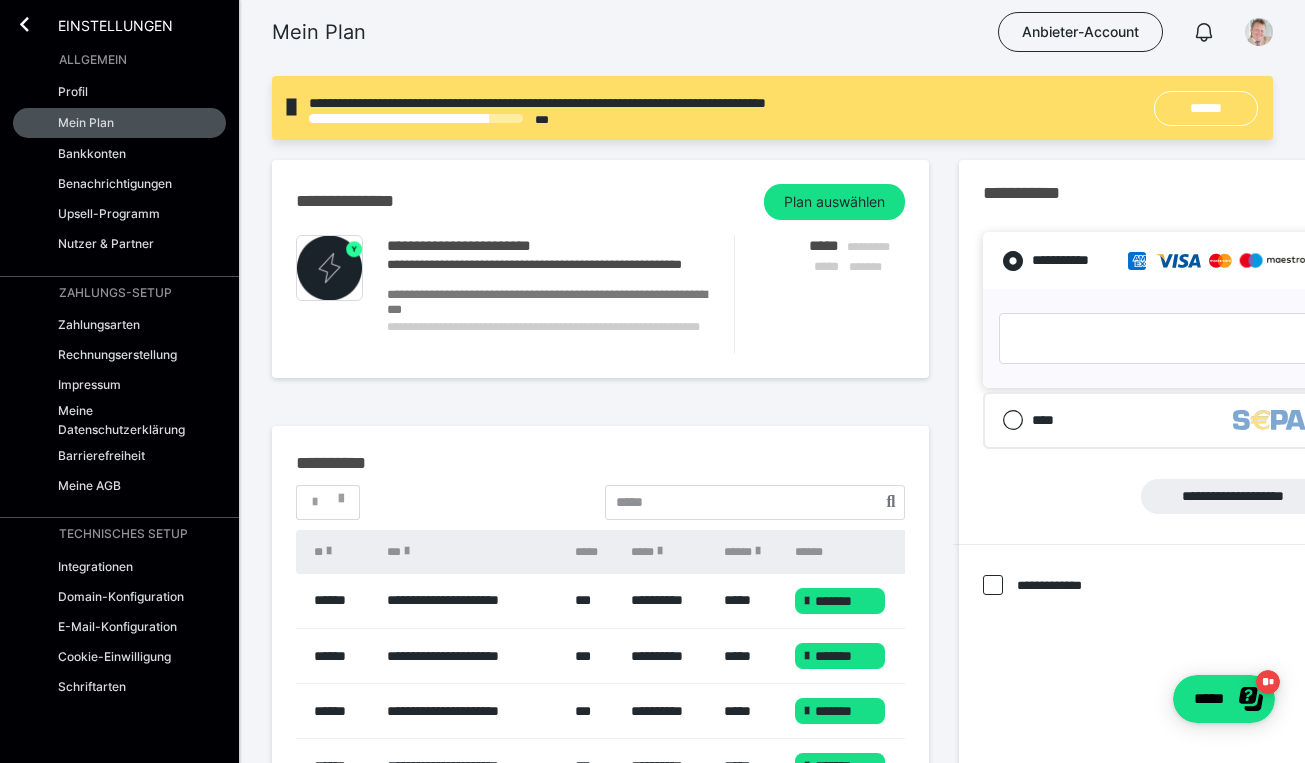 scroll, scrollTop: 0, scrollLeft: 0, axis: both 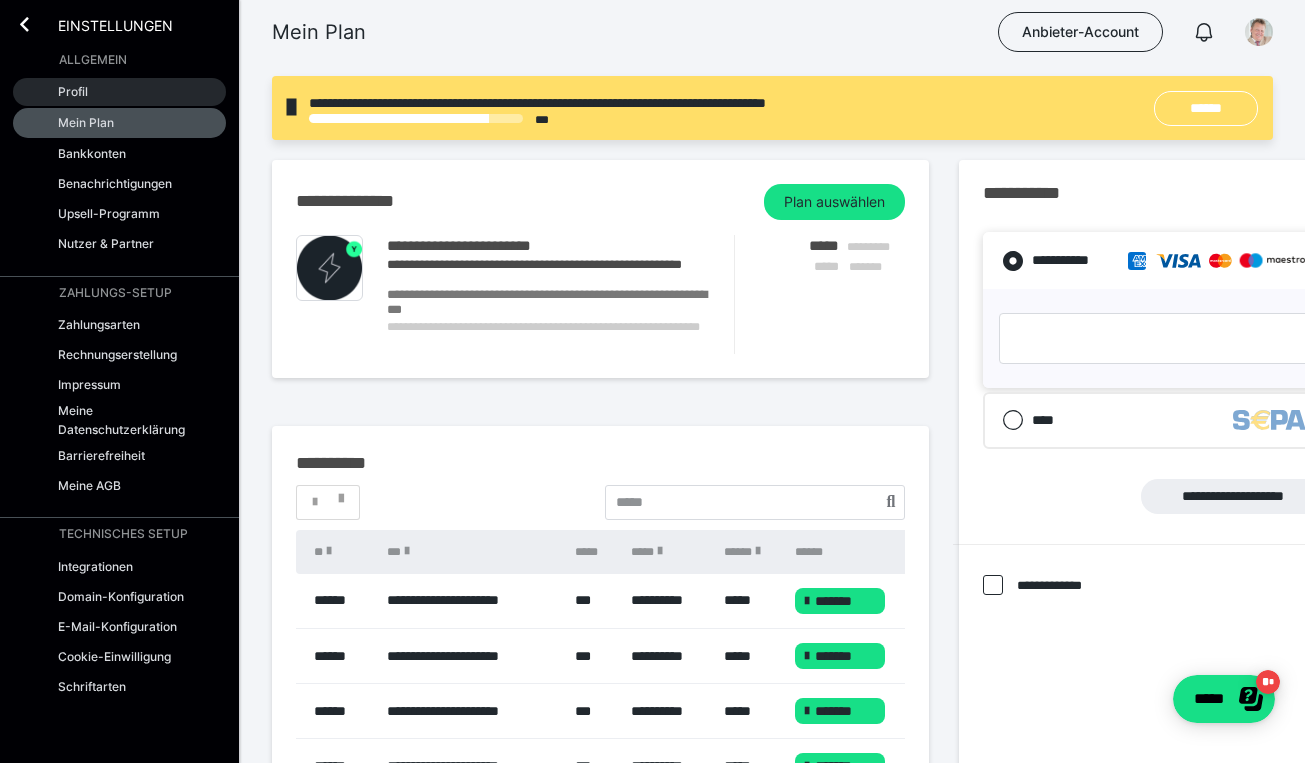 click on "Profil" at bounding box center (73, 91) 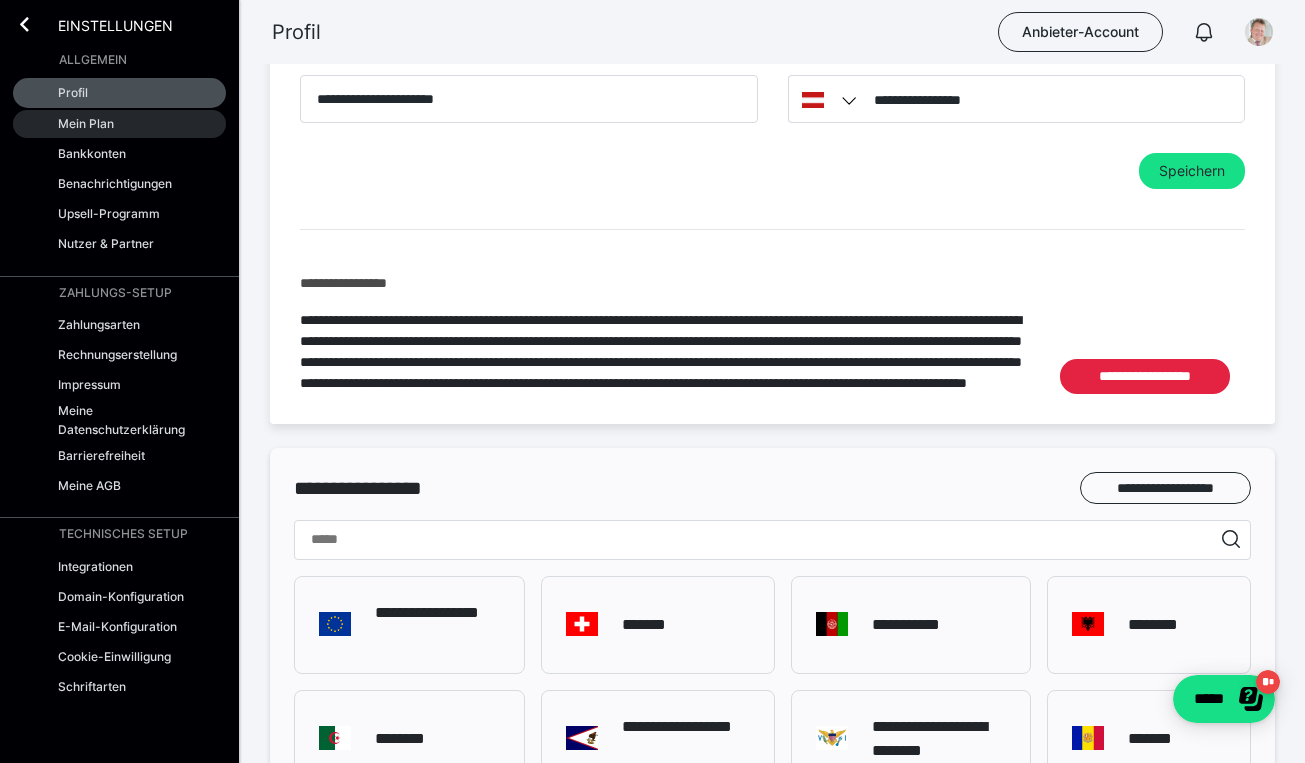 scroll, scrollTop: 1019, scrollLeft: 0, axis: vertical 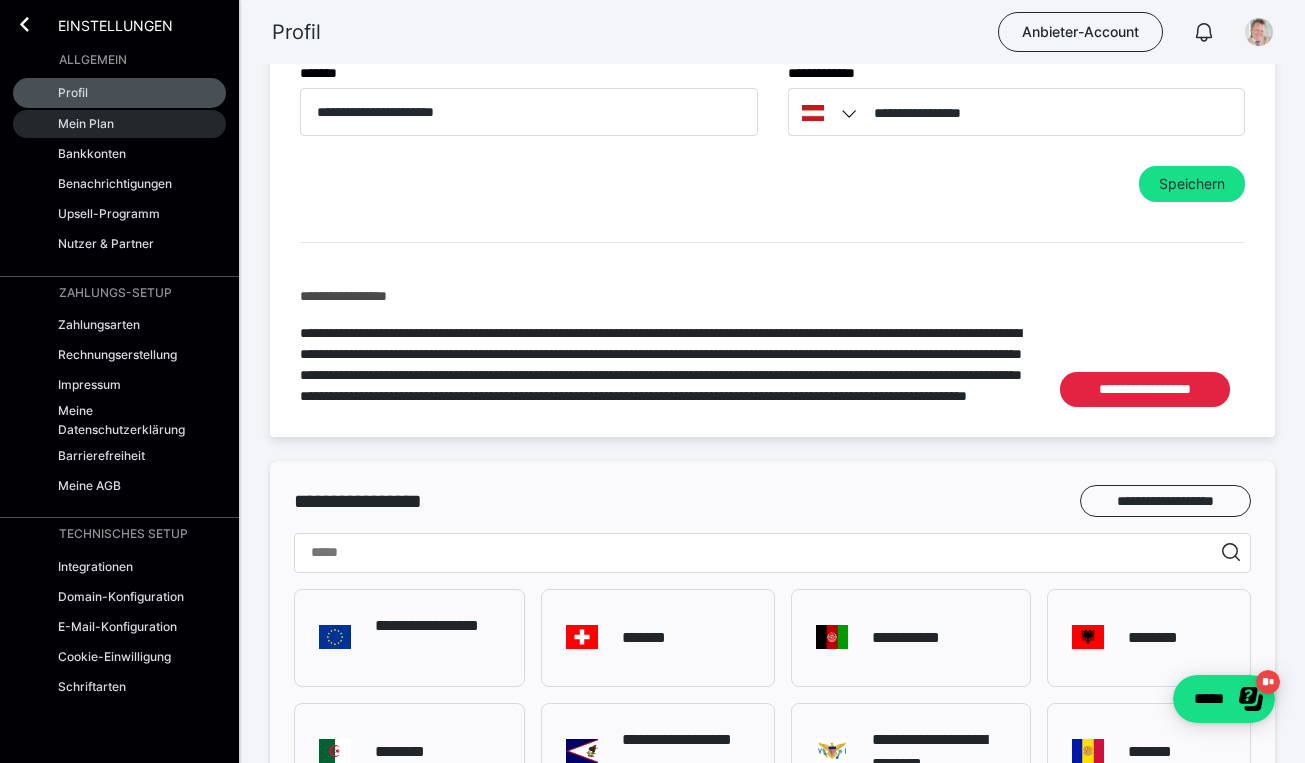 click on "Mein Plan" at bounding box center [86, 123] 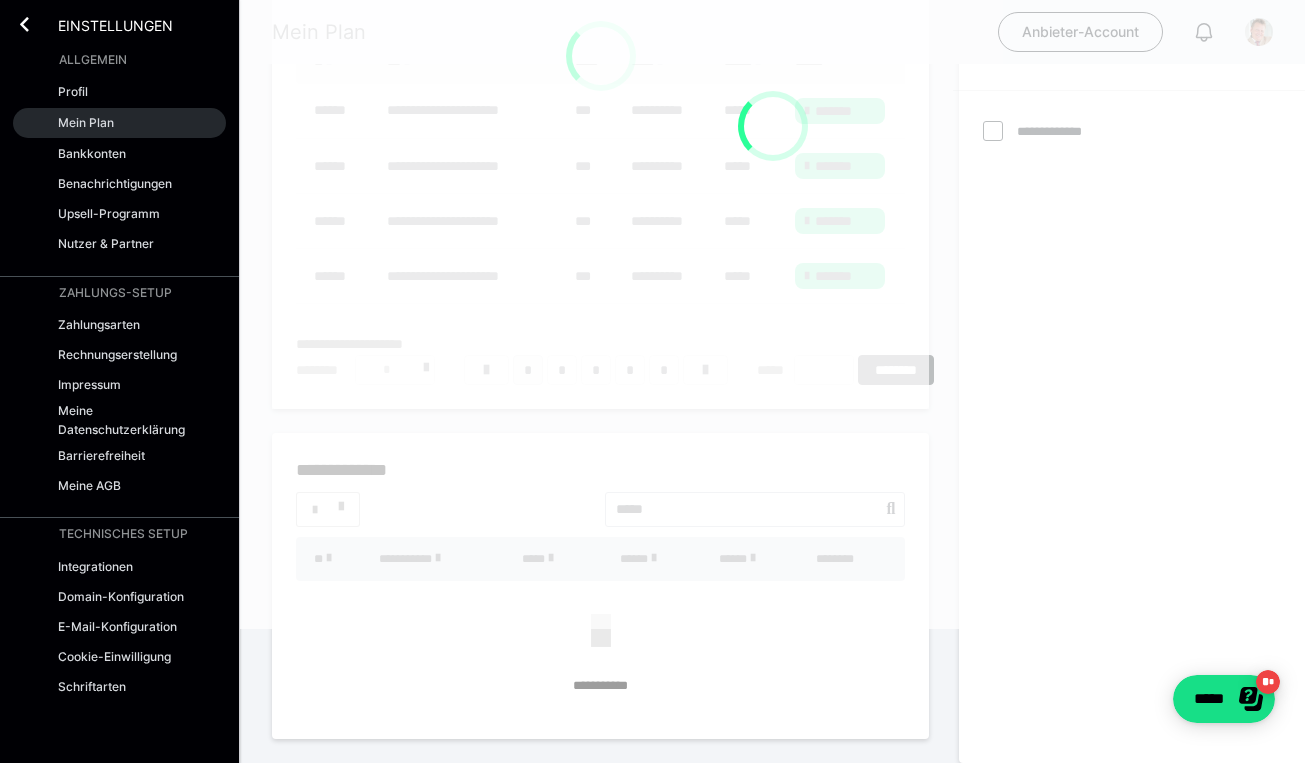 scroll, scrollTop: 0, scrollLeft: 0, axis: both 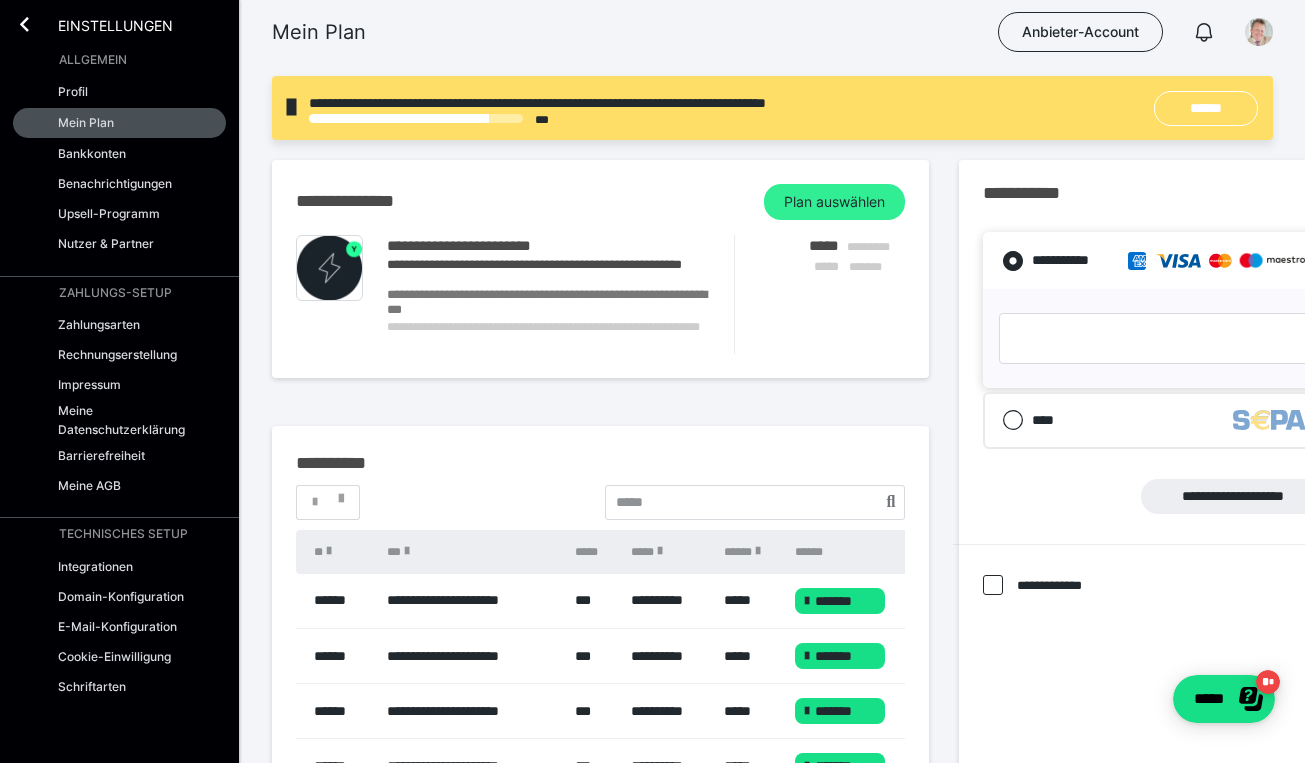 click on "Plan auswählen" at bounding box center [834, 202] 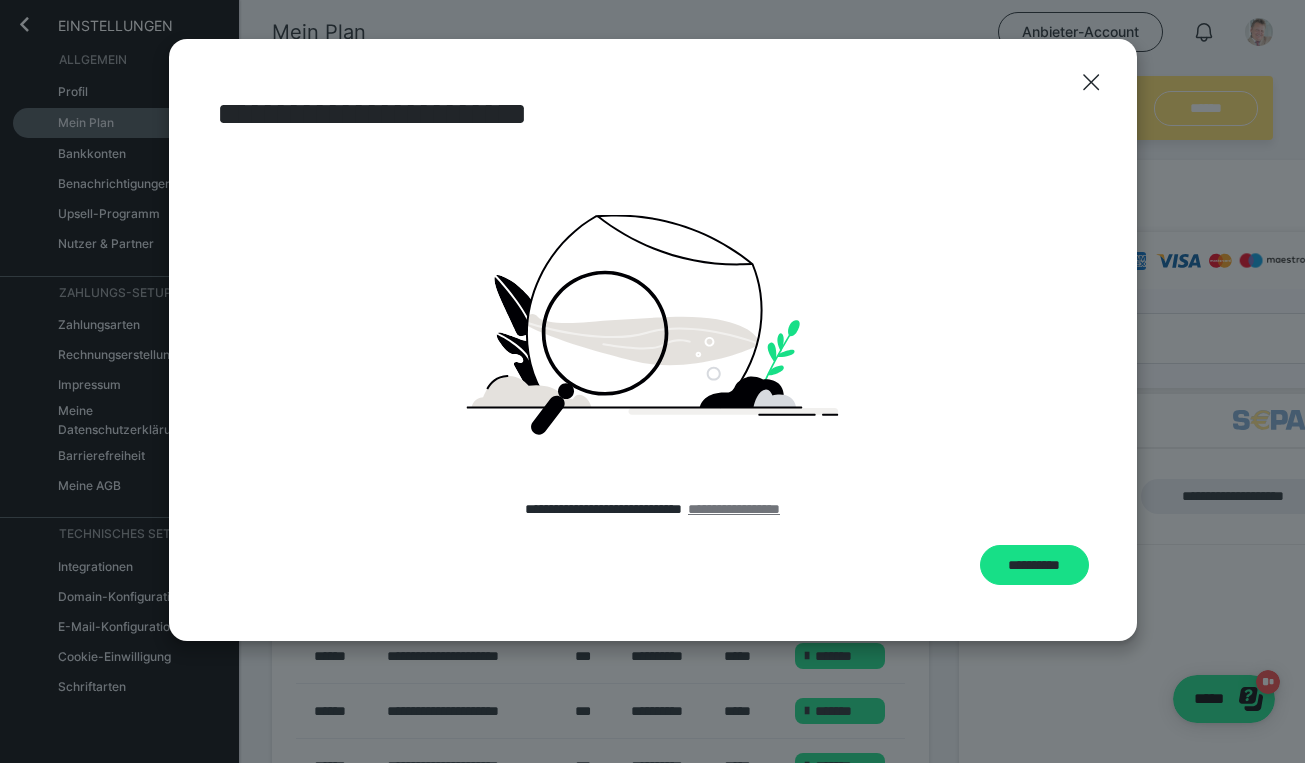 click on "**********" at bounding box center [734, 509] 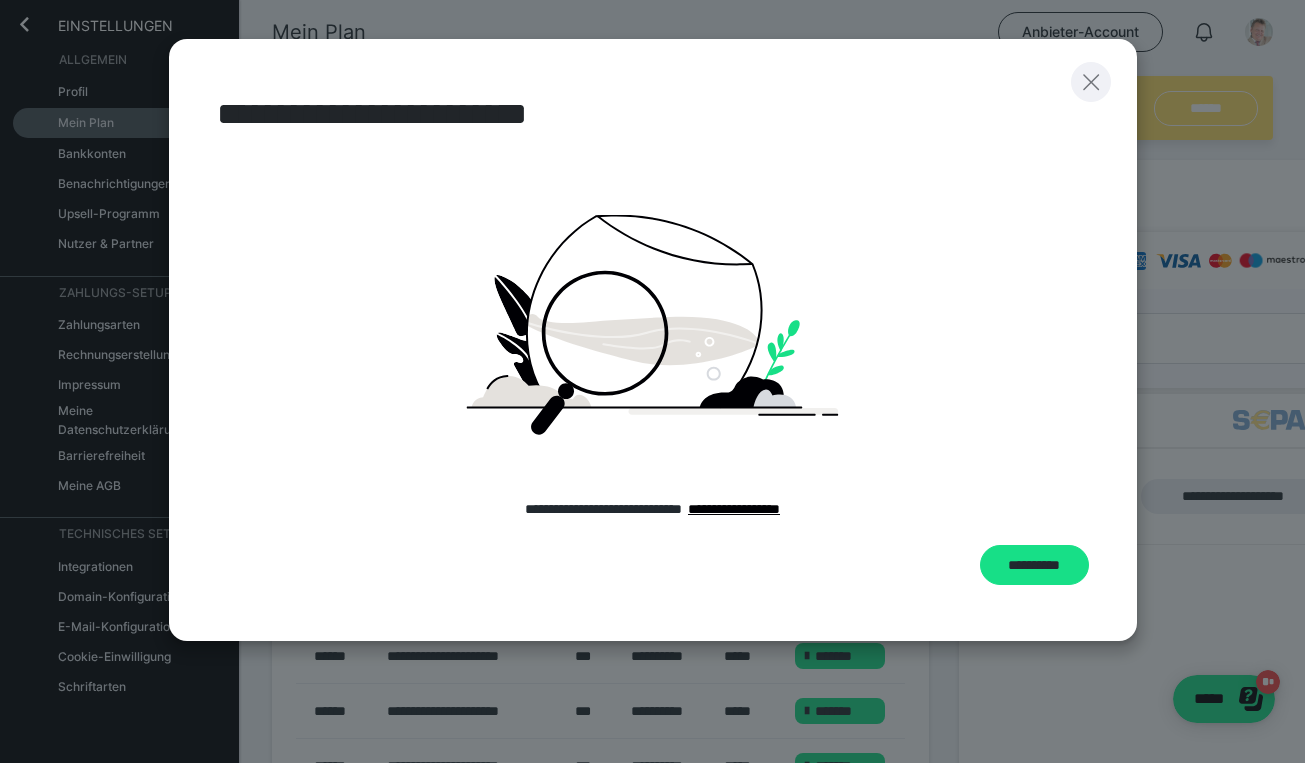click 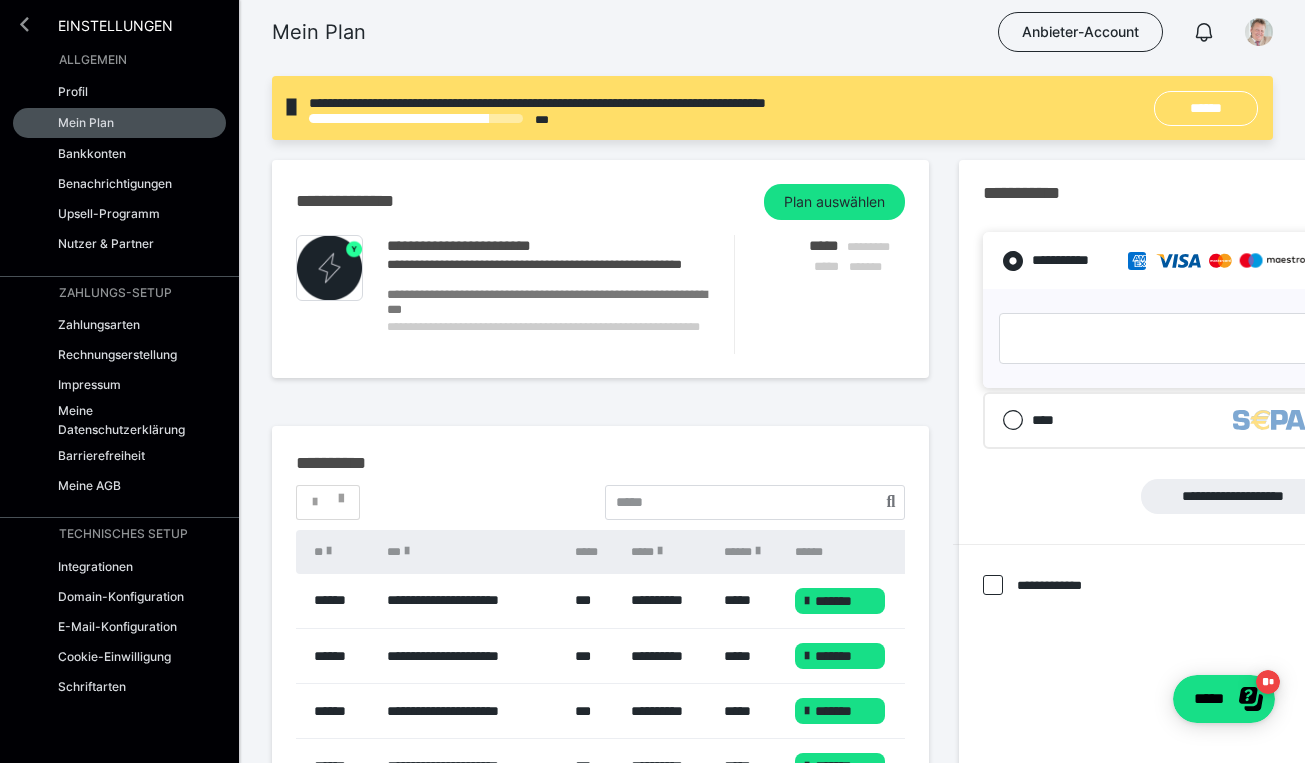 click at bounding box center [24, 24] 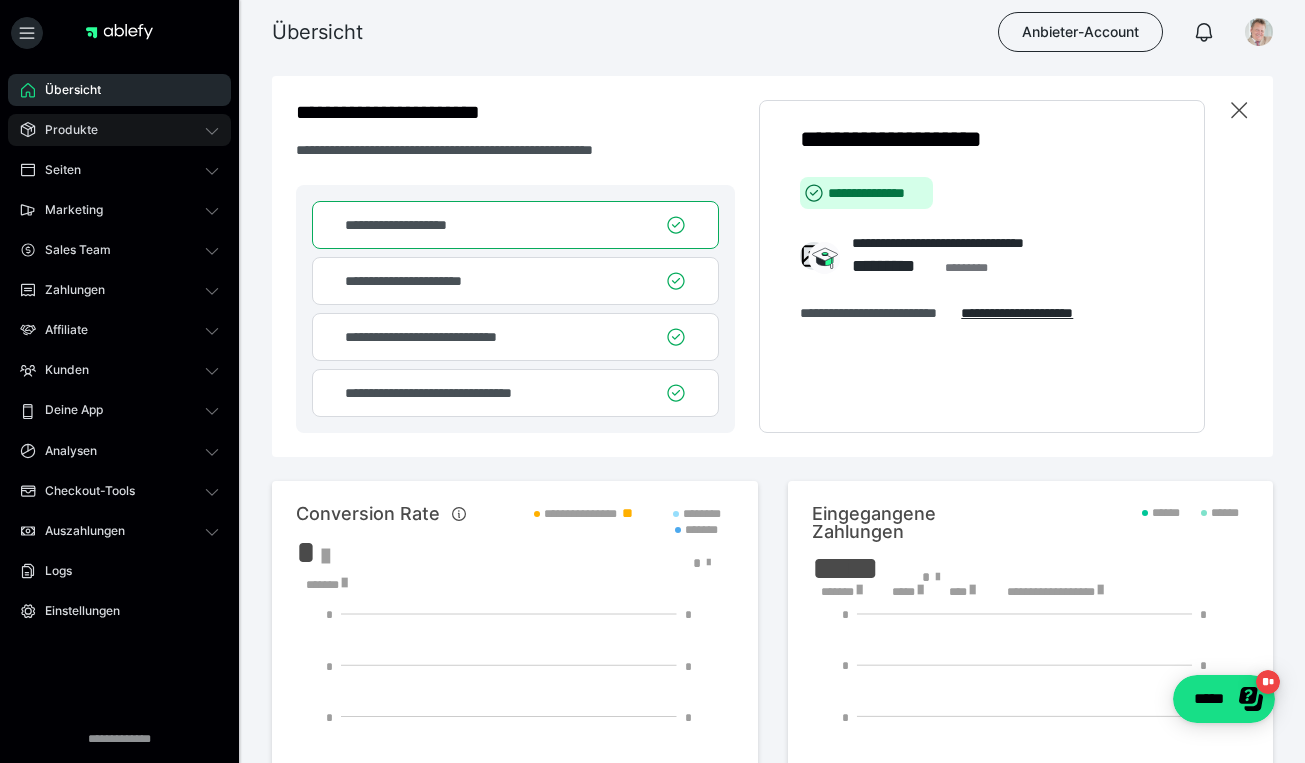 click on "Produkte" at bounding box center [64, 130] 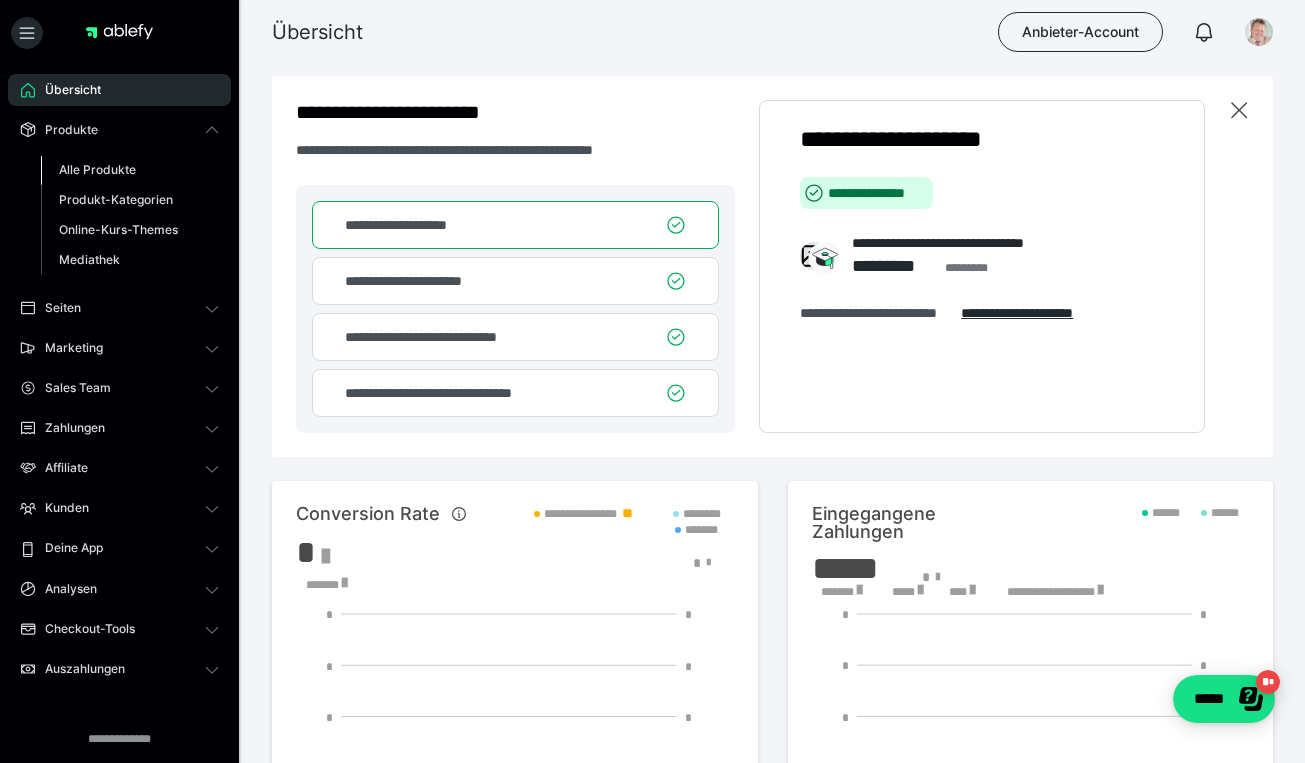 click on "Alle Produkte" at bounding box center (97, 169) 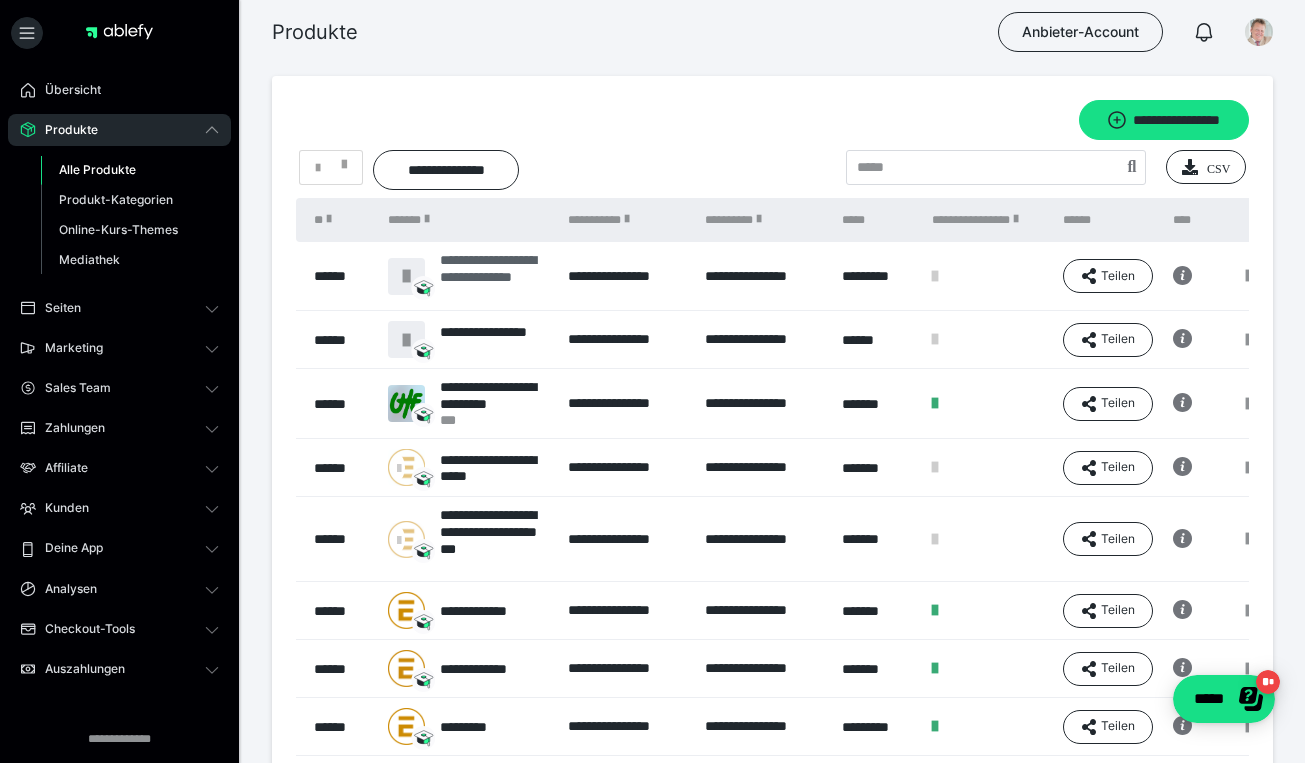 scroll, scrollTop: 0, scrollLeft: 0, axis: both 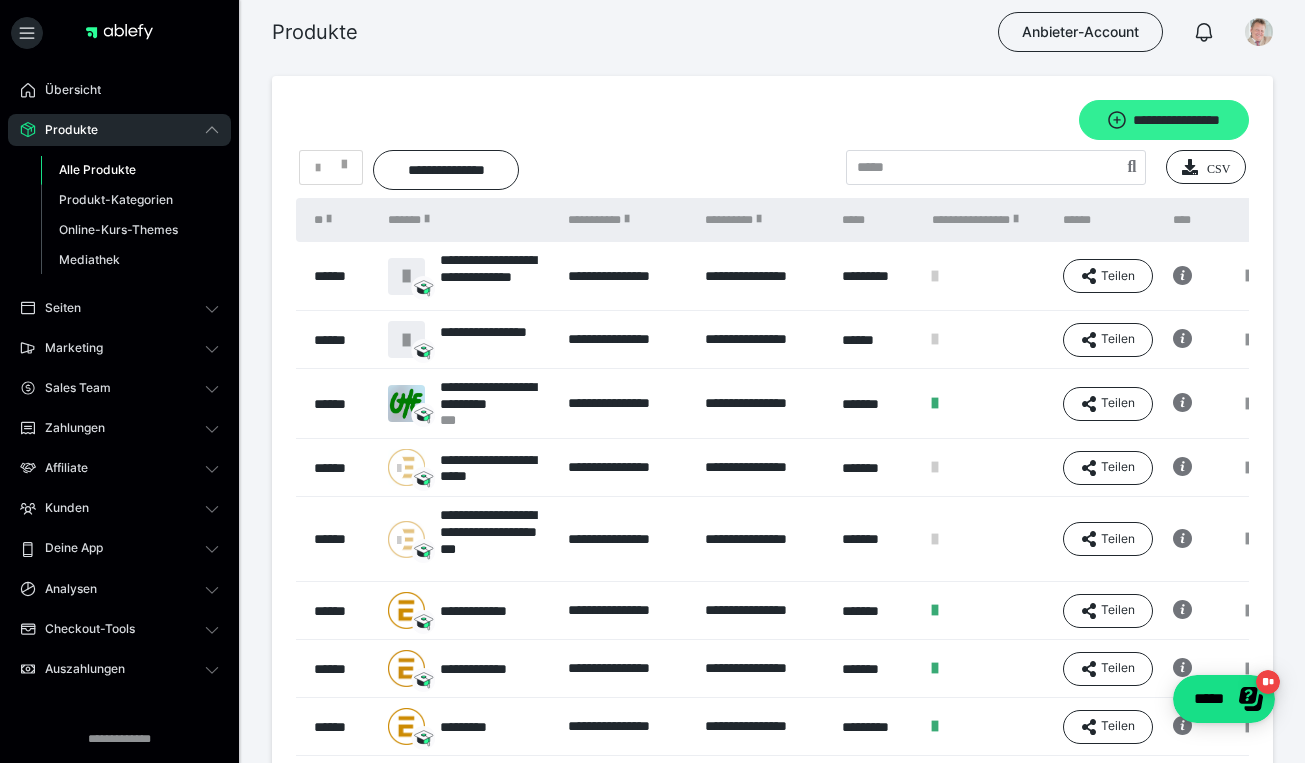 click on "**********" at bounding box center (1164, 120) 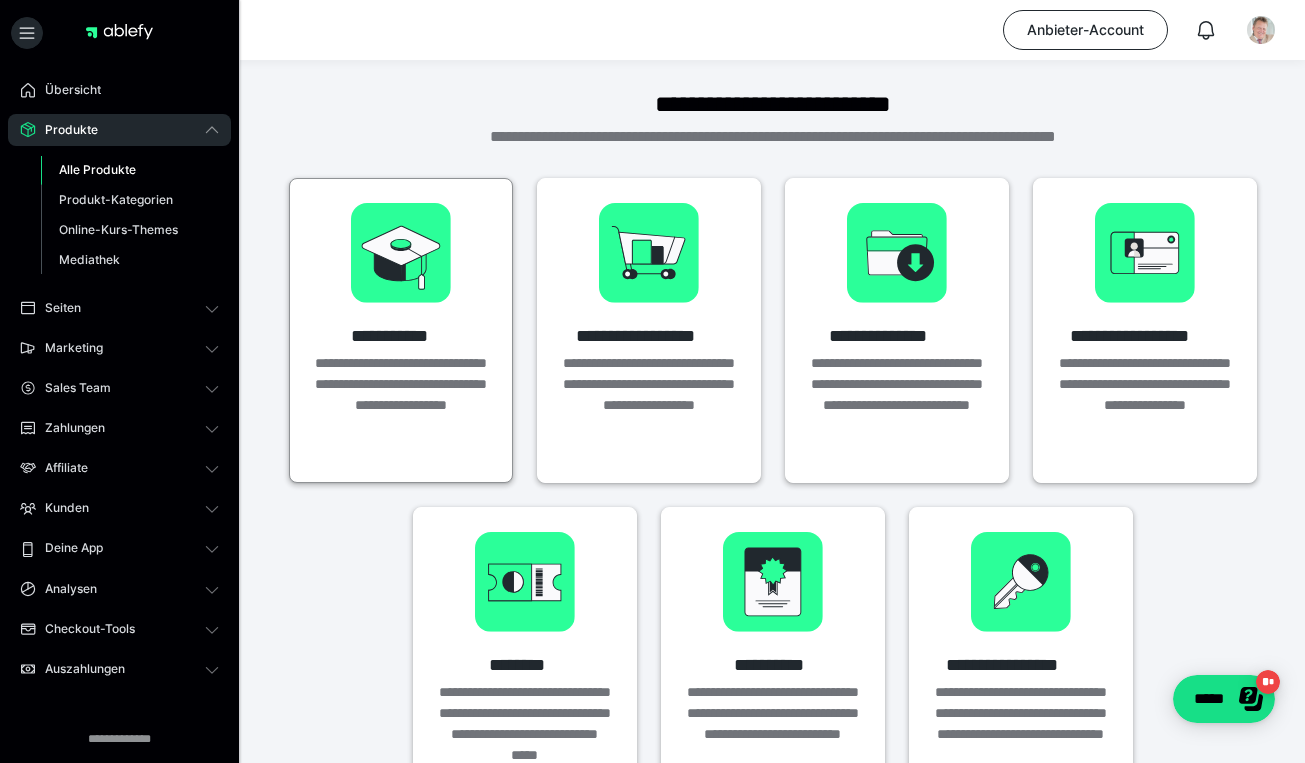 click at bounding box center [401, 253] 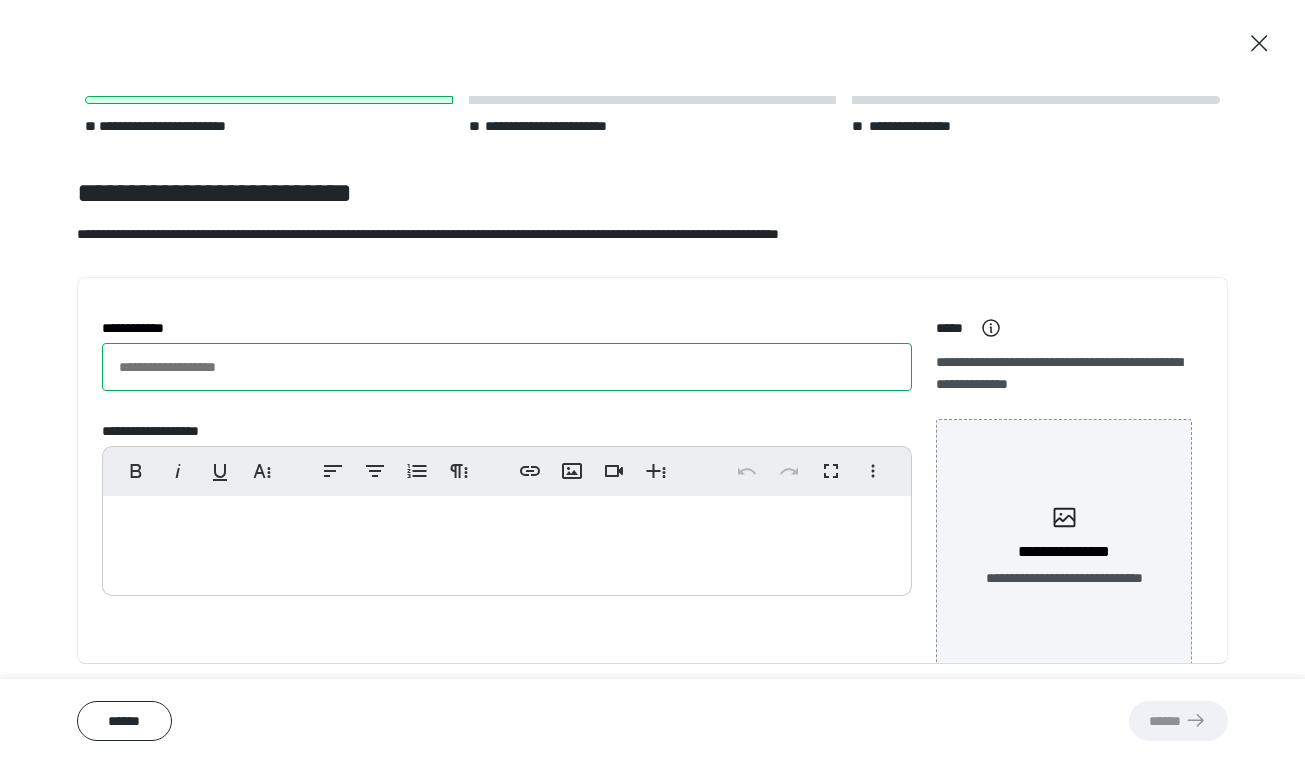 click on "**********" at bounding box center [507, 367] 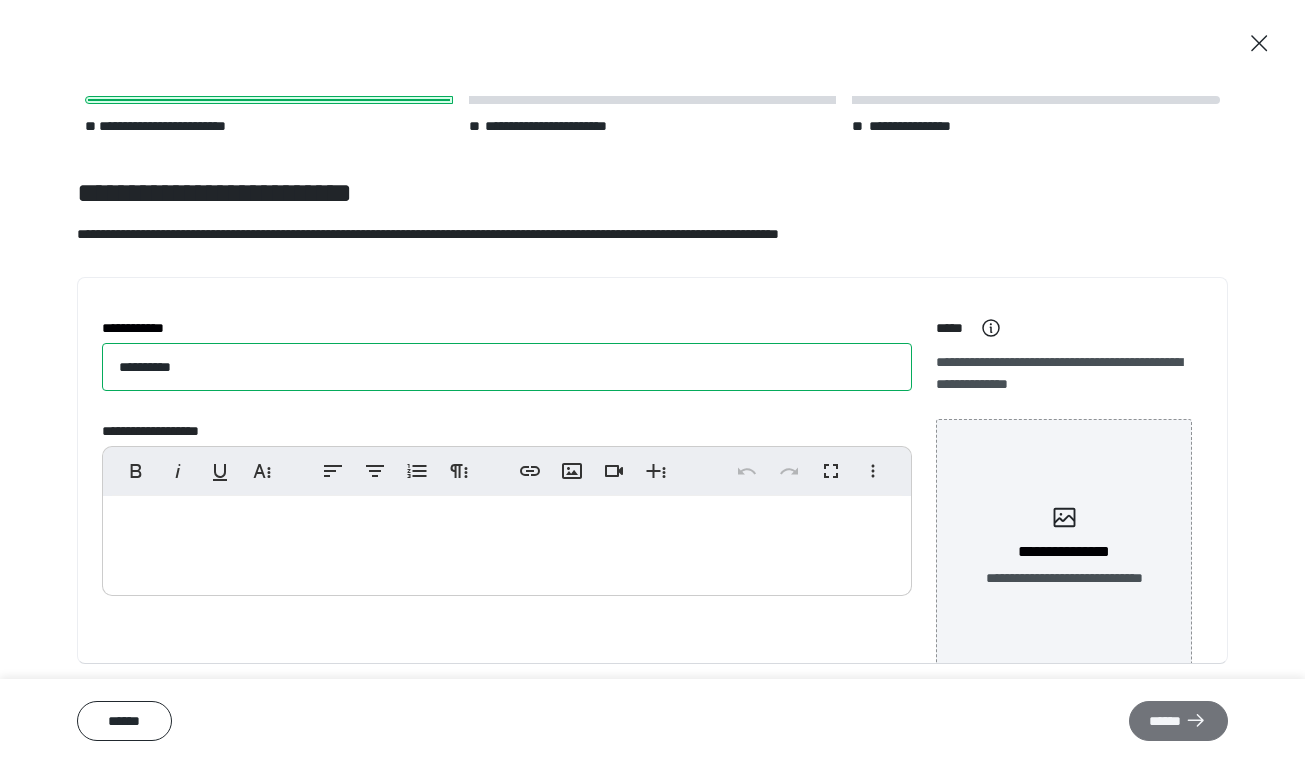 type on "*********" 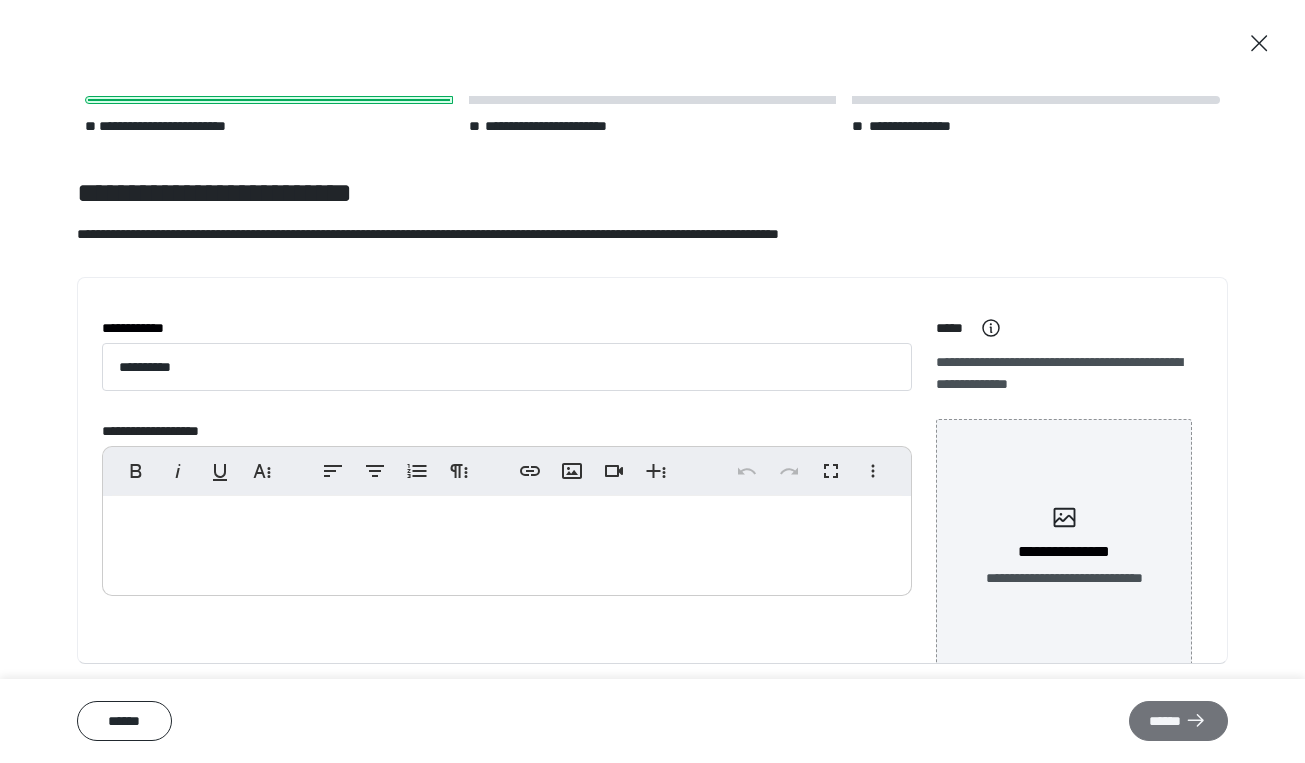click on "******" at bounding box center (1178, 721) 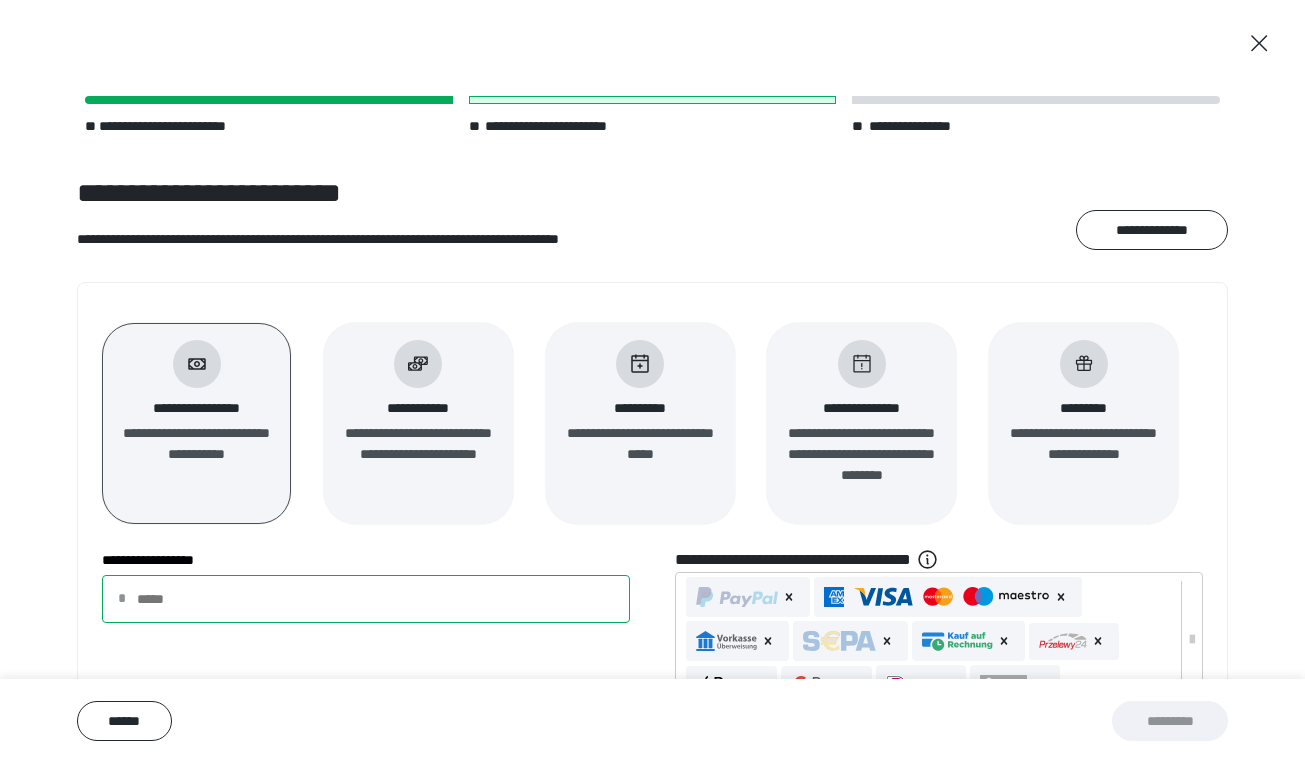click on "**********" at bounding box center [366, 599] 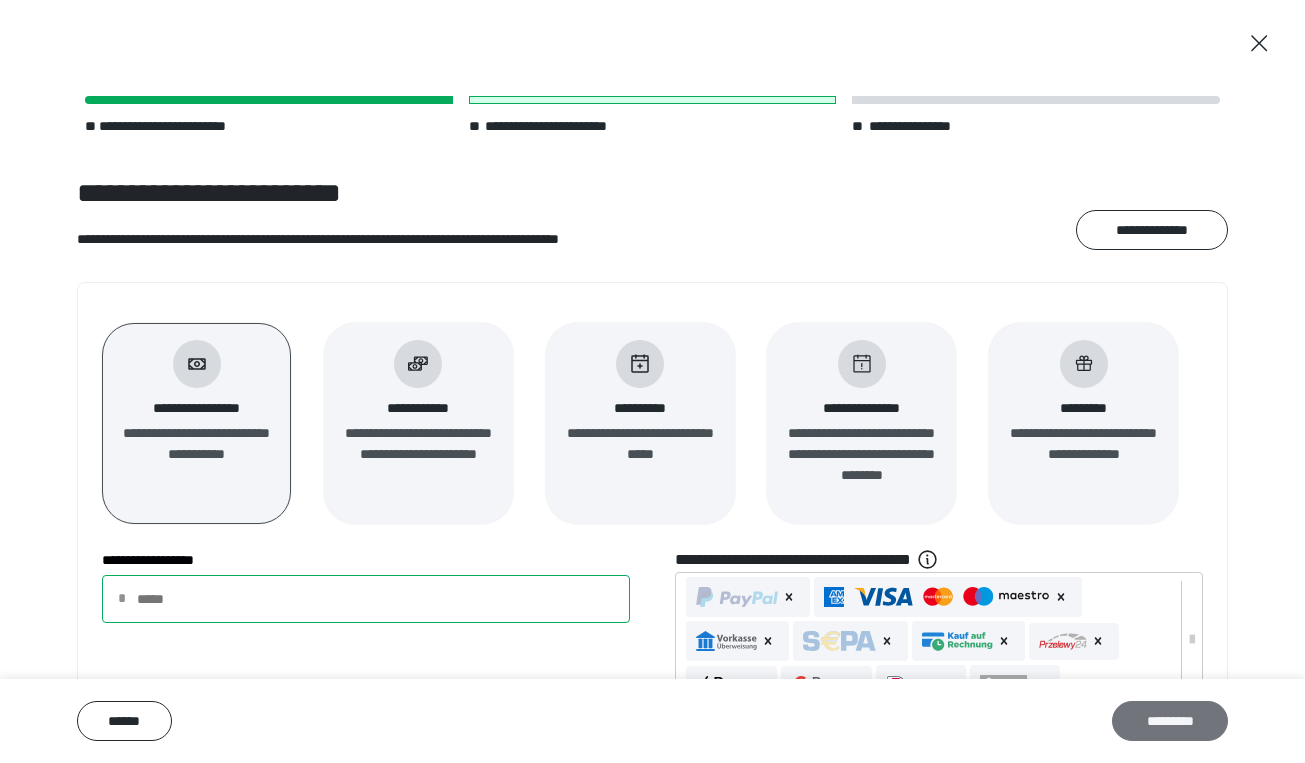 type on "**" 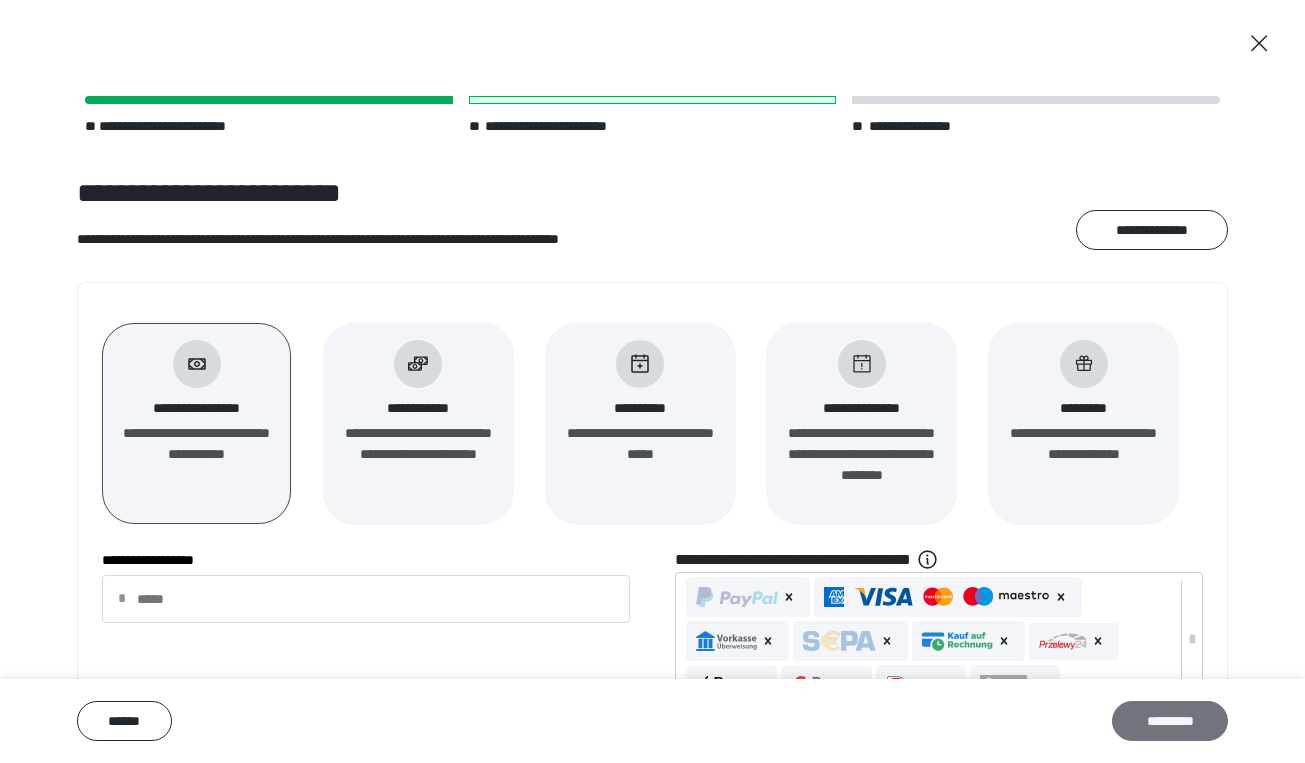 click on "*********" at bounding box center [1170, 721] 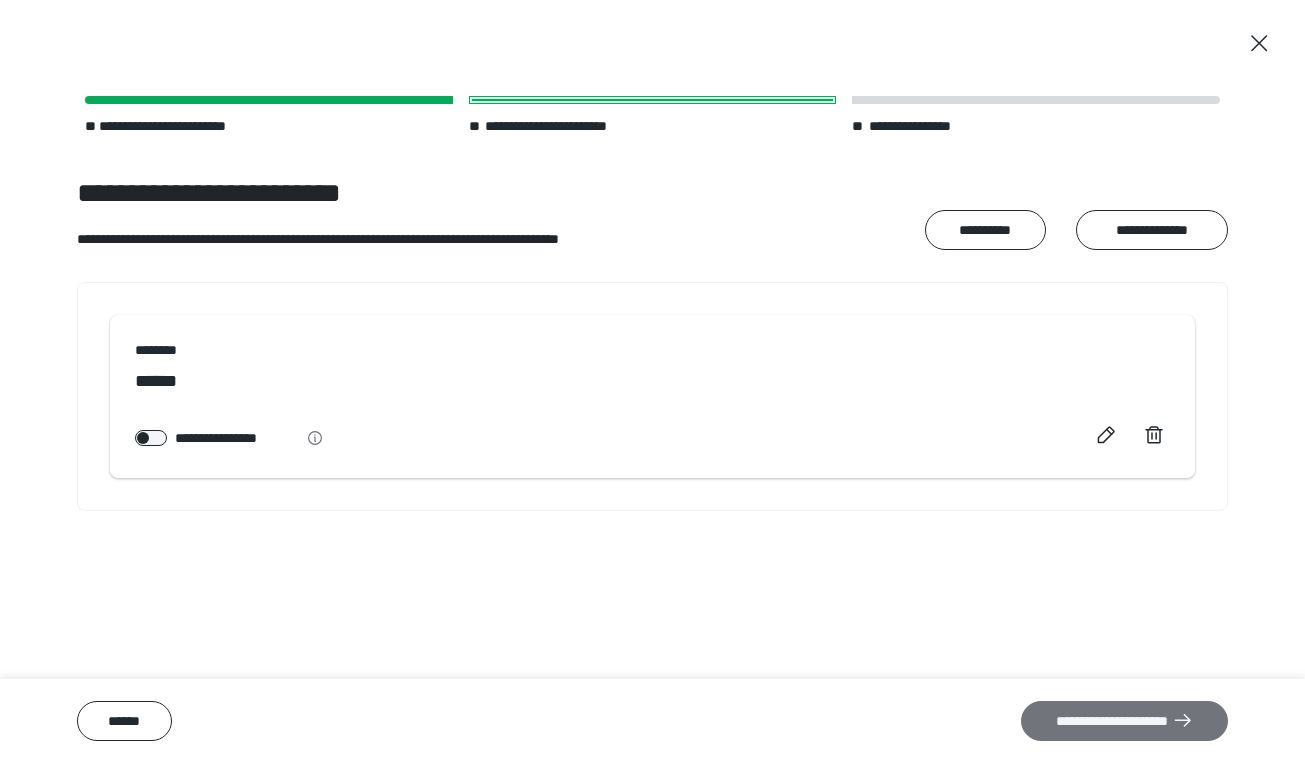 click on "**********" at bounding box center (1124, 721) 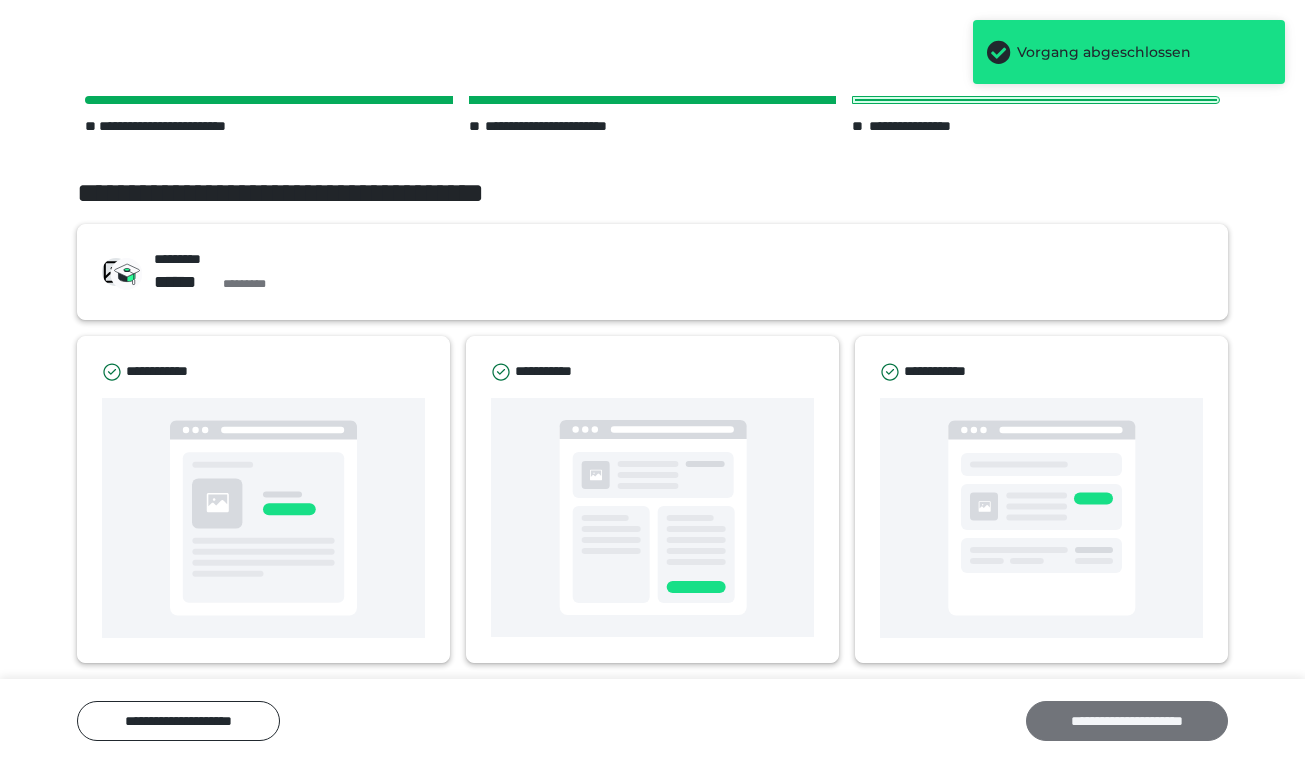click on "**********" at bounding box center [1127, 721] 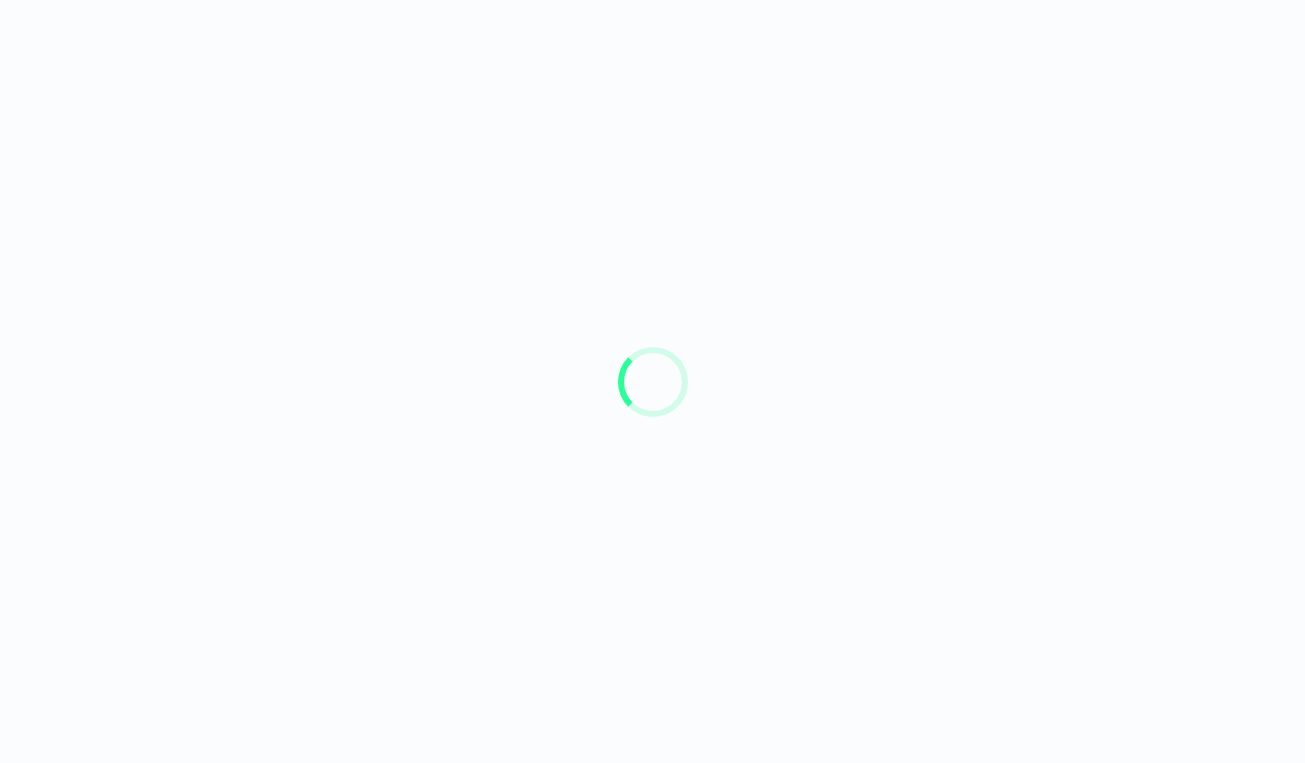scroll, scrollTop: 0, scrollLeft: 0, axis: both 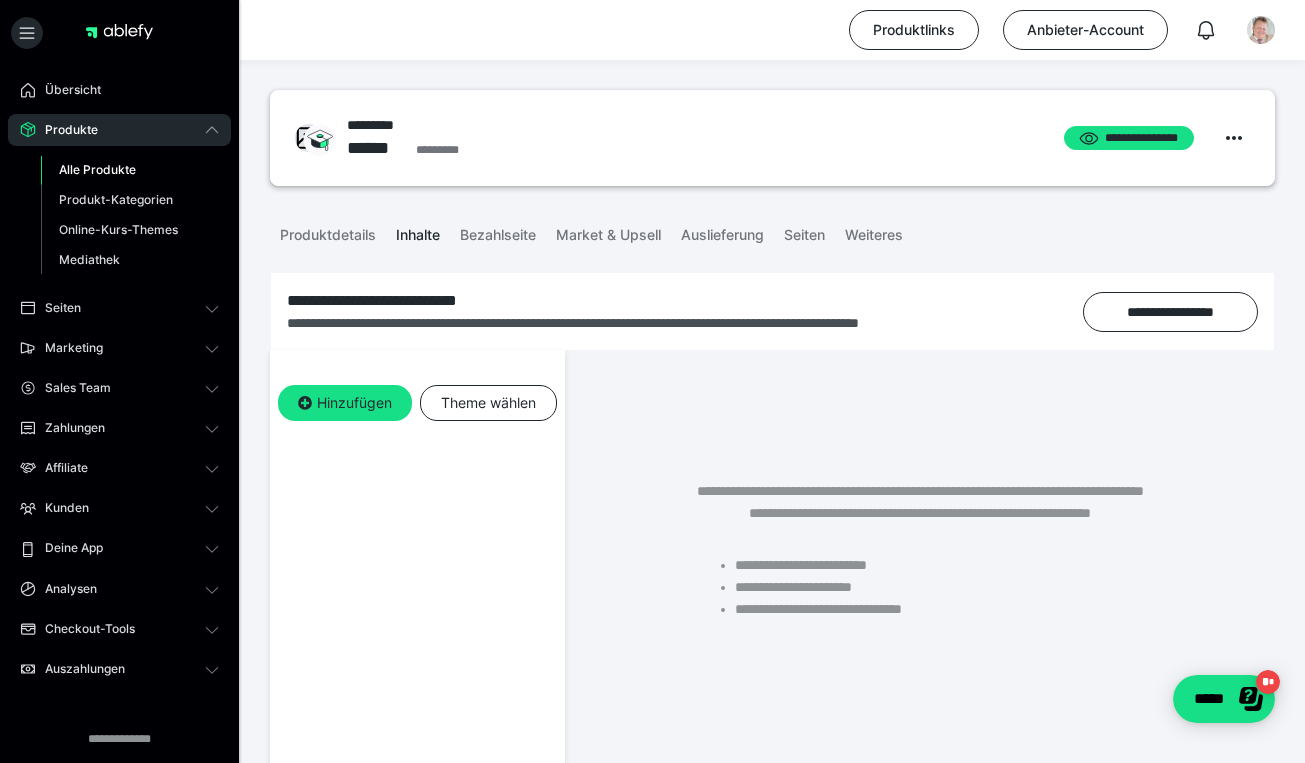 click on "Alle Produkte" at bounding box center (97, 169) 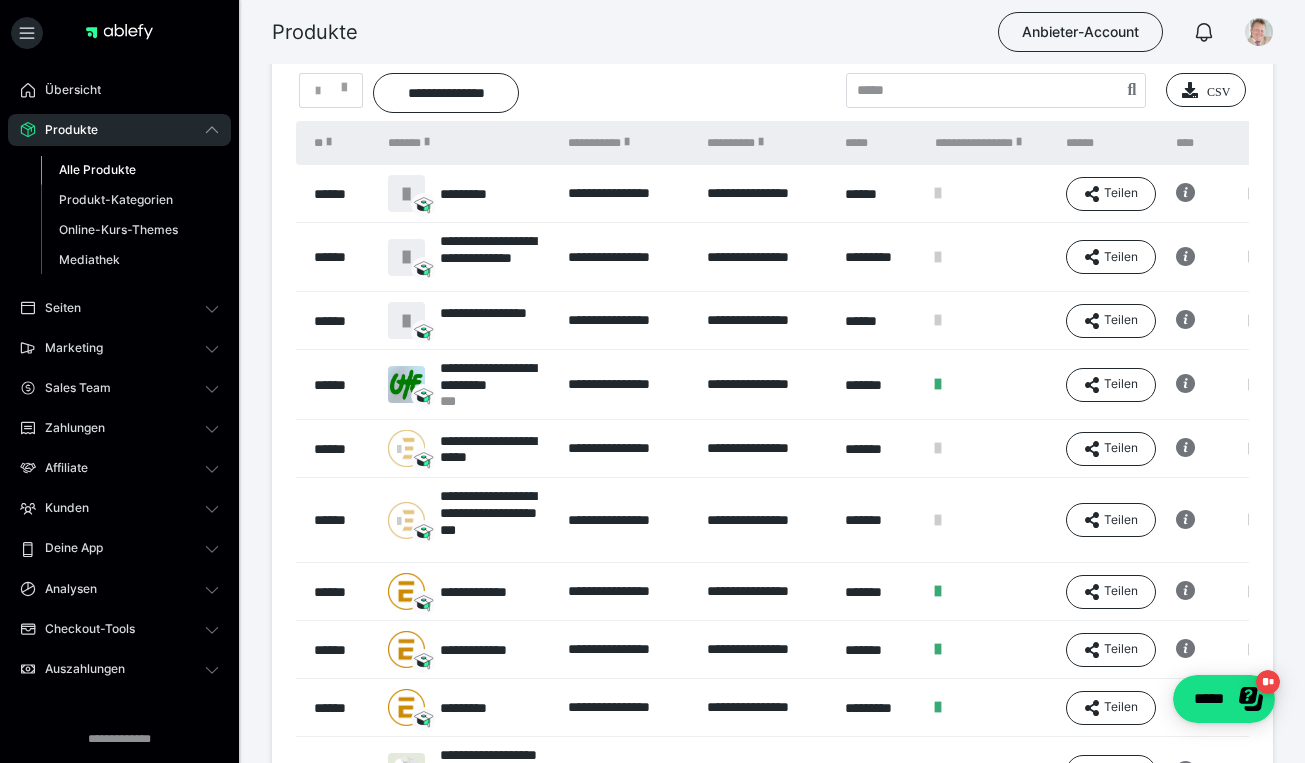 scroll, scrollTop: 148, scrollLeft: 0, axis: vertical 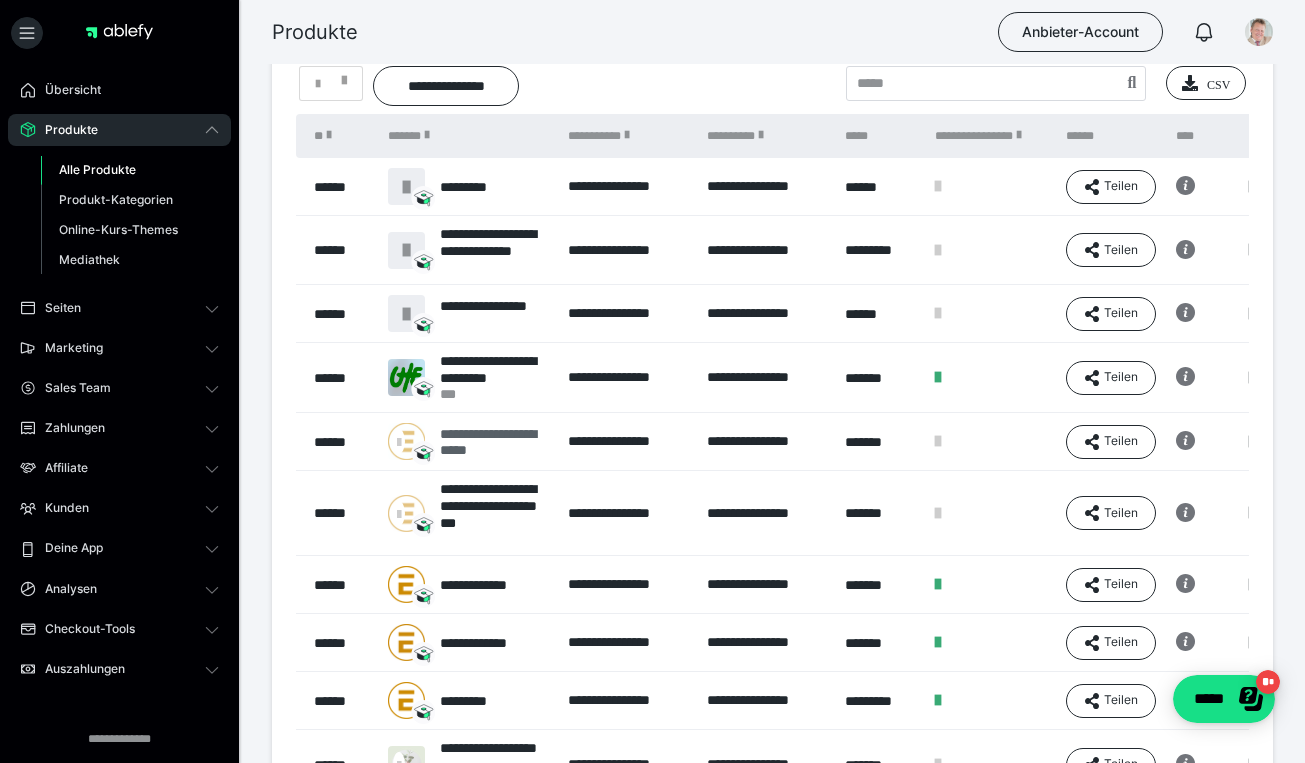 click on "**********" at bounding box center [494, 442] 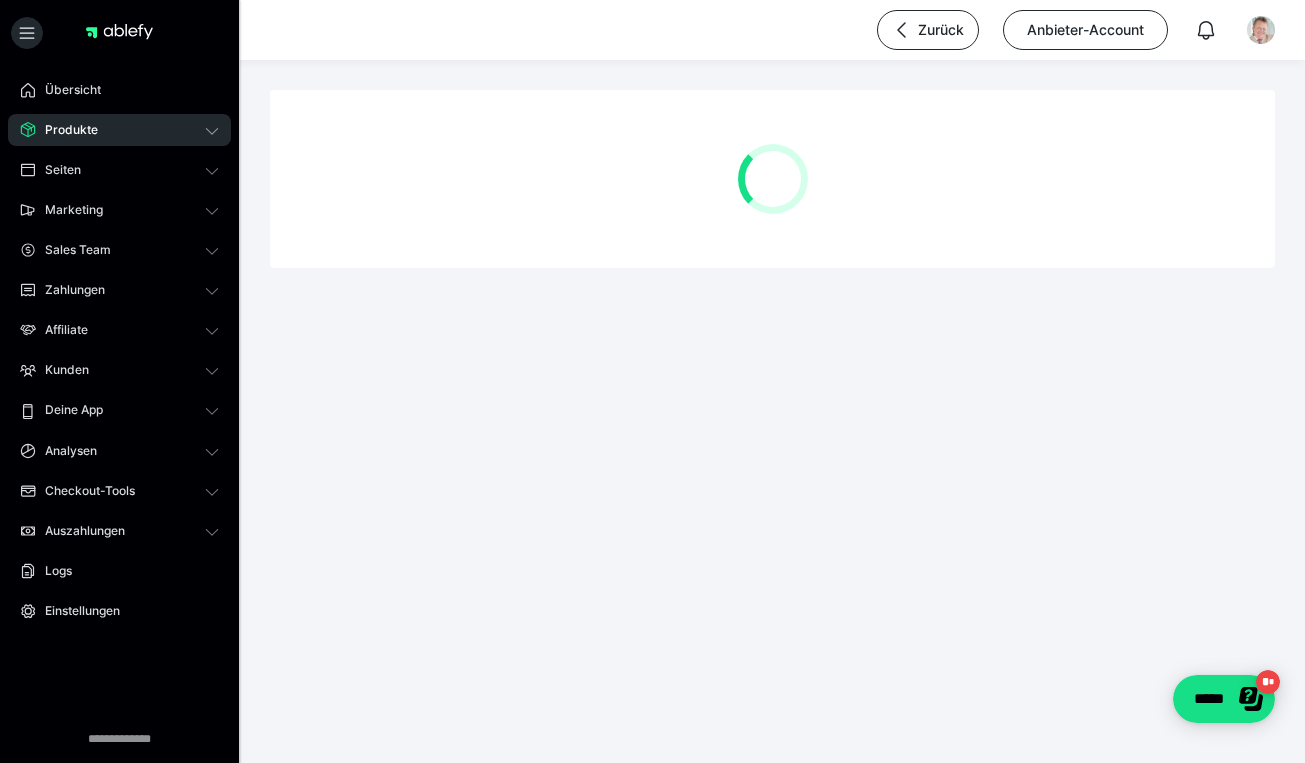 click on "Führungsstile" at bounding box center [652, 196] 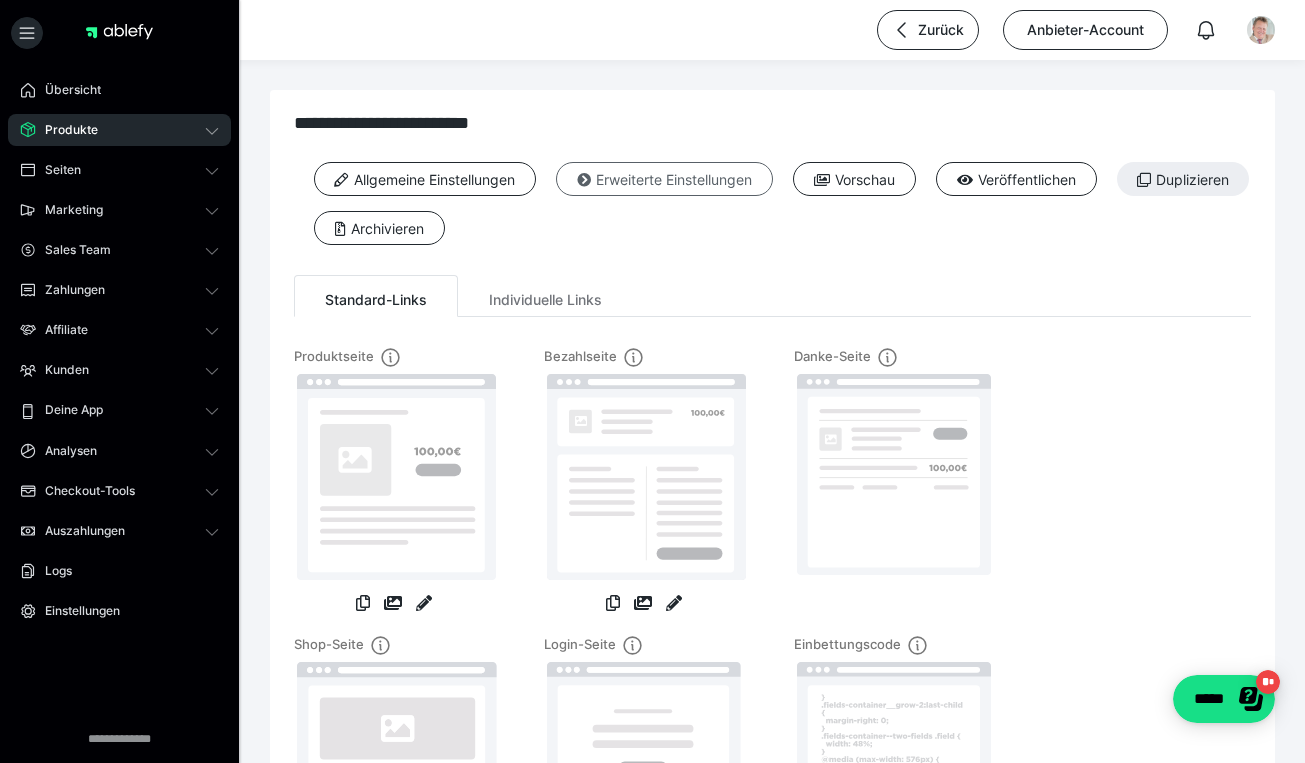 click on "Erweiterte Einstellungen" at bounding box center [664, 179] 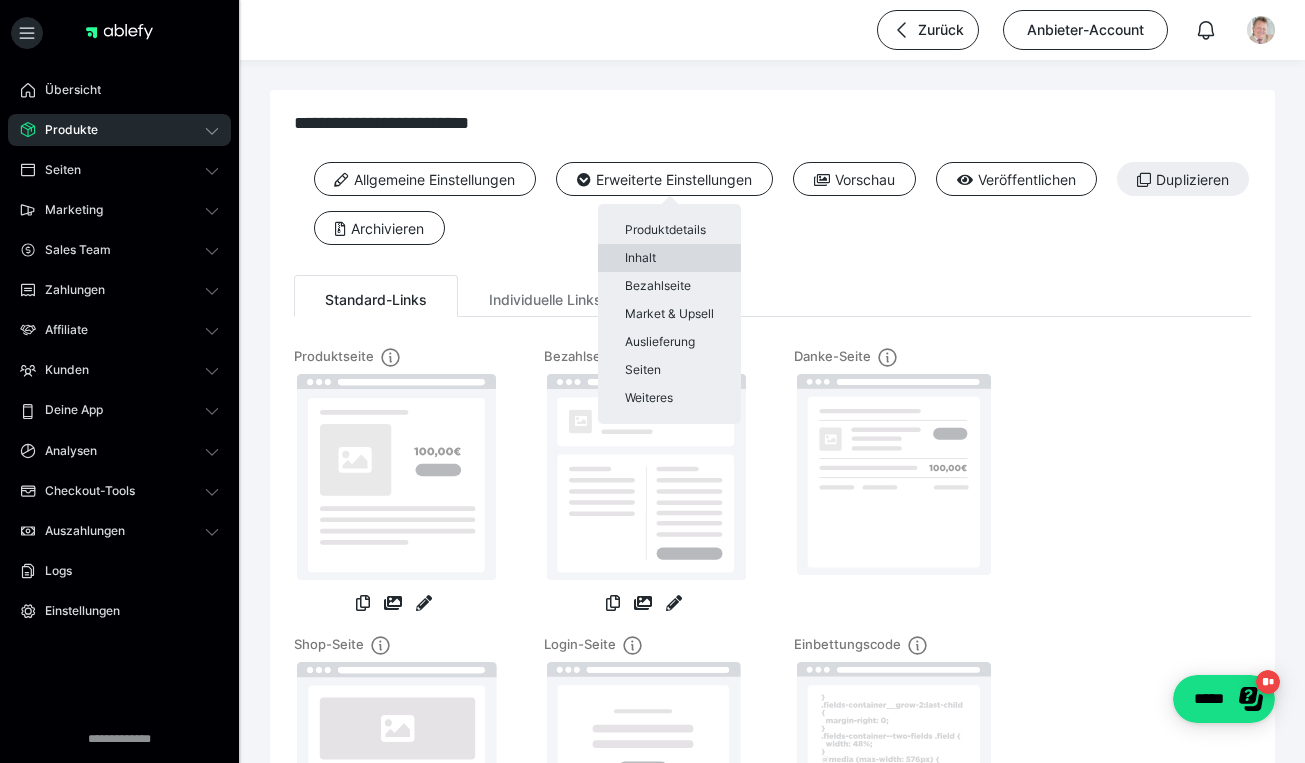 click on "Inhalt" at bounding box center (669, 258) 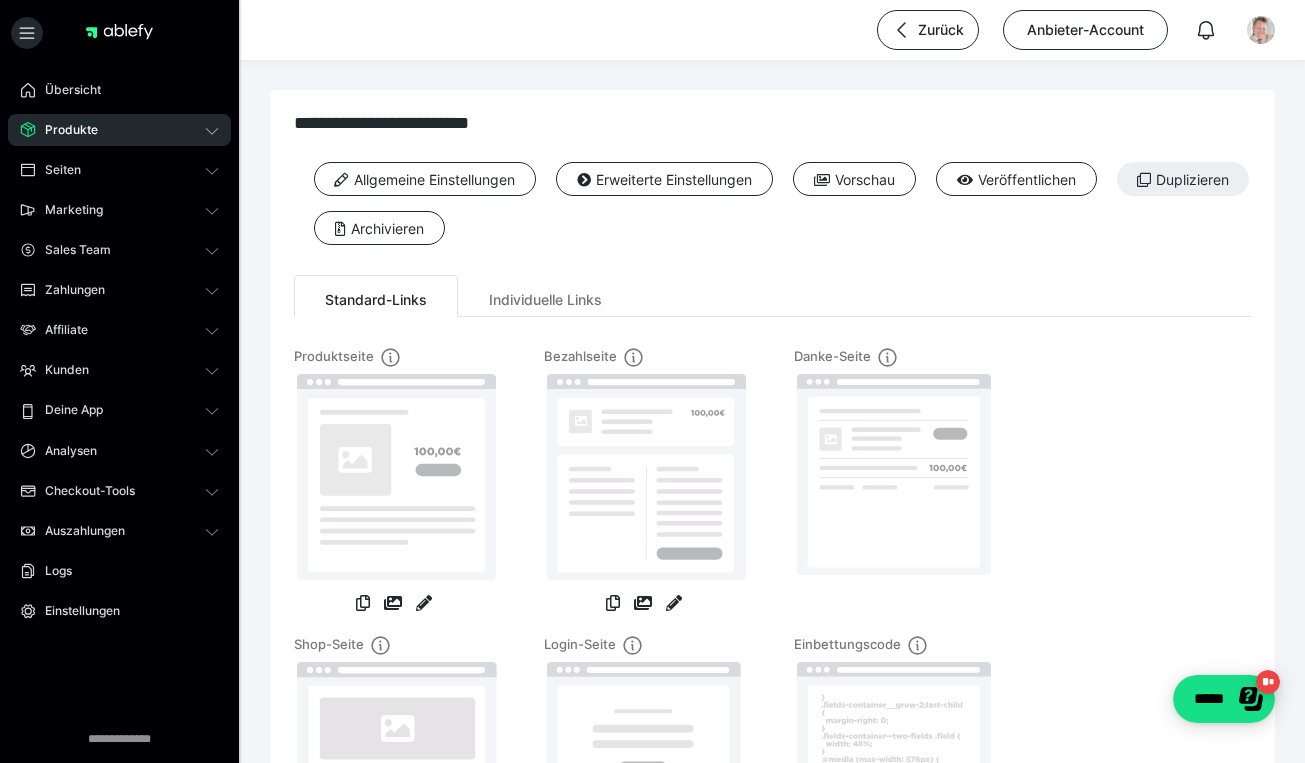 click on "Produkte" at bounding box center (64, 130) 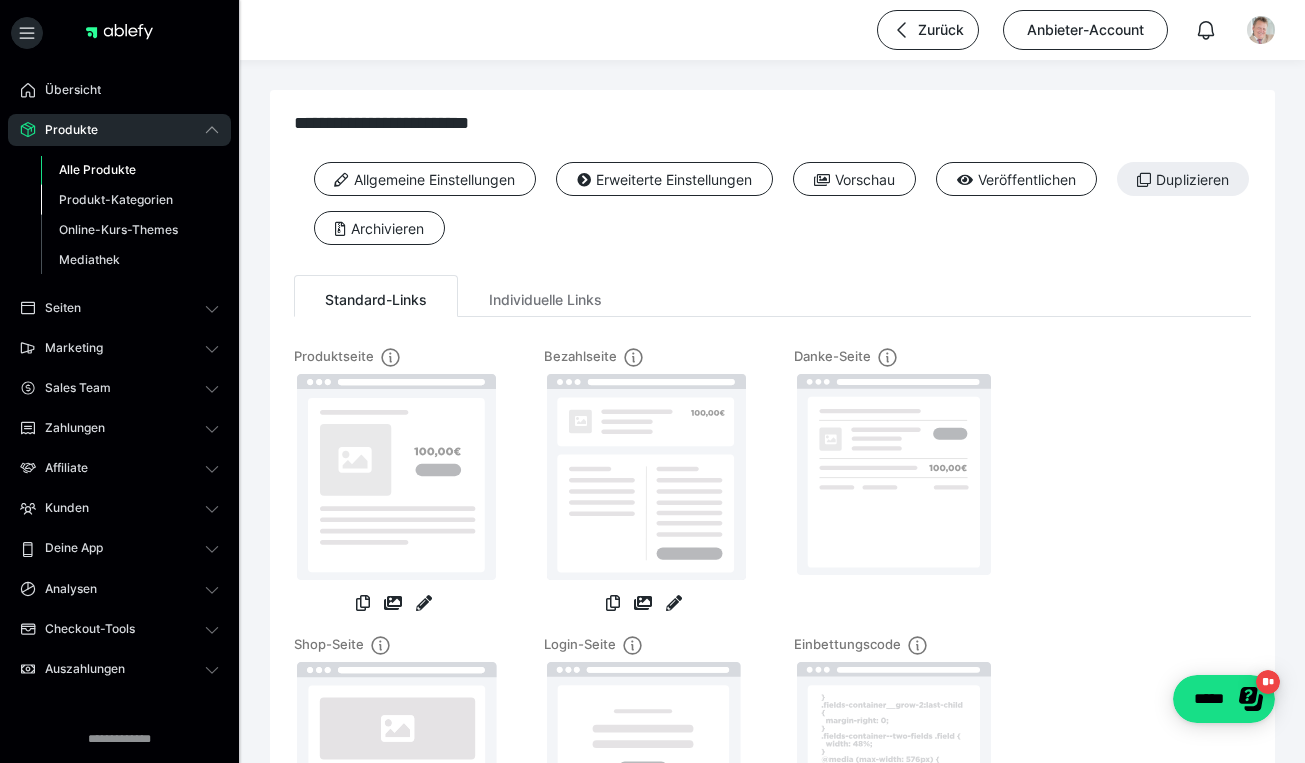click on "Produkt-Kategorien" at bounding box center [116, 199] 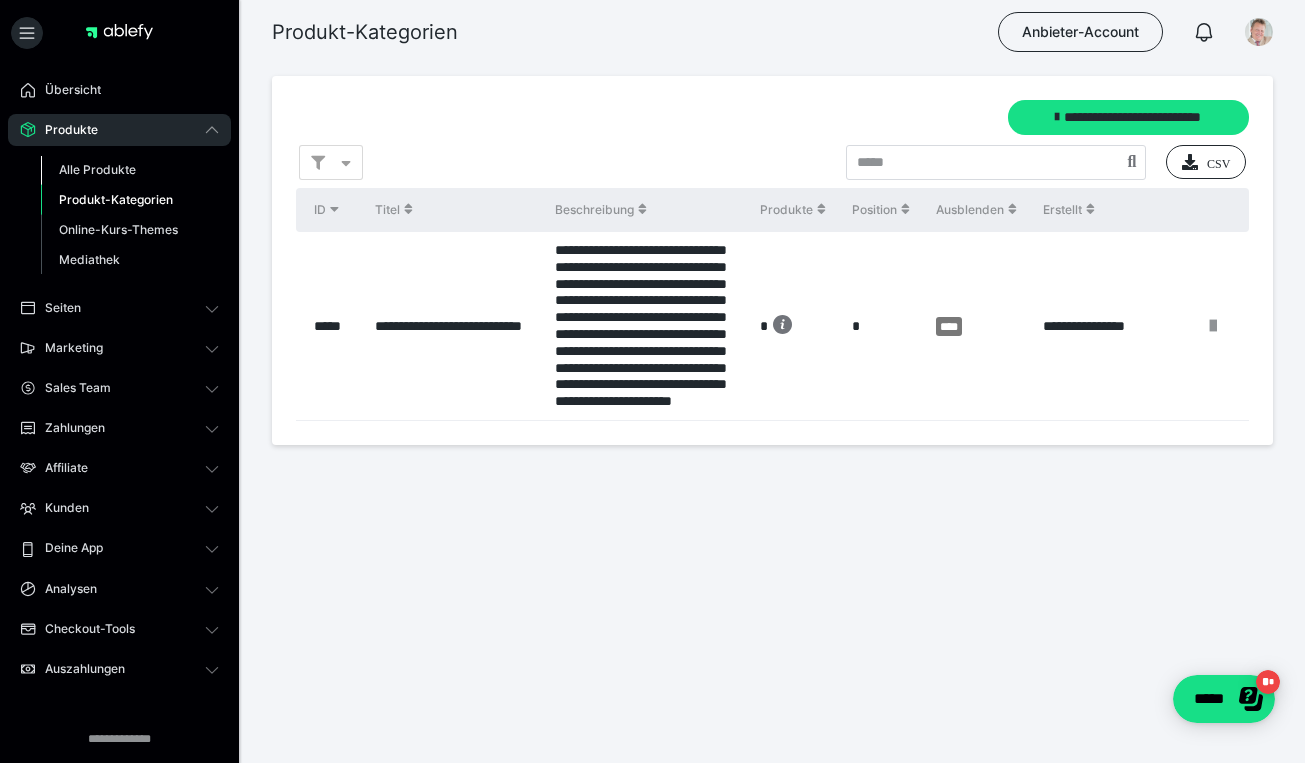 click on "Alle Produkte" at bounding box center (97, 169) 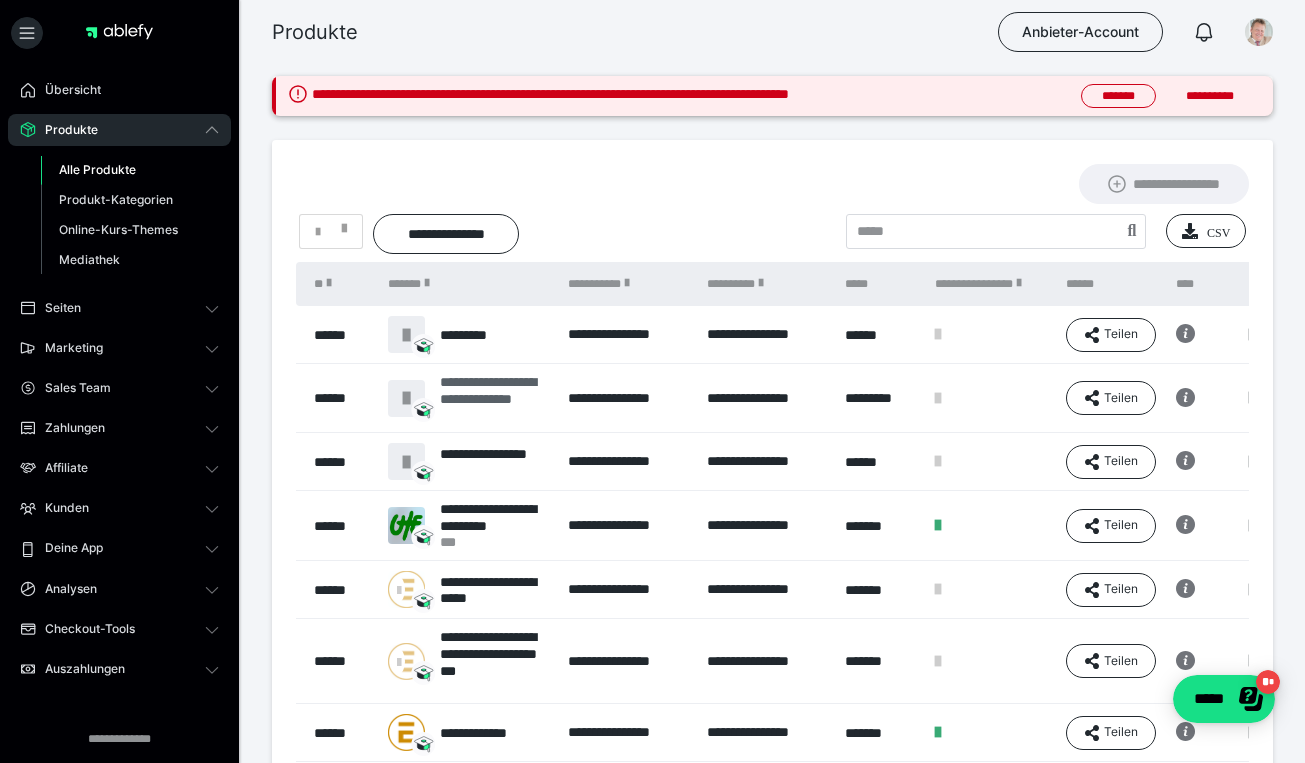 click on "**********" at bounding box center (494, 398) 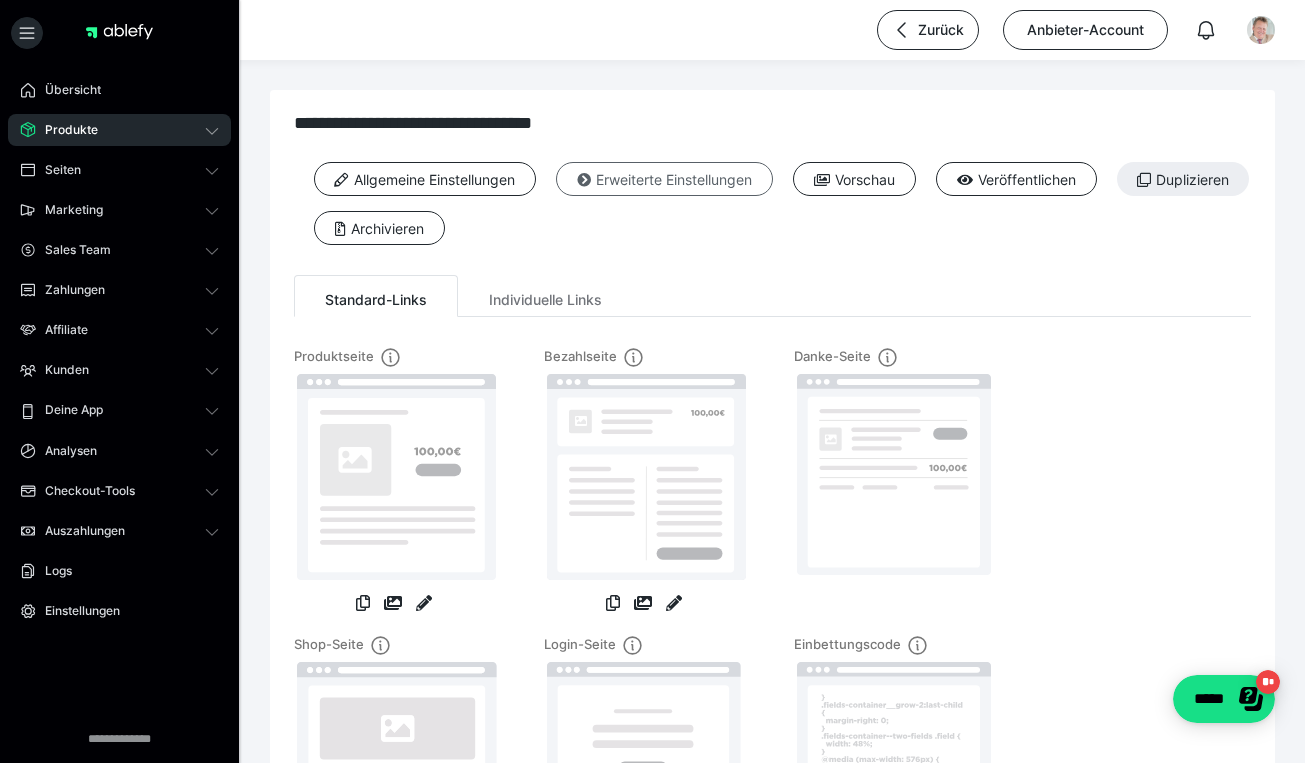 click on "Erweiterte Einstellungen" at bounding box center [664, 179] 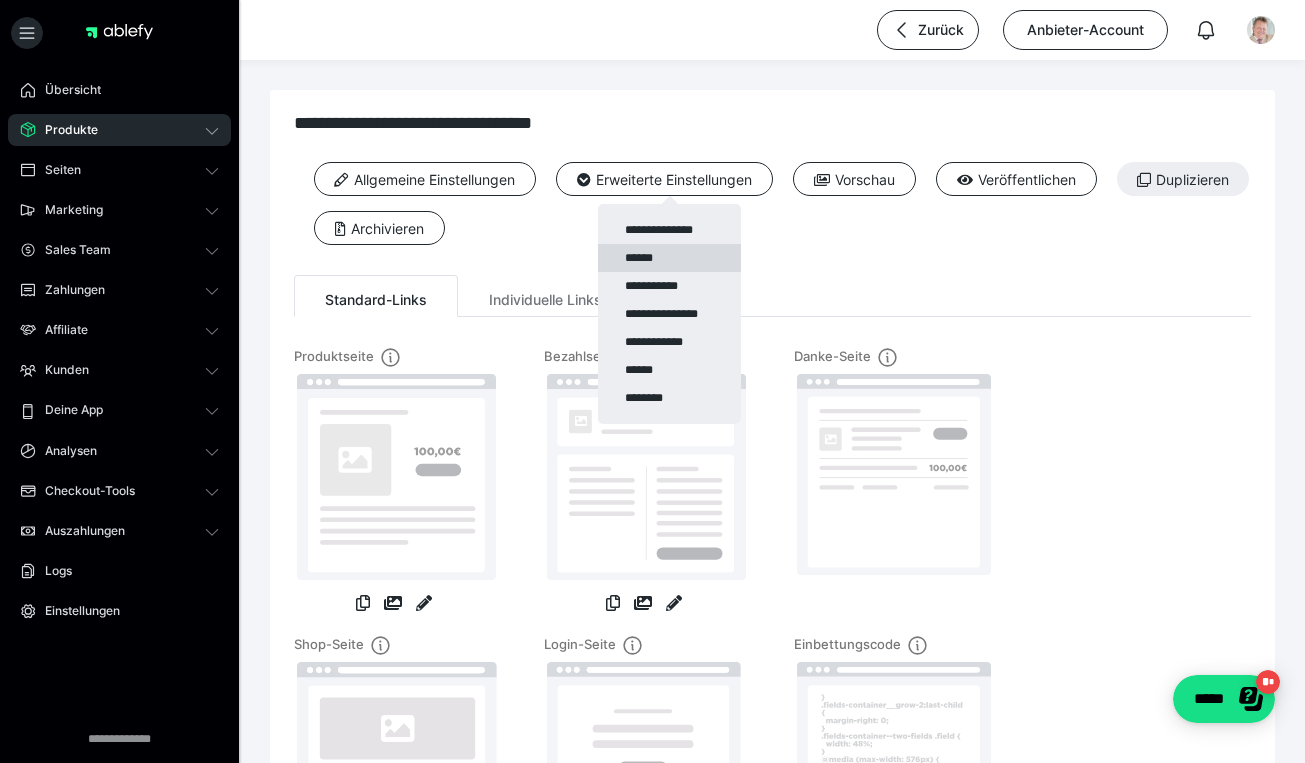 click on "******" at bounding box center (669, 258) 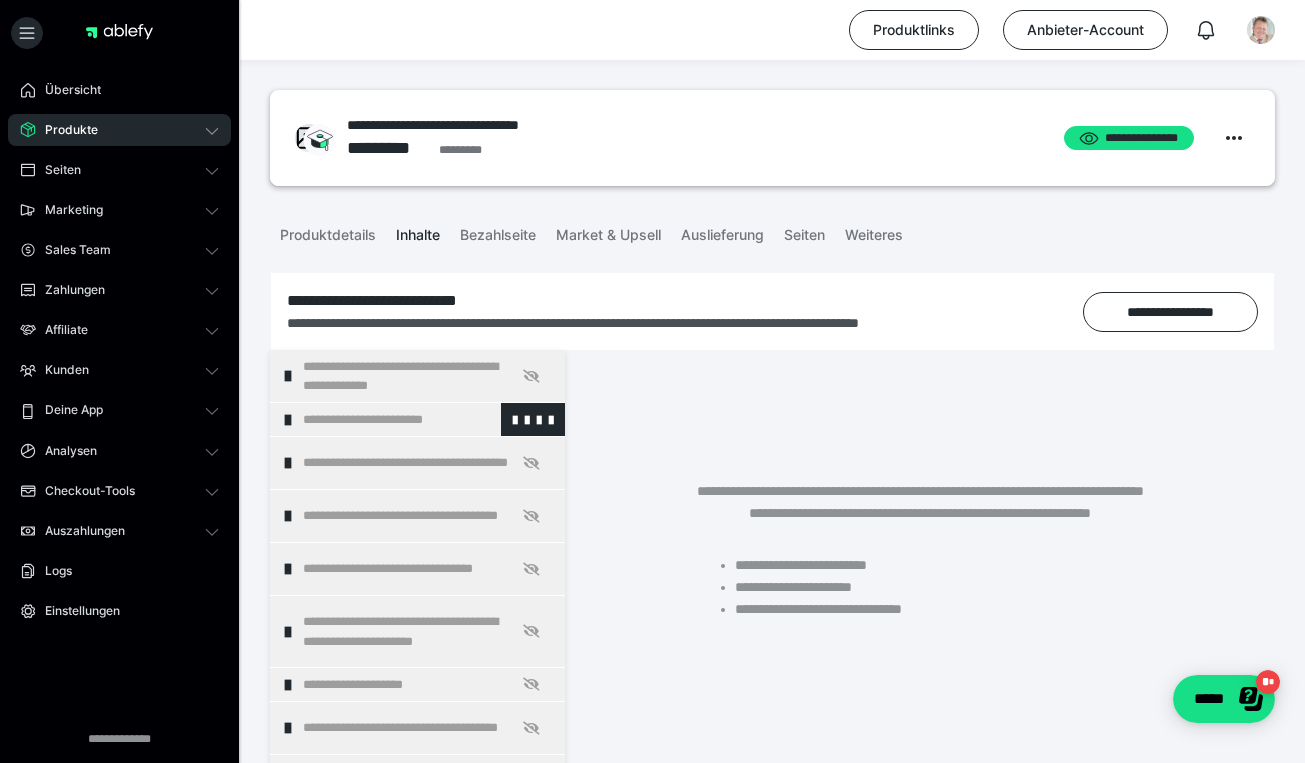 click on "**********" at bounding box center (426, 419) 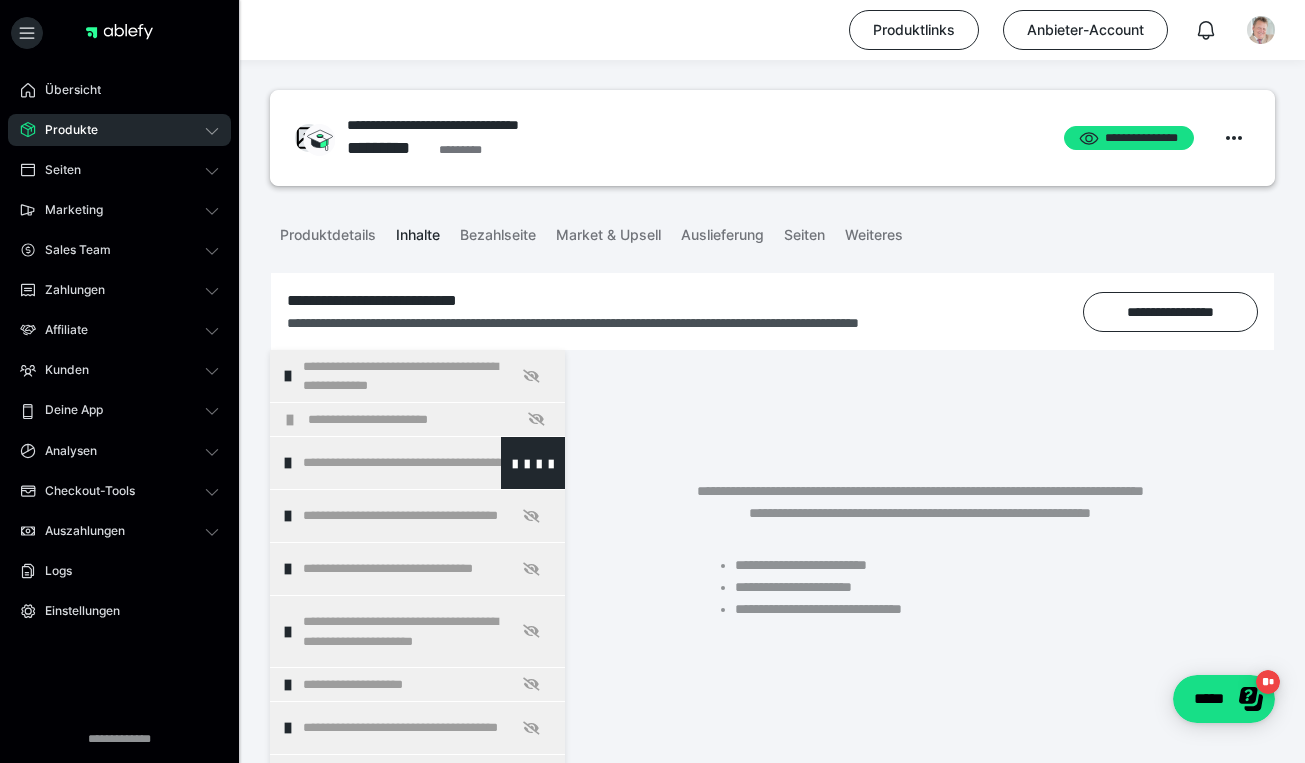 click on "**********" at bounding box center [426, 463] 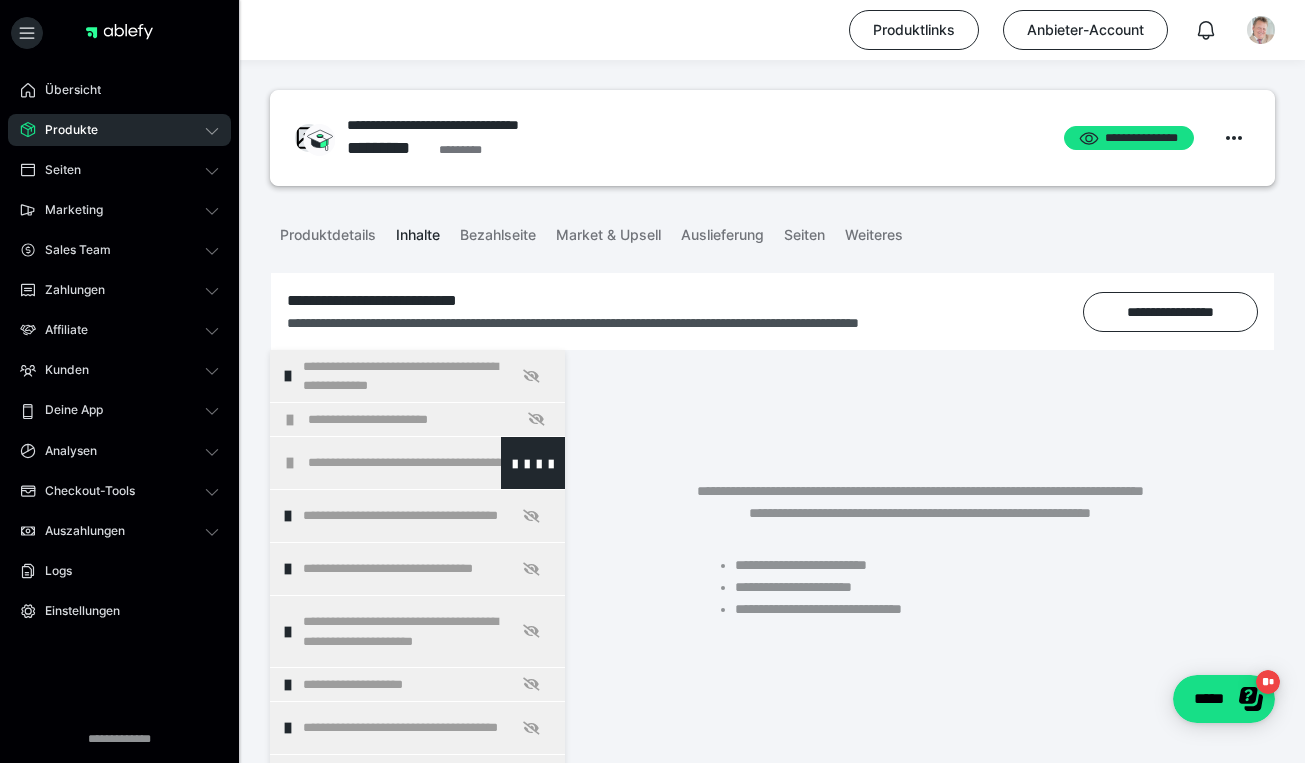 click on "**********" at bounding box center [431, 463] 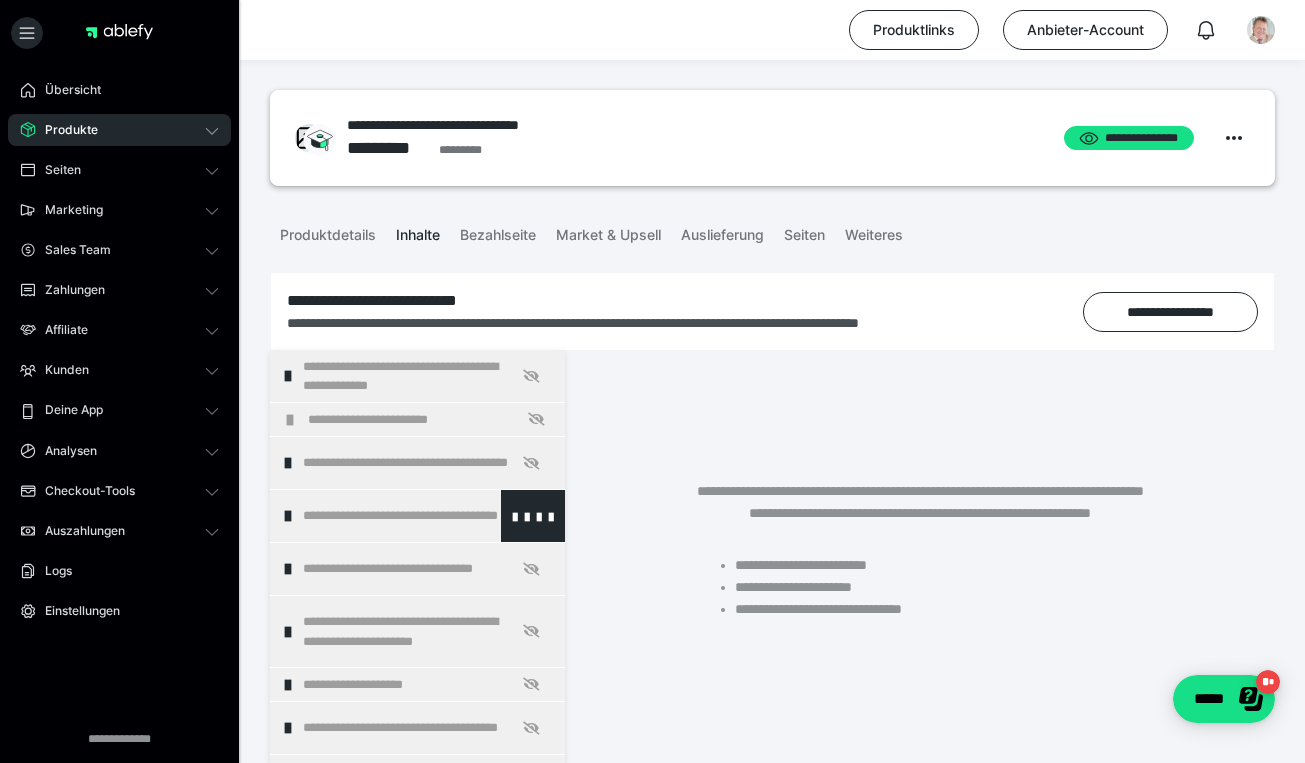 click on "**********" at bounding box center [426, 516] 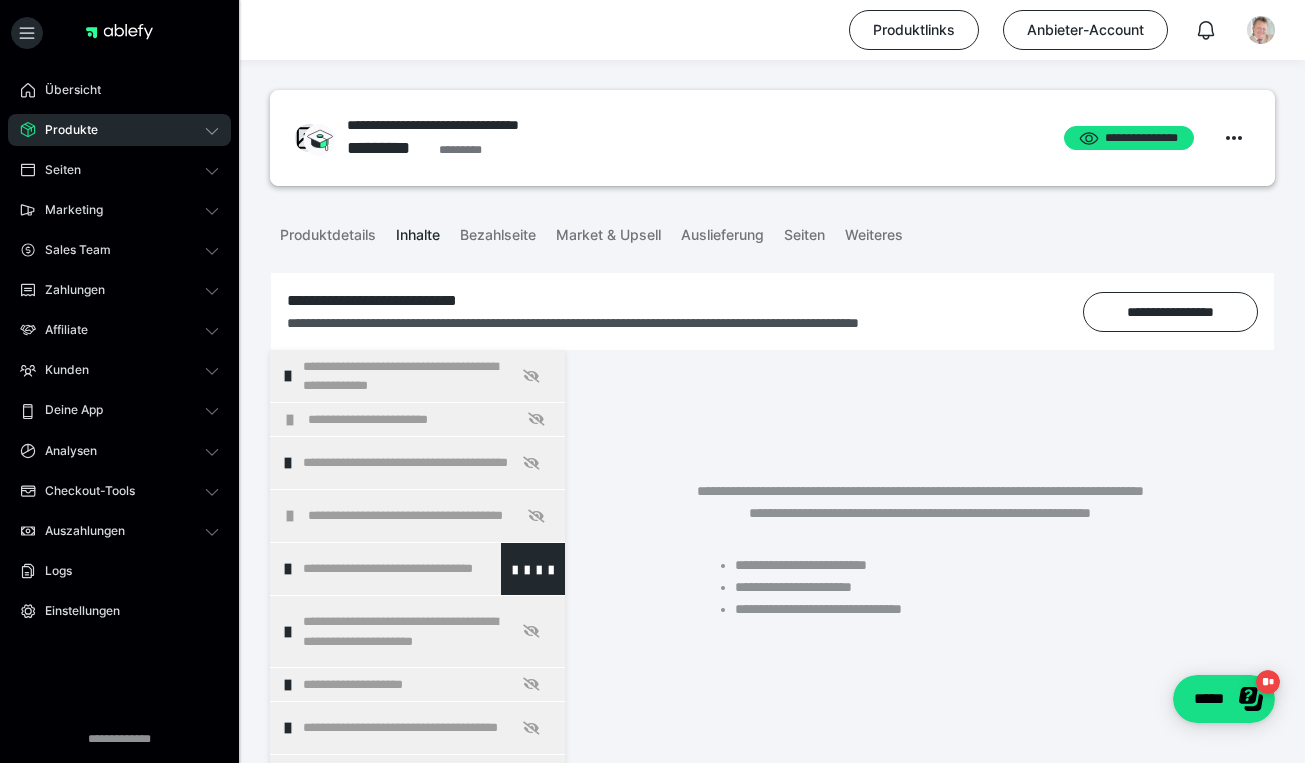 click on "**********" at bounding box center (426, 569) 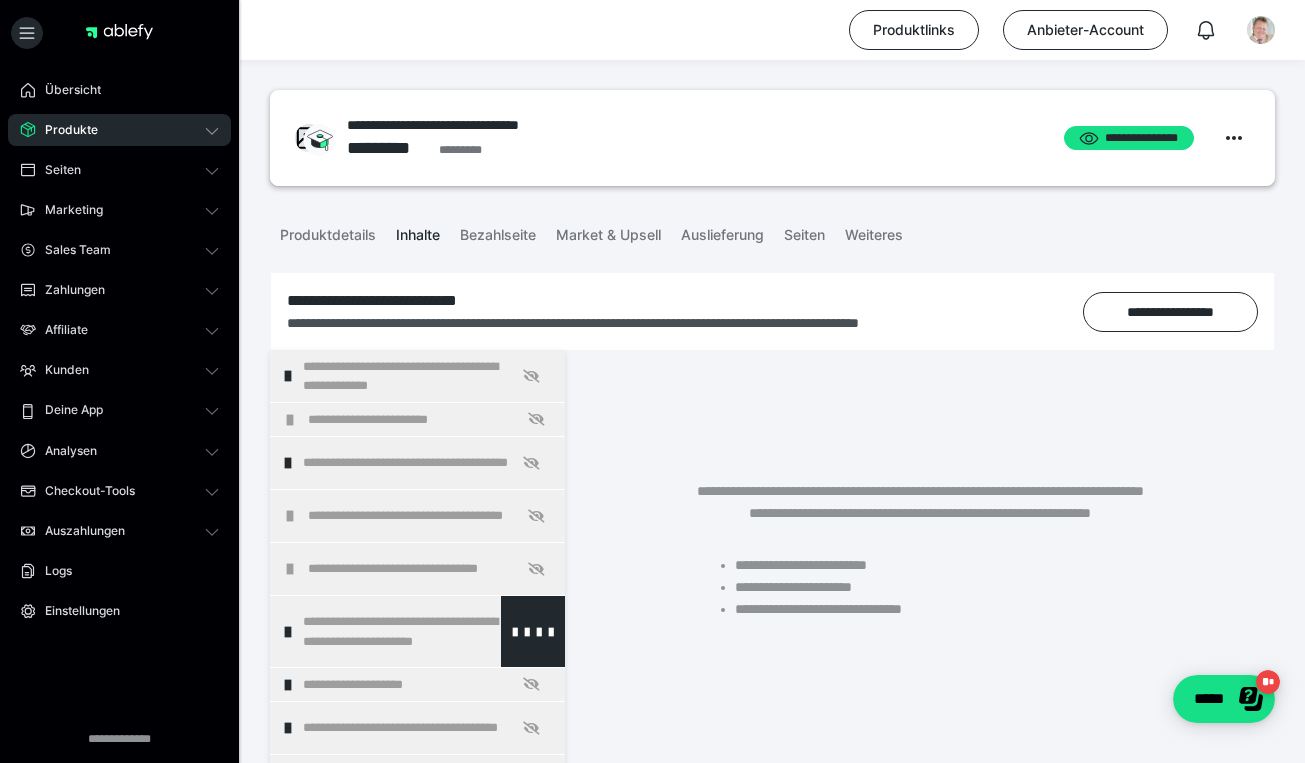 click on "**********" at bounding box center [426, 631] 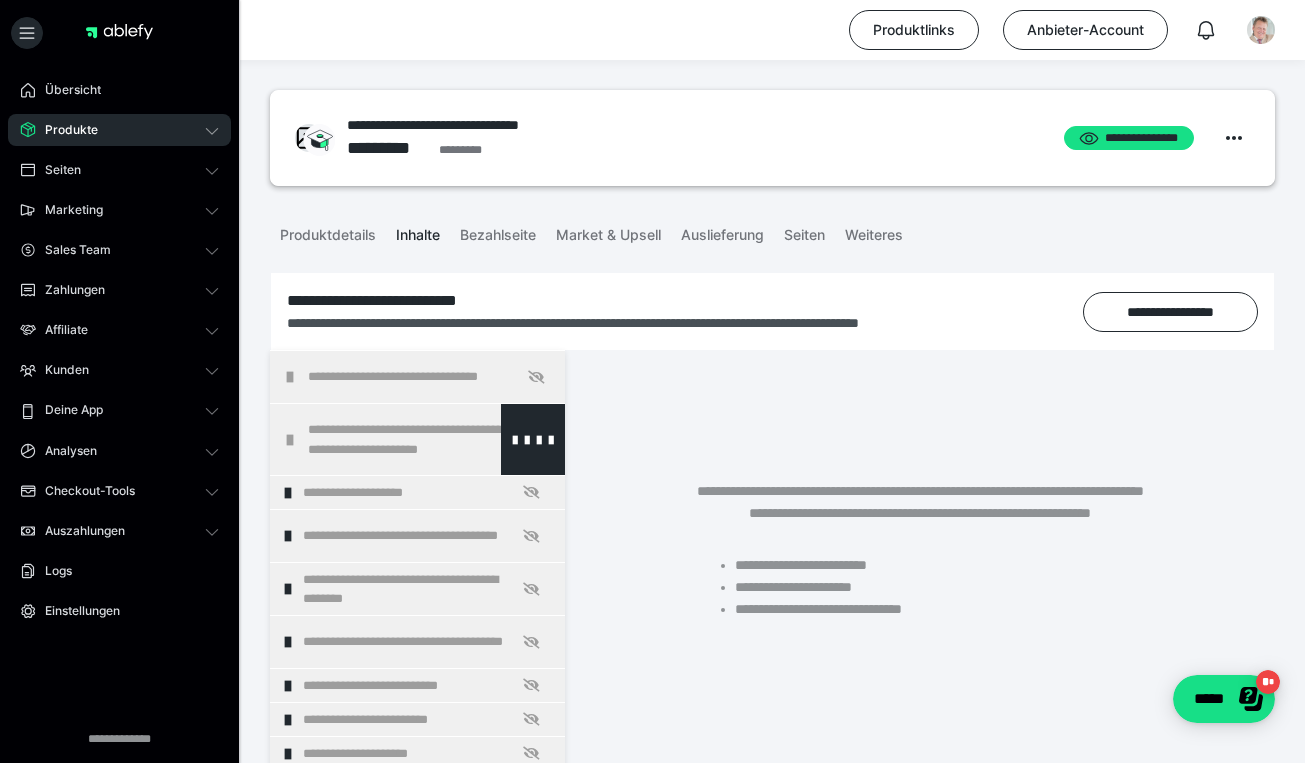 scroll, scrollTop: 197, scrollLeft: 0, axis: vertical 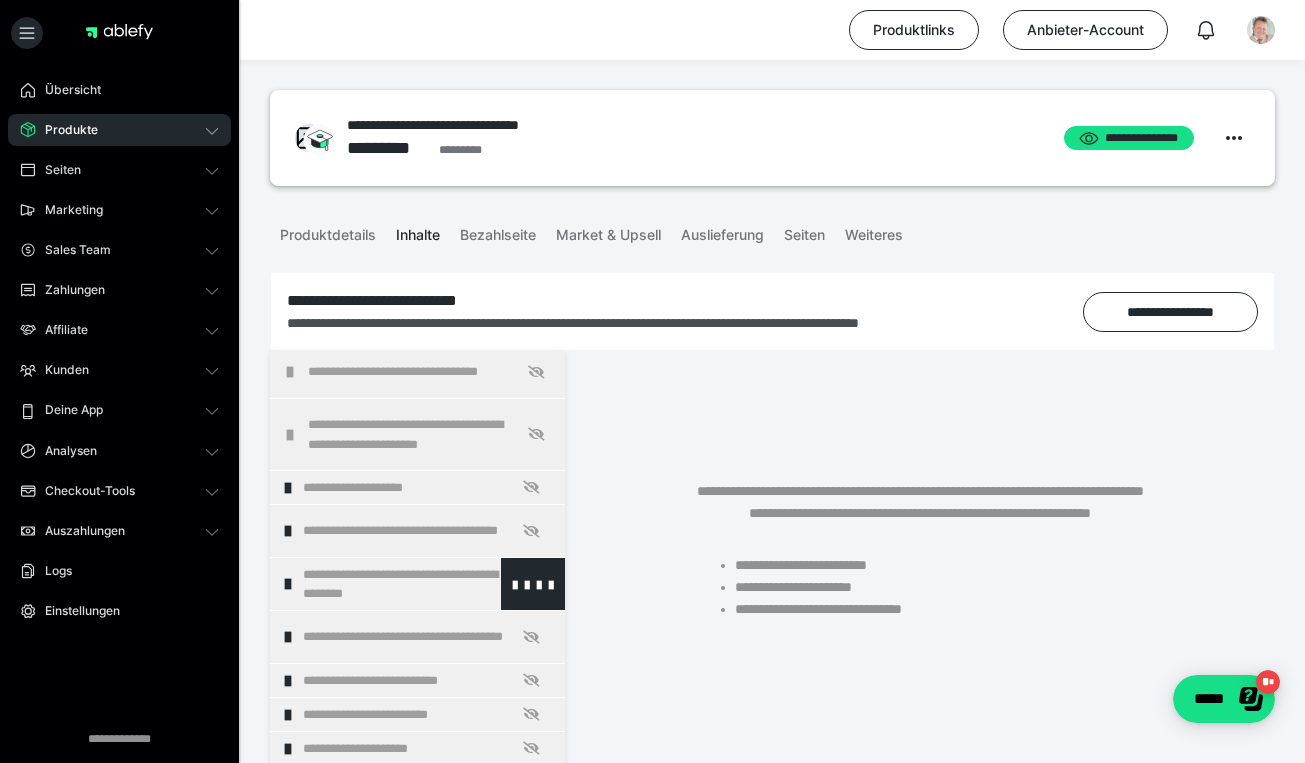 click on "**********" at bounding box center [426, 584] 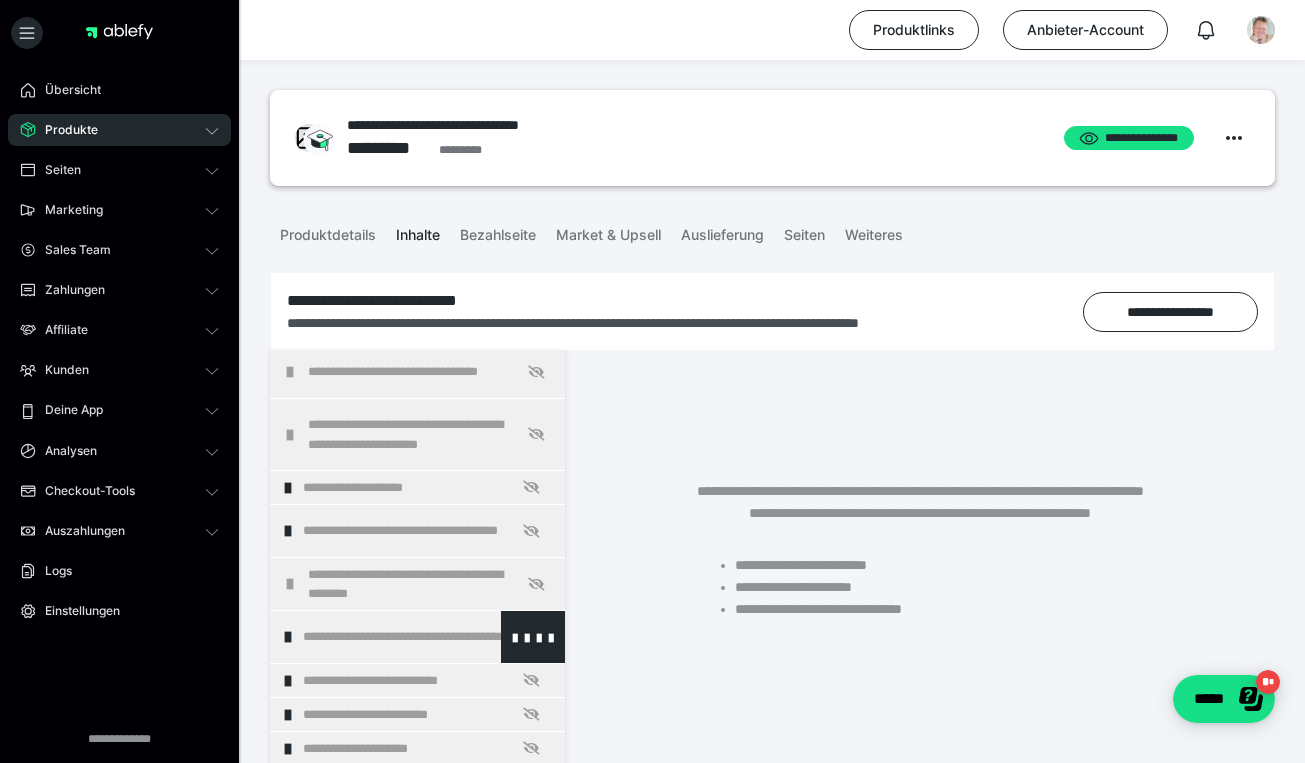 click on "**********" at bounding box center [426, 637] 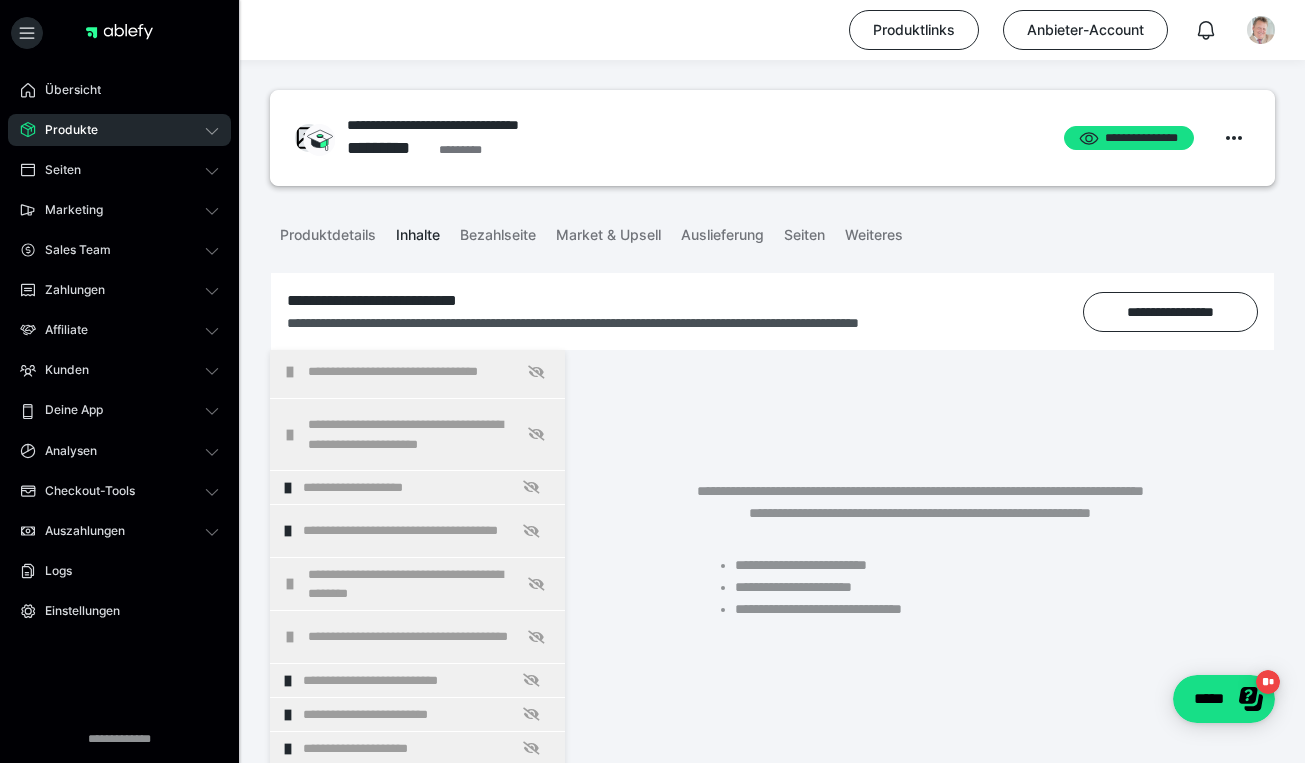 click on "Produkte" at bounding box center (64, 130) 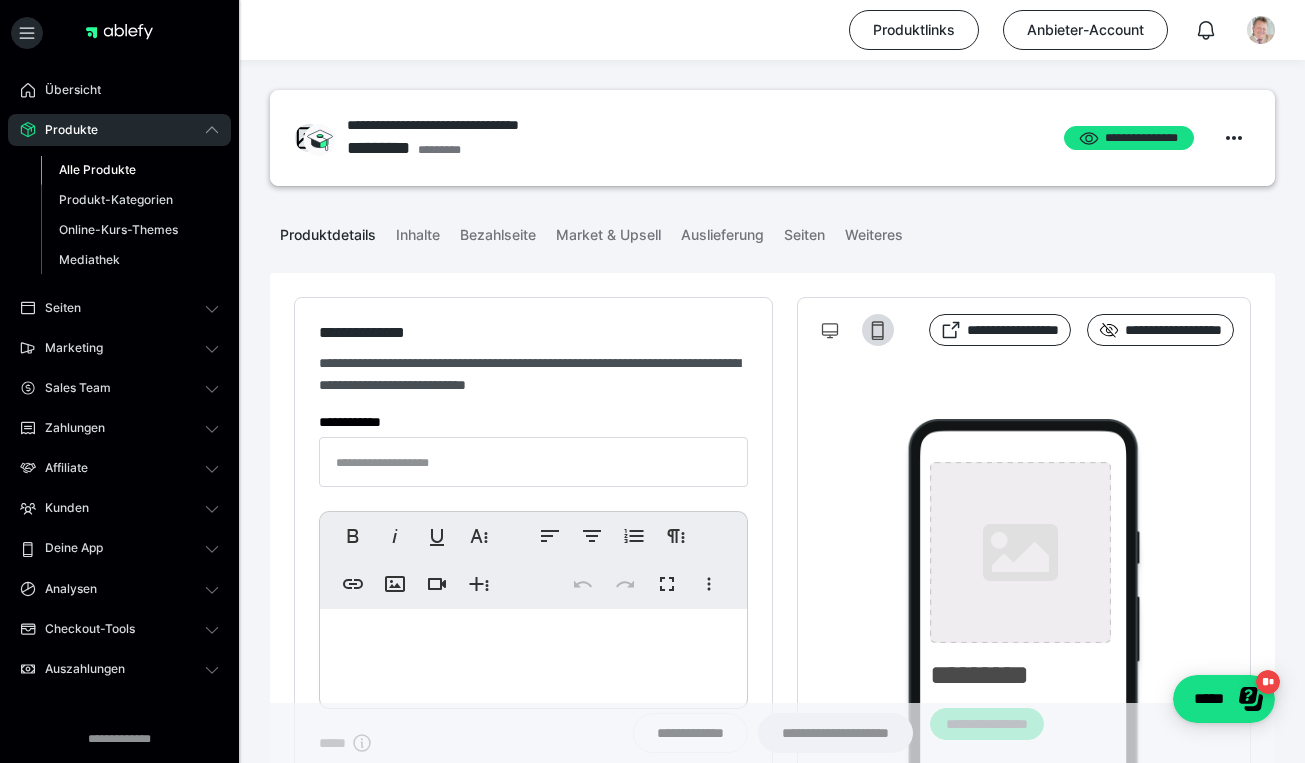 type on "**********" 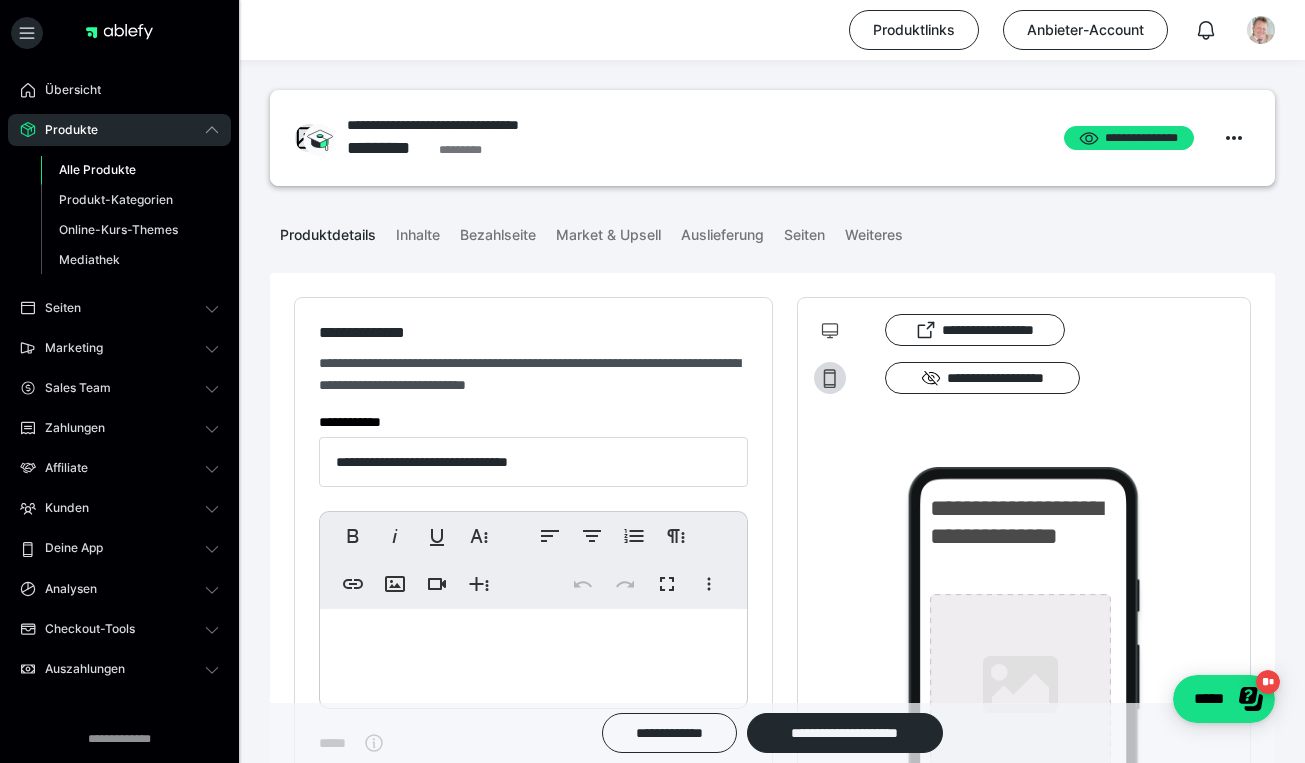 click on "Alle Produkte" at bounding box center [97, 169] 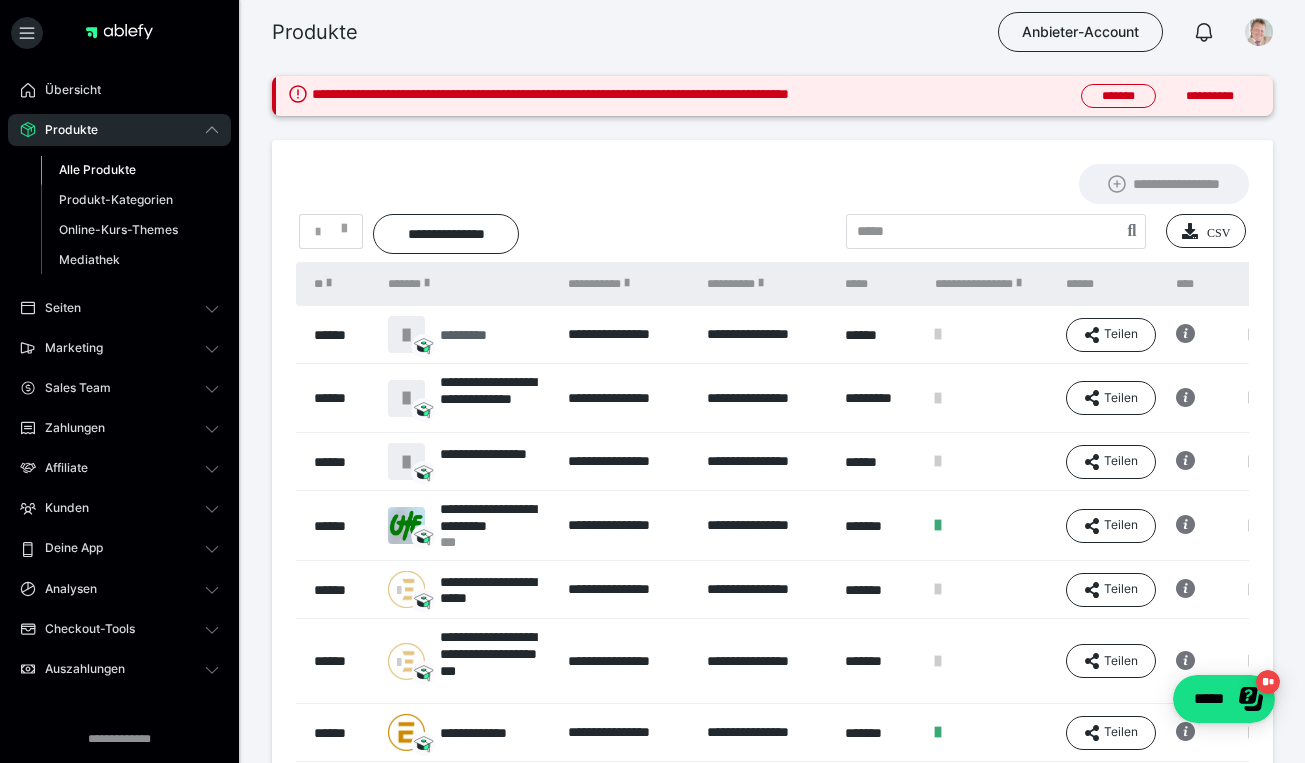 click on "*********" at bounding box center (472, 335) 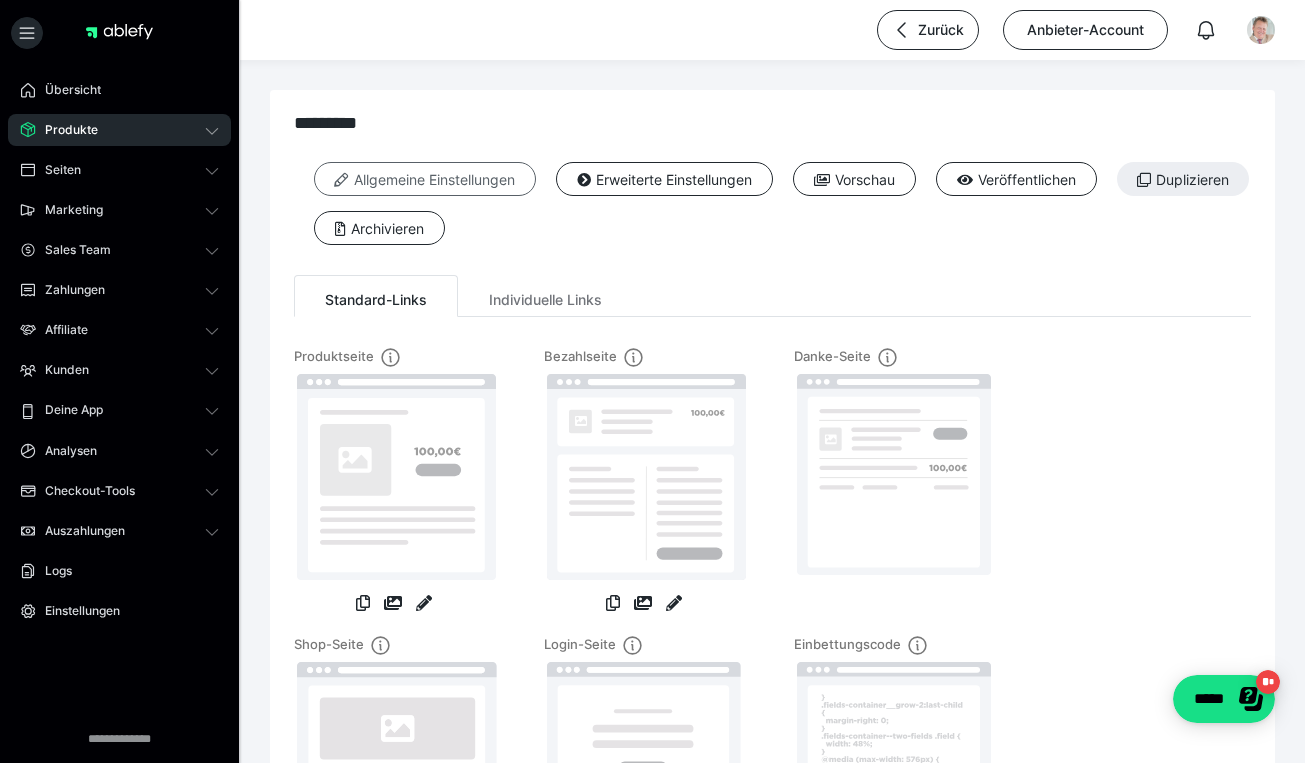 click on "Allgemeine Einstellungen" at bounding box center (425, 179) 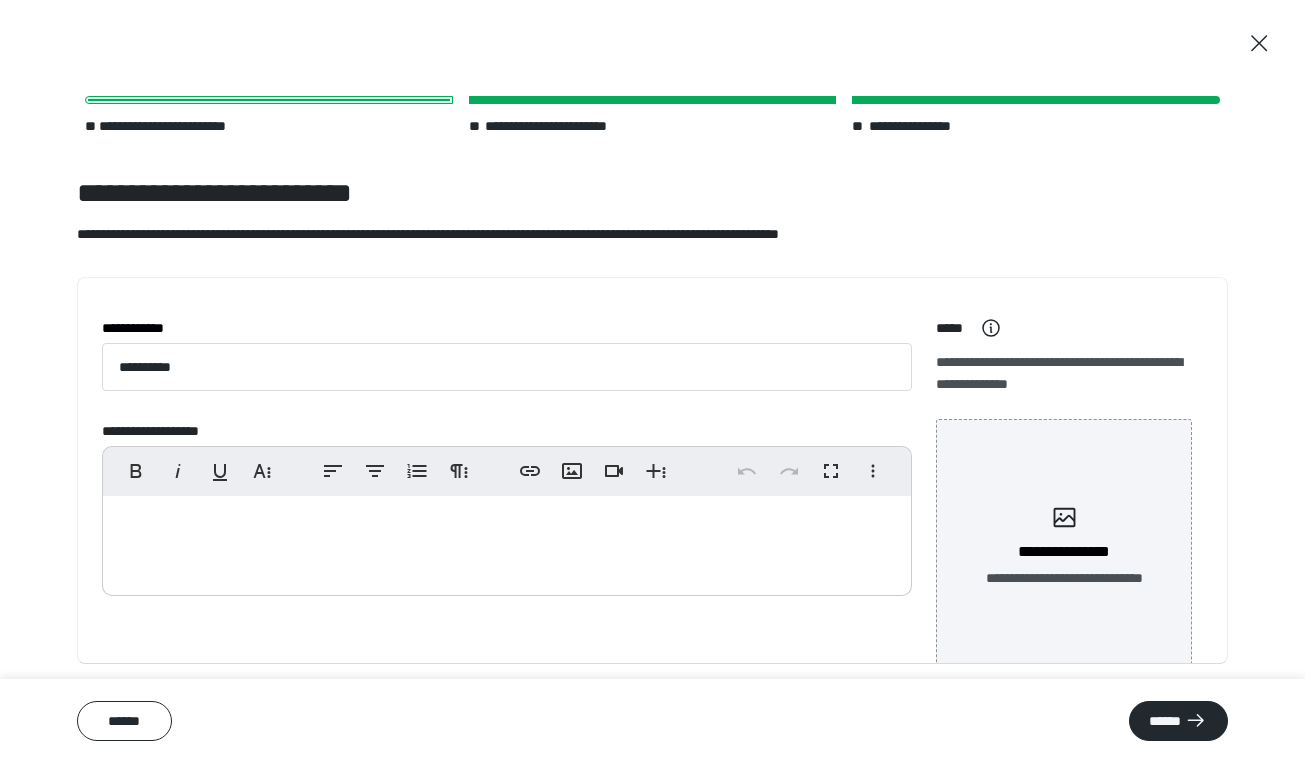 click on "**********" at bounding box center (652, 470) 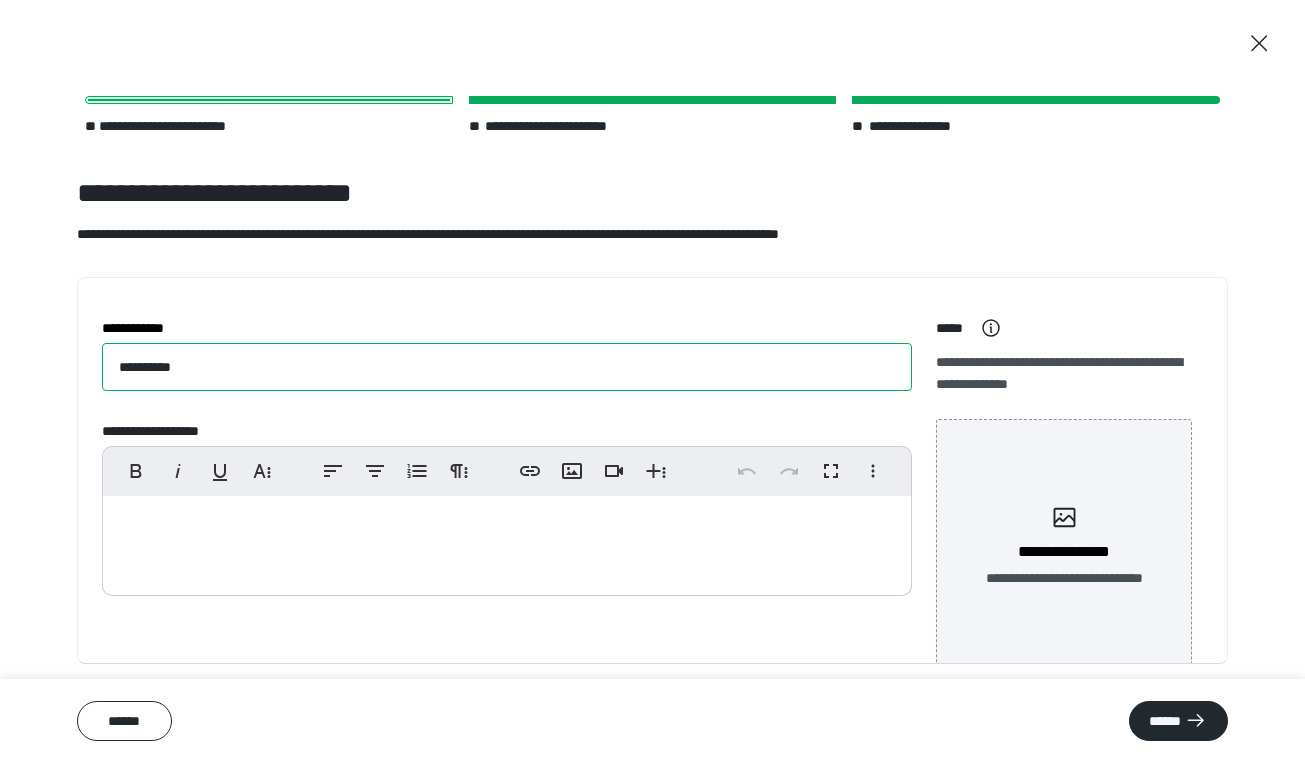 click on "*********" at bounding box center (507, 367) 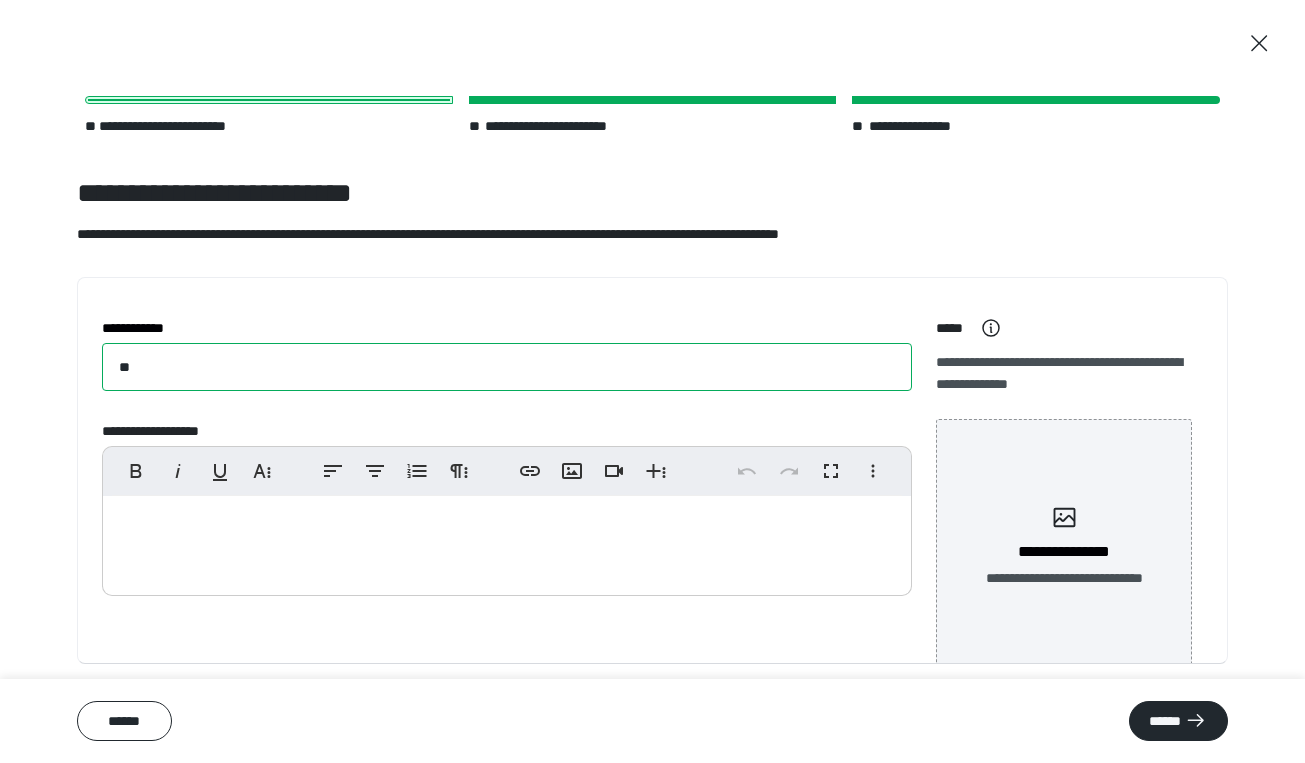 type on "*" 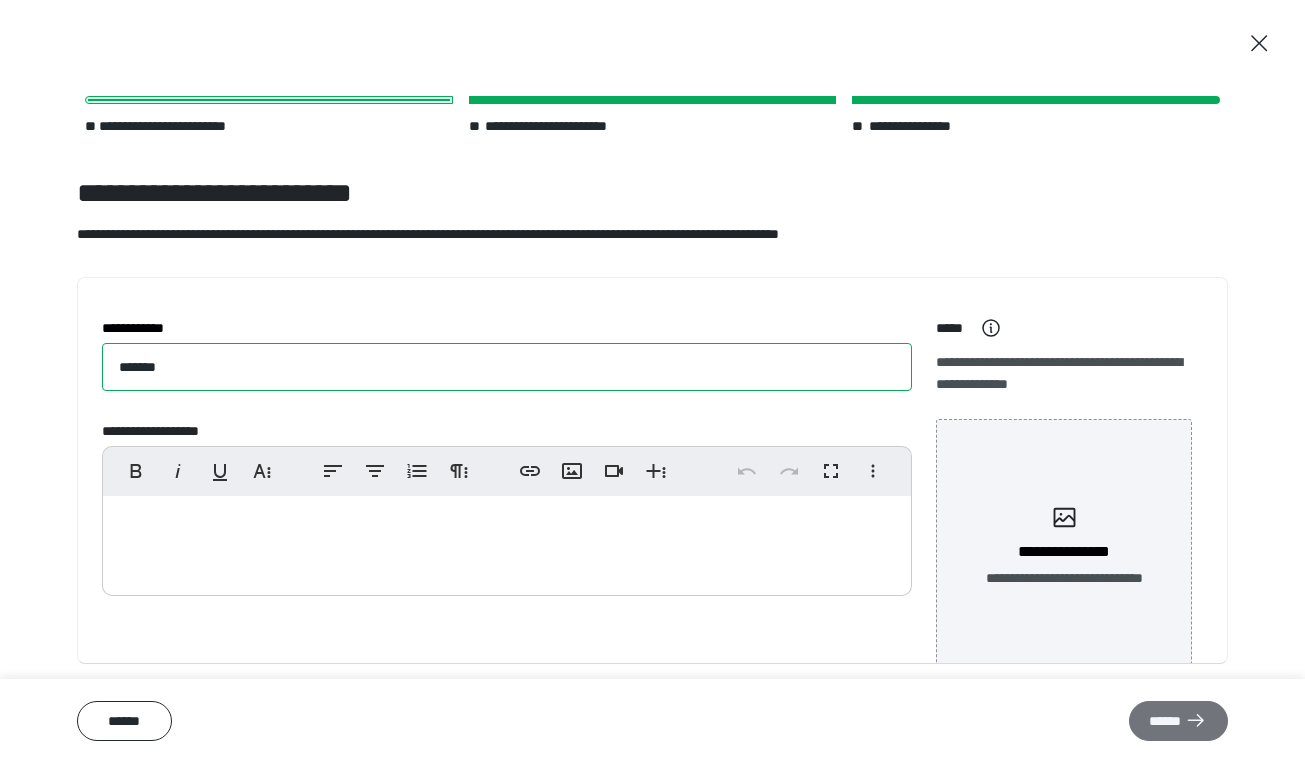type on "*******" 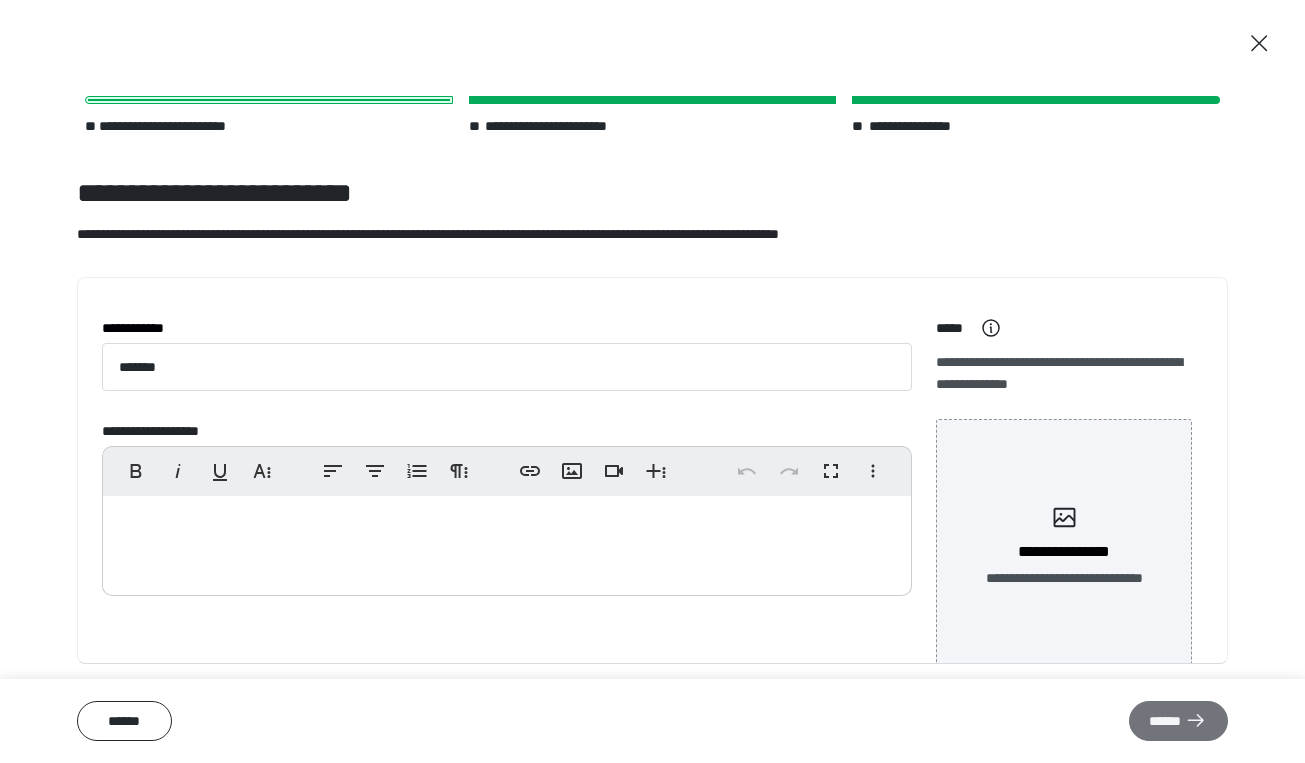 click on "******" at bounding box center (1178, 721) 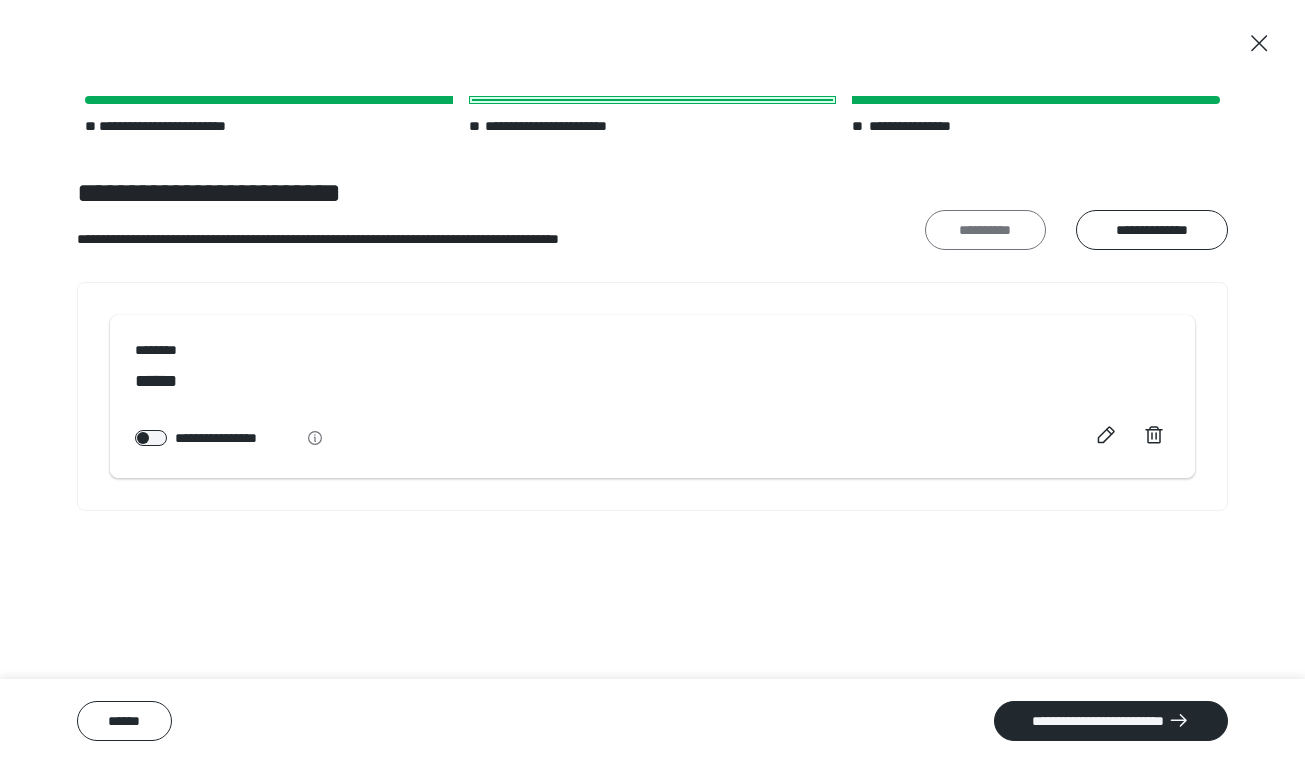 click on "**********" at bounding box center [985, 230] 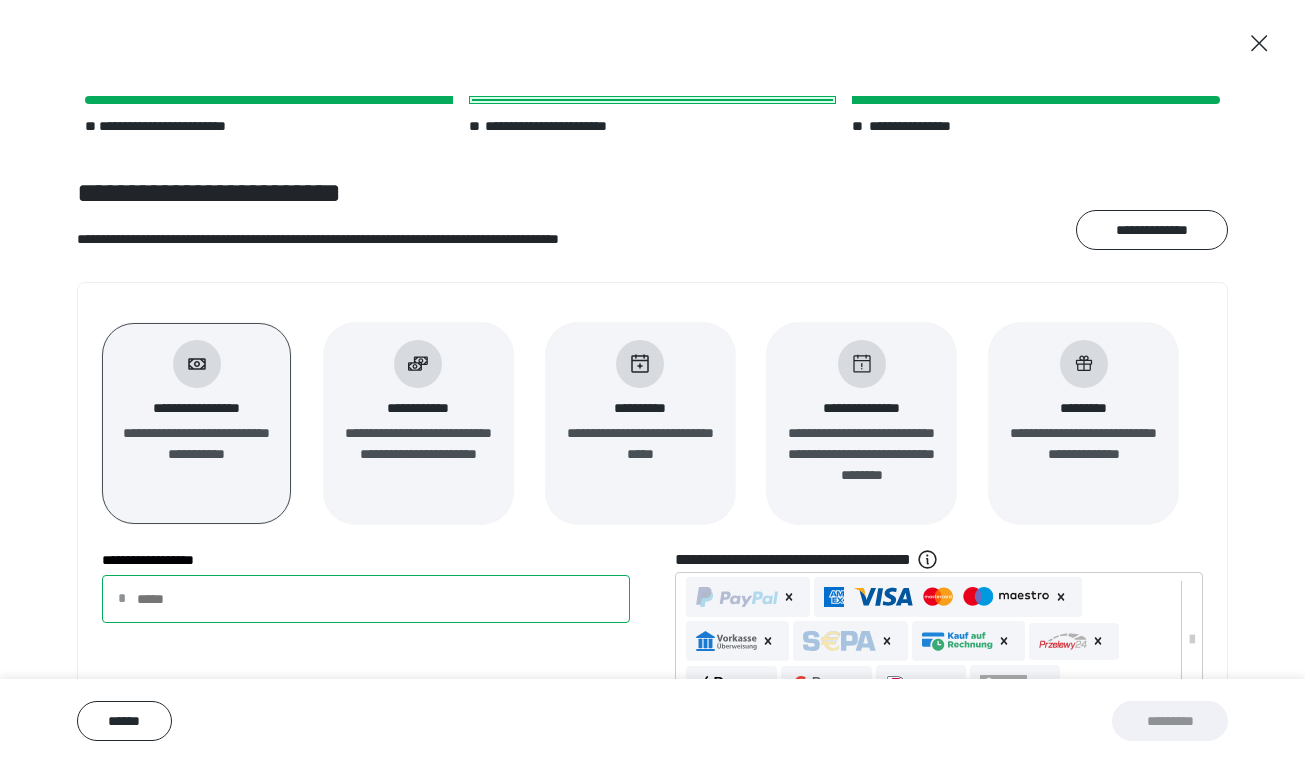 click on "**********" at bounding box center [366, 599] 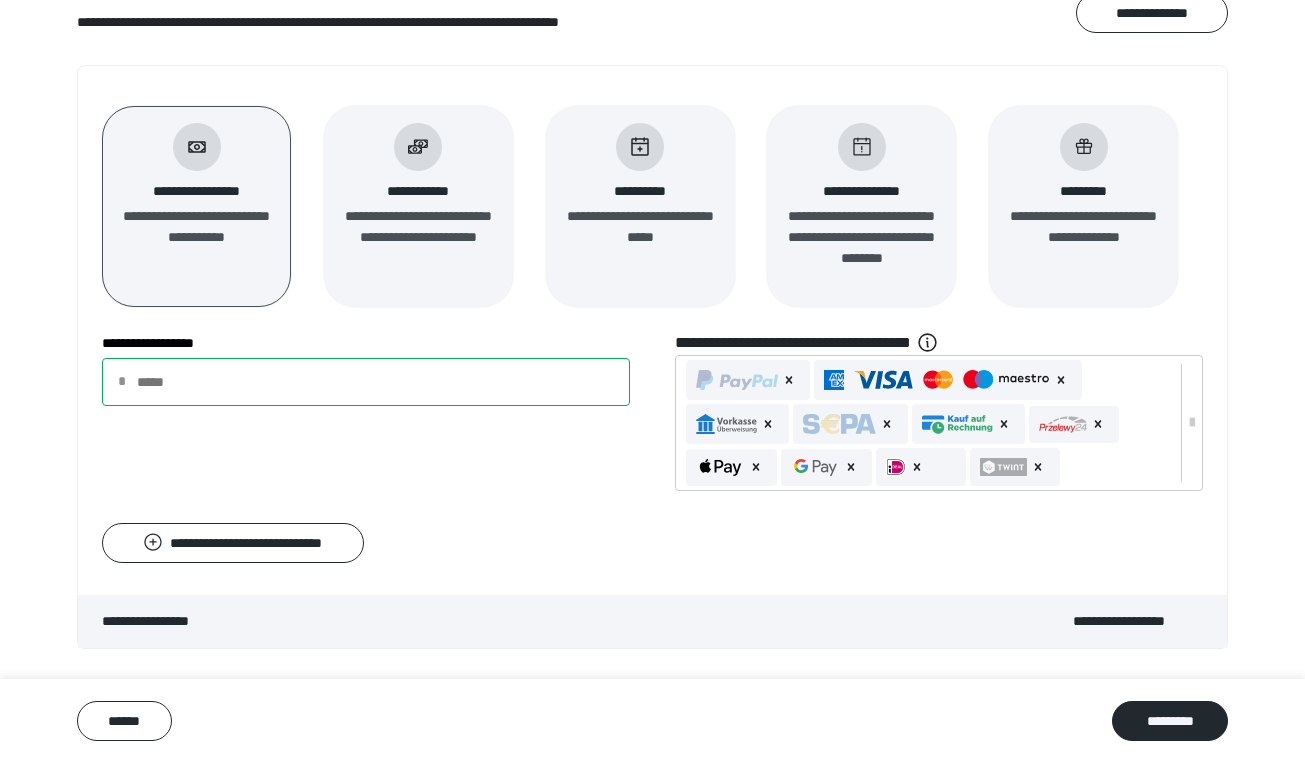 scroll, scrollTop: 217, scrollLeft: 0, axis: vertical 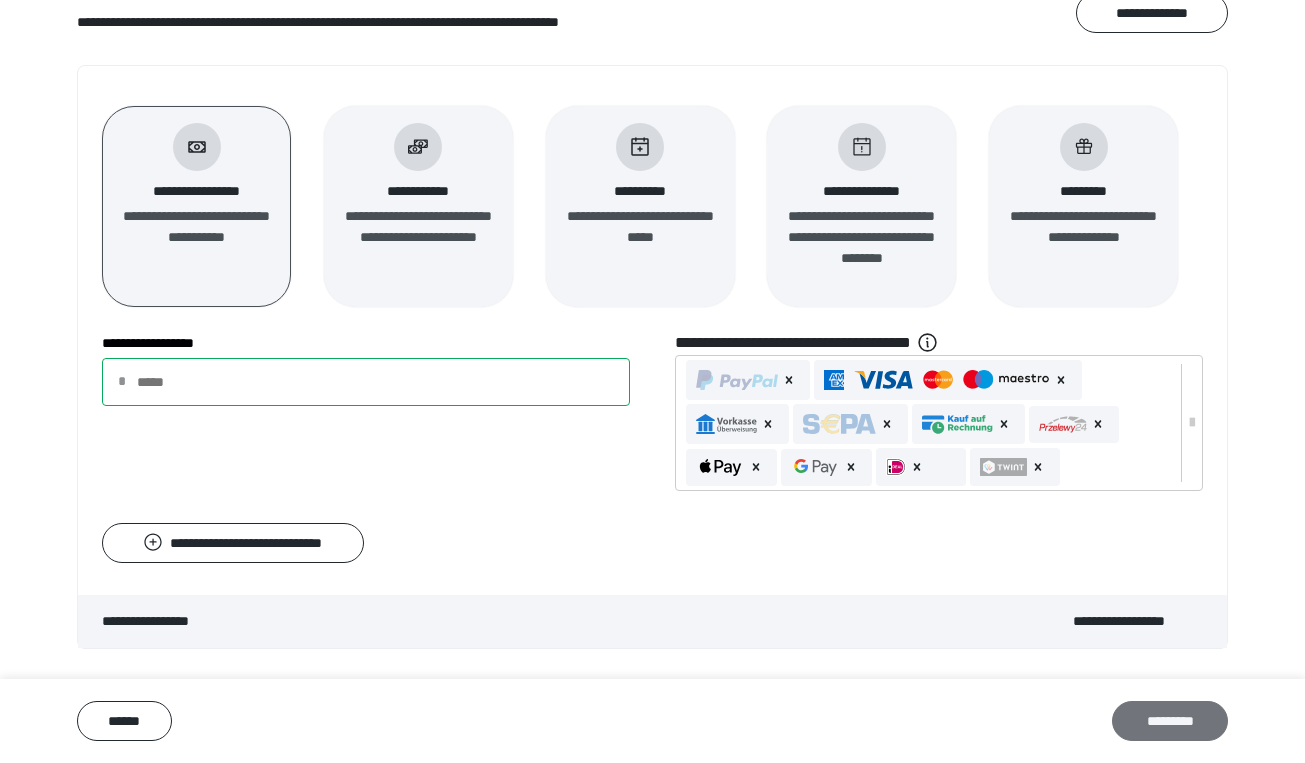 type on "**" 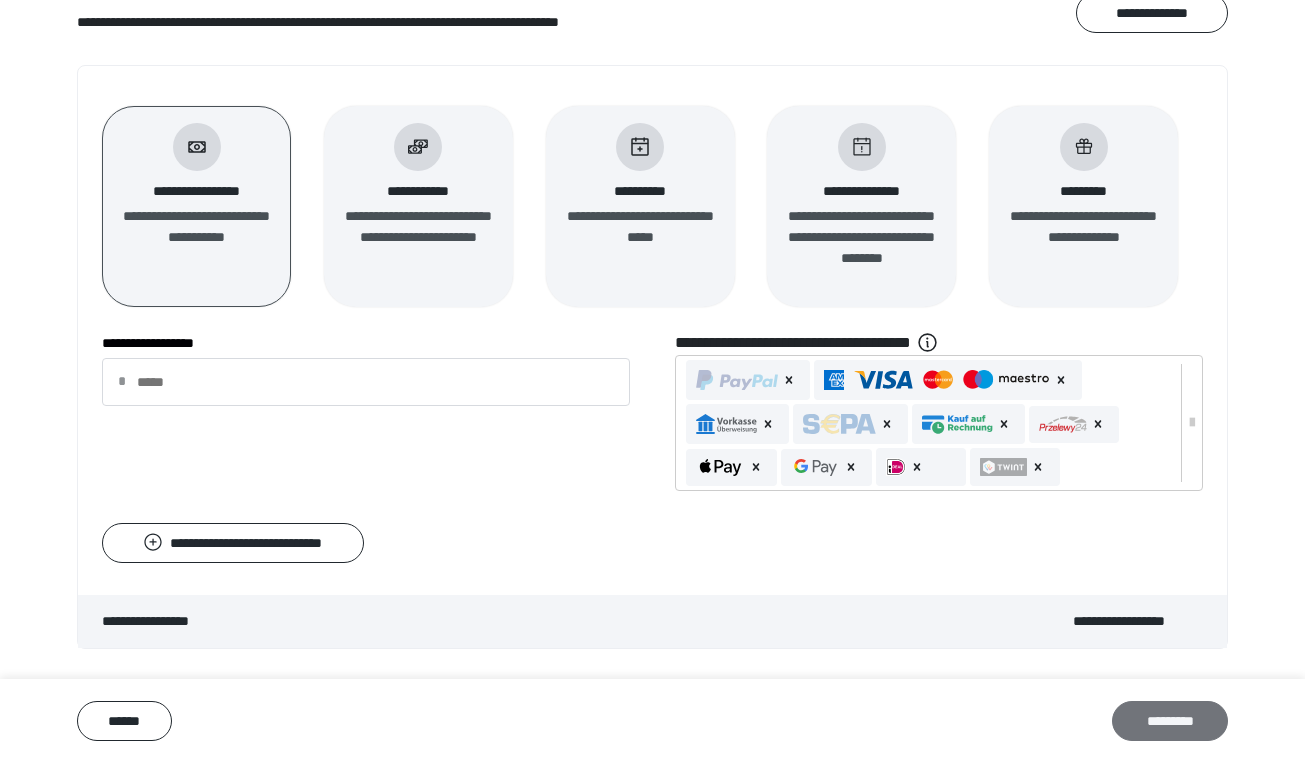 click on "*********" at bounding box center (1170, 721) 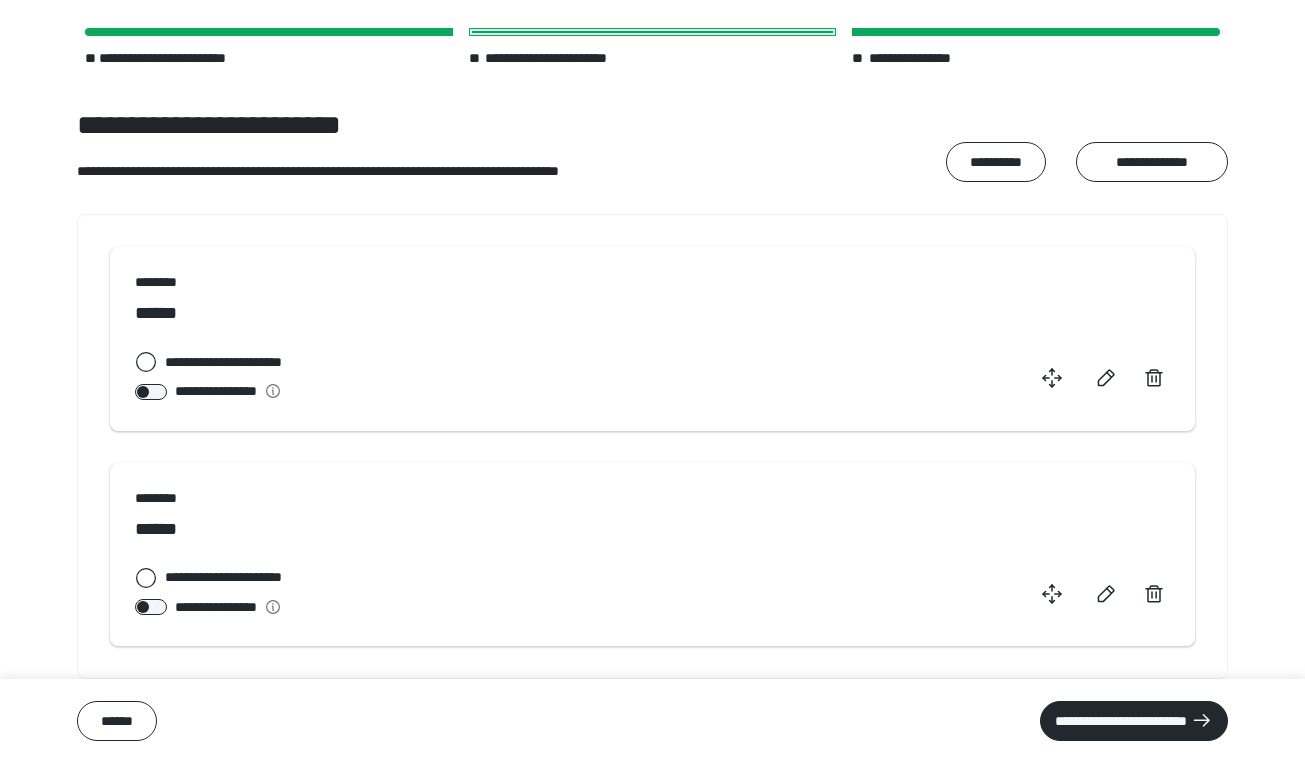 scroll, scrollTop: 67, scrollLeft: 0, axis: vertical 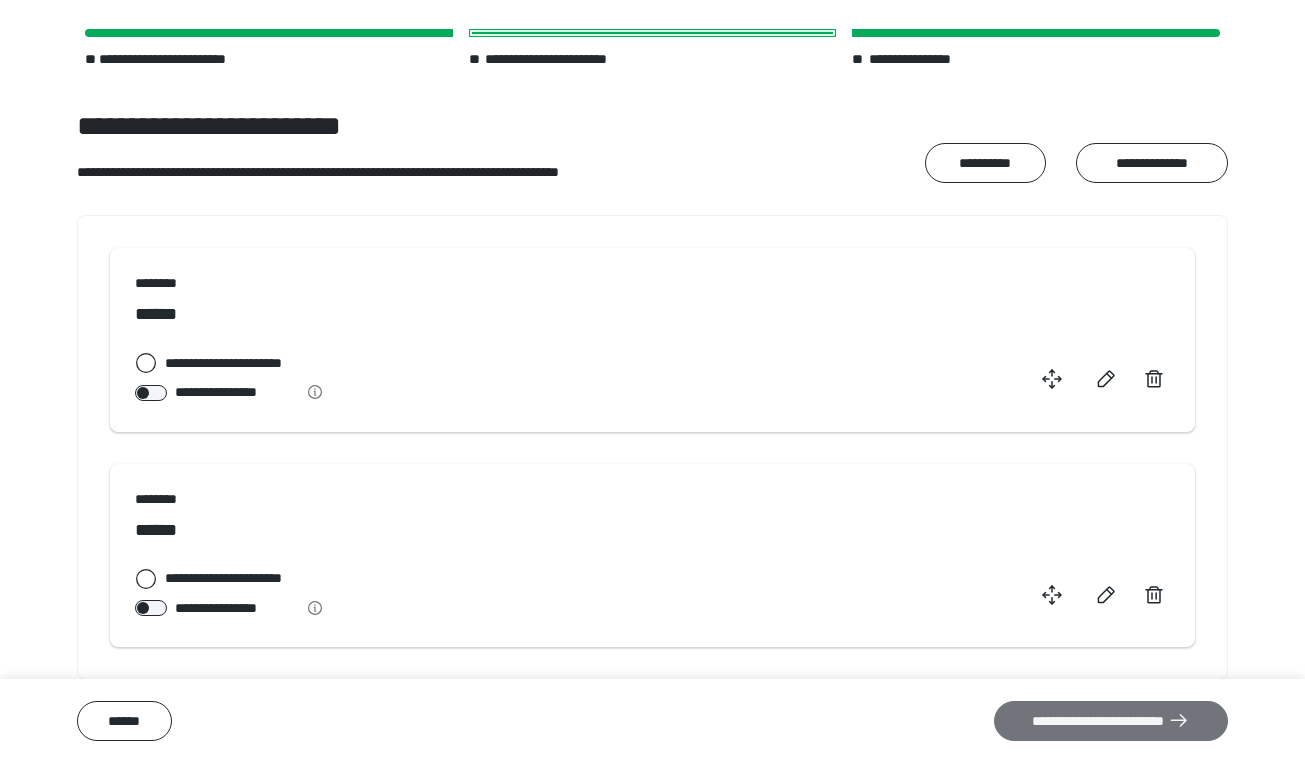 click on "**********" at bounding box center [1111, 721] 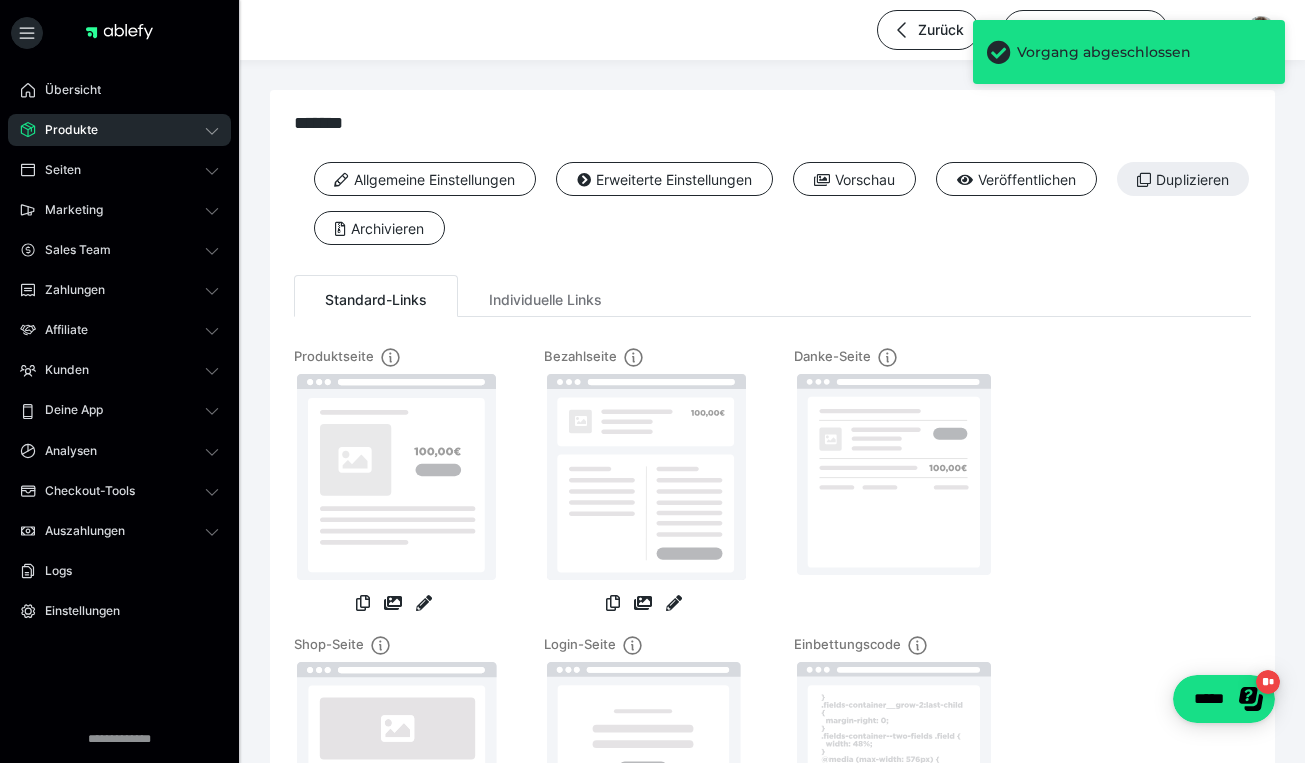 click on "Produkte" at bounding box center (64, 130) 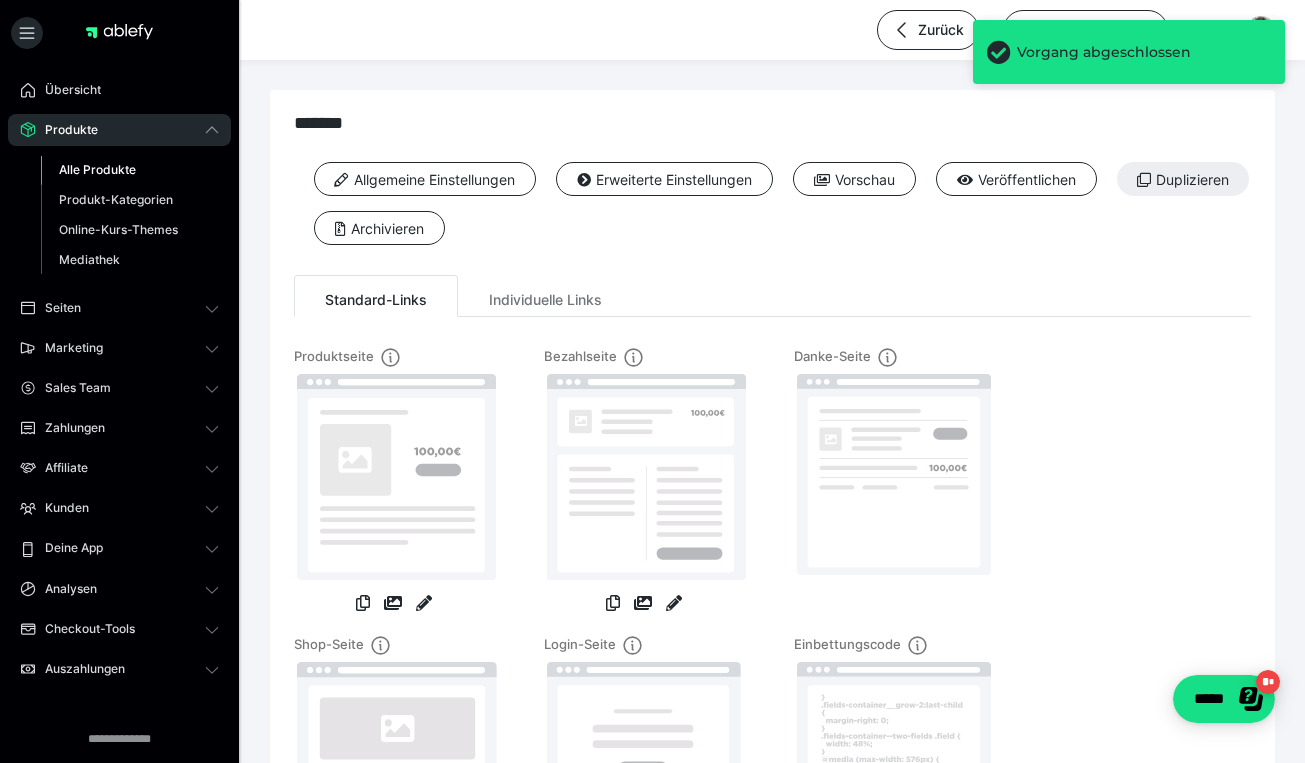 click on "Alle Produkte" at bounding box center (97, 169) 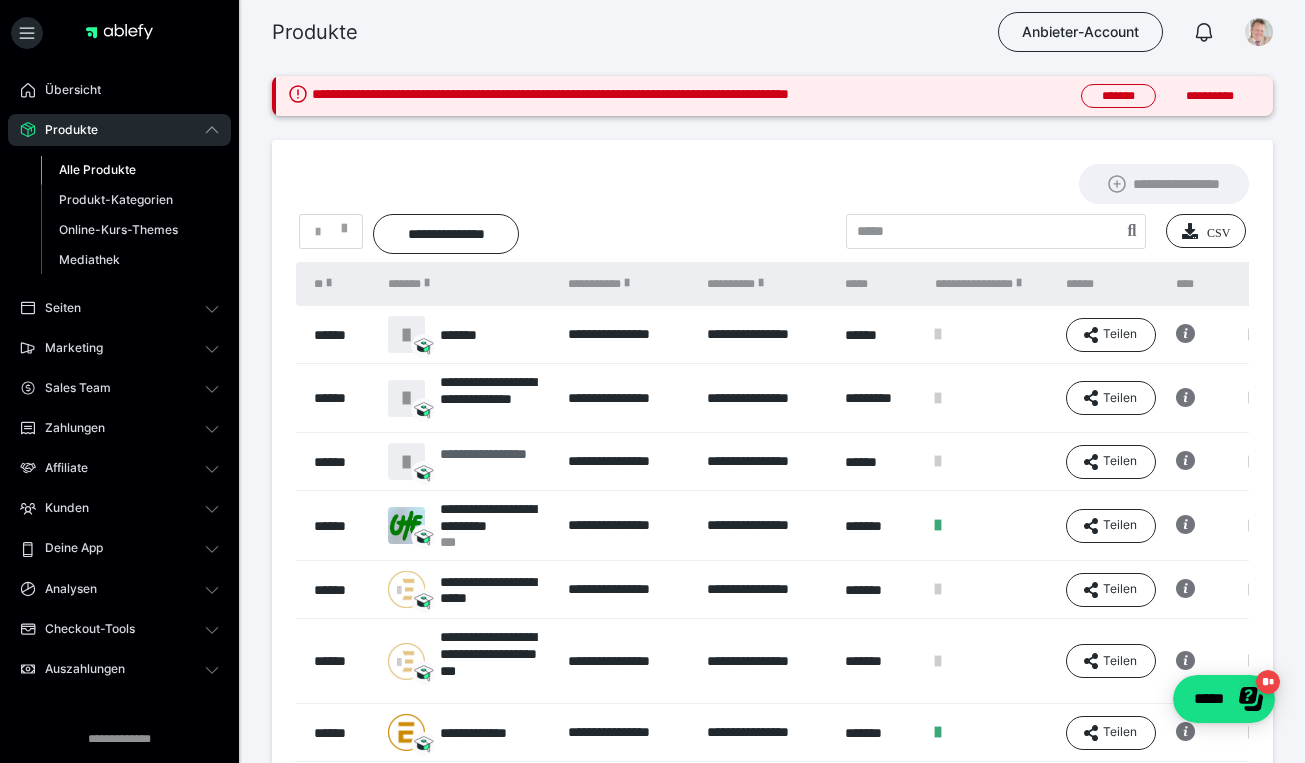 click on "**********" at bounding box center (494, 462) 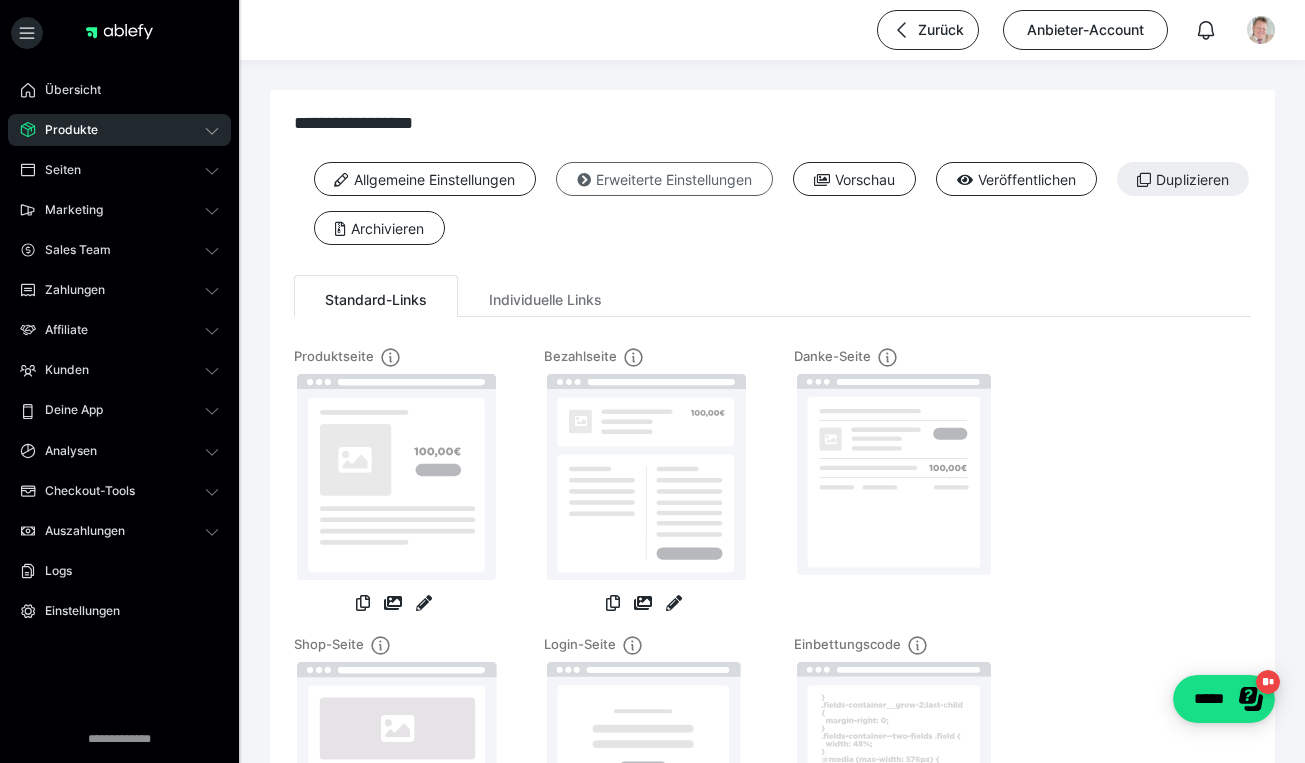 click on "Erweiterte Einstellungen" at bounding box center (664, 179) 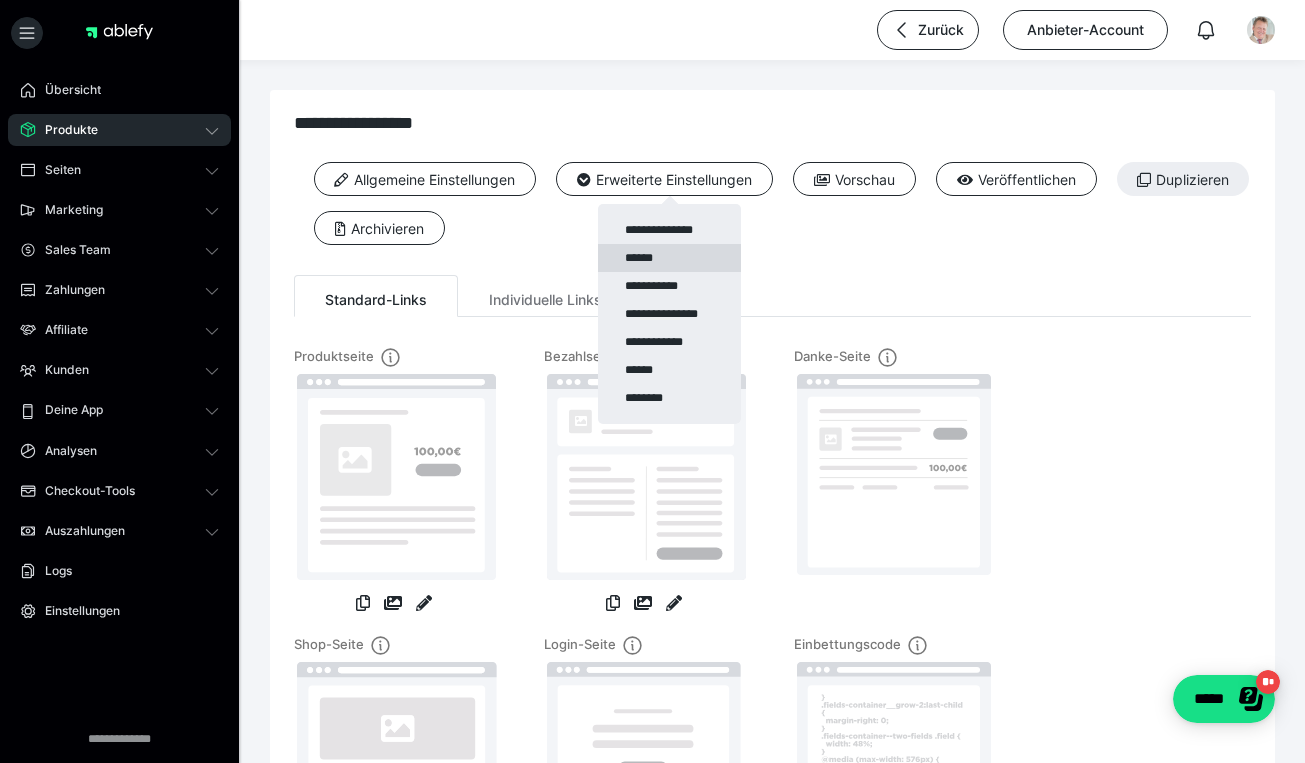 click on "******" at bounding box center [669, 258] 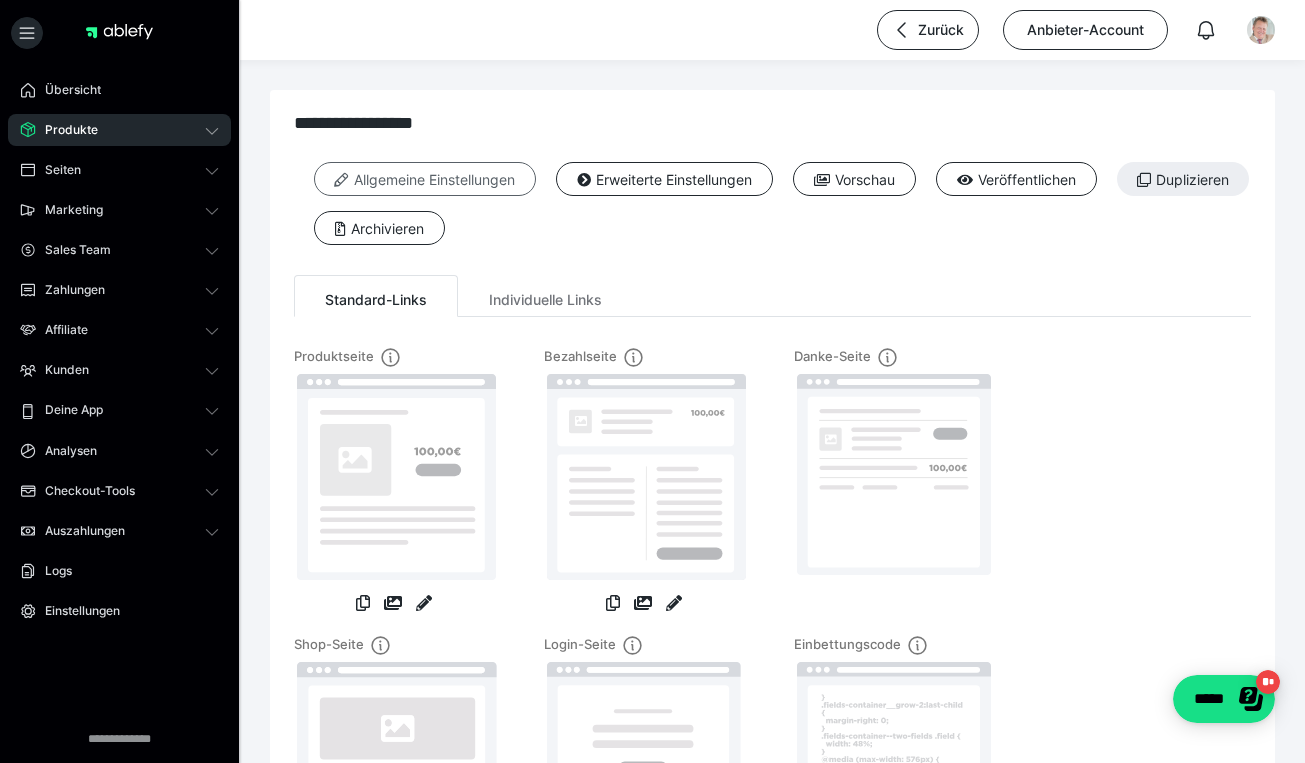 click on "Allgemeine Einstellungen" at bounding box center [425, 179] 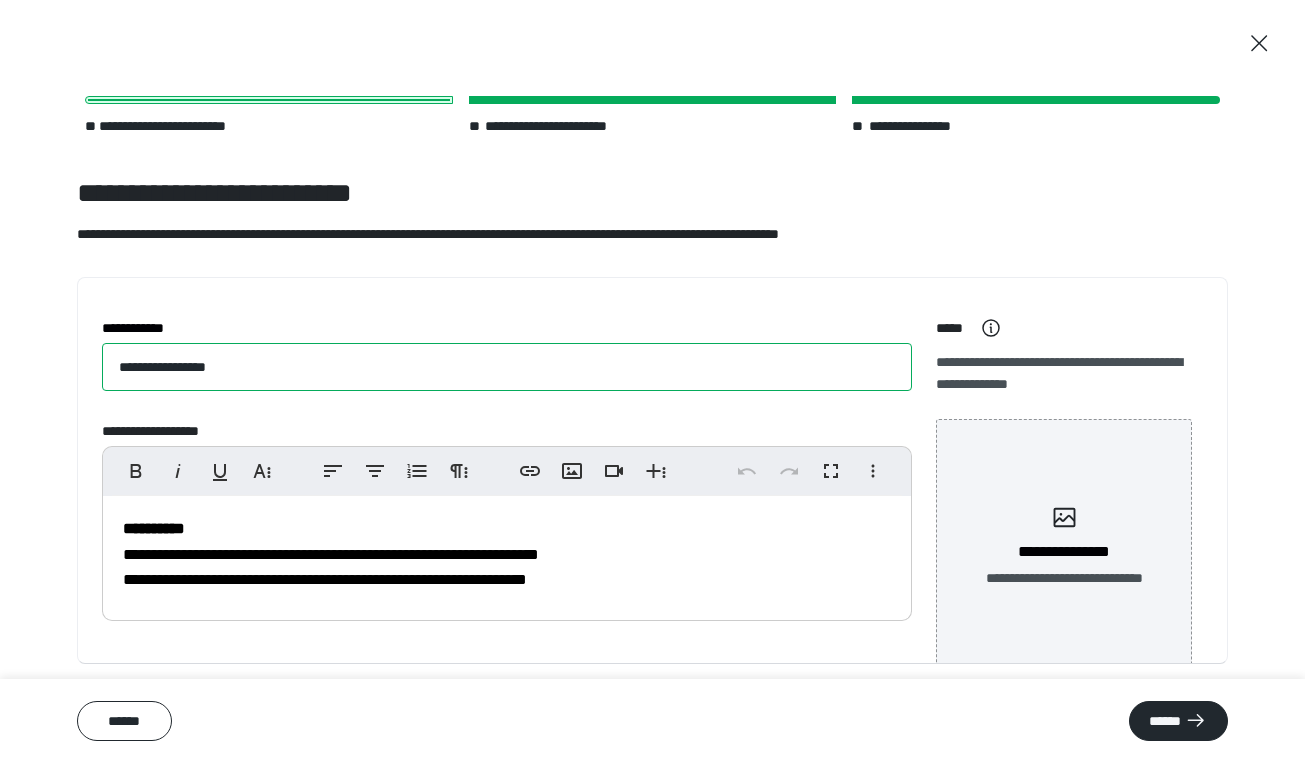 click on "**********" at bounding box center [507, 367] 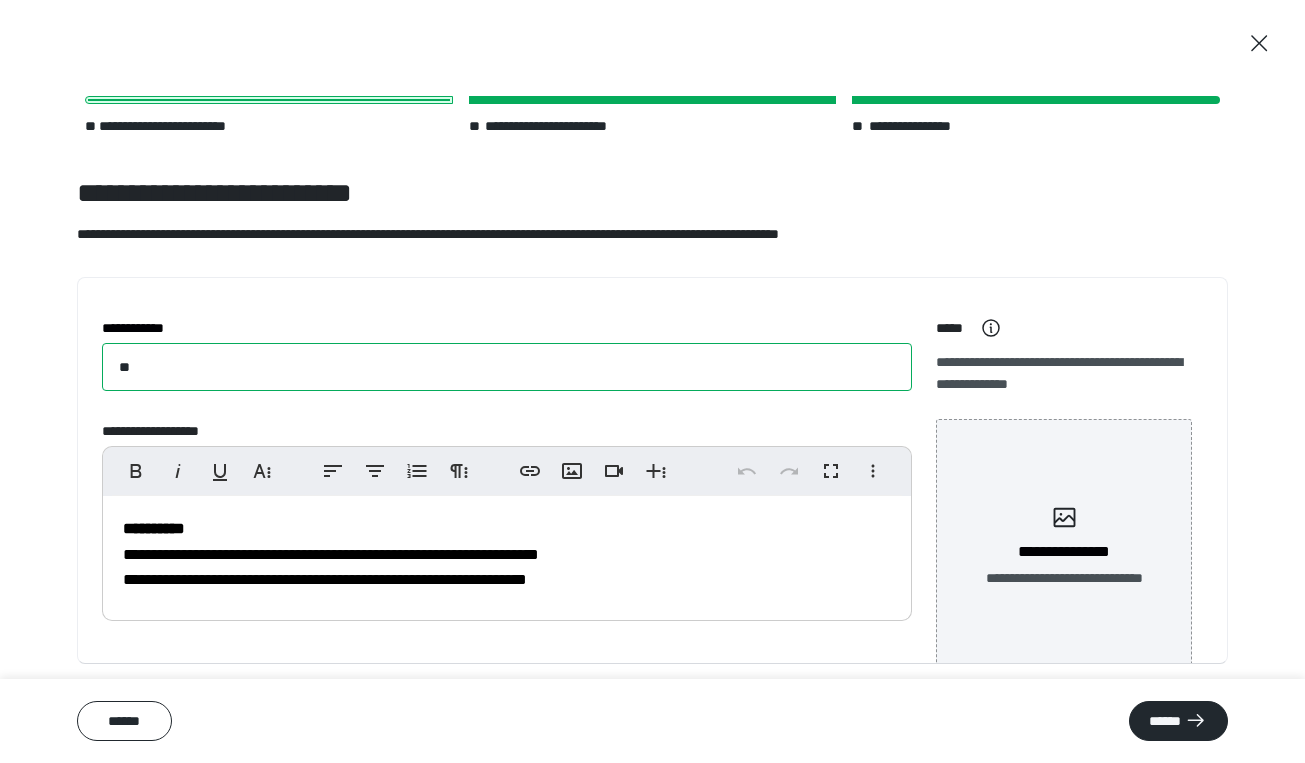 type on "*" 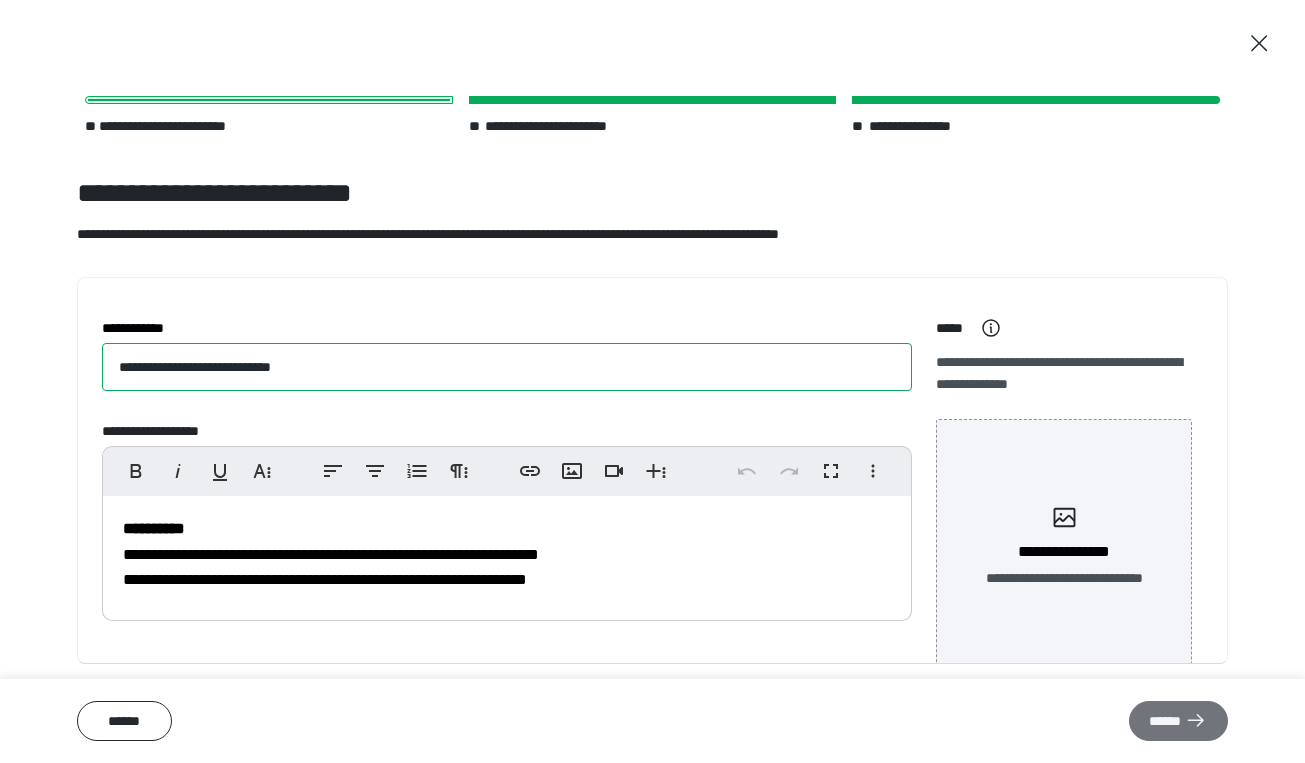 type on "**********" 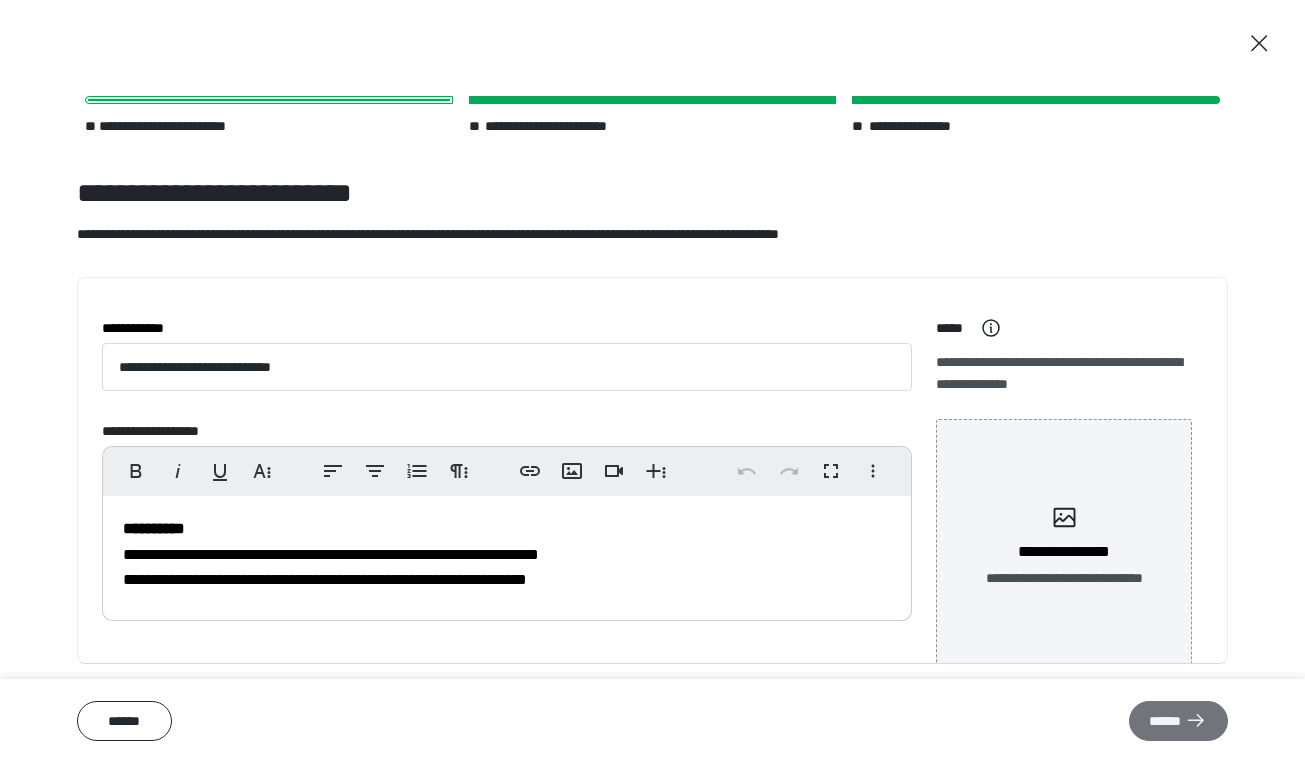 click on "******" at bounding box center (1178, 721) 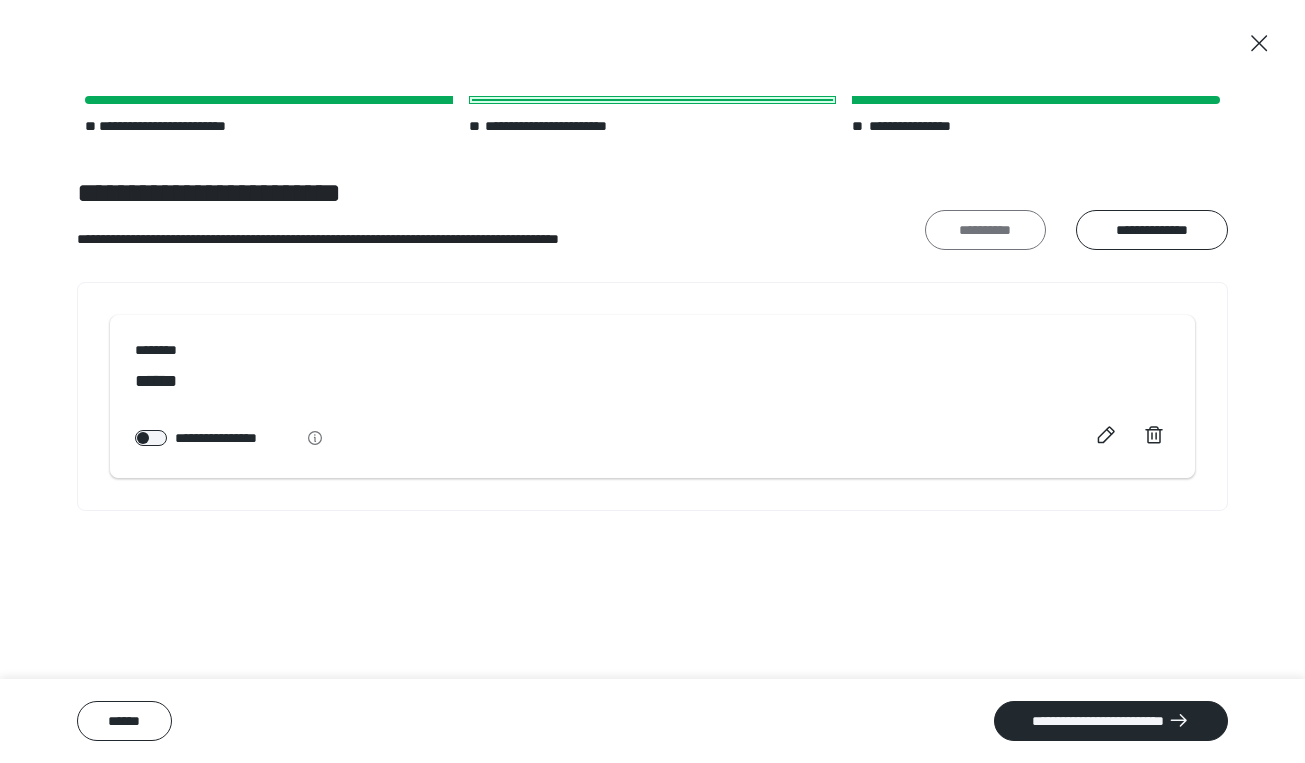 click on "**********" at bounding box center [985, 230] 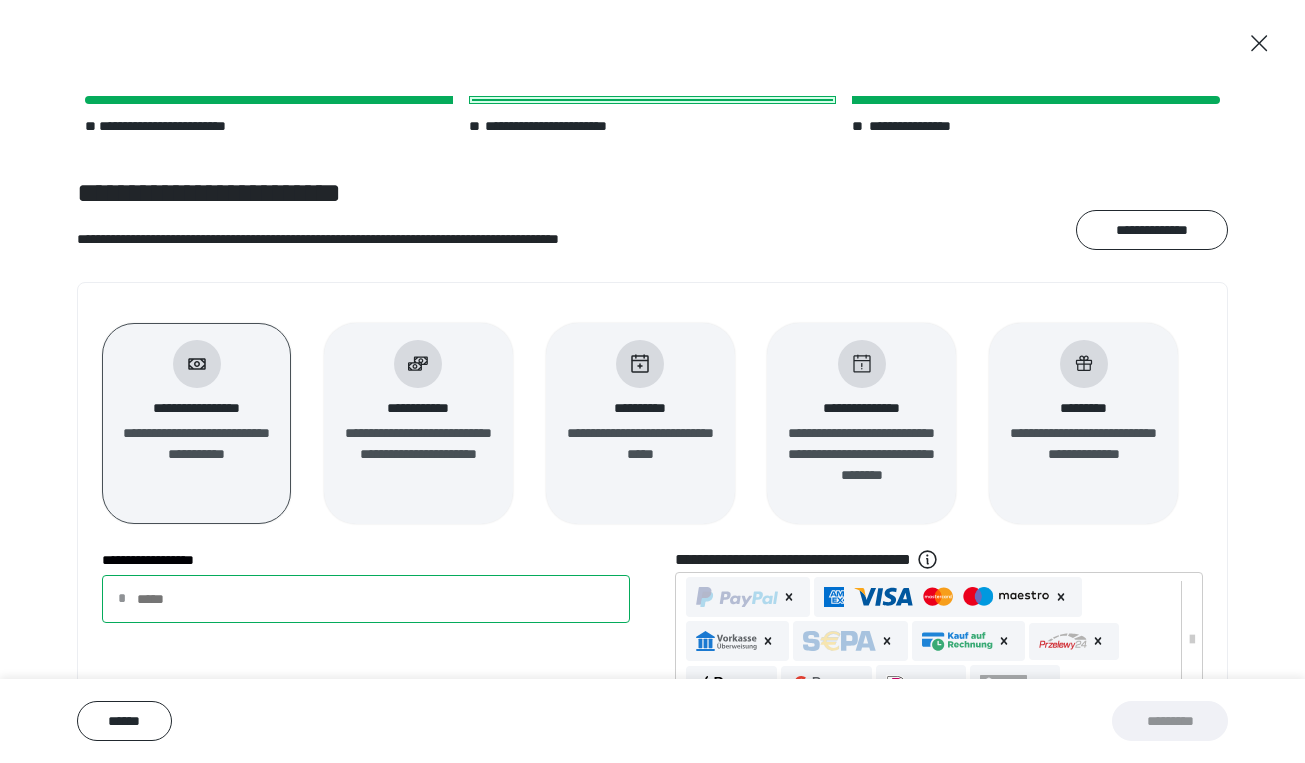 click on "**********" at bounding box center (366, 599) 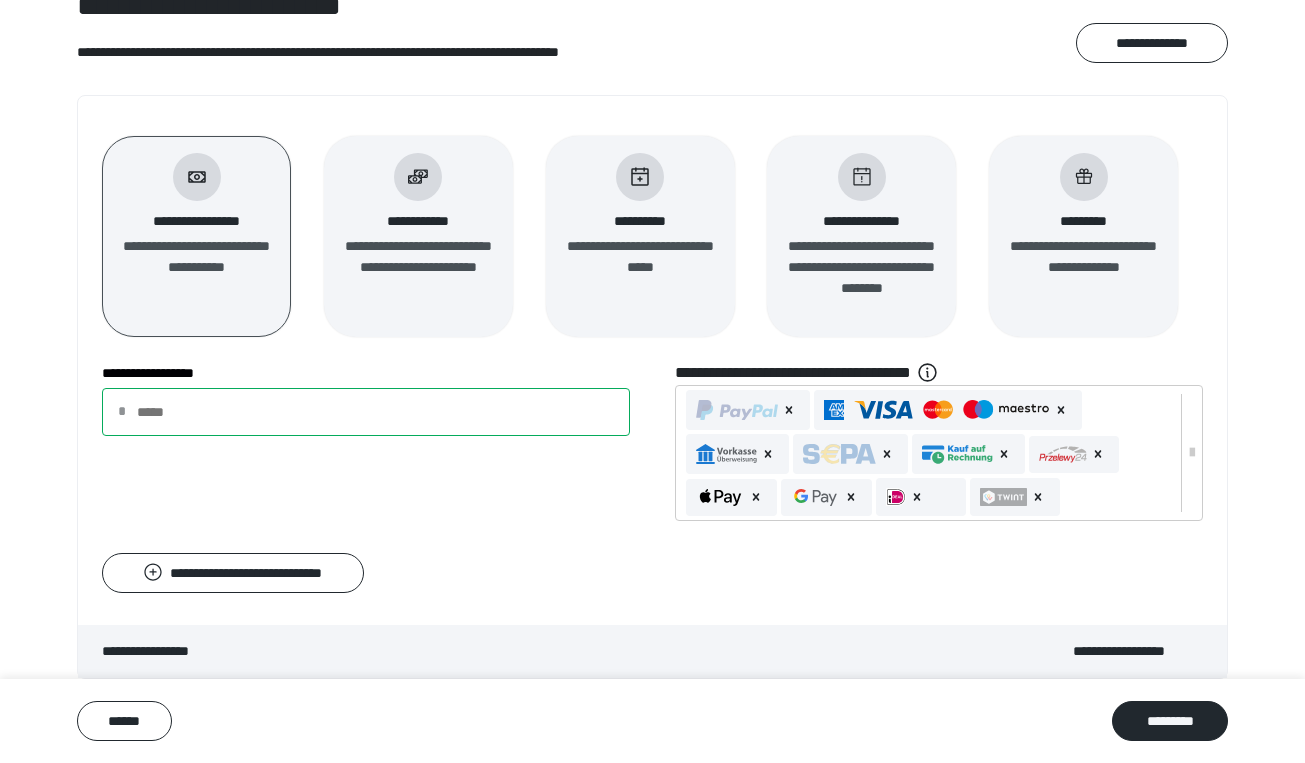 scroll, scrollTop: 196, scrollLeft: 0, axis: vertical 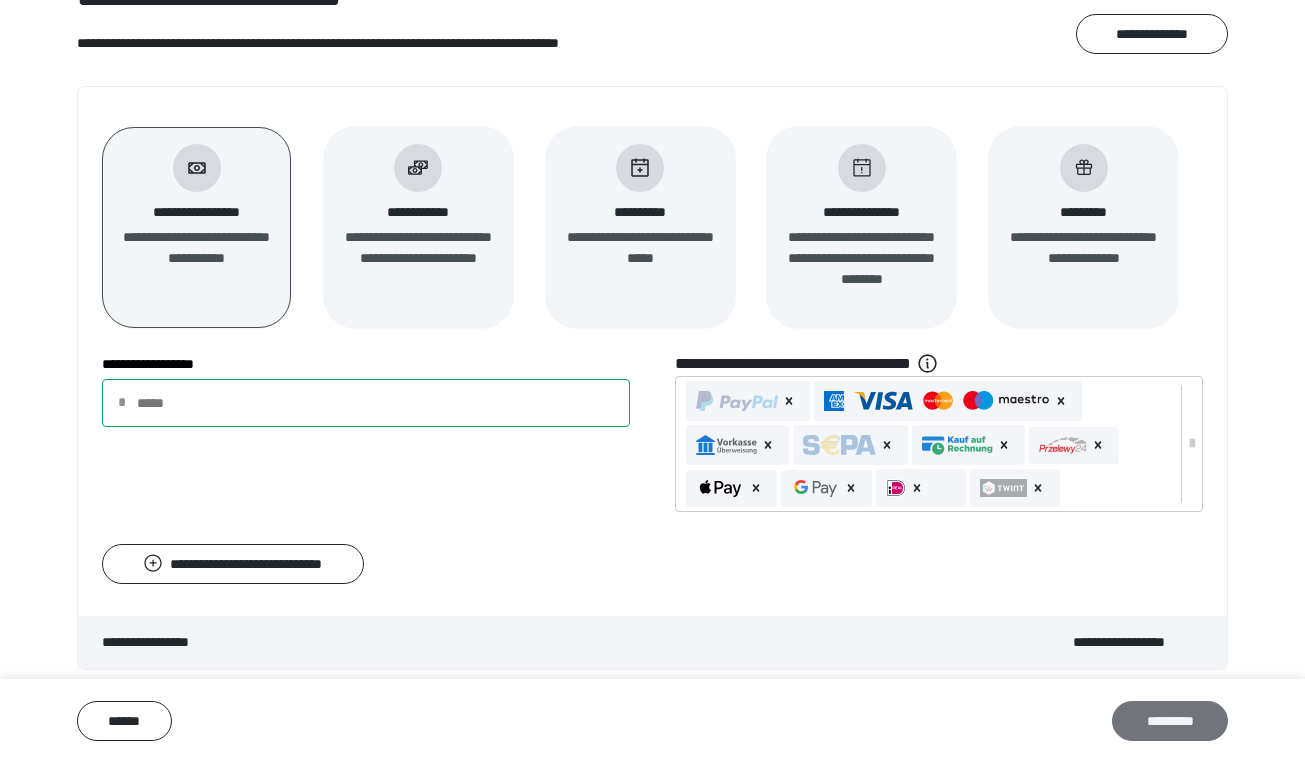 type on "**" 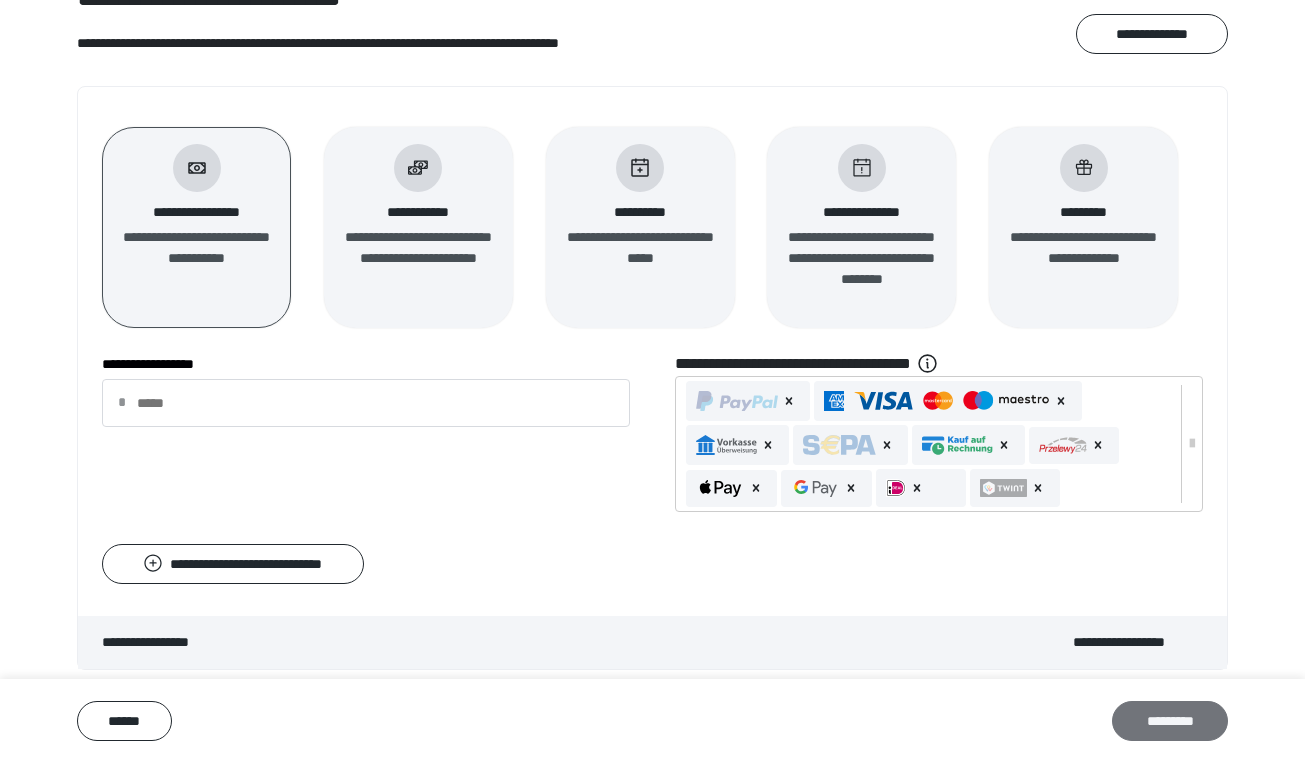 click on "*********" at bounding box center (1170, 721) 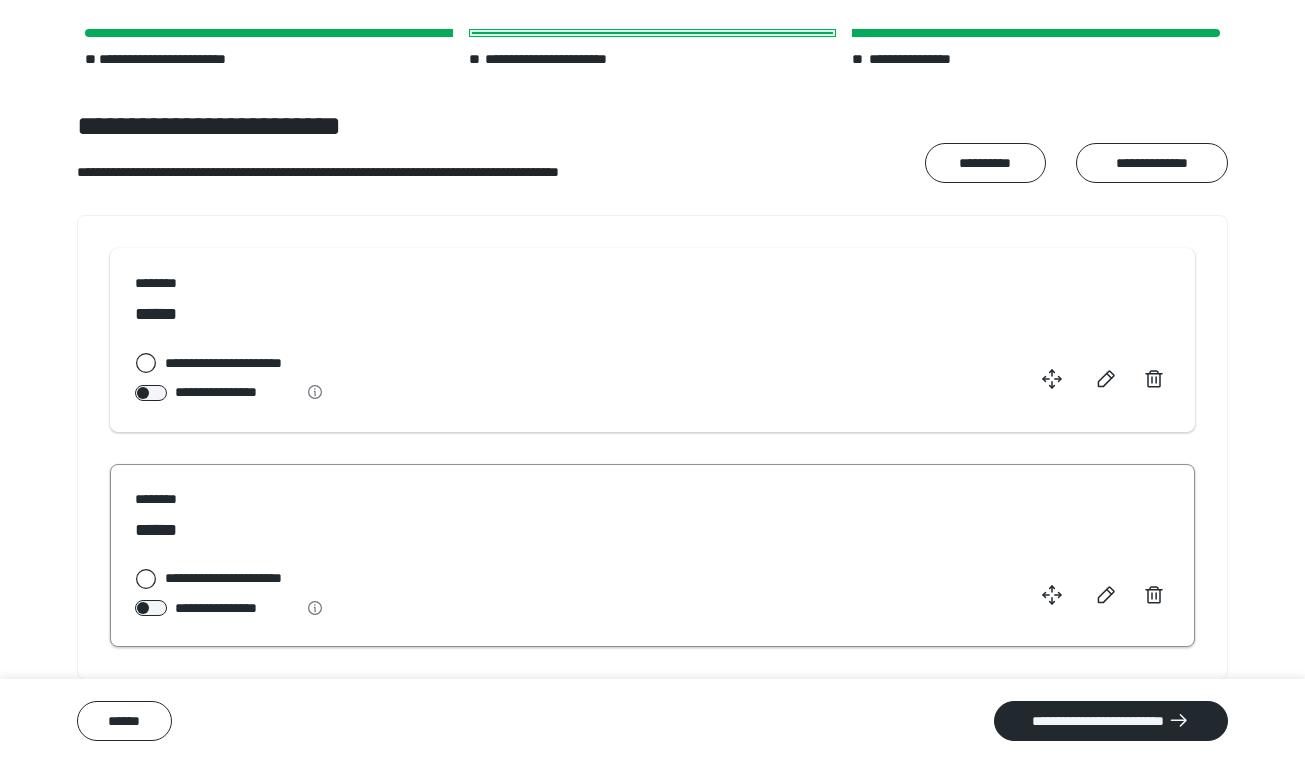 click 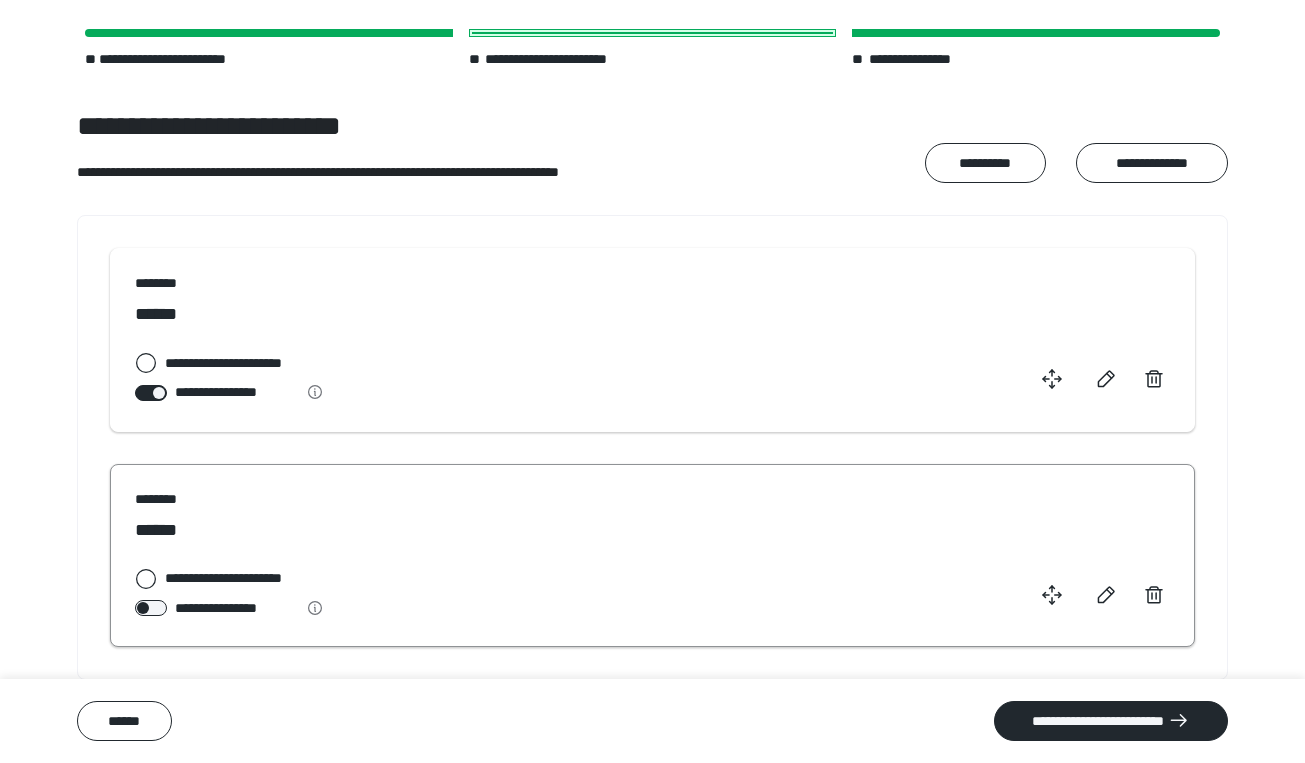 click on "**********" at bounding box center (135, 579) 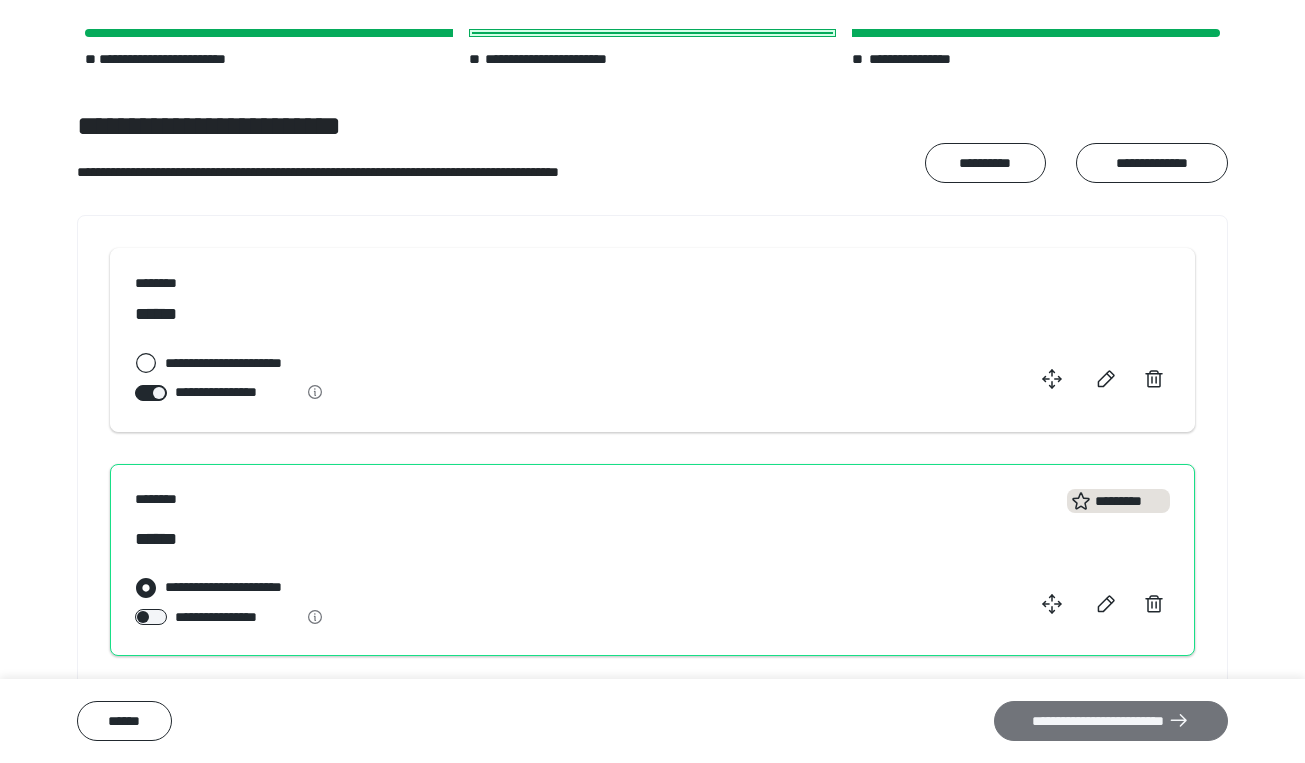 click on "**********" at bounding box center [1111, 721] 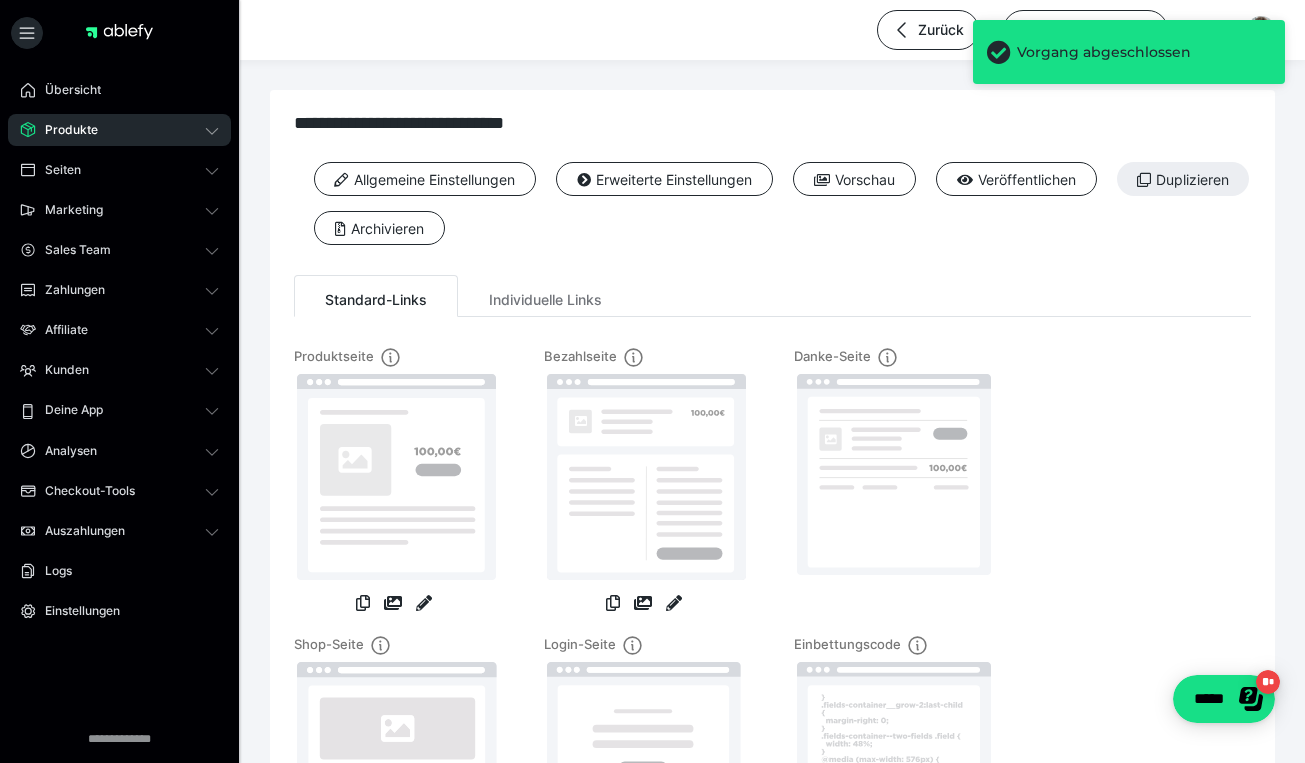 click on "Produkte" at bounding box center [64, 130] 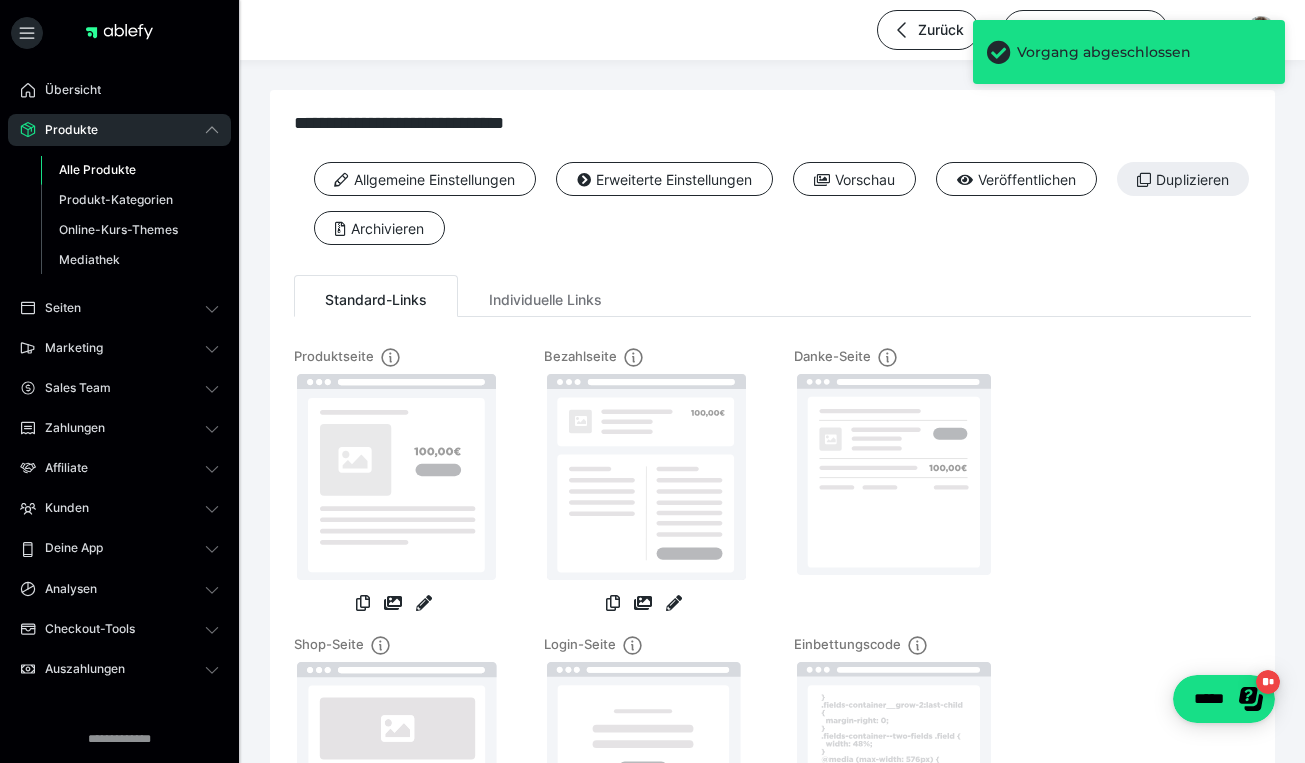 click on "Alle Produkte" at bounding box center (97, 169) 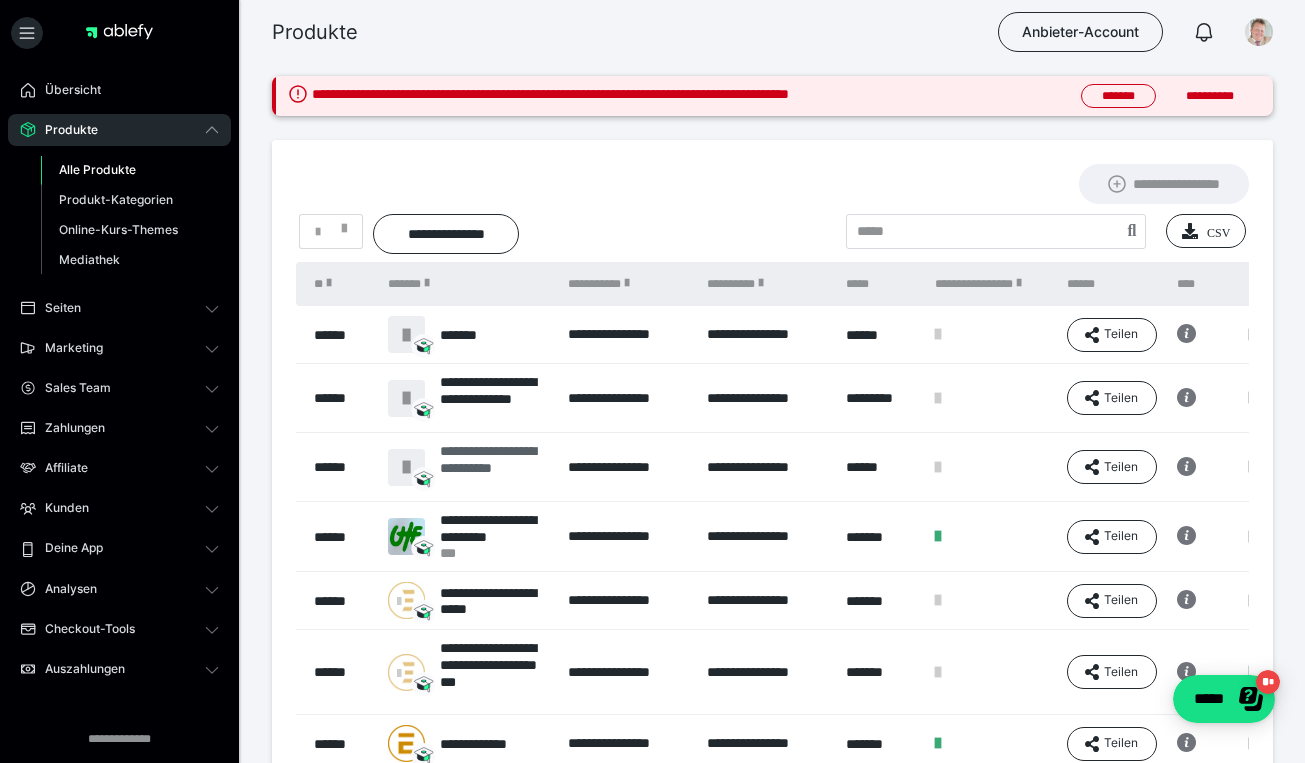click on "**********" at bounding box center [494, 467] 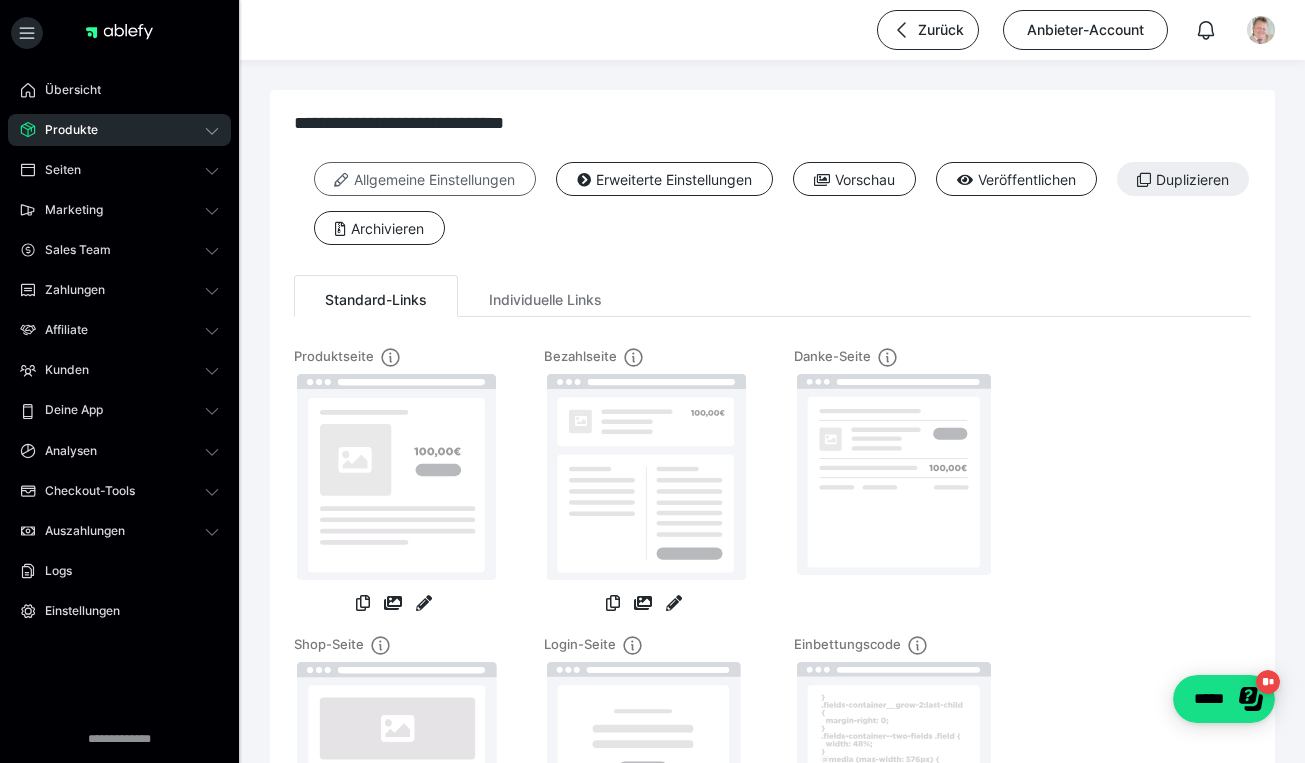 click on "Allgemeine Einstellungen" at bounding box center [425, 179] 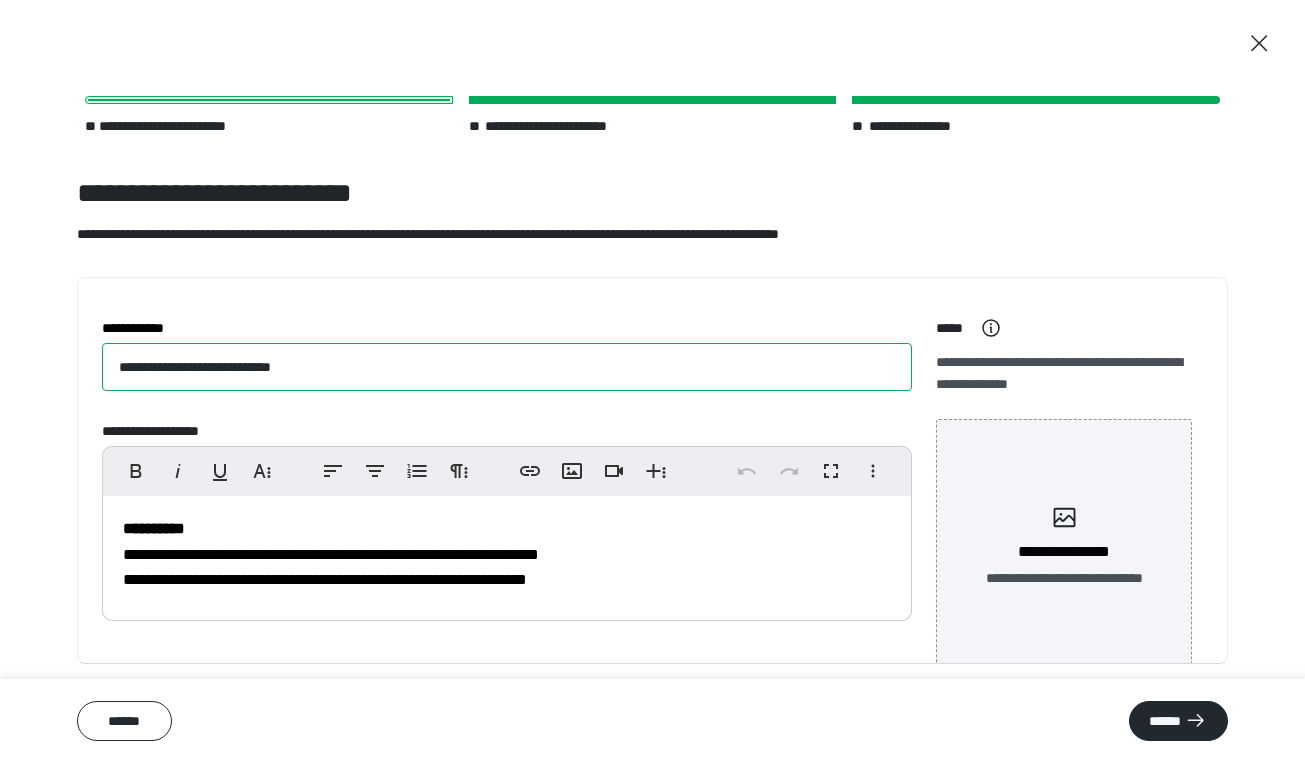 click on "**********" at bounding box center [507, 367] 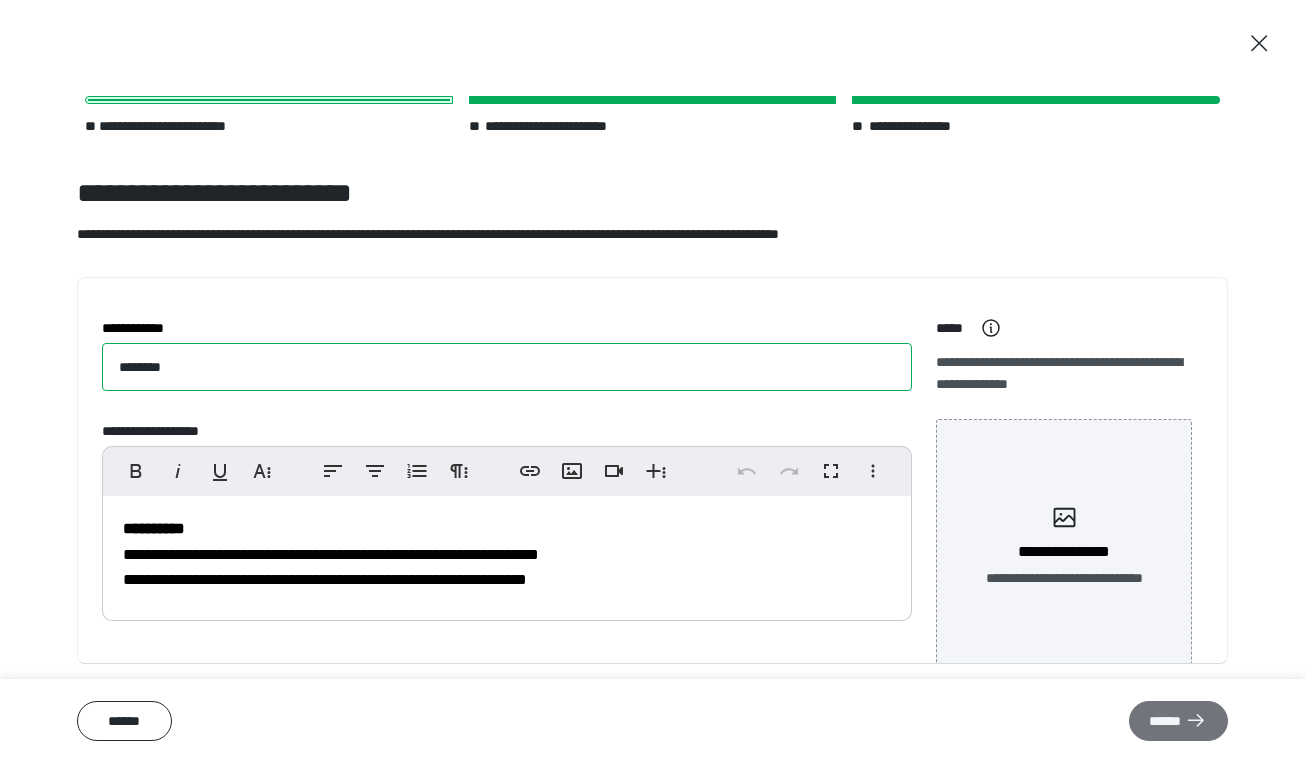 type on "********" 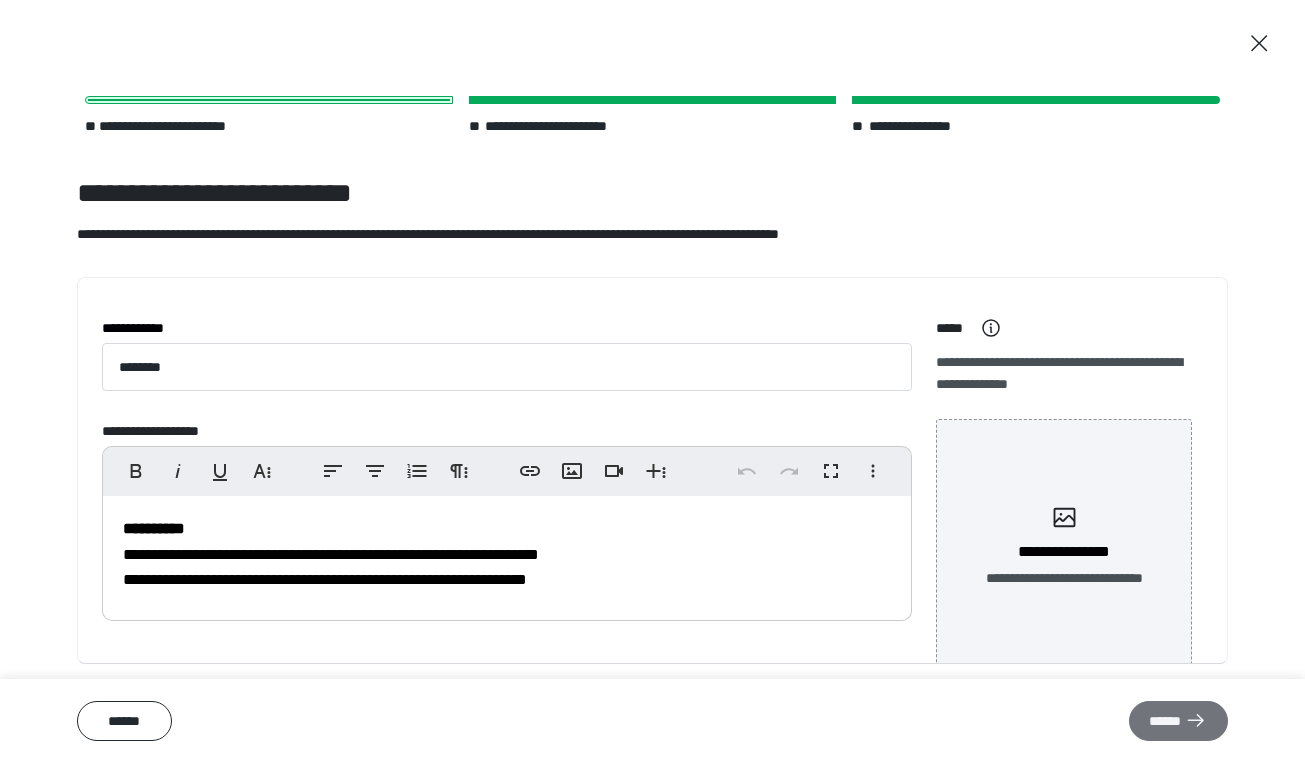 click on "******" at bounding box center [1178, 721] 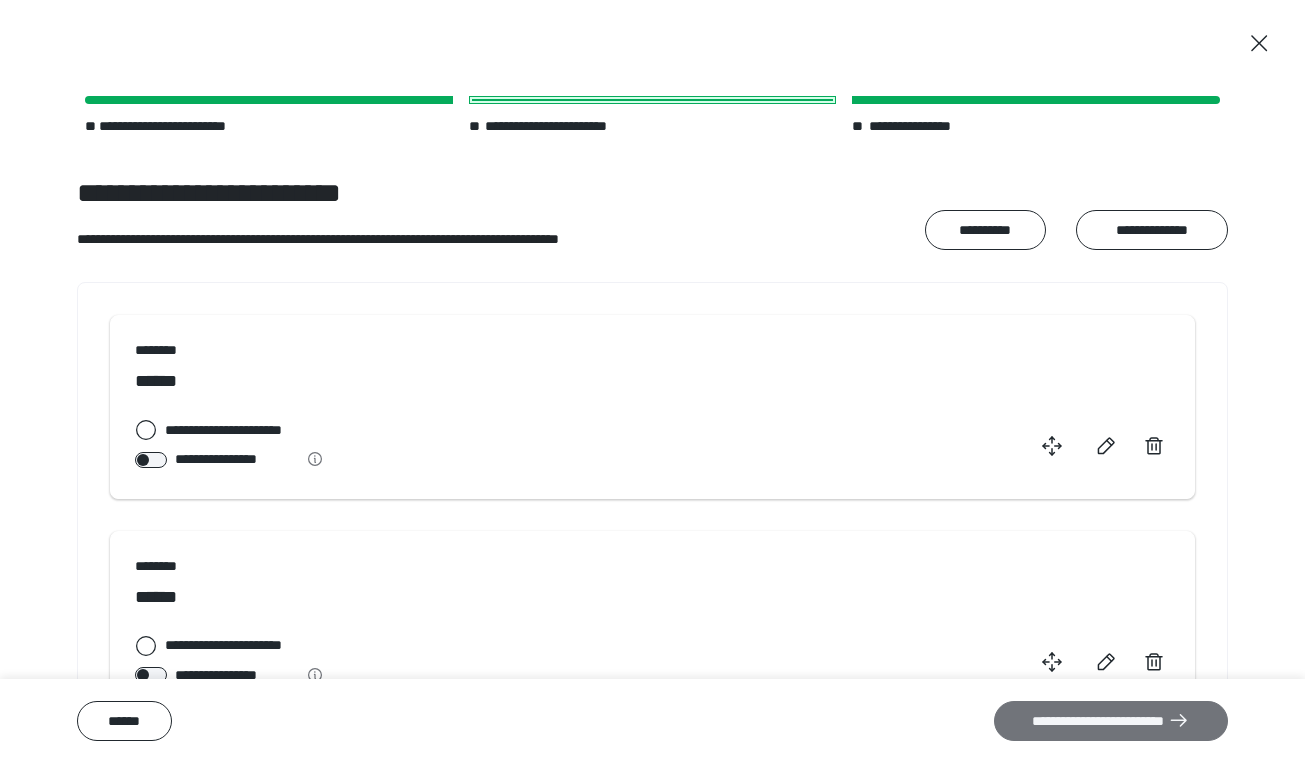 click on "**********" at bounding box center [1111, 721] 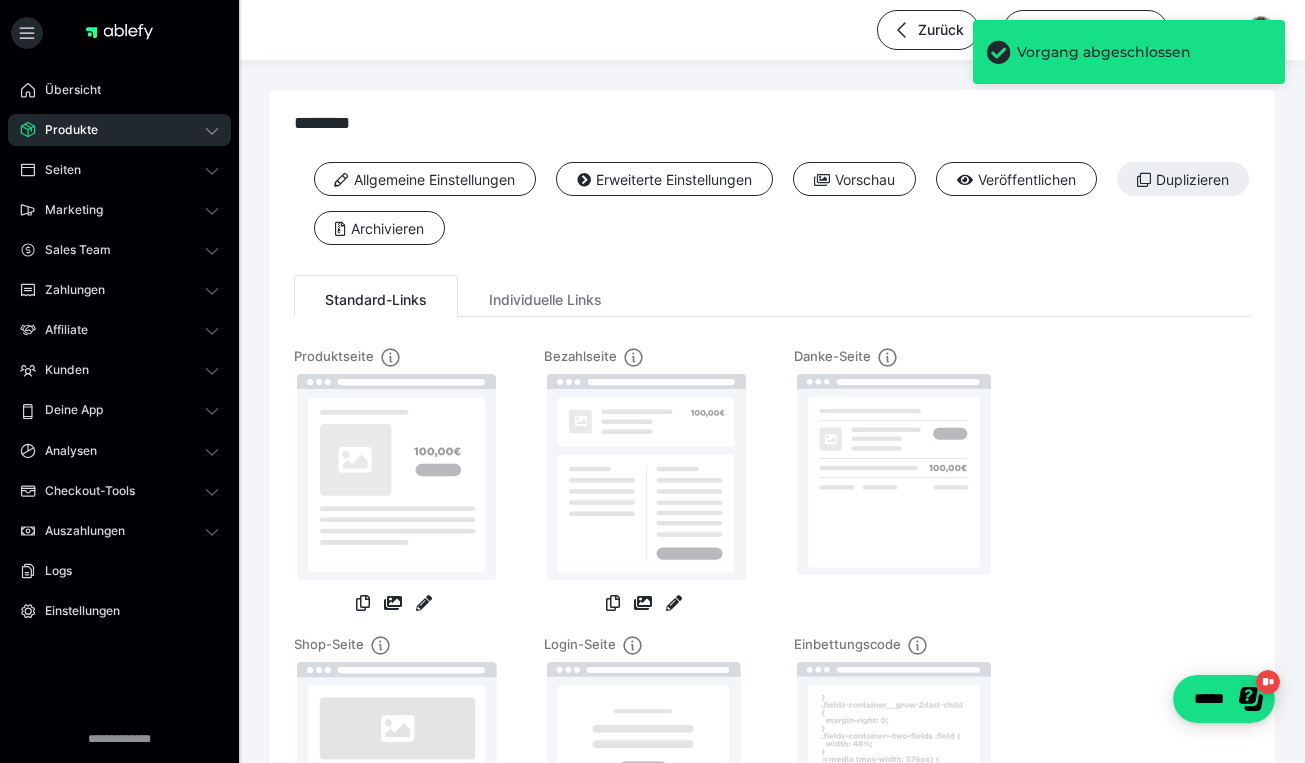 click on "Produkte" at bounding box center [119, 130] 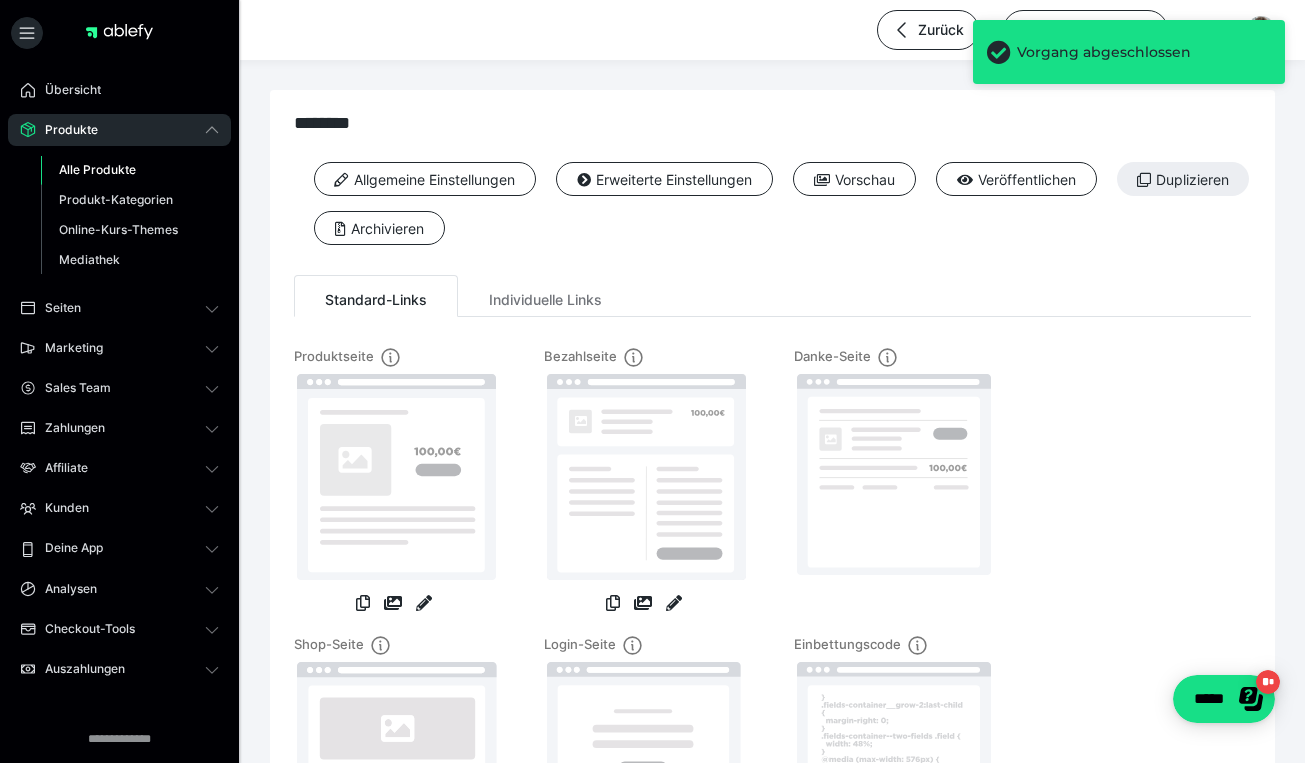 click on "Alle Produkte" at bounding box center [97, 169] 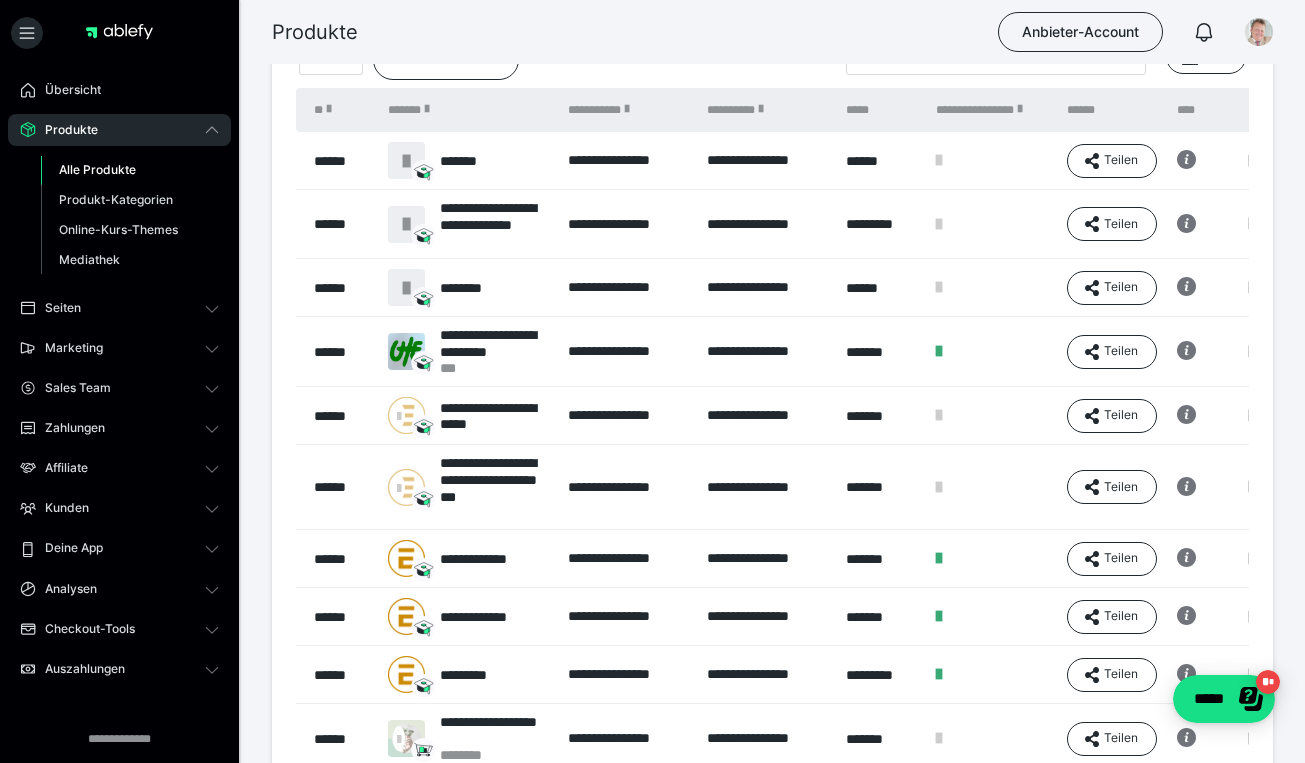 scroll, scrollTop: 178, scrollLeft: 0, axis: vertical 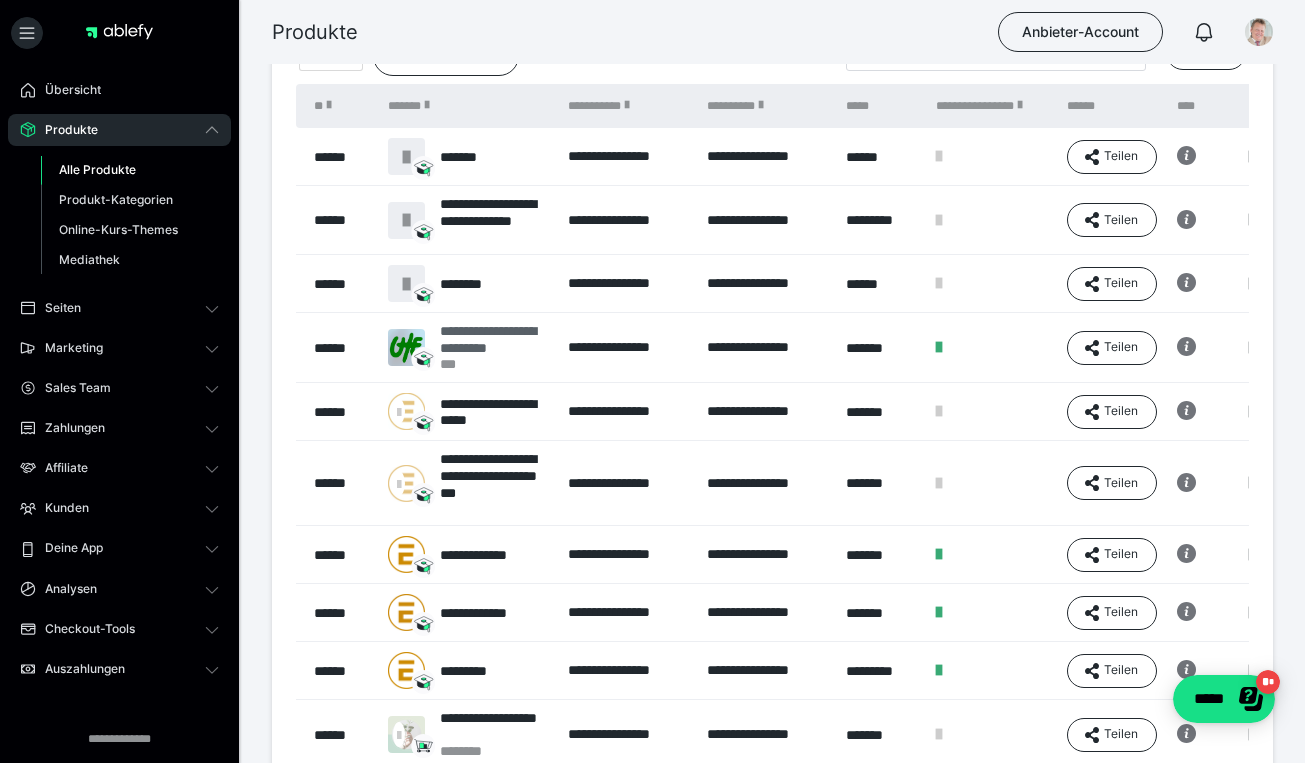 click on "**********" at bounding box center [494, 339] 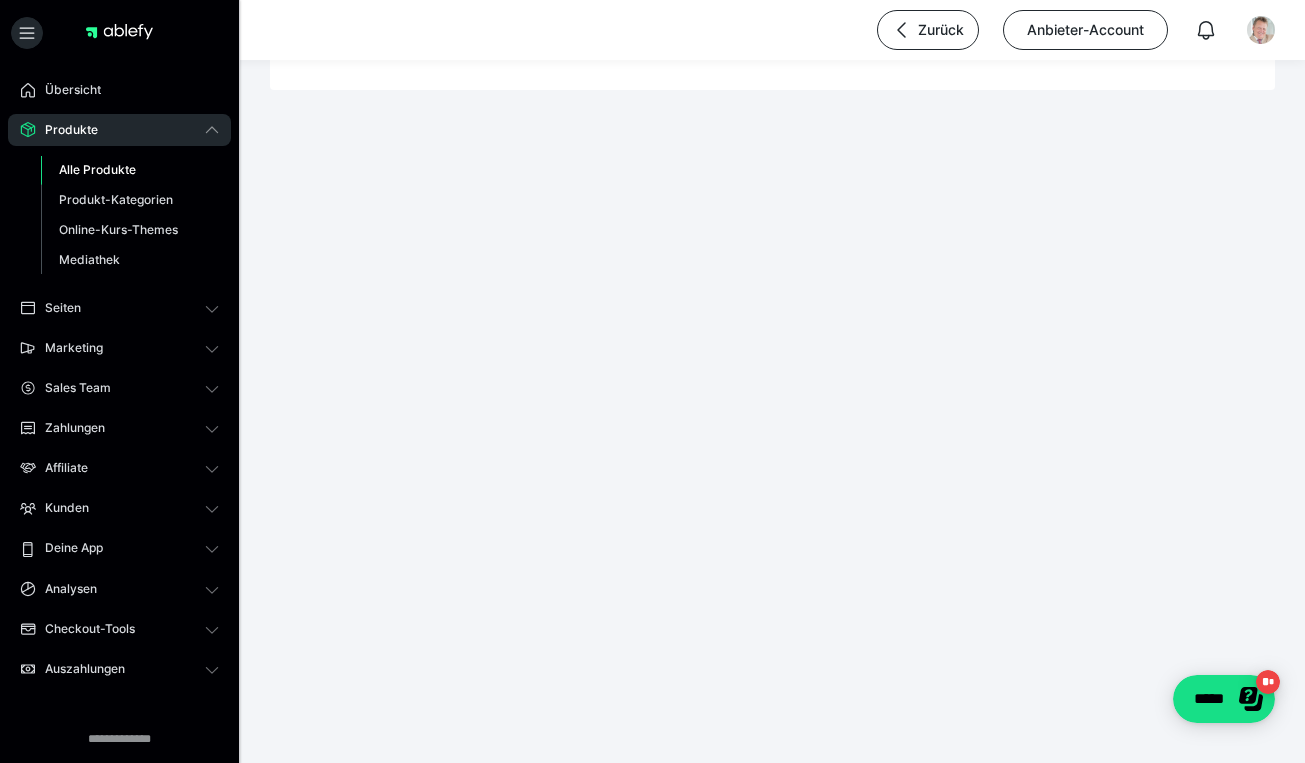 scroll, scrollTop: 0, scrollLeft: 0, axis: both 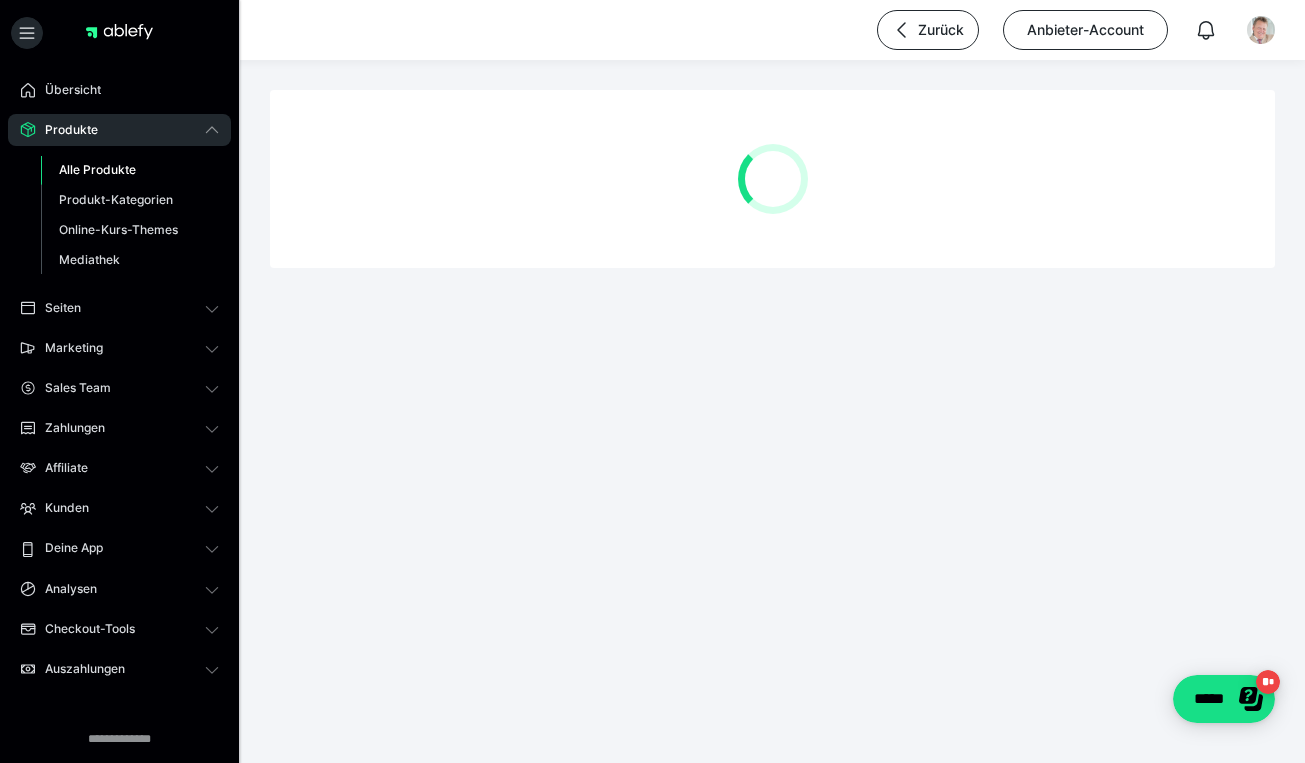 click at bounding box center [772, 226] 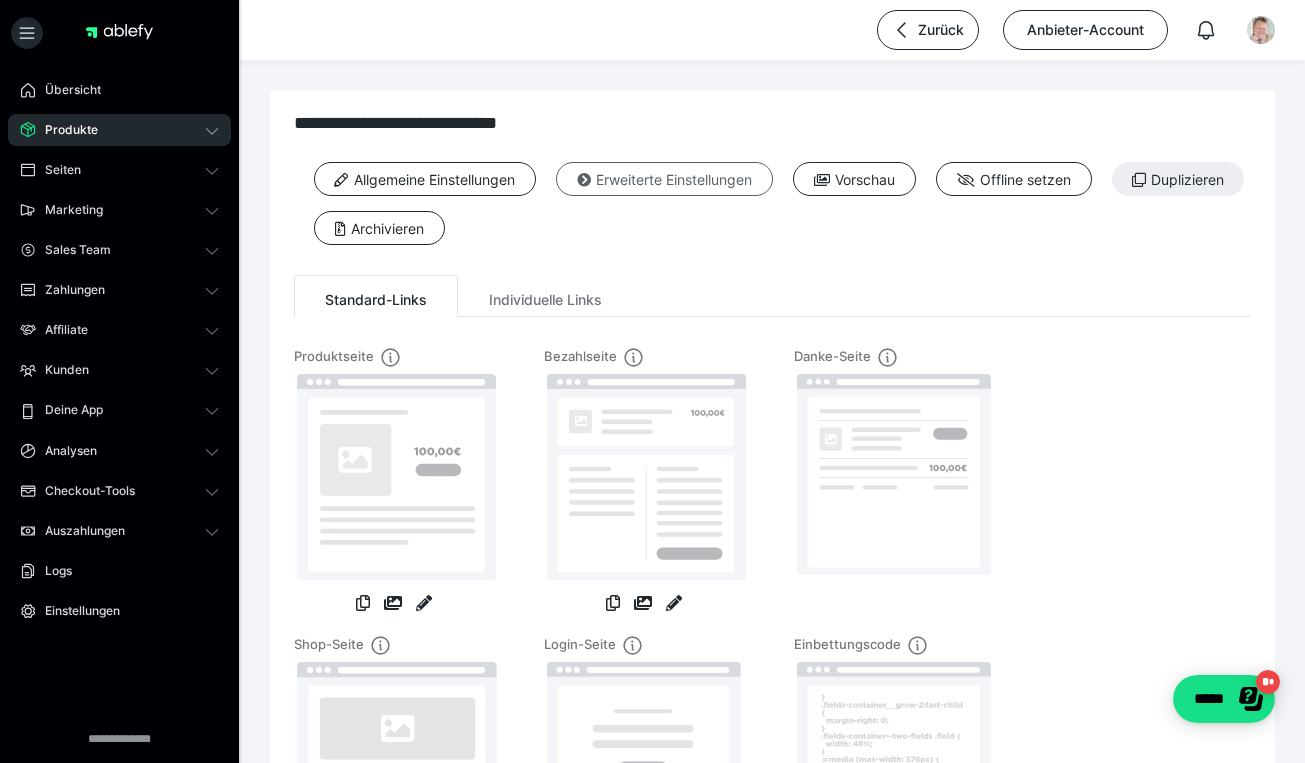 click on "Erweiterte Einstellungen" at bounding box center (664, 179) 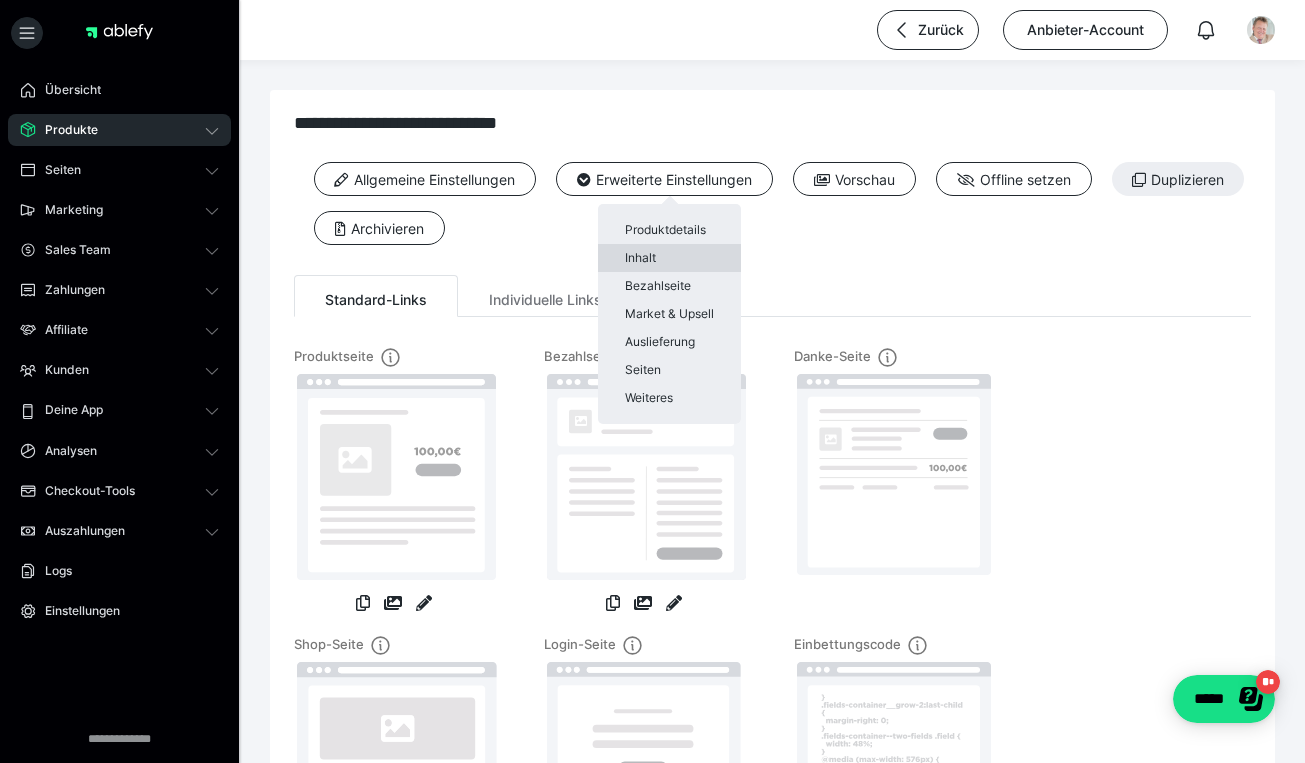 click on "Inhalt" at bounding box center (669, 258) 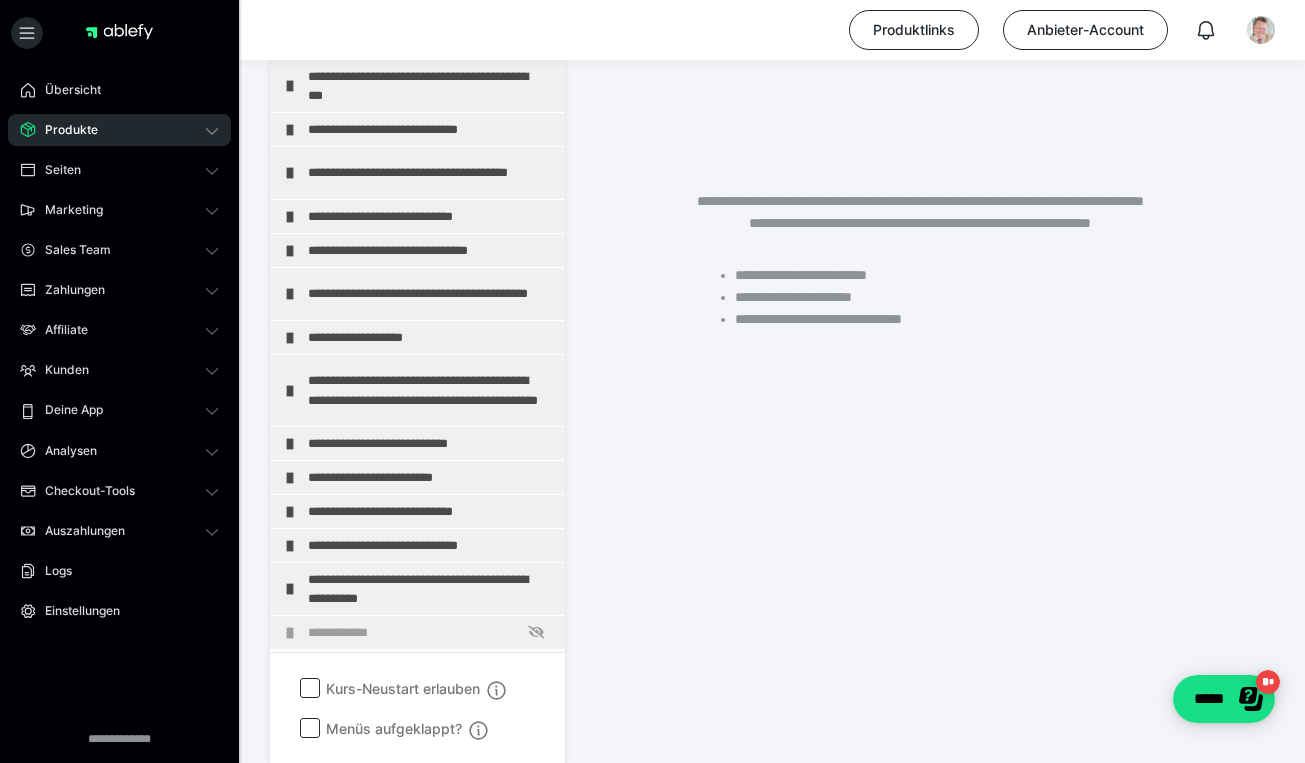 scroll, scrollTop: 395, scrollLeft: 0, axis: vertical 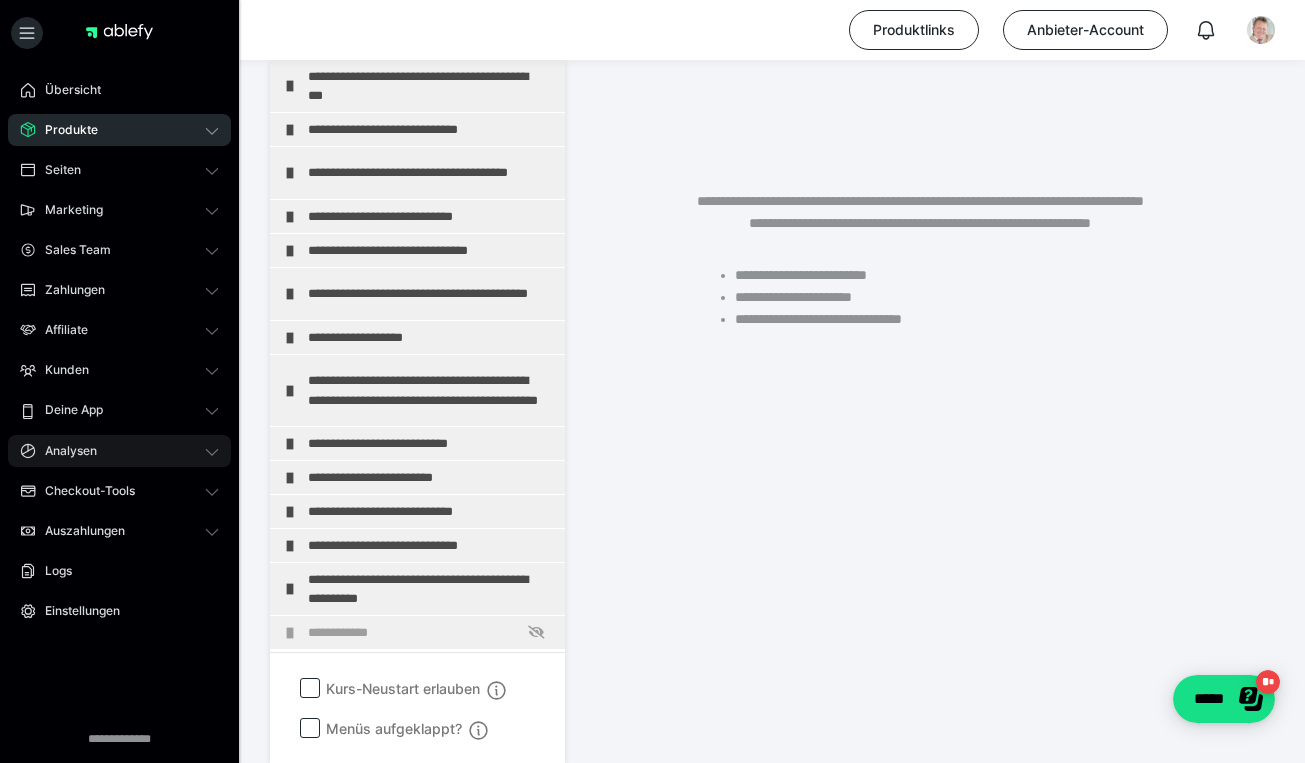 click on "Analysen" at bounding box center (64, 451) 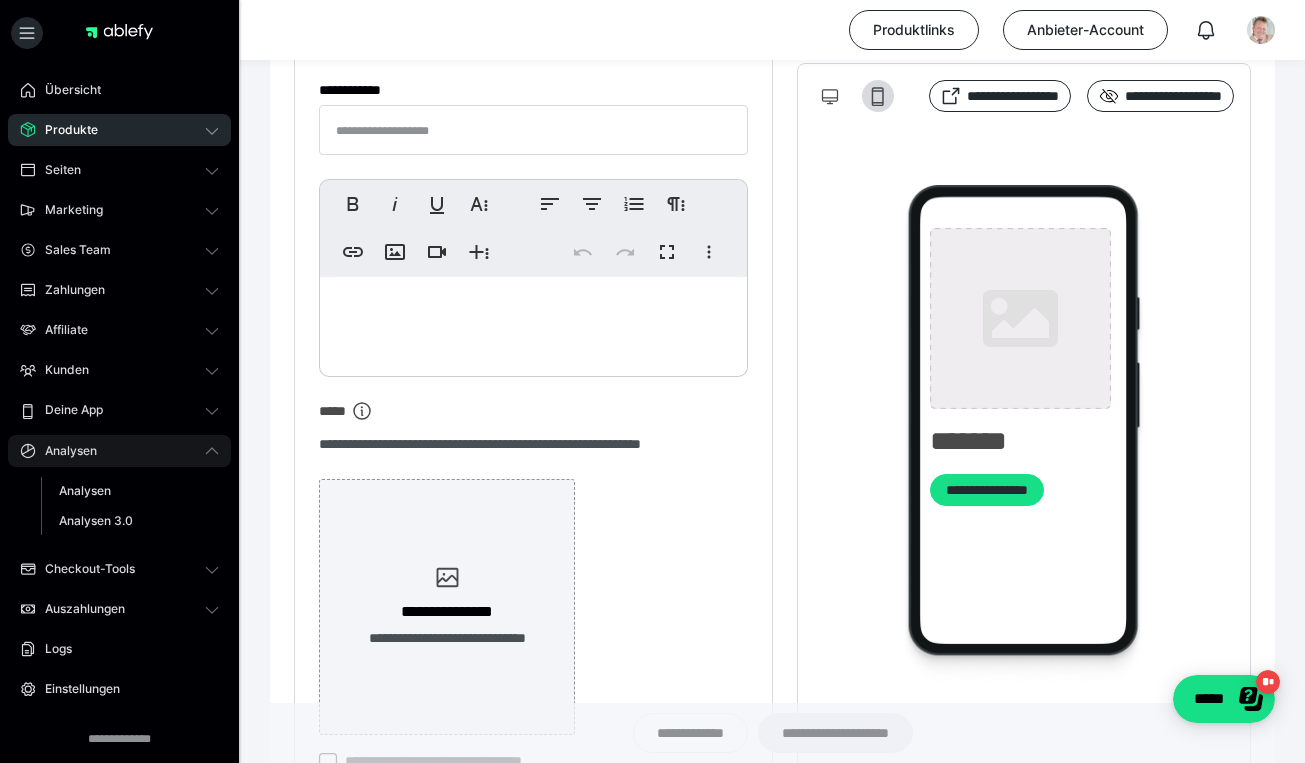 type on "**********" 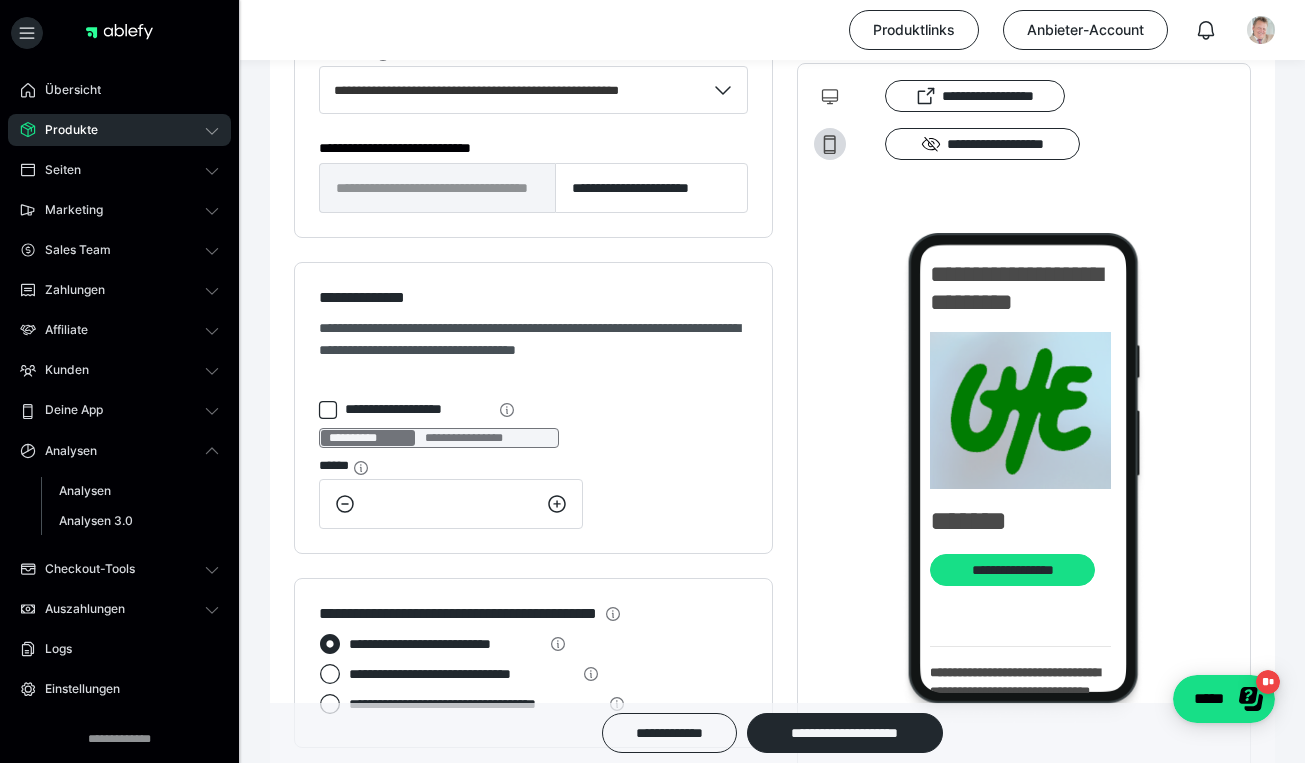 scroll, scrollTop: 1753, scrollLeft: 0, axis: vertical 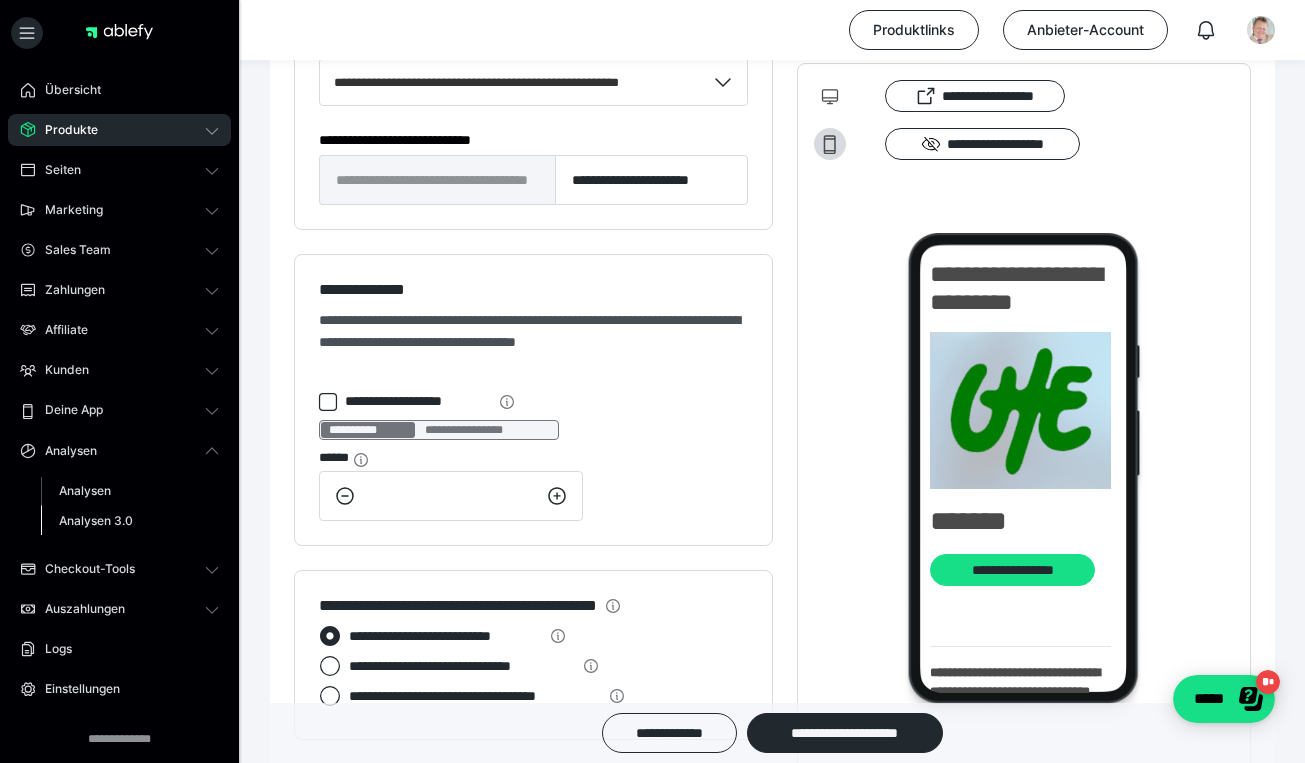 click on "Analysen 3.0" at bounding box center (96, 520) 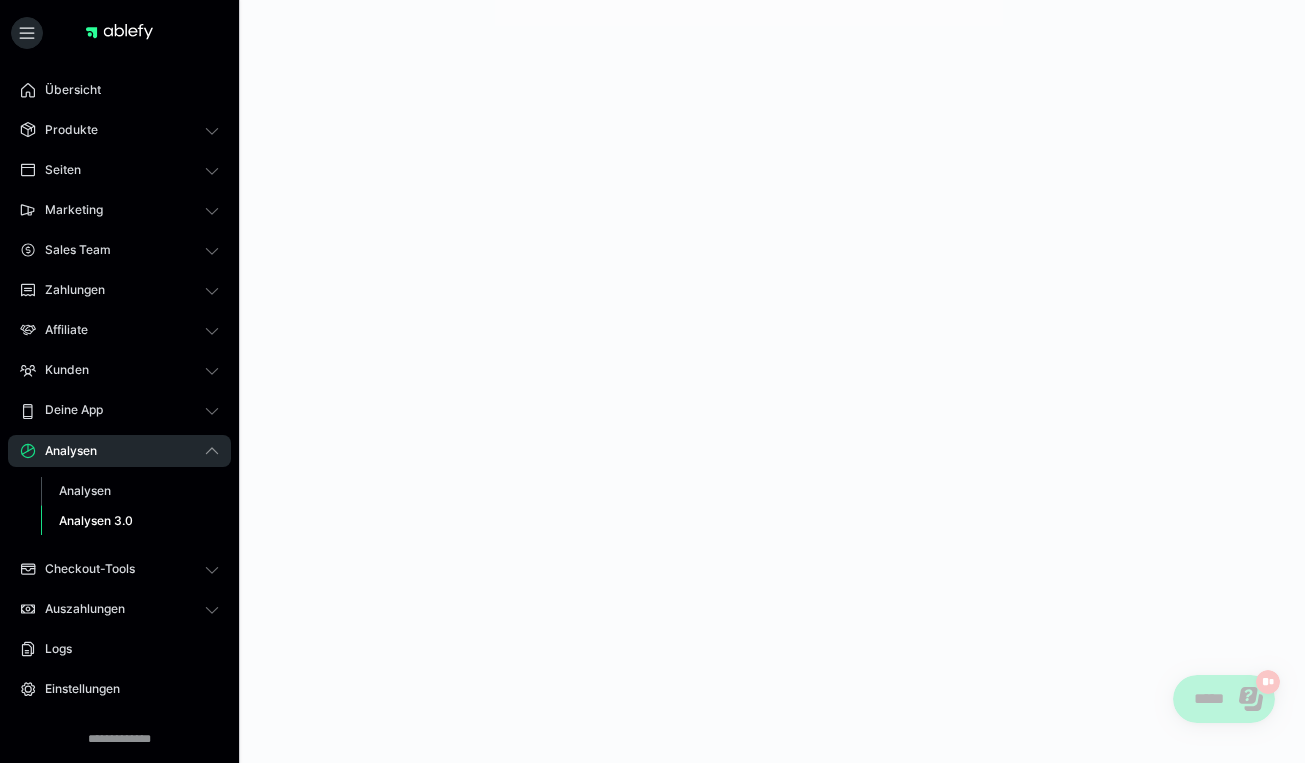 scroll, scrollTop: 0, scrollLeft: 0, axis: both 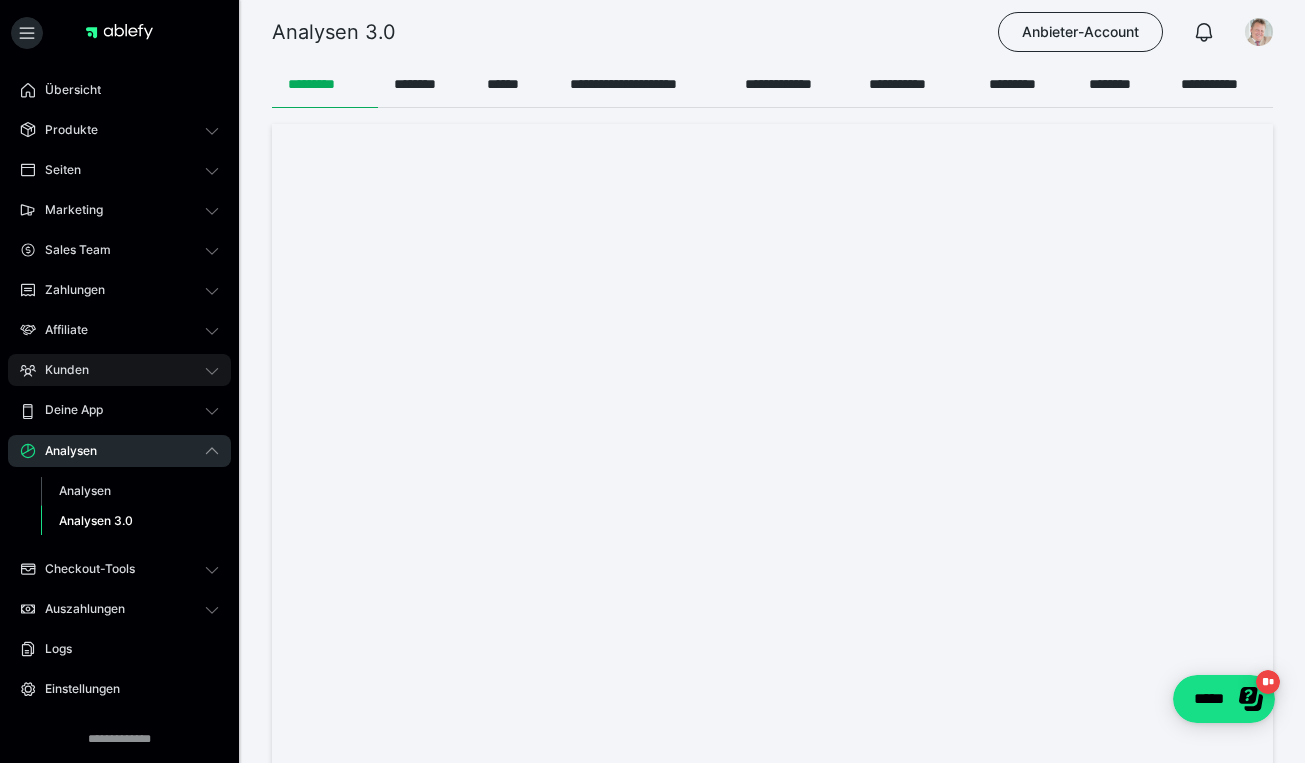 click on "Kunden" at bounding box center (60, 370) 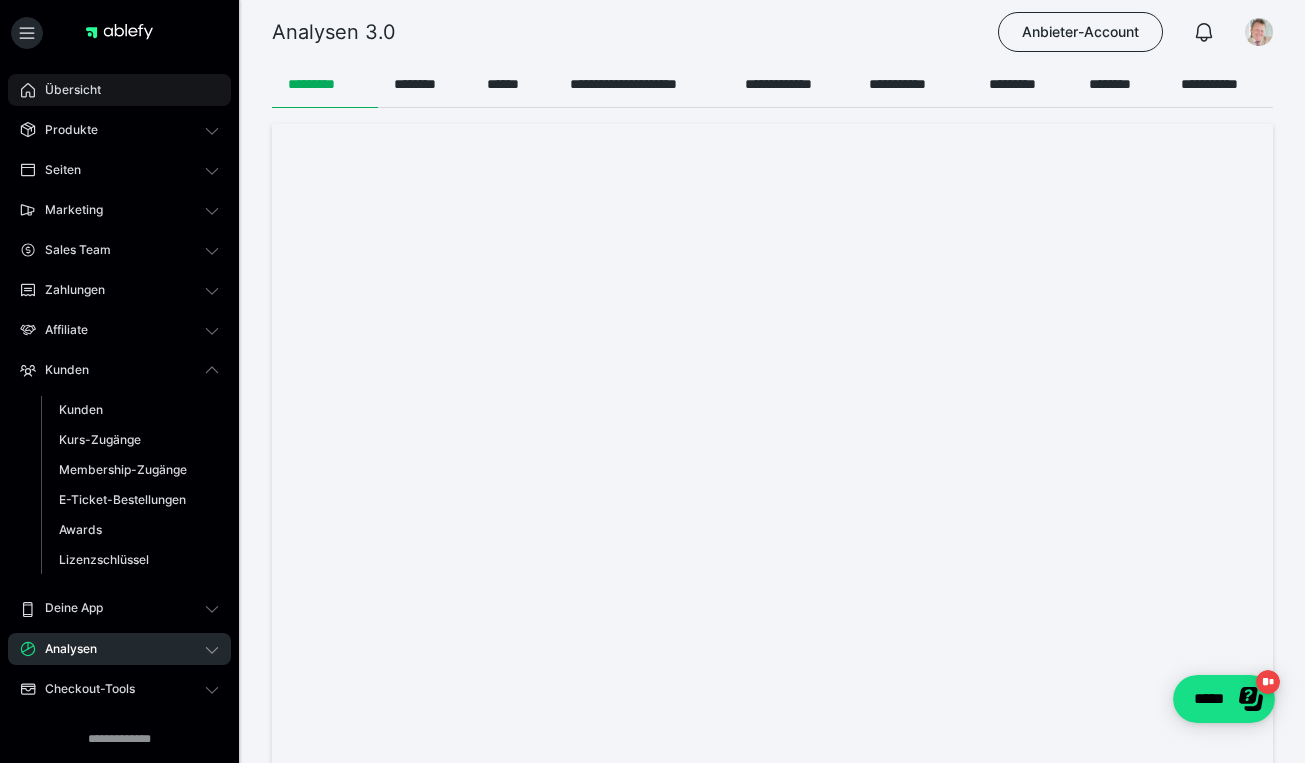 click on "Übersicht" at bounding box center (66, 90) 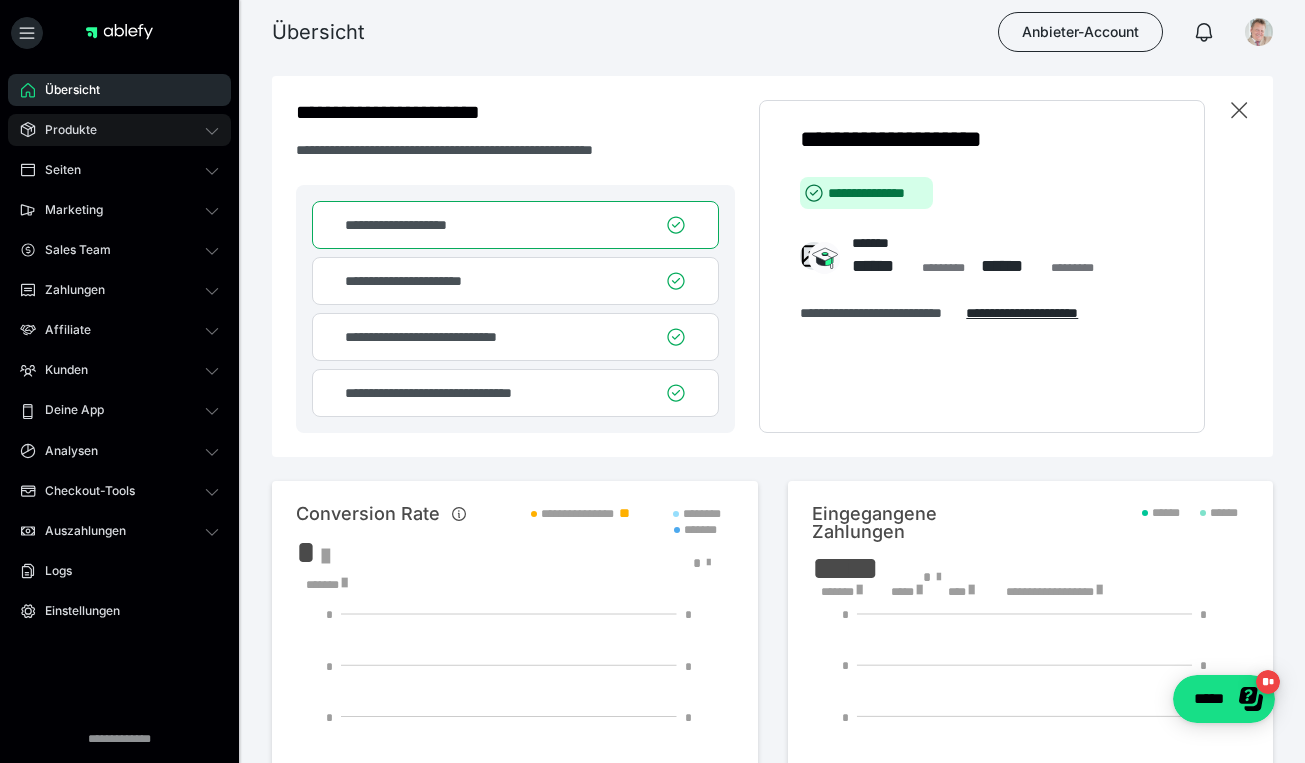 click on "Produkte" at bounding box center [119, 130] 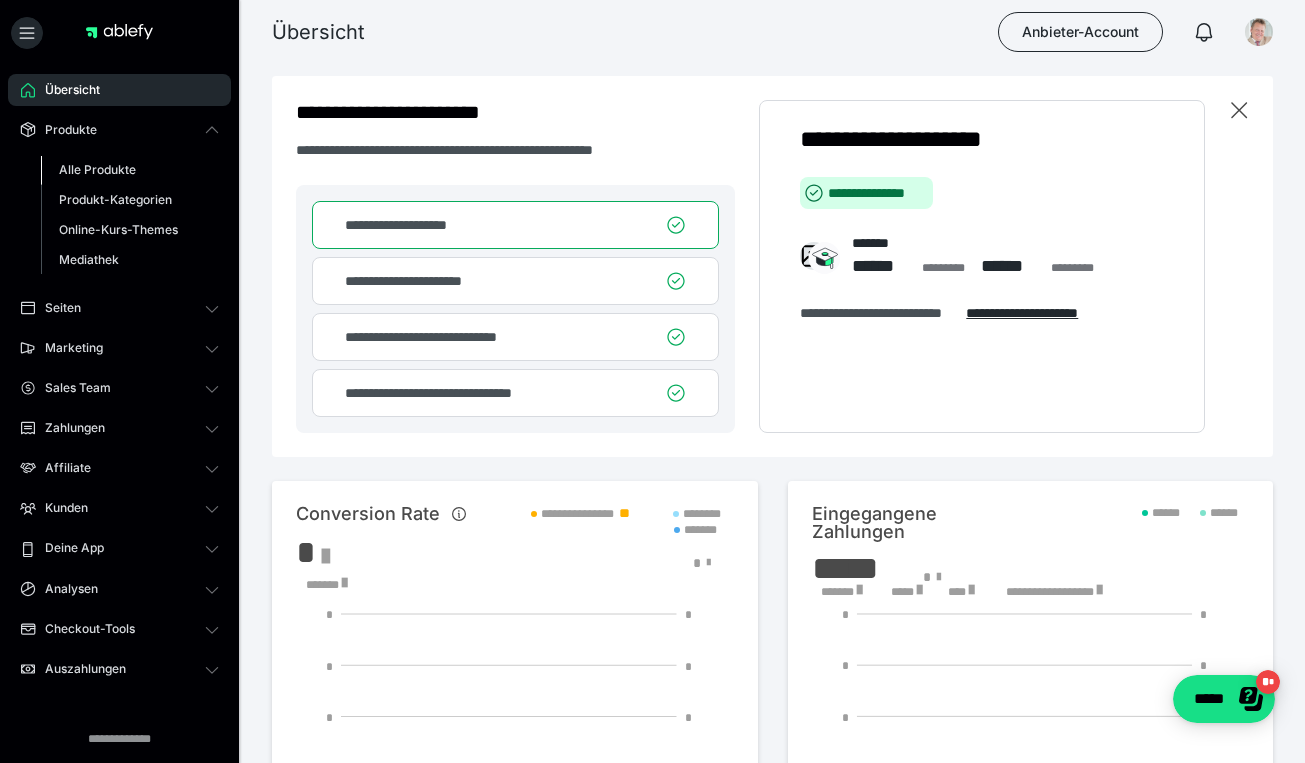 click on "Alle Produkte" at bounding box center [97, 169] 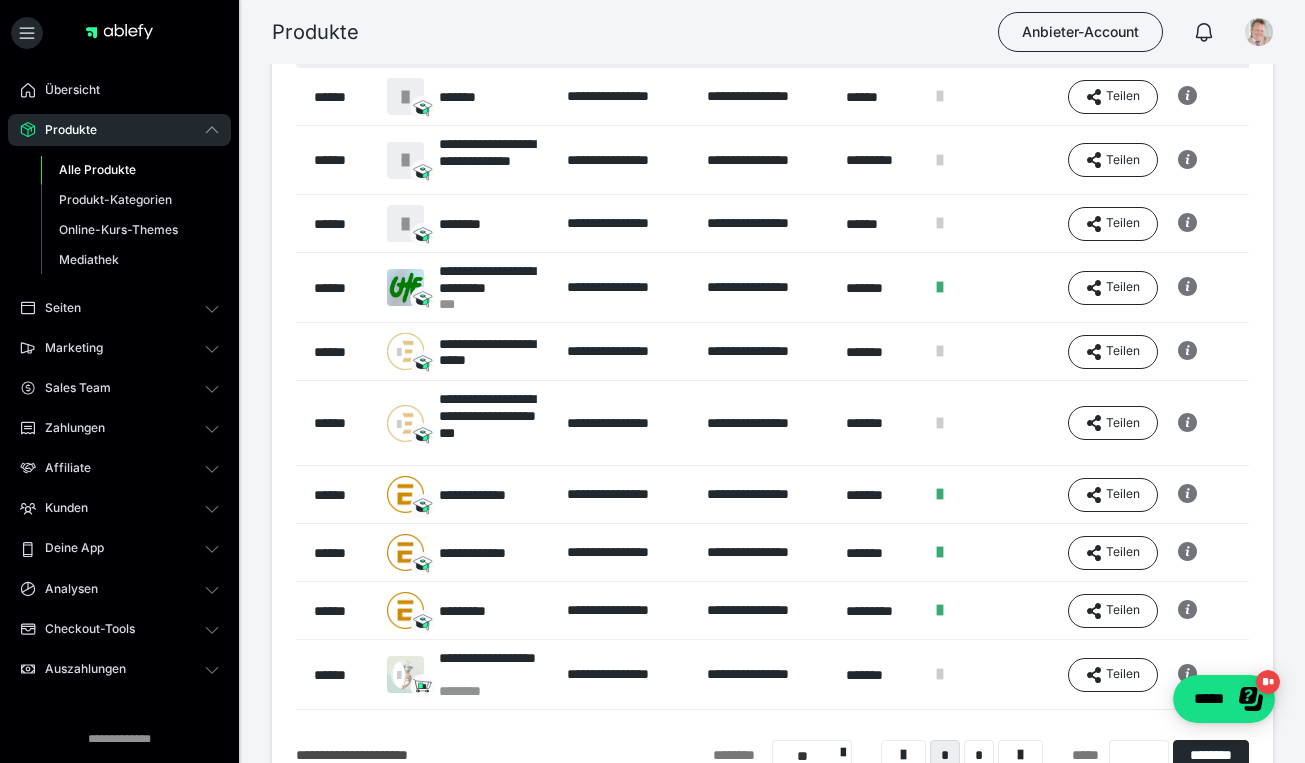 scroll, scrollTop: 240, scrollLeft: 0, axis: vertical 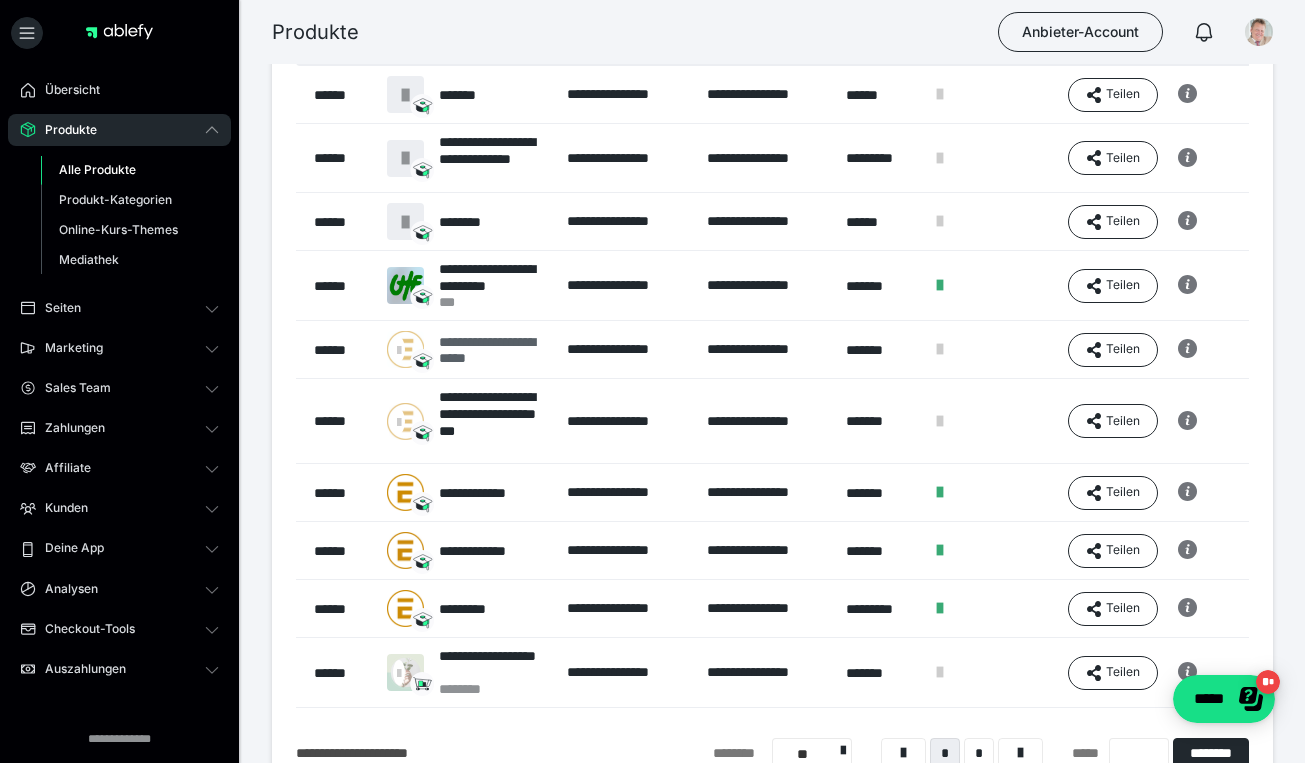 click on "**********" at bounding box center (493, 350) 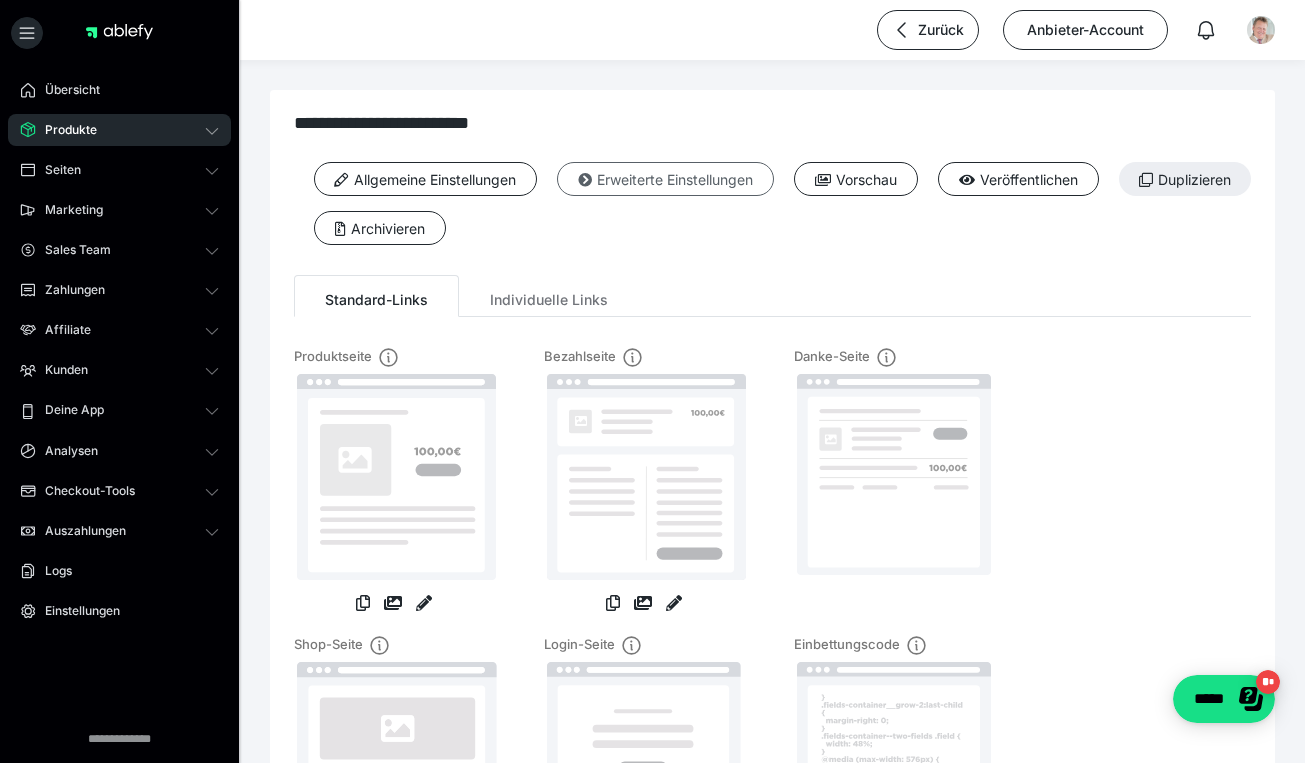 click on "Erweiterte Einstellungen" at bounding box center [665, 179] 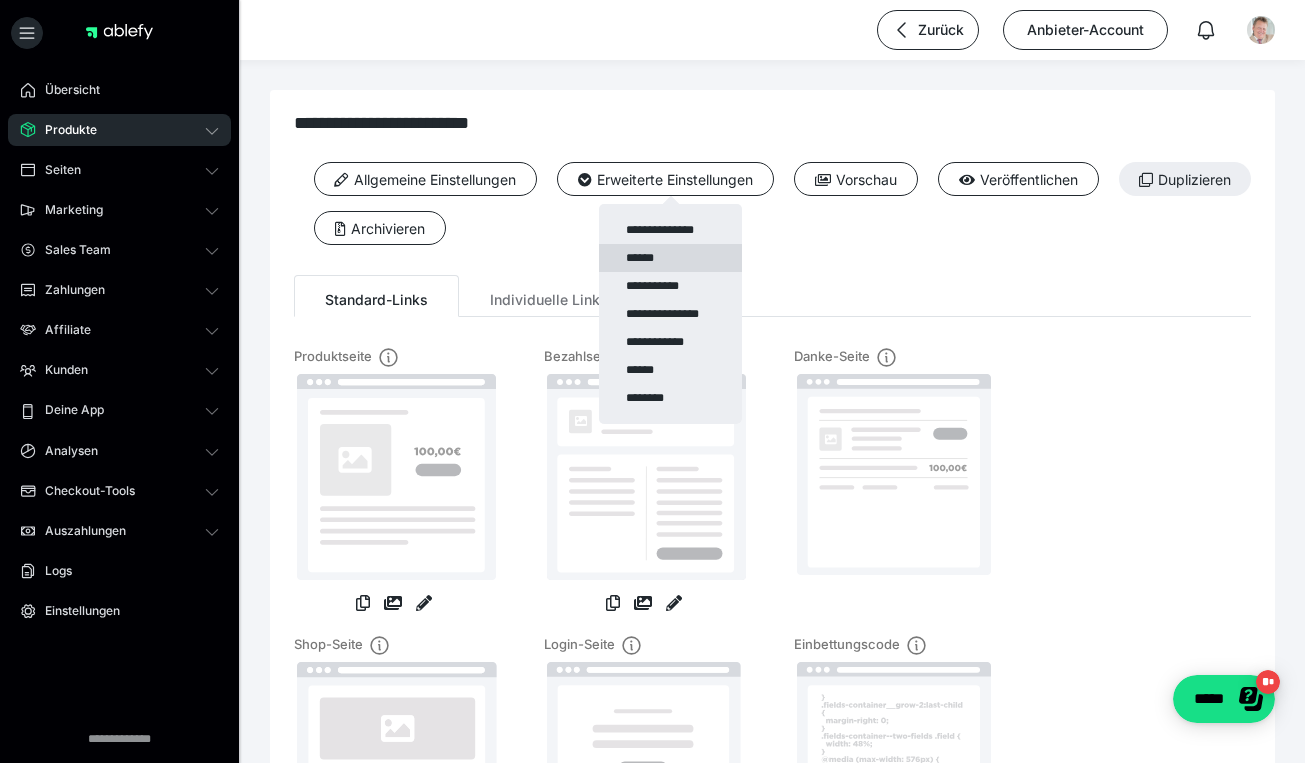 click on "******" at bounding box center [670, 258] 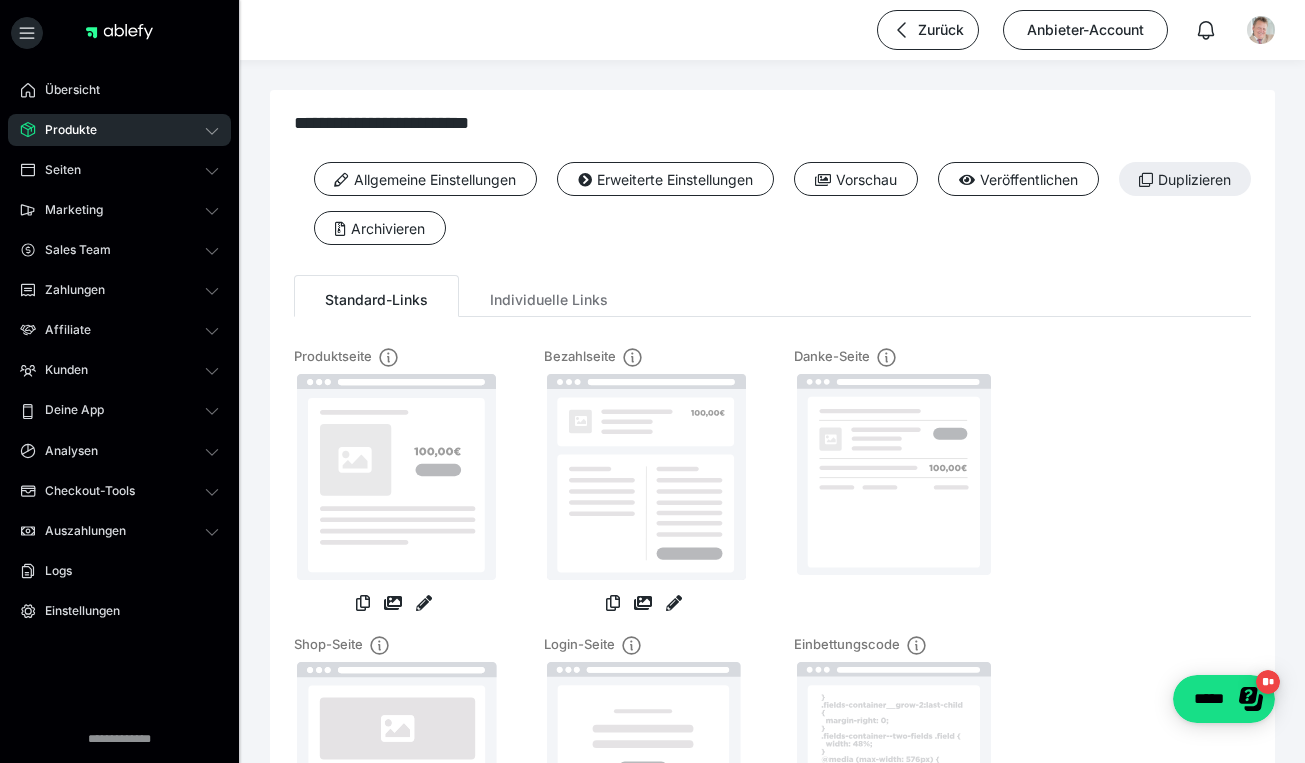 click on "Produkte" at bounding box center [64, 130] 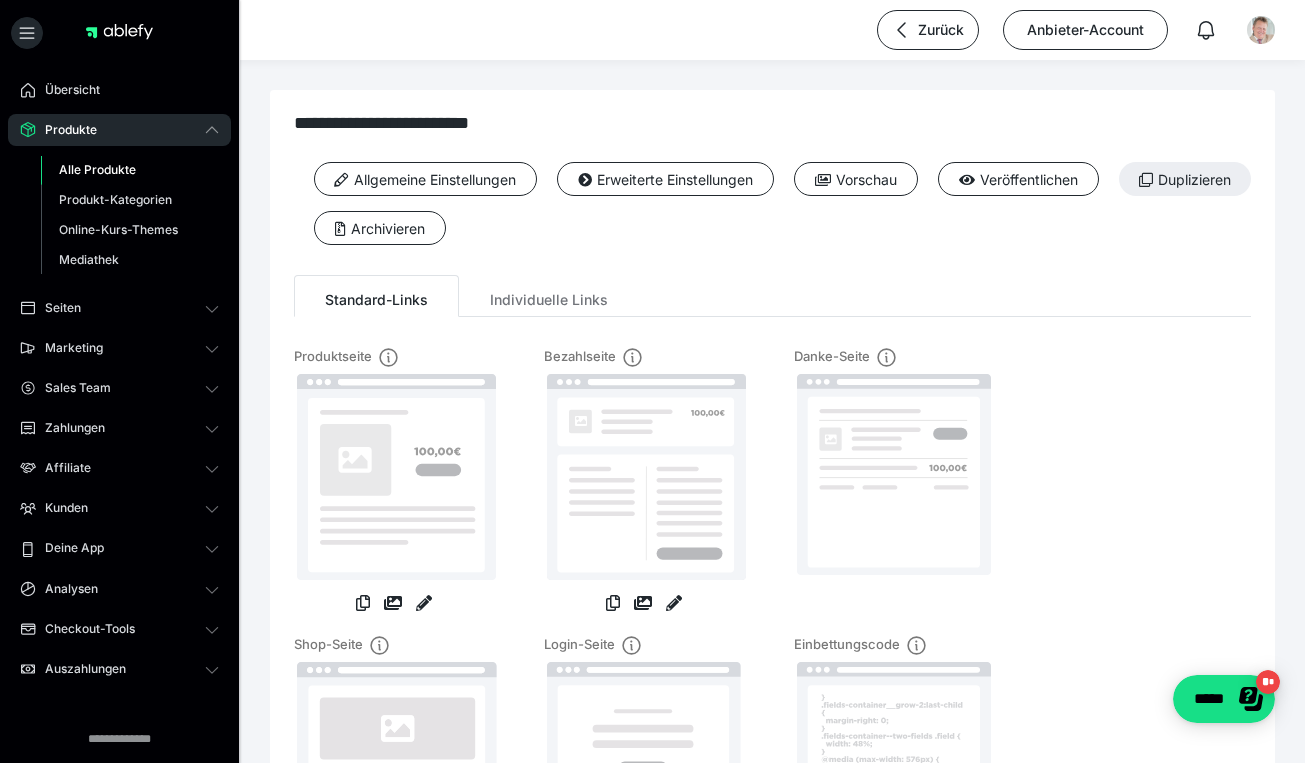 click on "Alle Produkte" at bounding box center (130, 170) 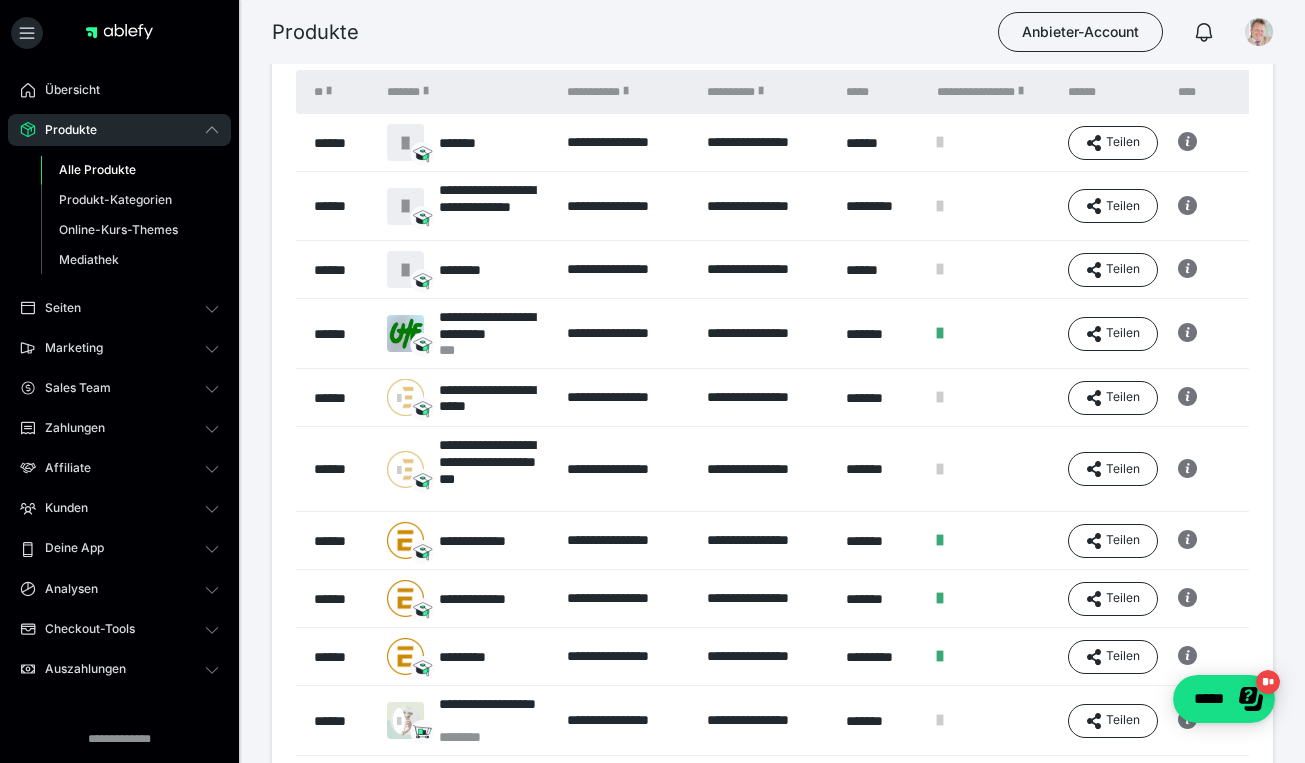 scroll, scrollTop: 201, scrollLeft: 0, axis: vertical 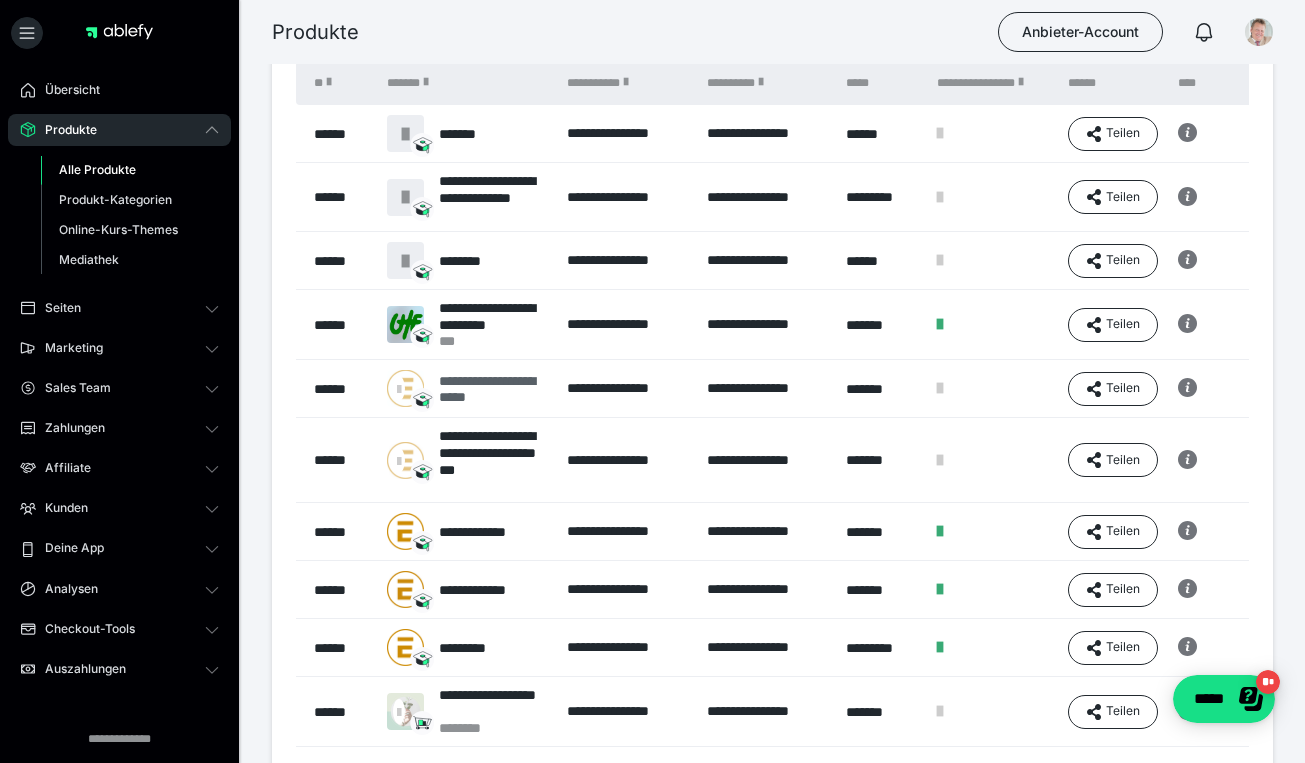 click on "**********" at bounding box center (493, 389) 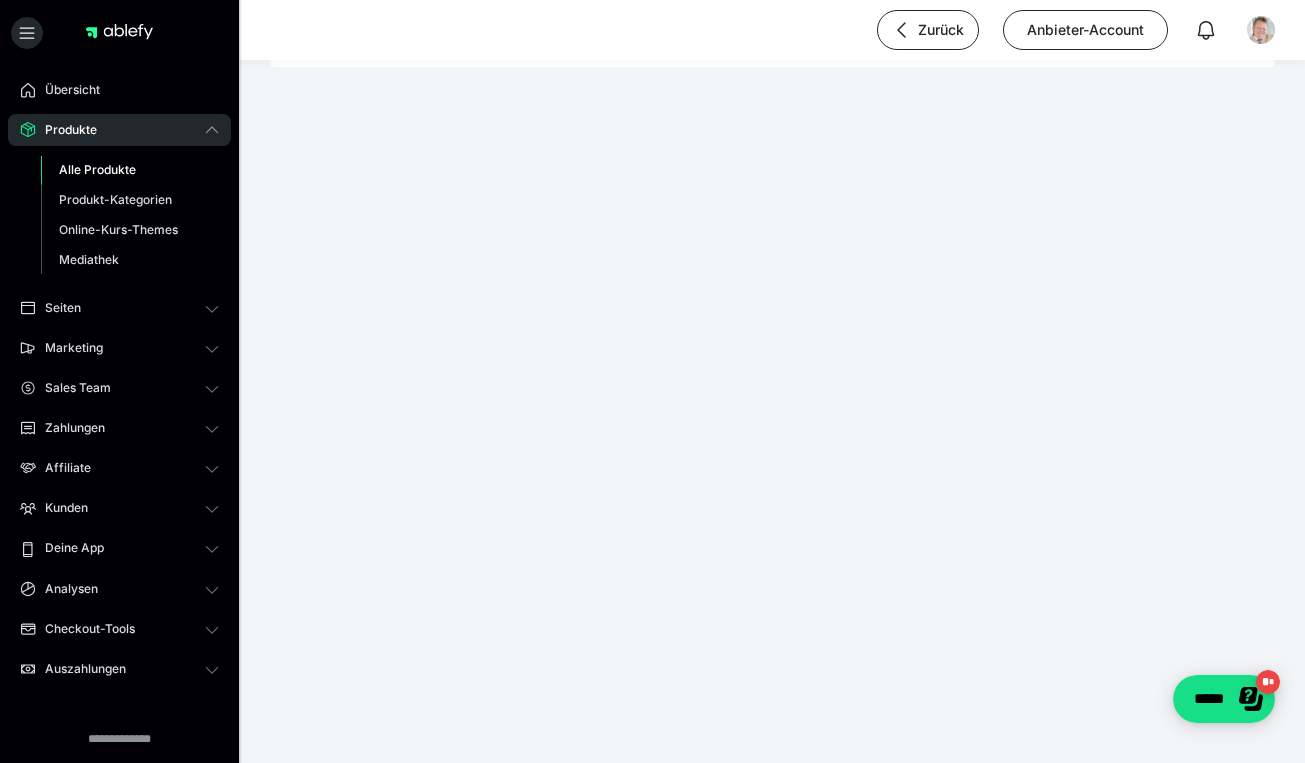 scroll, scrollTop: 0, scrollLeft: 0, axis: both 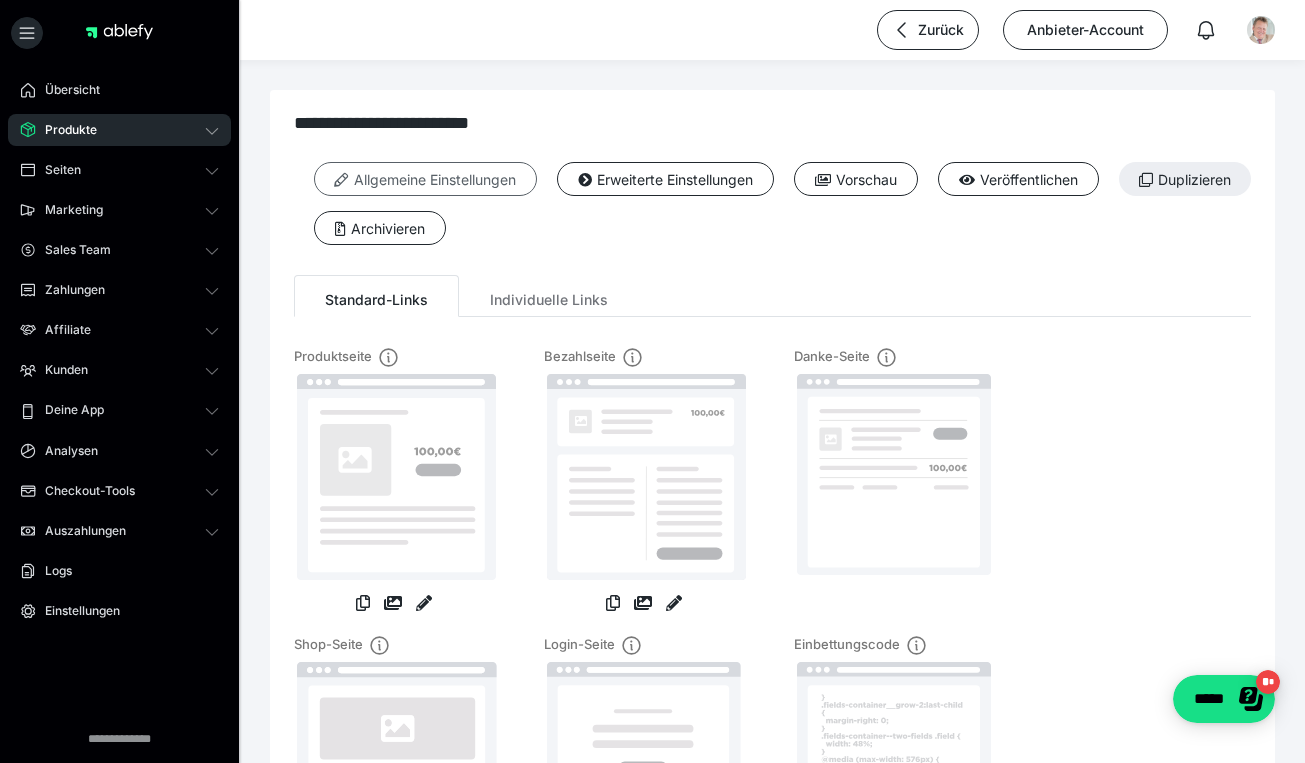 click on "Allgemeine Einstellungen" at bounding box center [425, 179] 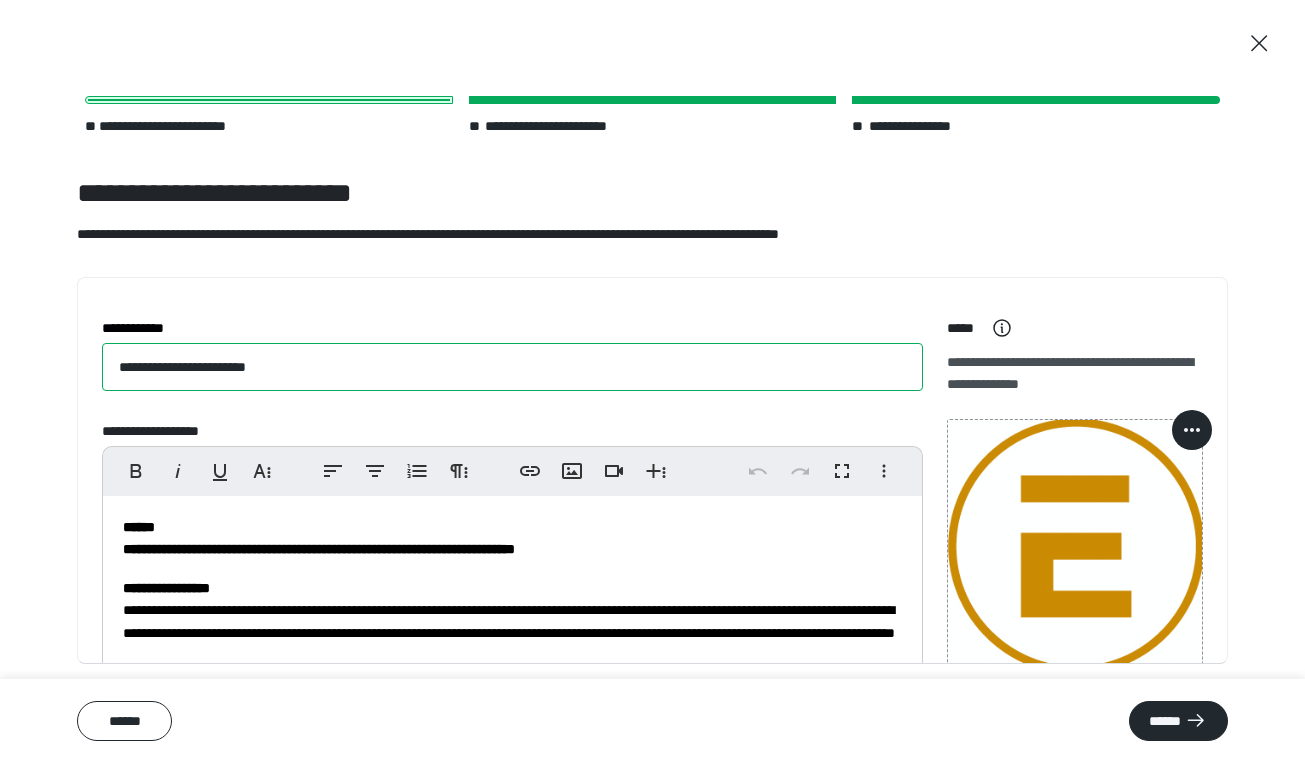 click on "**********" at bounding box center (512, 367) 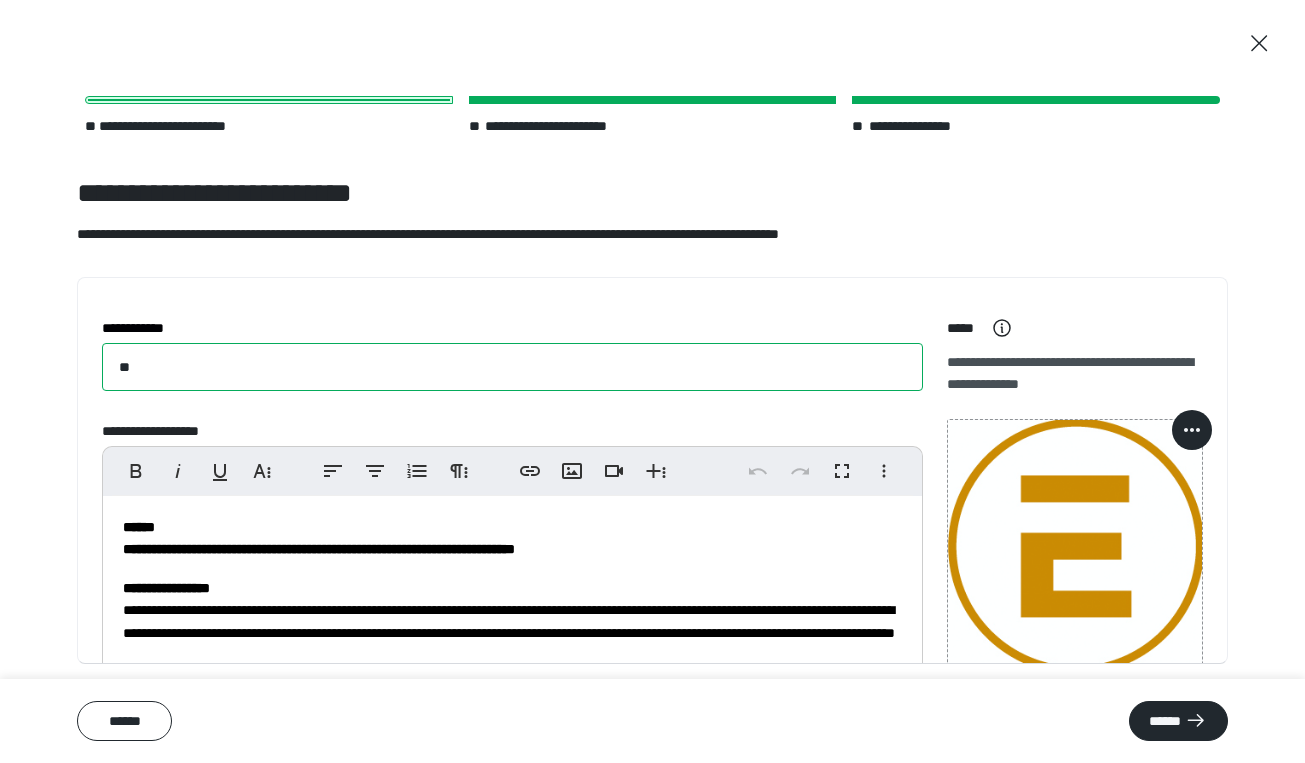 type on "*" 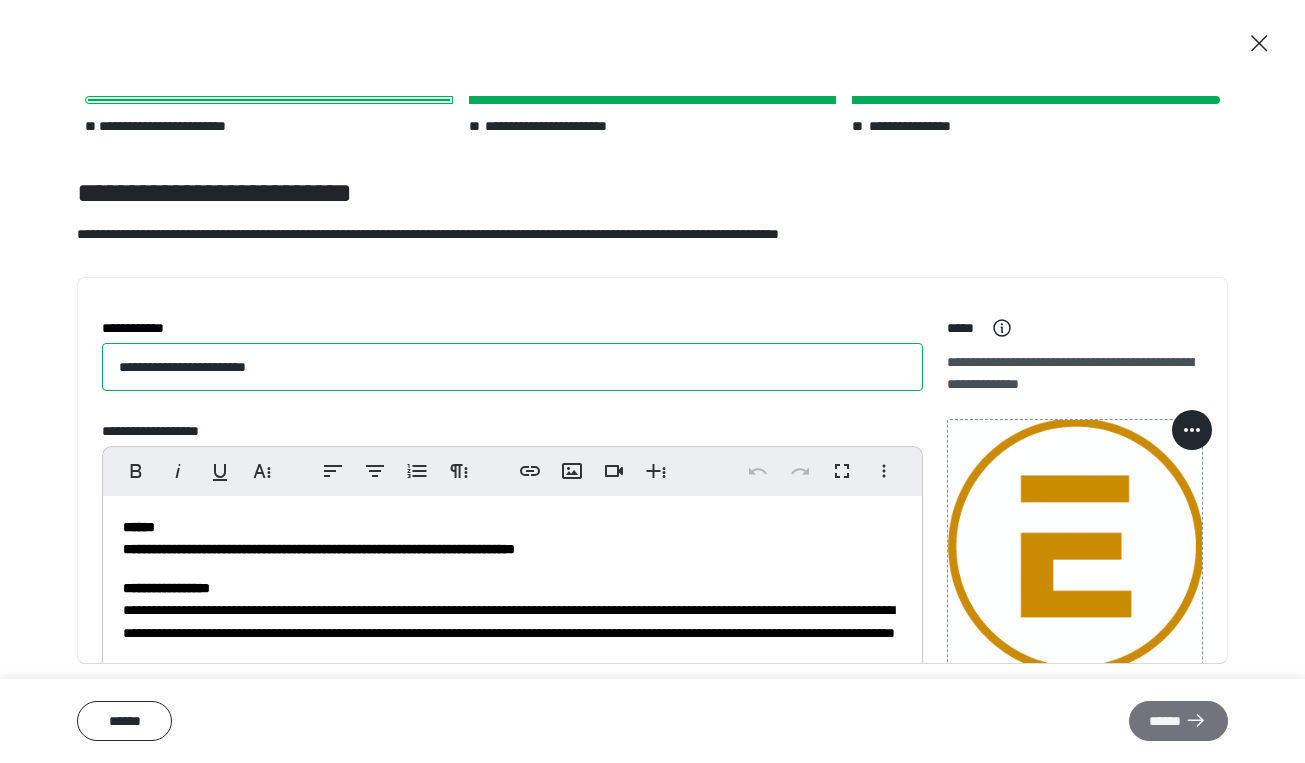 type on "**********" 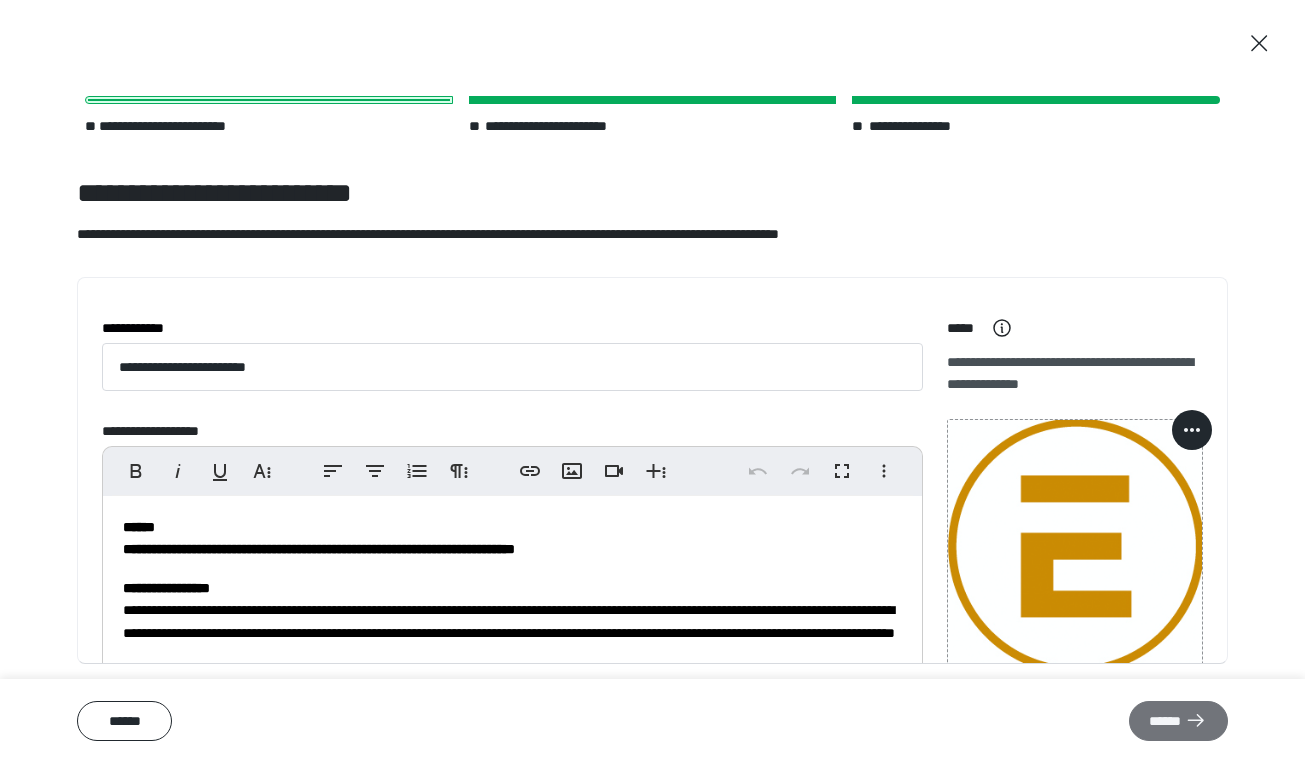click on "******" at bounding box center [1178, 721] 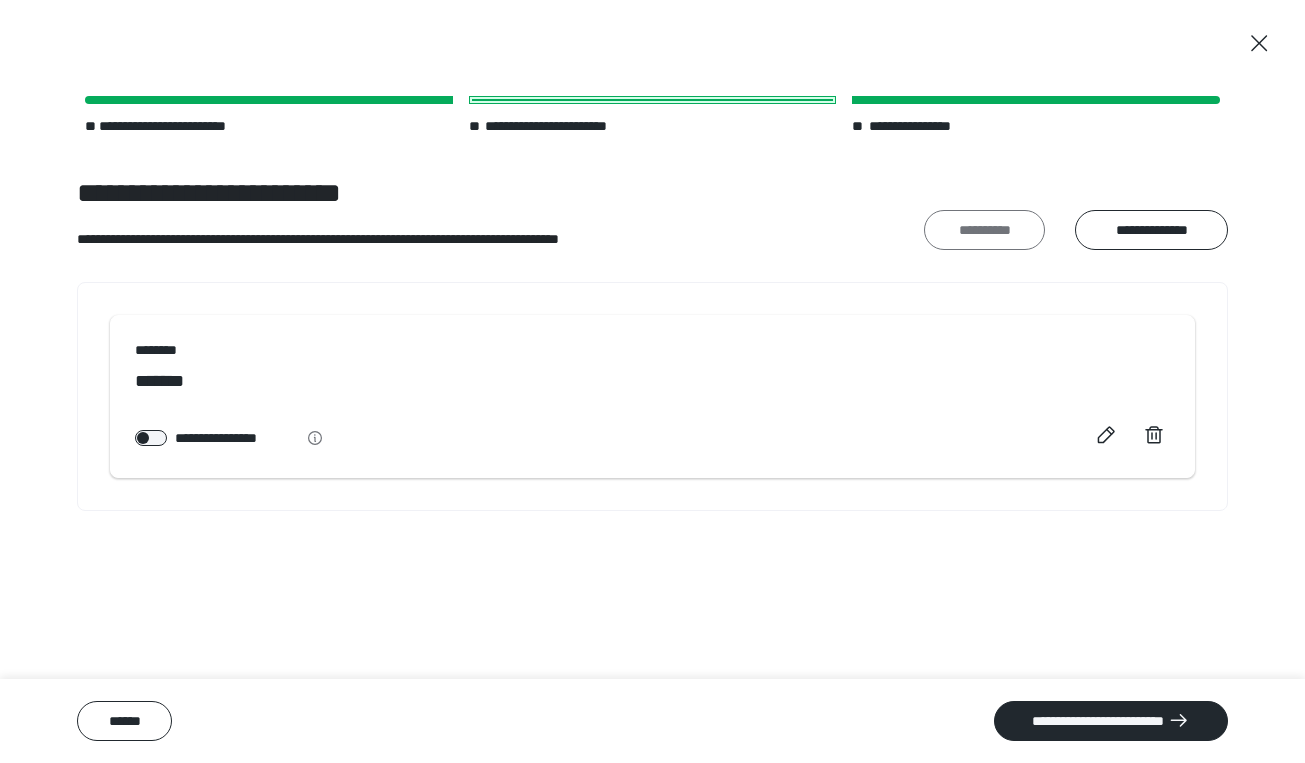 click on "**********" at bounding box center [984, 230] 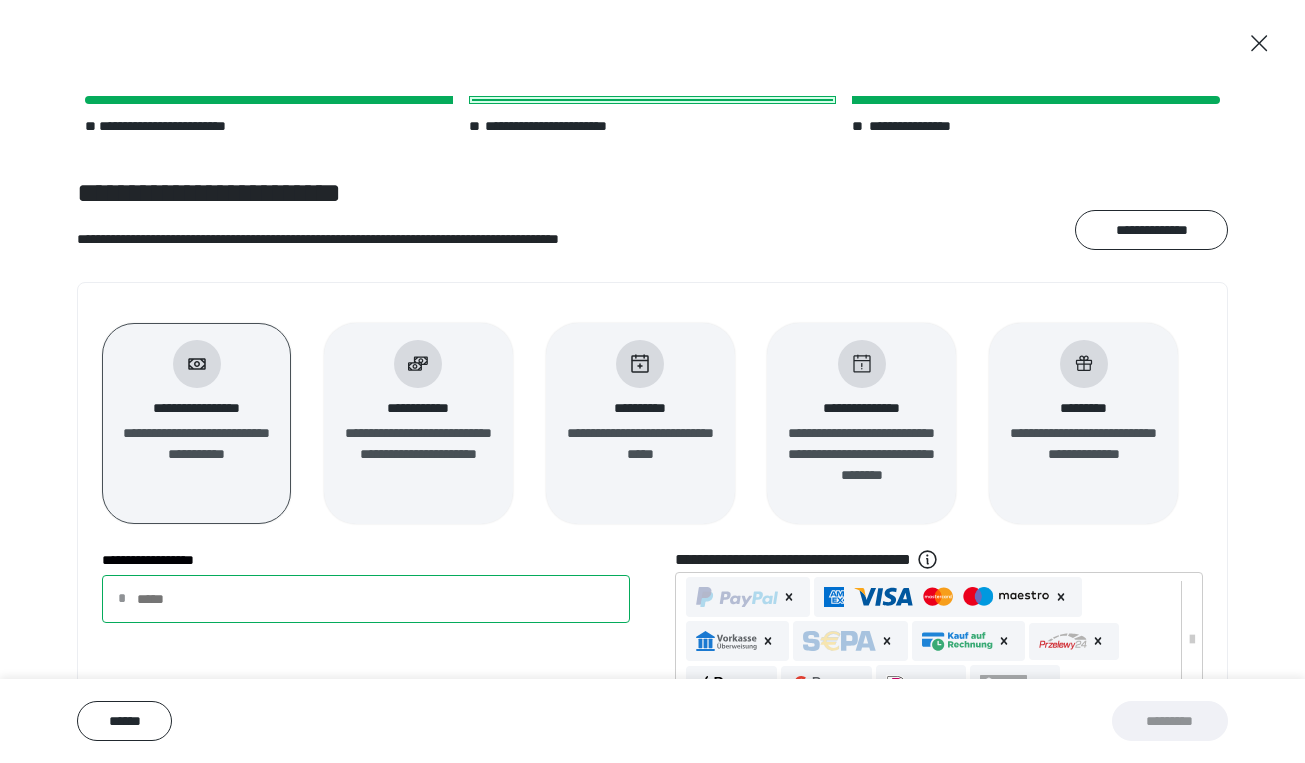 click on "**********" at bounding box center (366, 599) 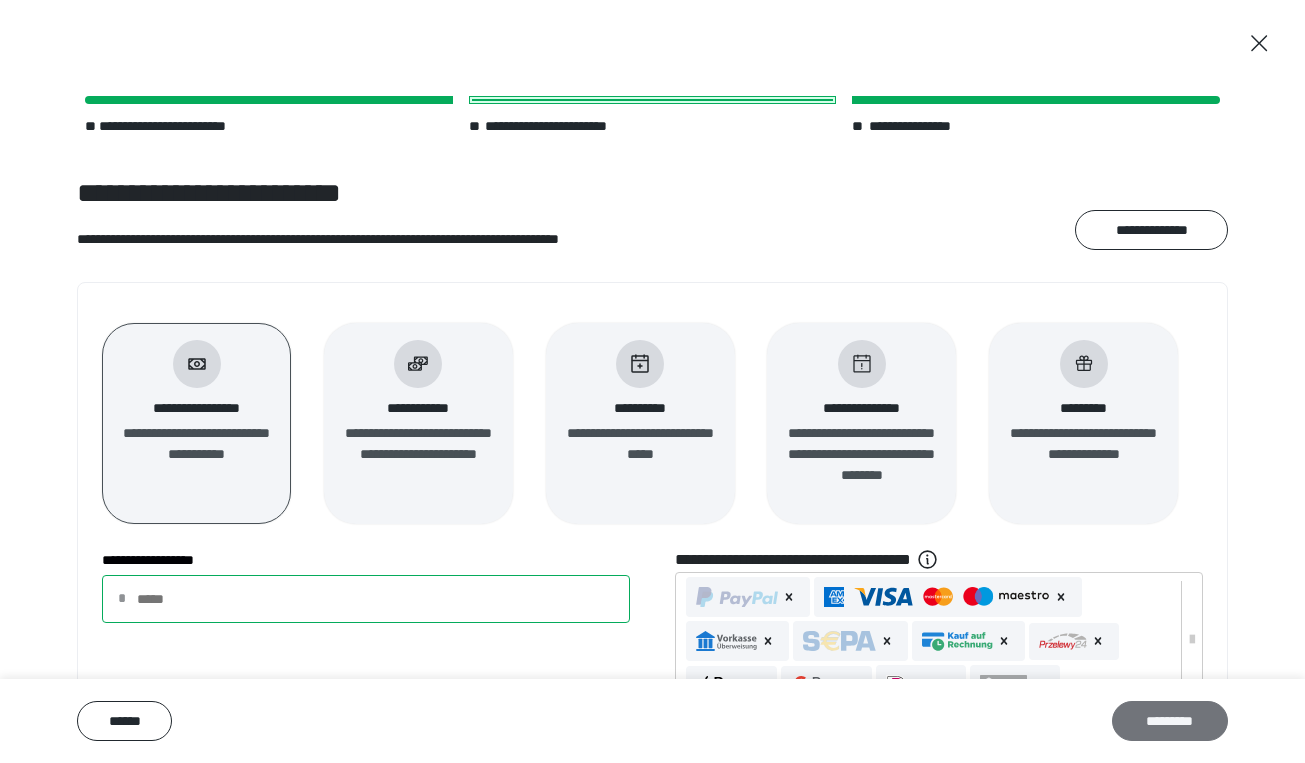 type on "**" 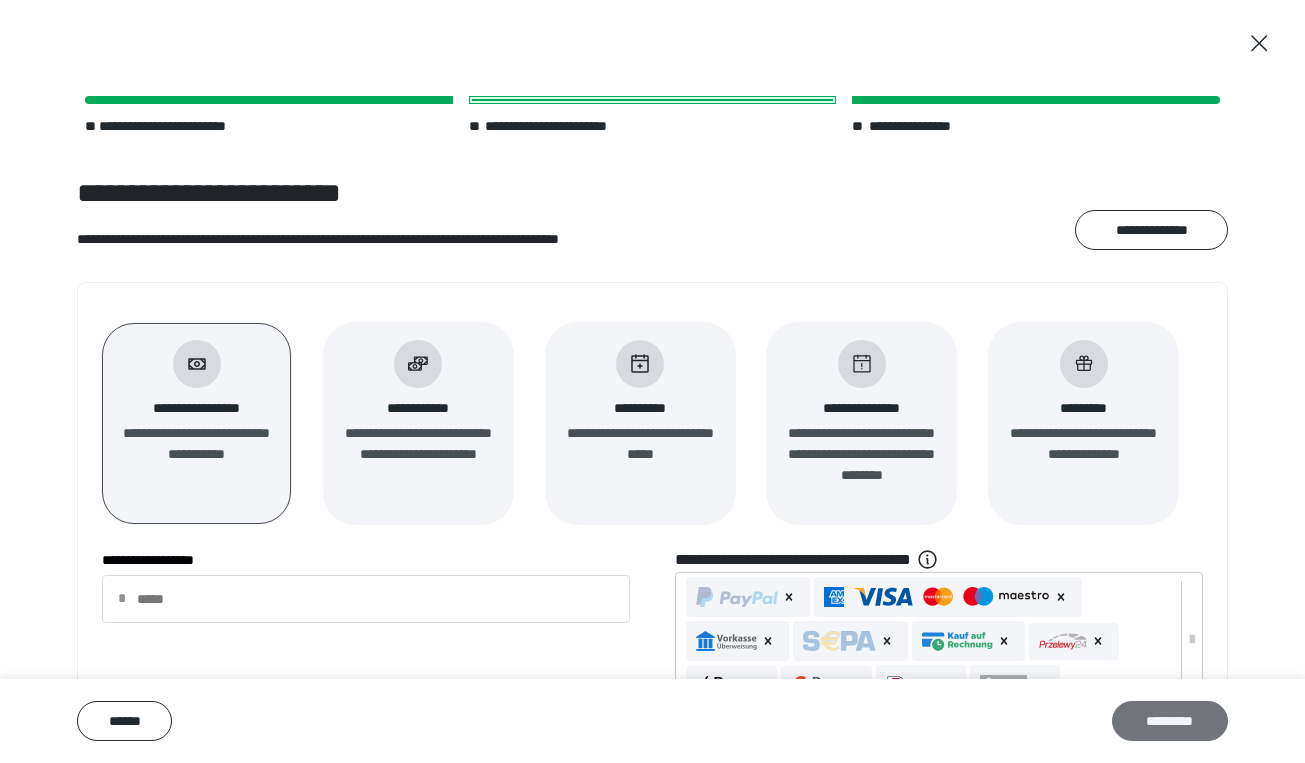 click on "*********" at bounding box center (1170, 721) 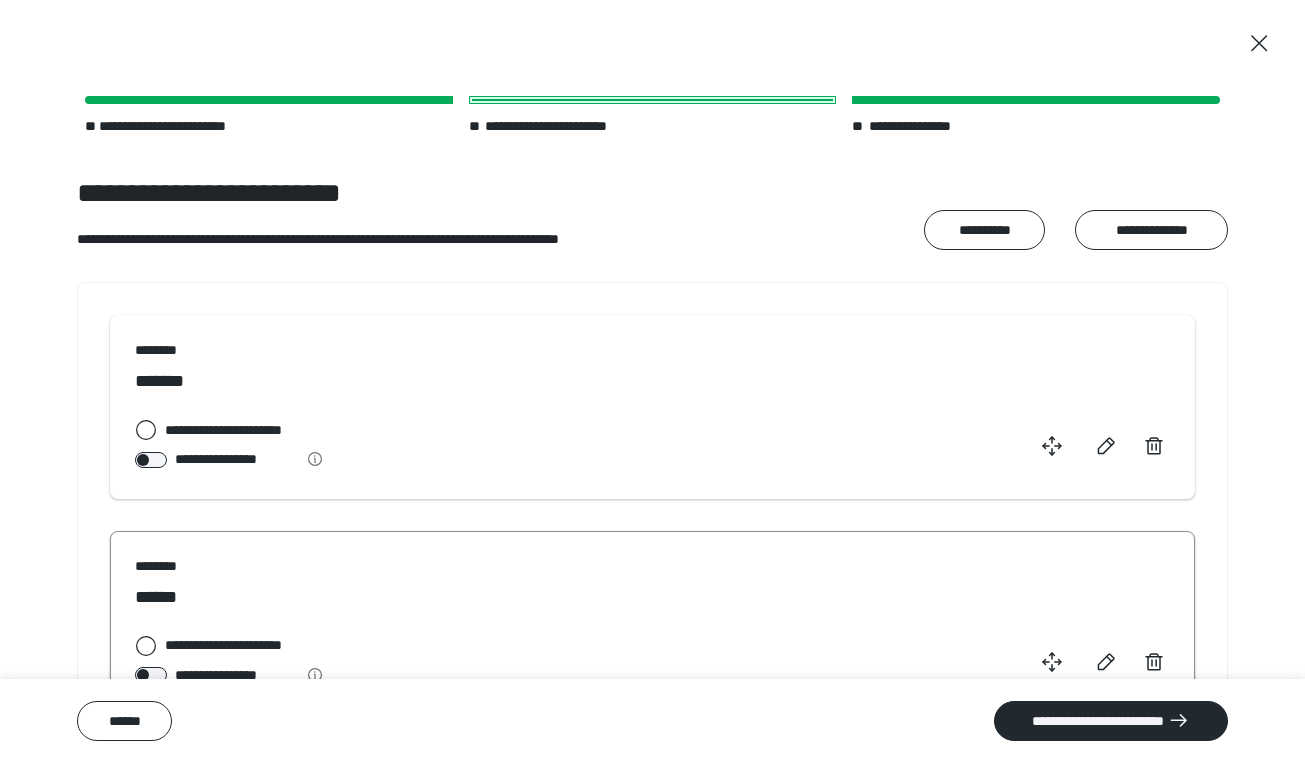 click 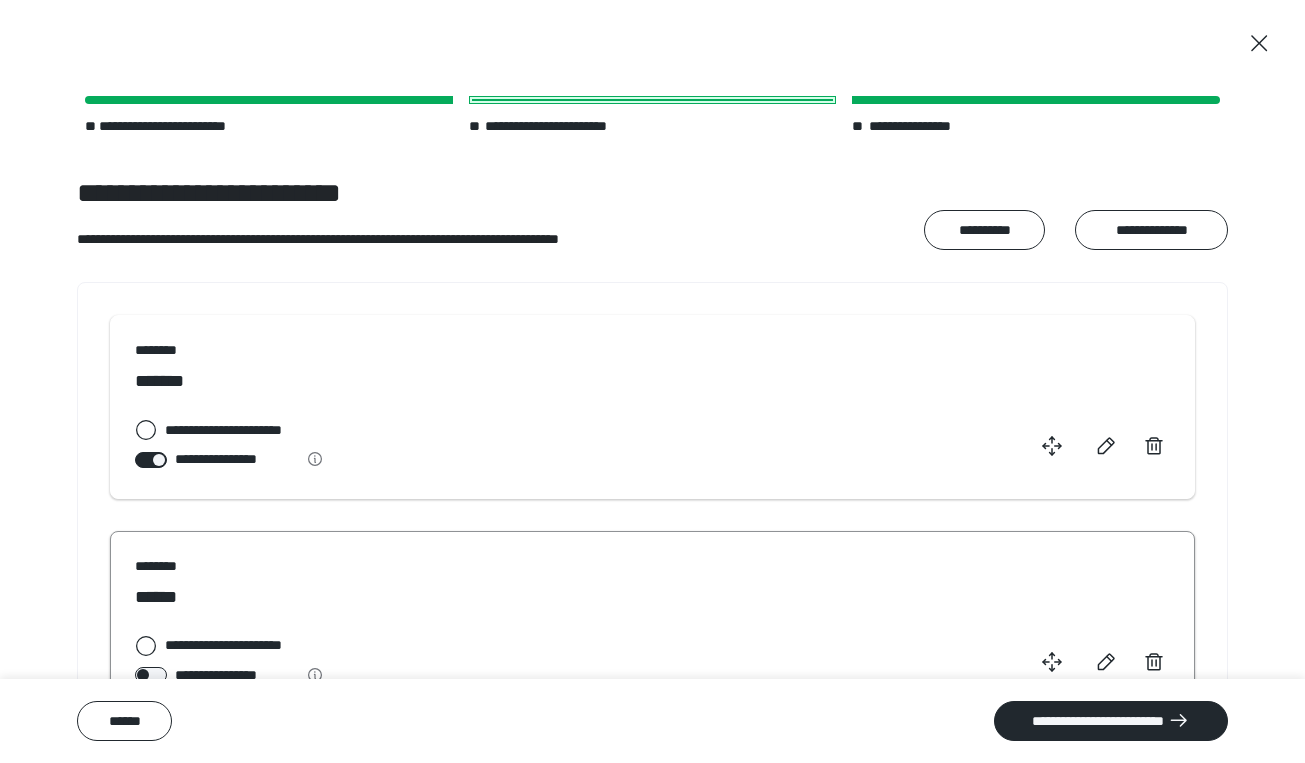 click on "**********" at bounding box center [135, 646] 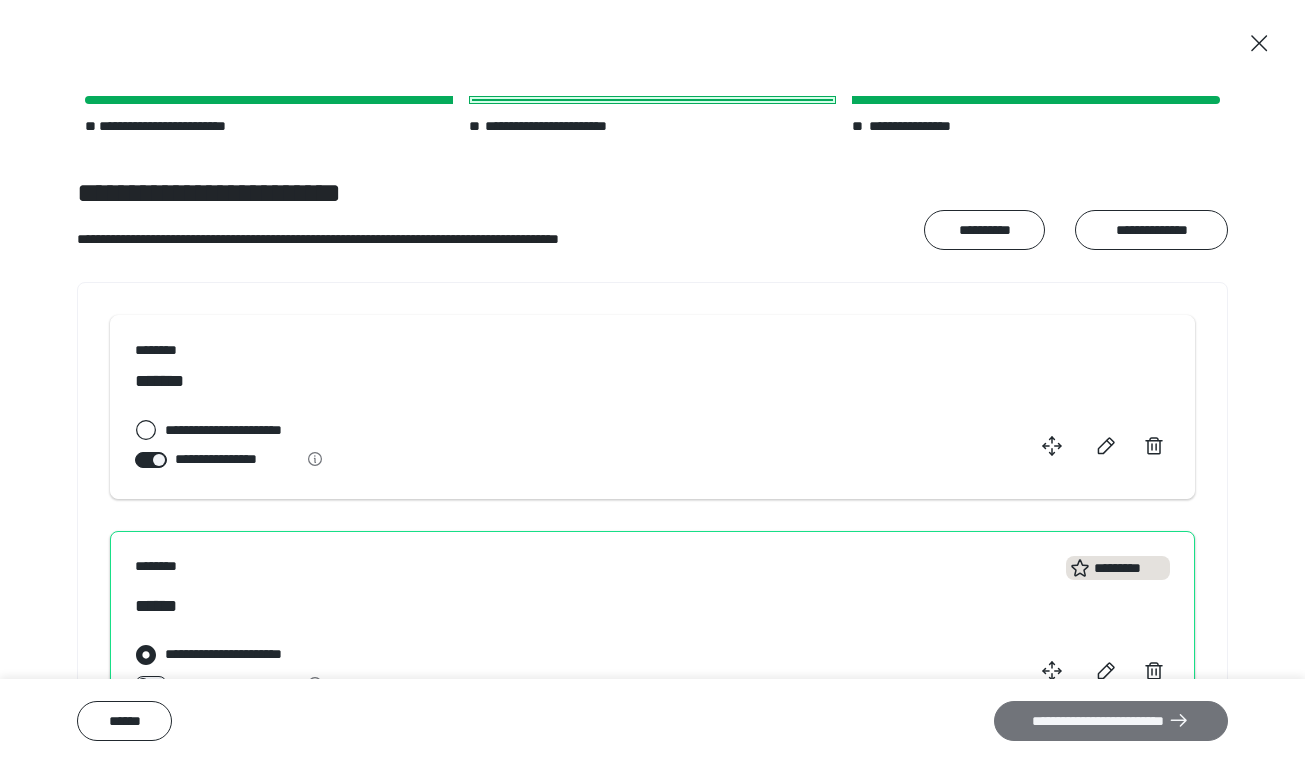 click on "**********" at bounding box center (1111, 721) 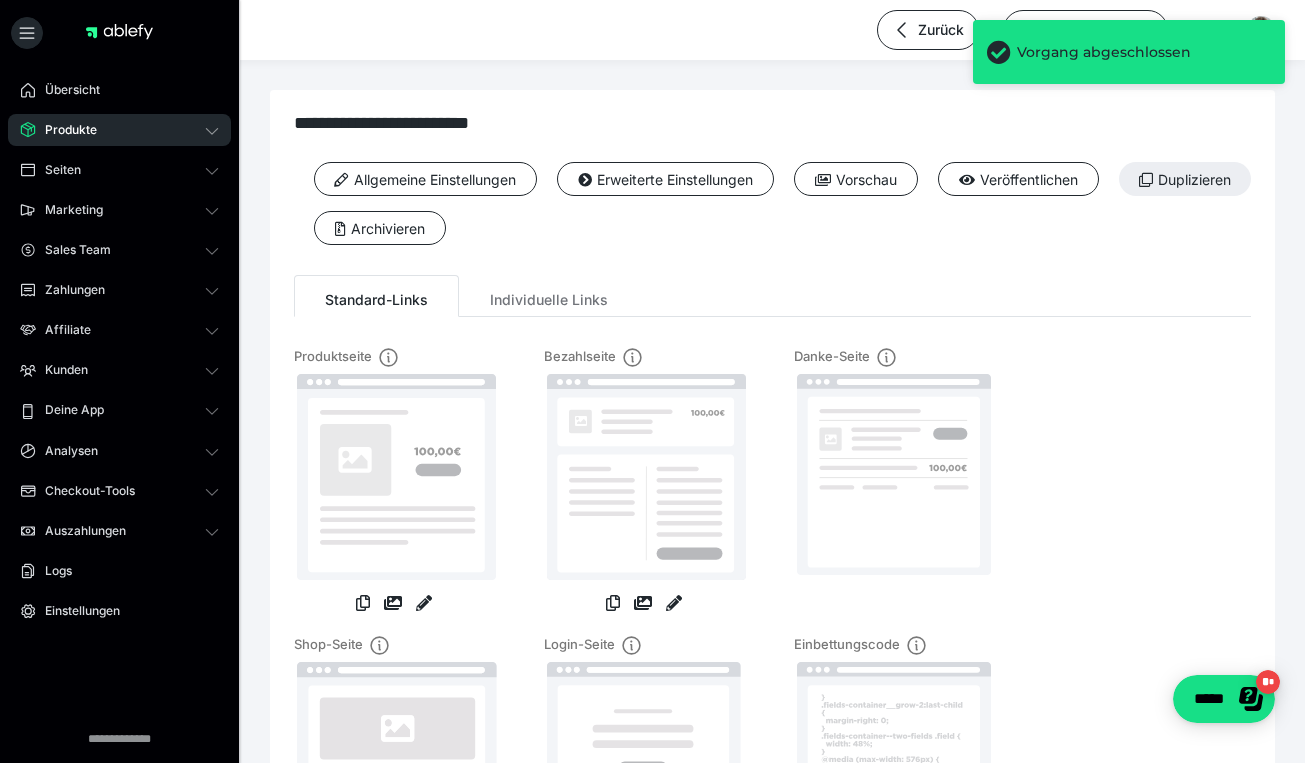 click on "Produkte" at bounding box center (64, 130) 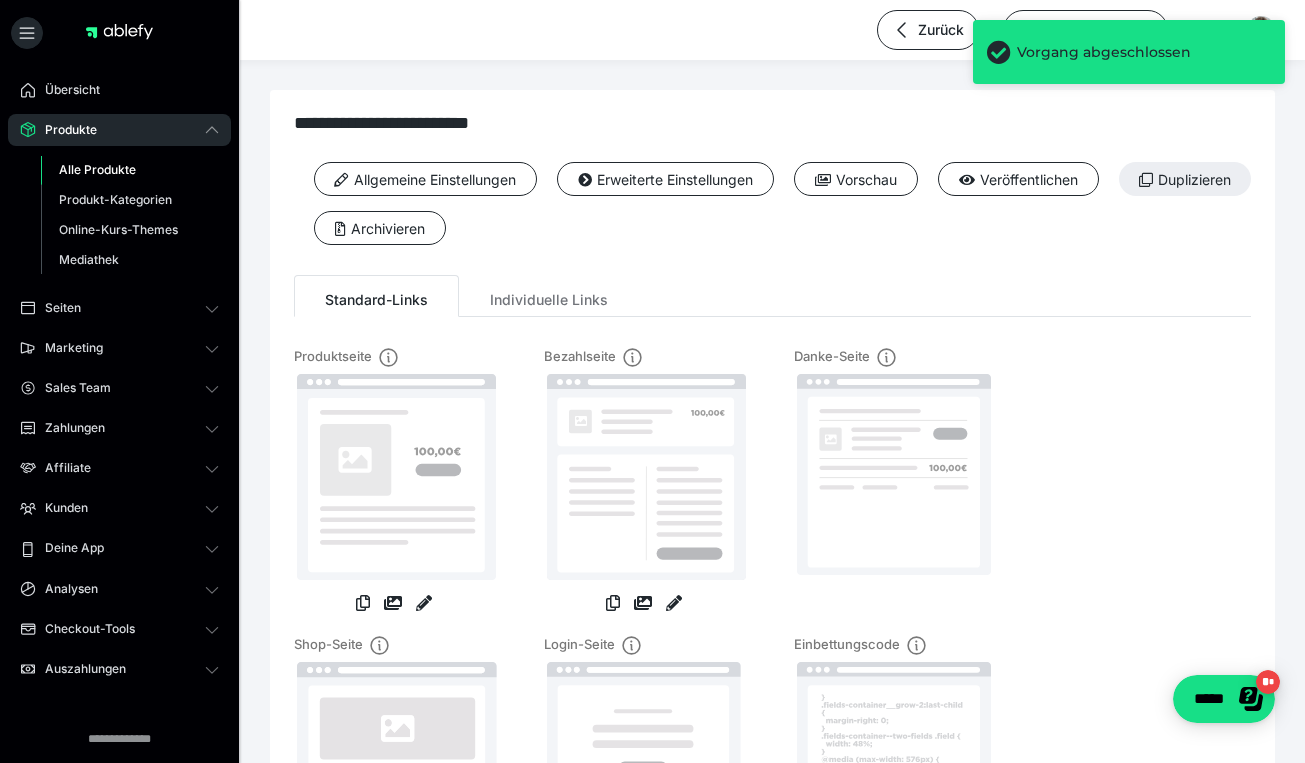 click on "Alle Produkte" at bounding box center [97, 169] 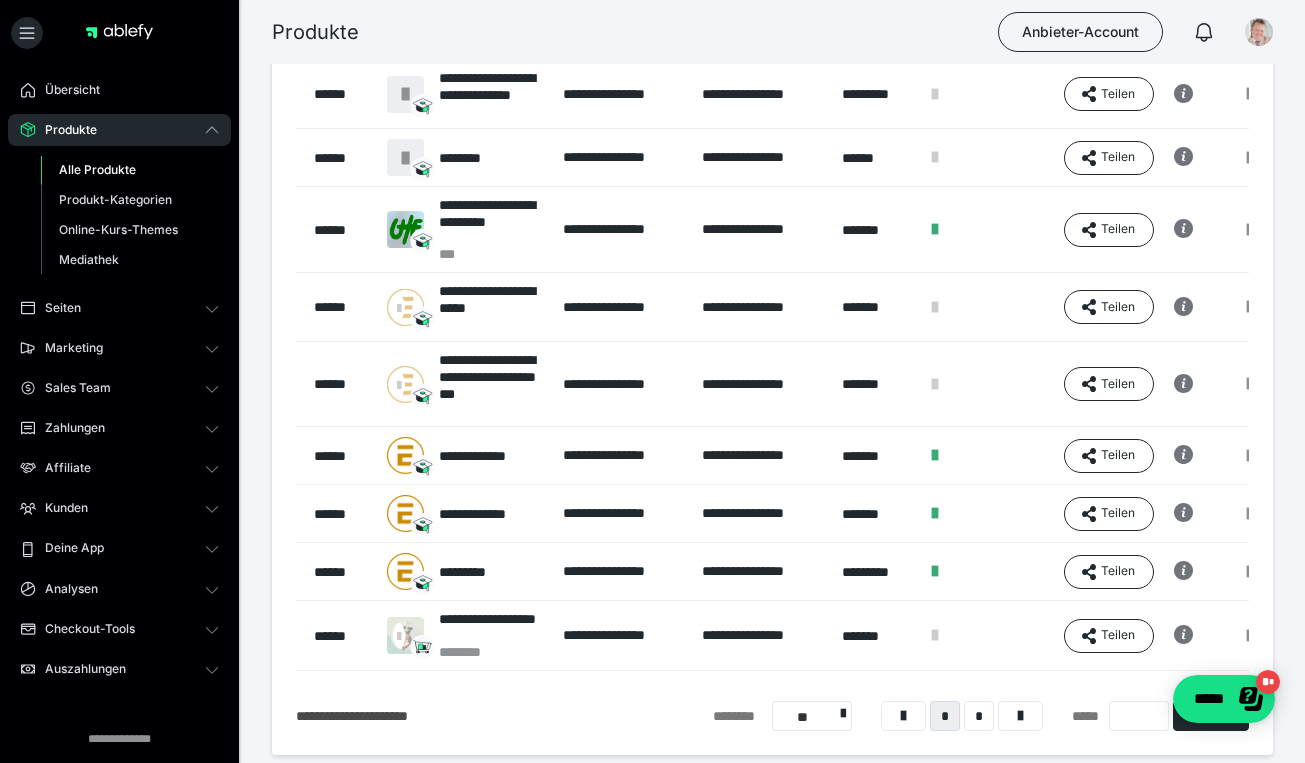 scroll, scrollTop: 312, scrollLeft: 0, axis: vertical 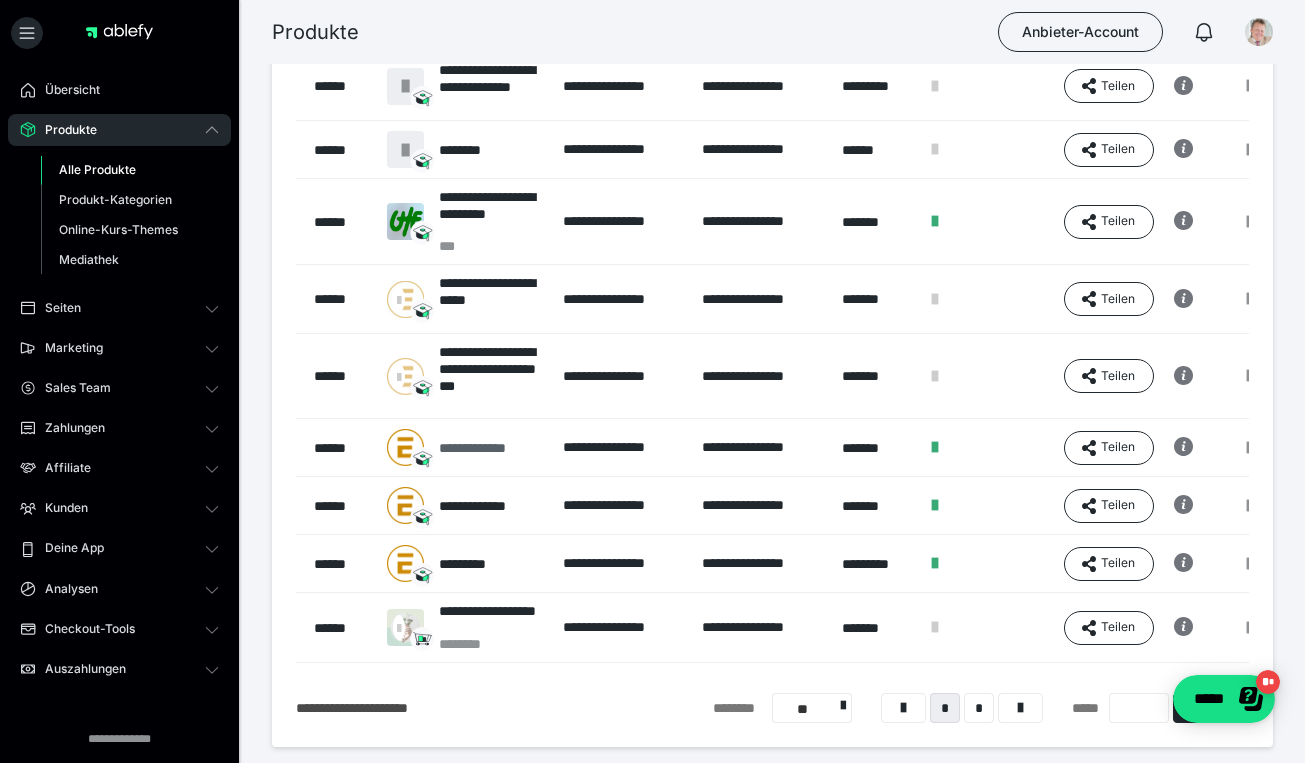click on "**********" at bounding box center (487, 448) 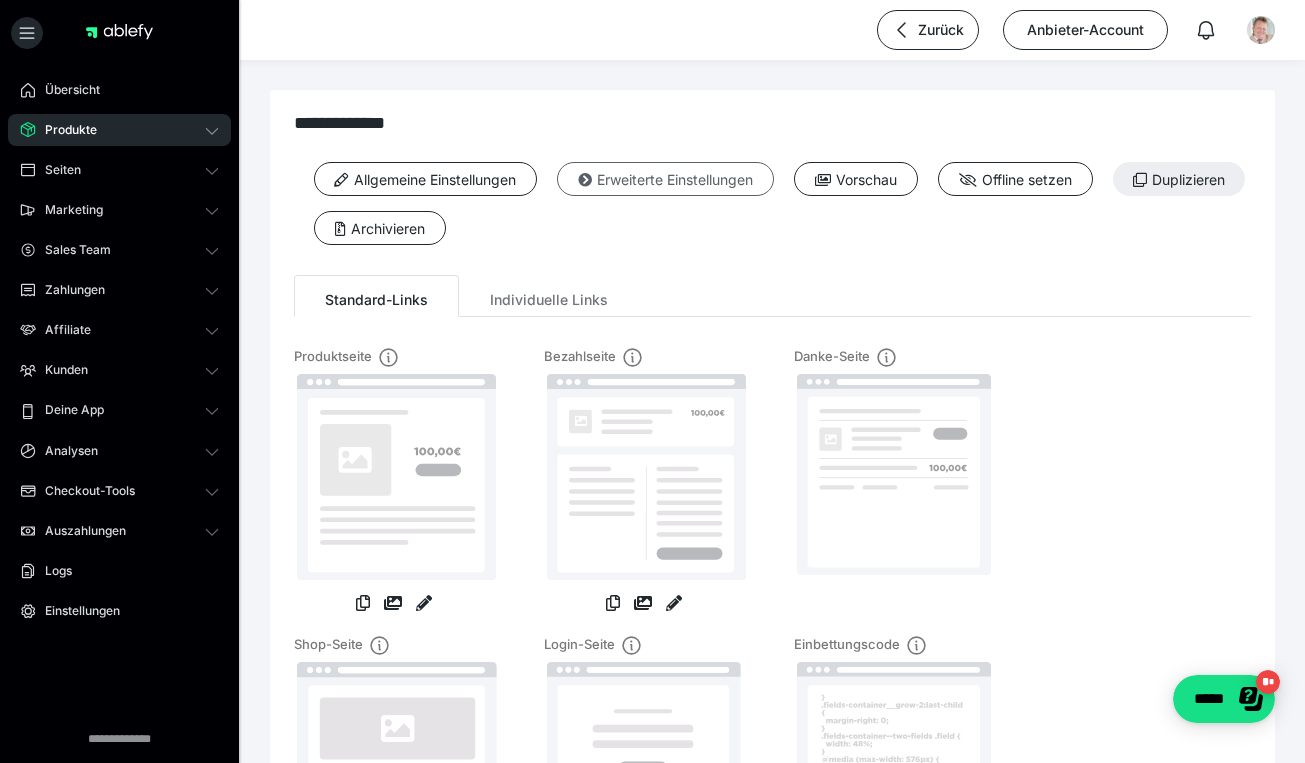 click on "Erweiterte Einstellungen" at bounding box center (665, 179) 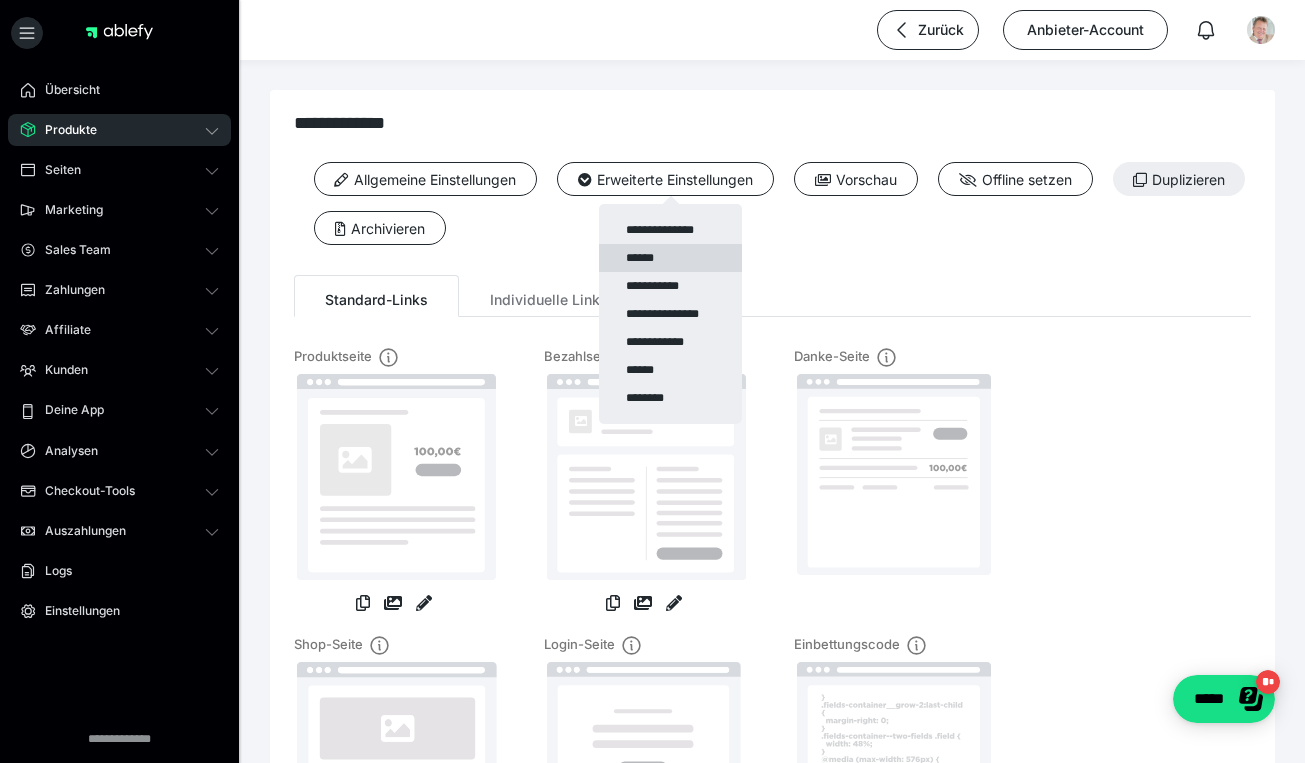 click on "******" at bounding box center [670, 258] 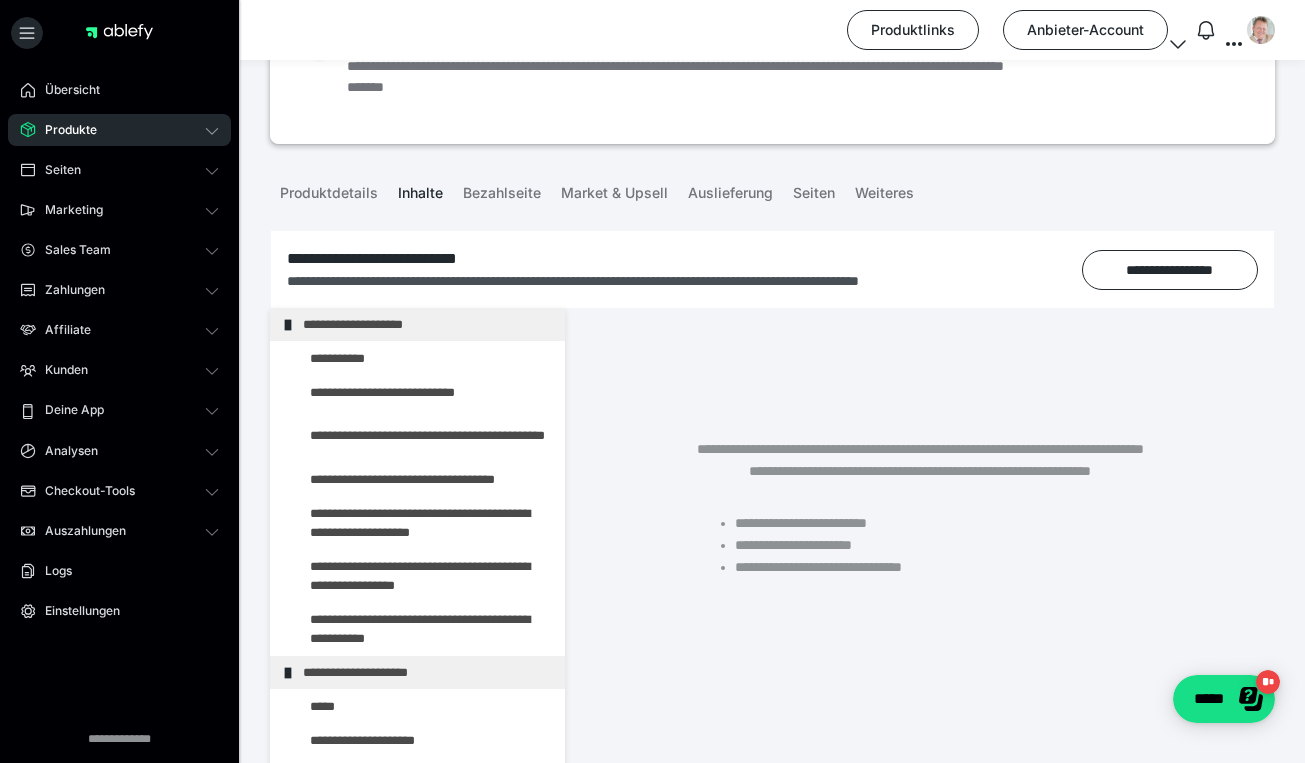 scroll, scrollTop: 241, scrollLeft: 0, axis: vertical 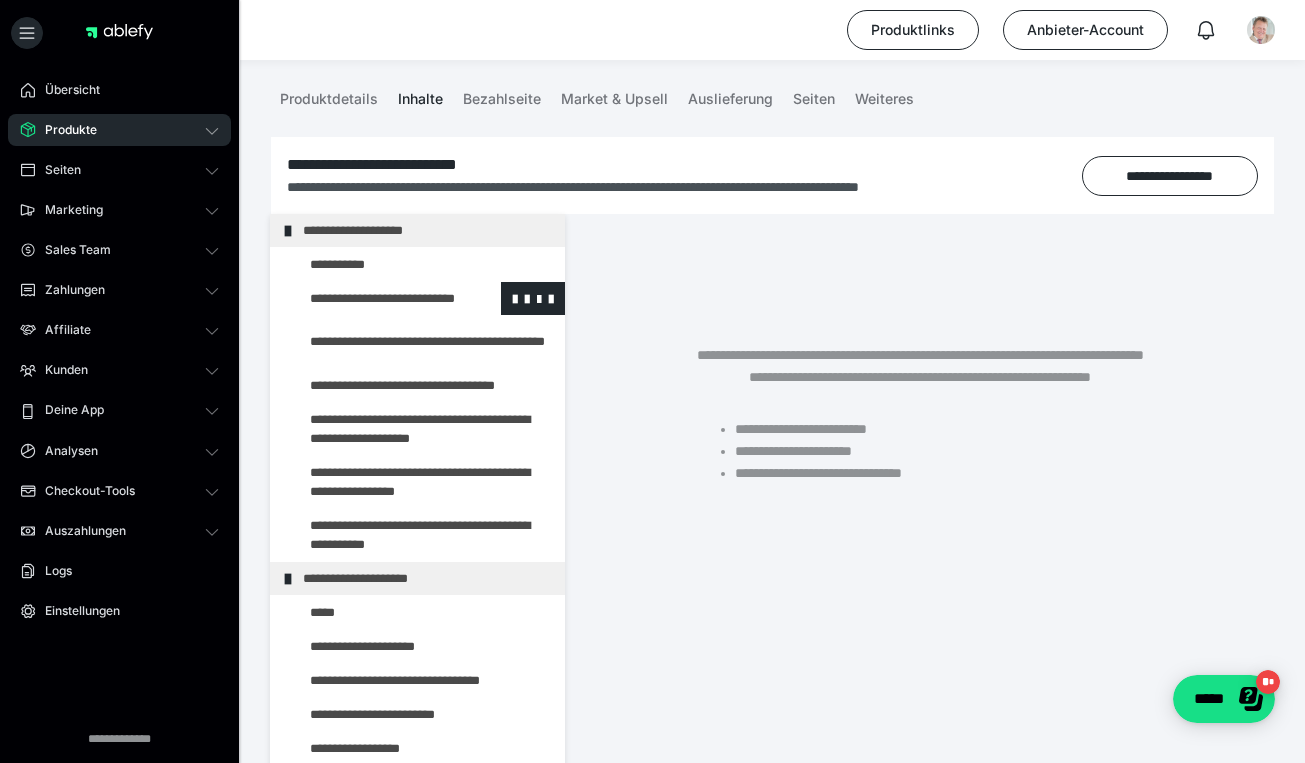 click at bounding box center [533, 298] 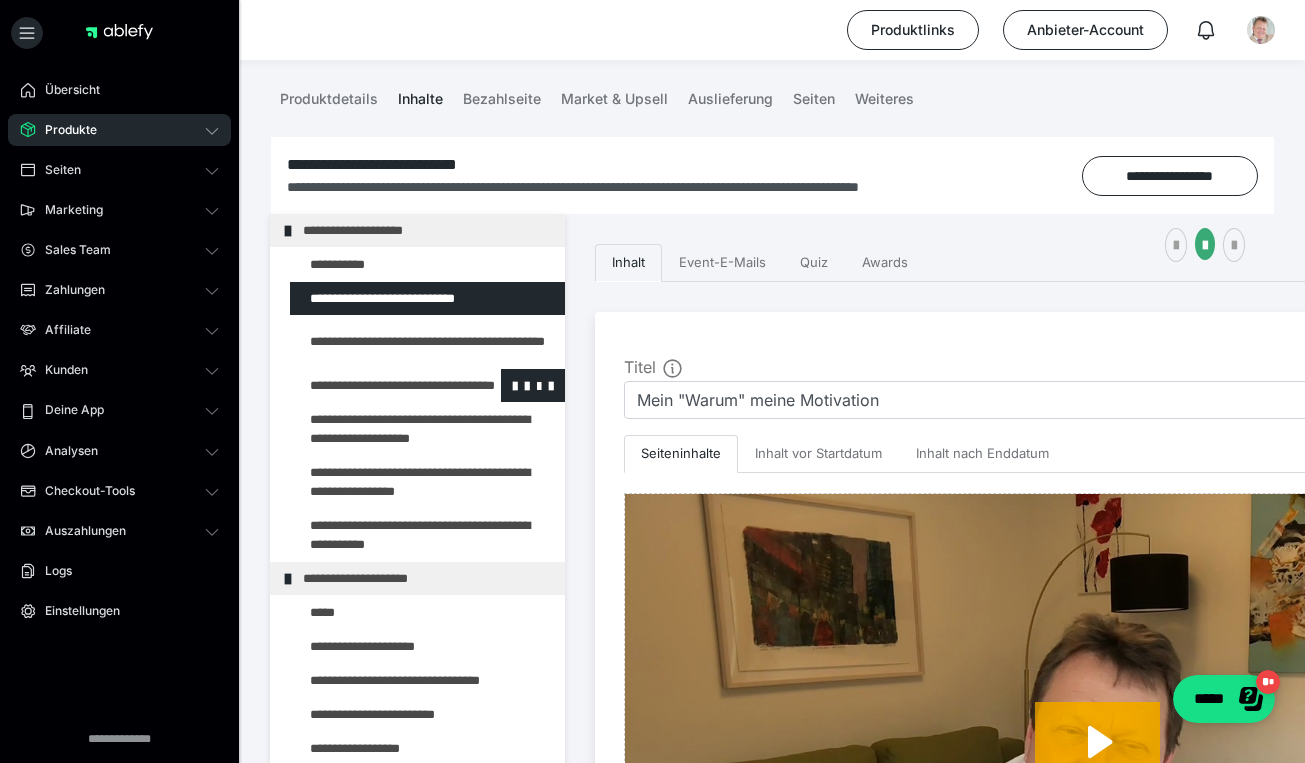 click at bounding box center [375, 385] 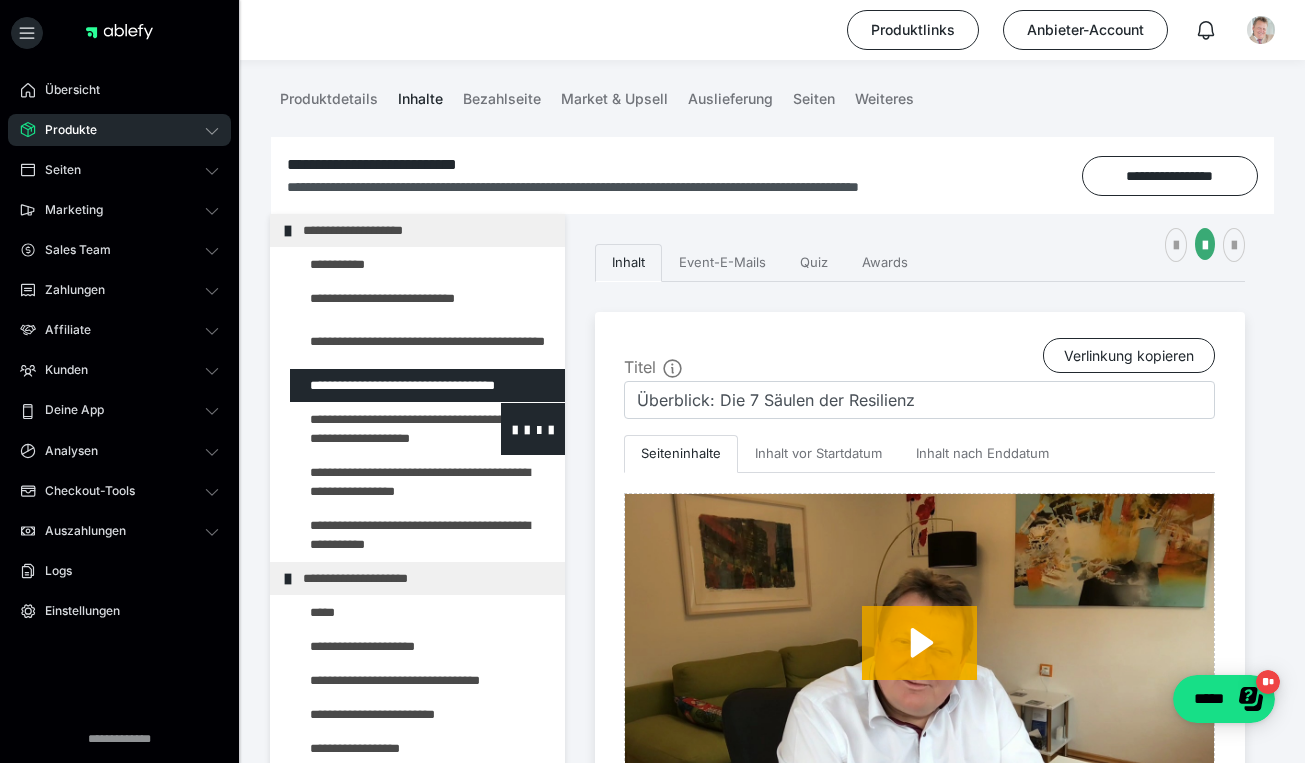click at bounding box center (375, 429) 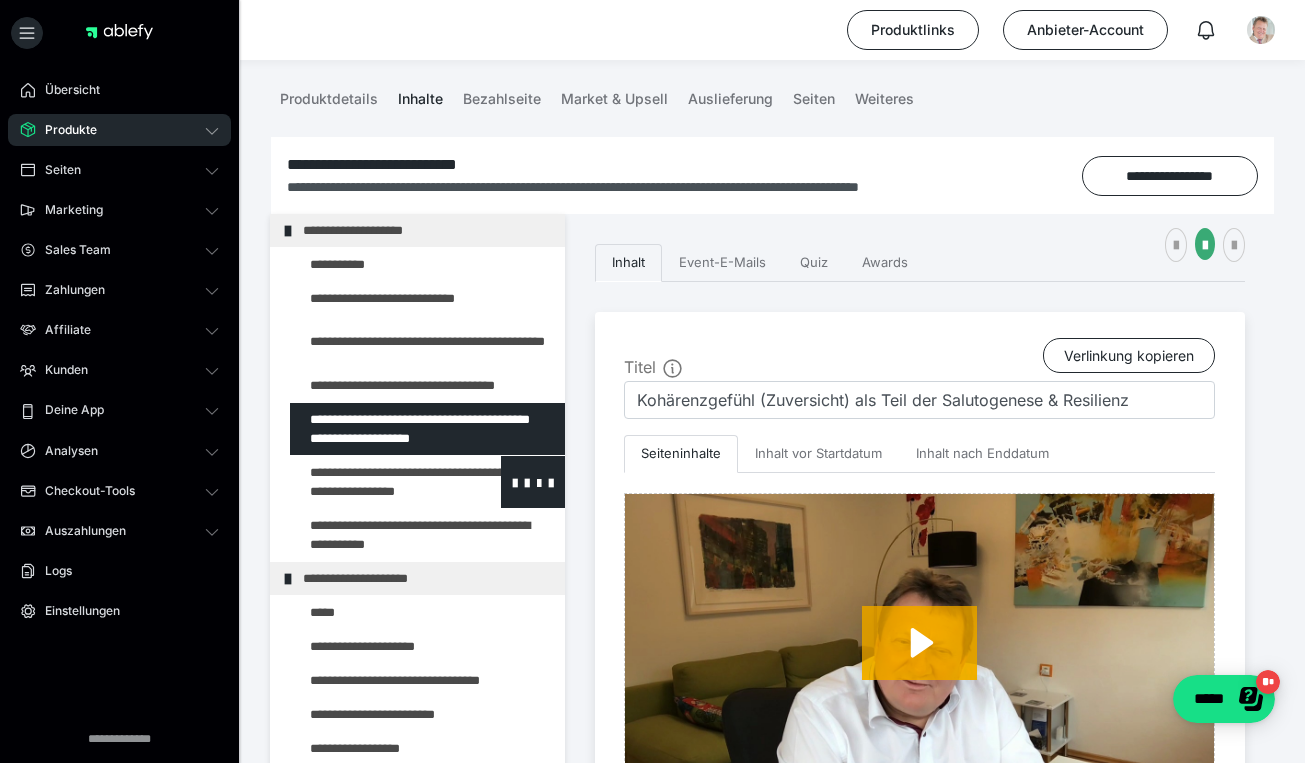 click at bounding box center [375, 482] 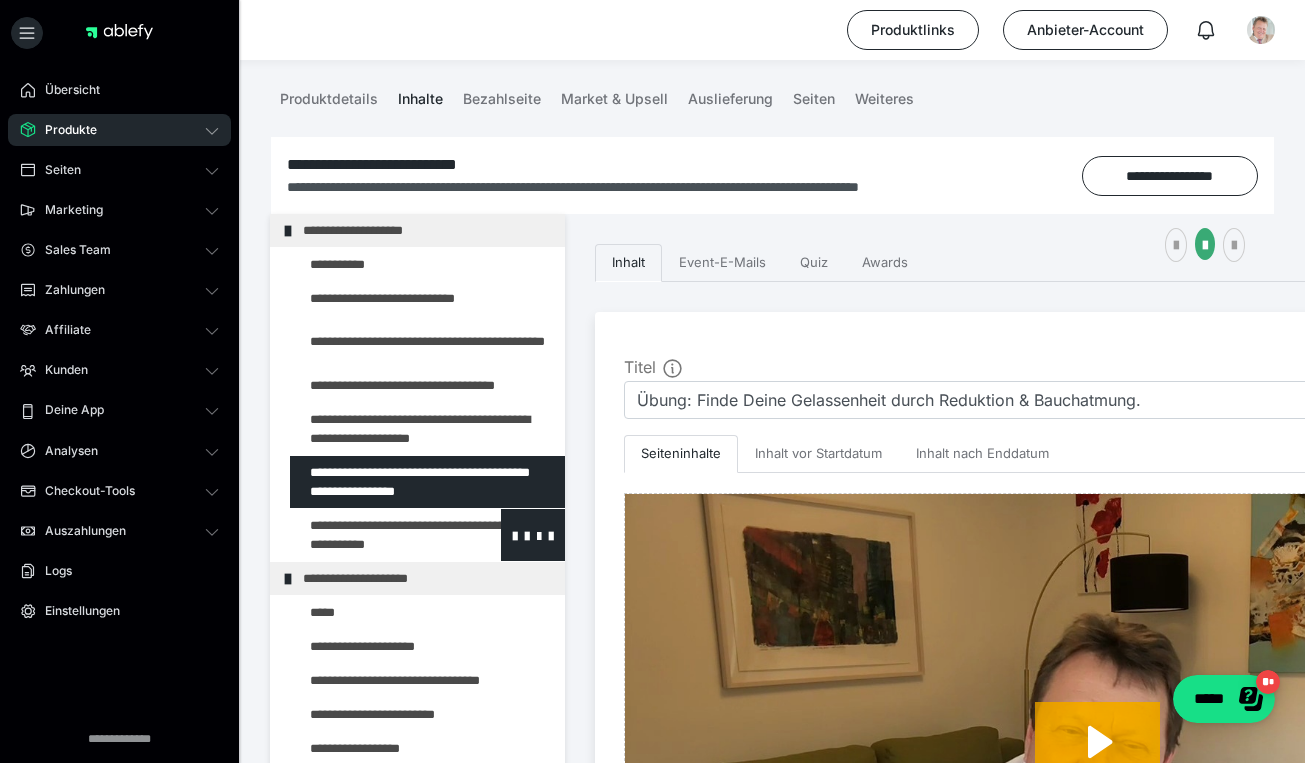 click at bounding box center (375, 535) 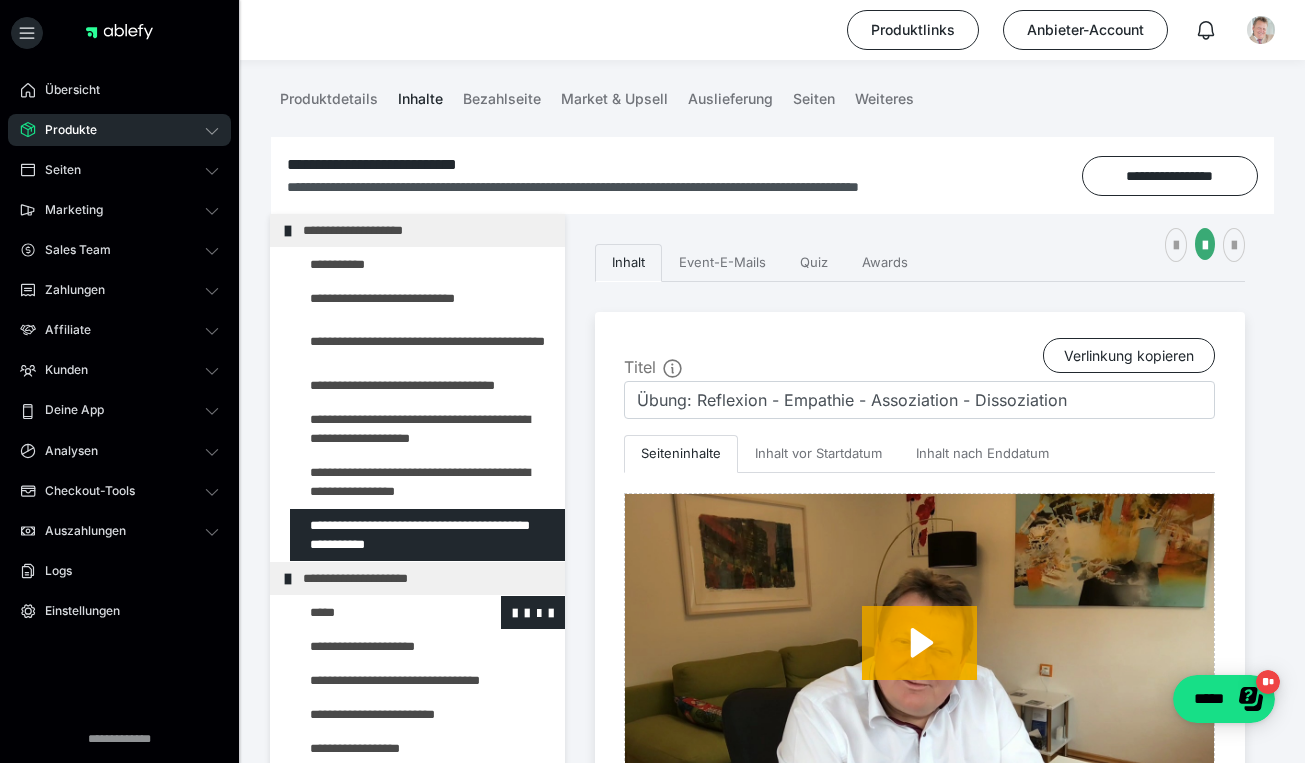 click at bounding box center (375, 612) 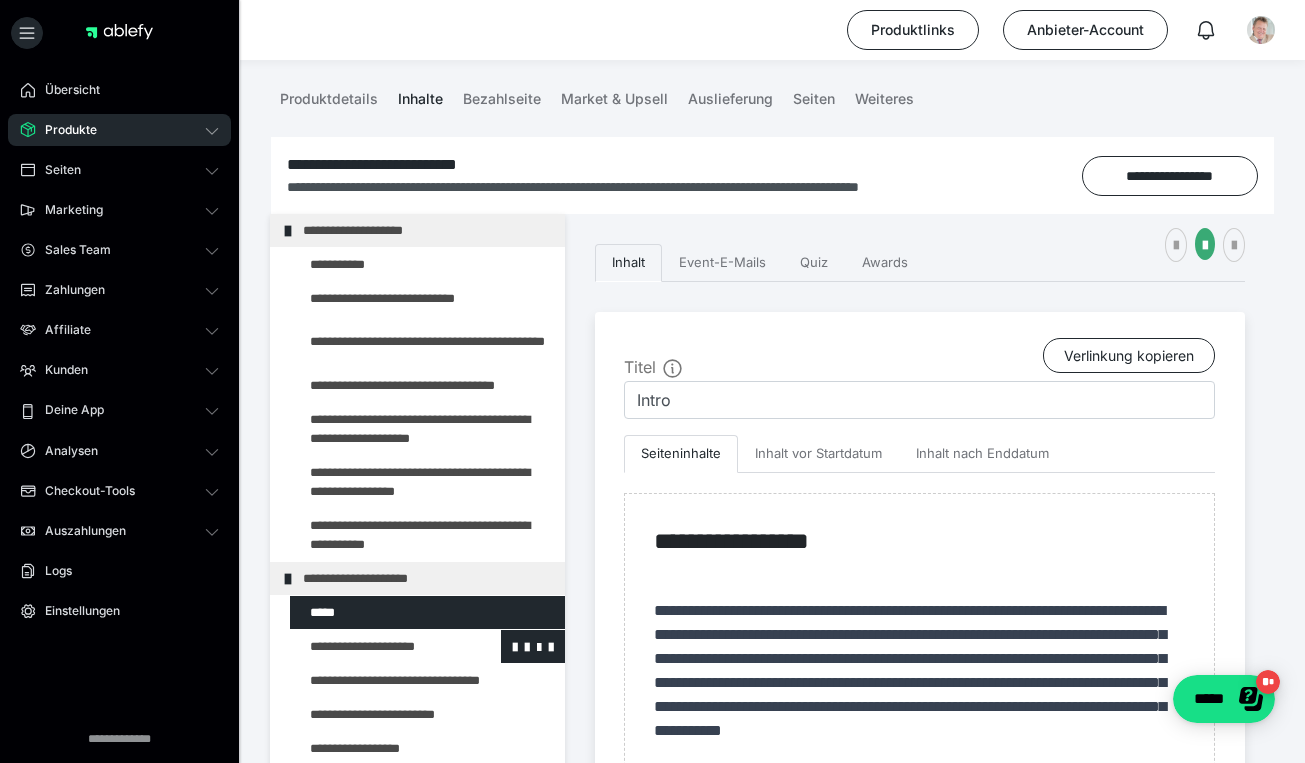 click at bounding box center (375, 646) 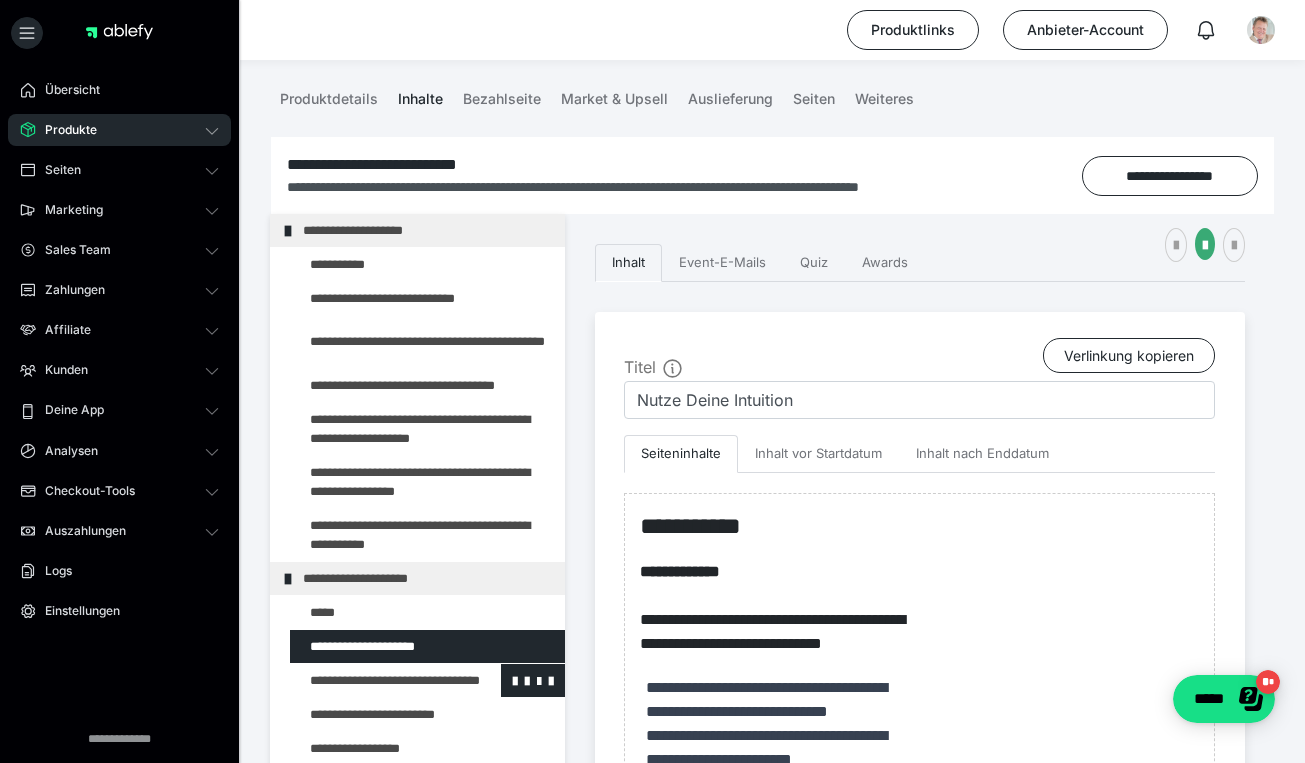 click at bounding box center (375, 680) 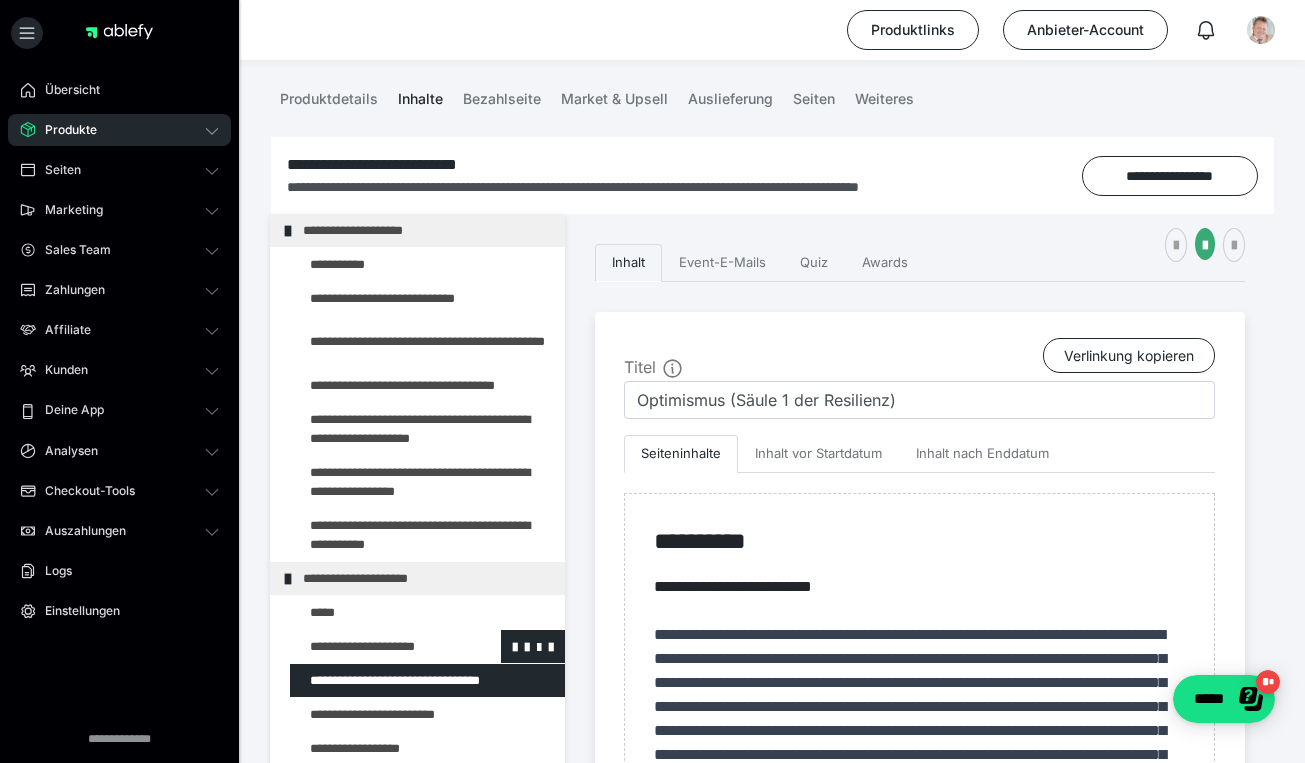 click at bounding box center (375, 646) 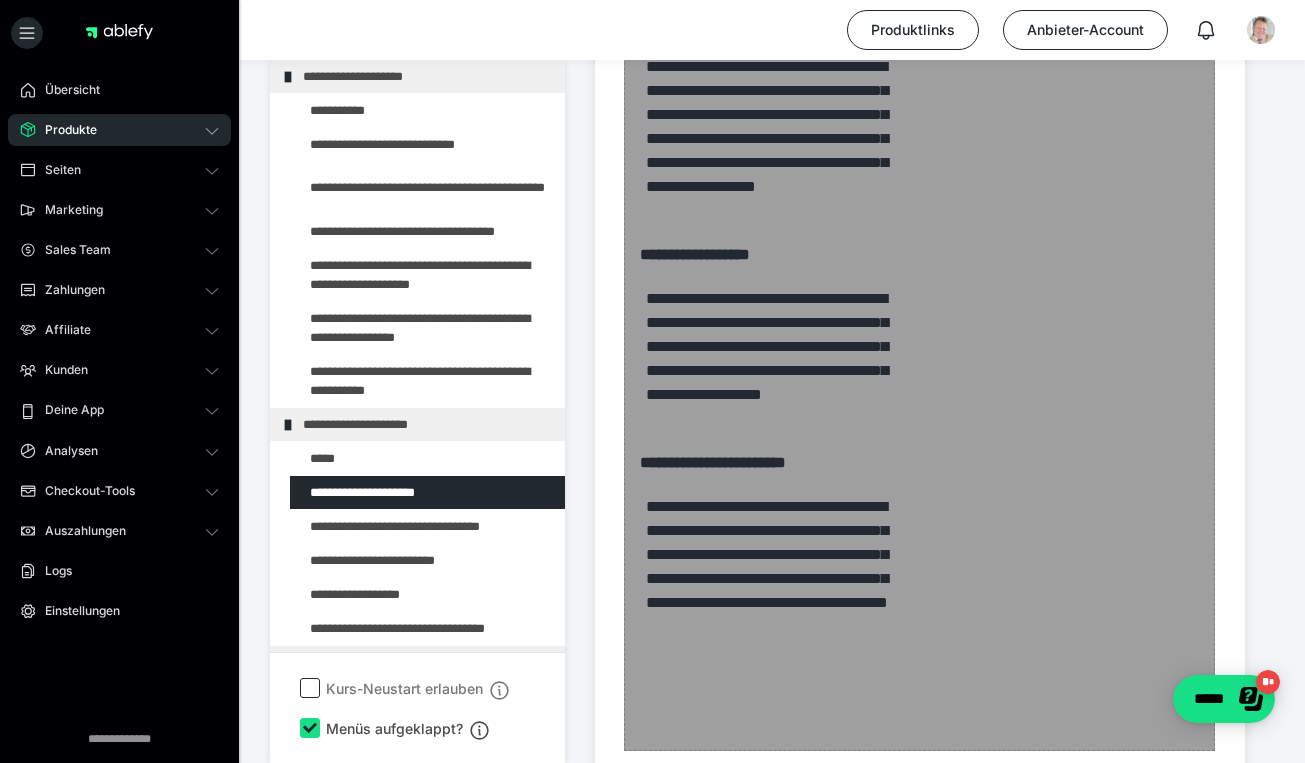 scroll, scrollTop: 1890, scrollLeft: 0, axis: vertical 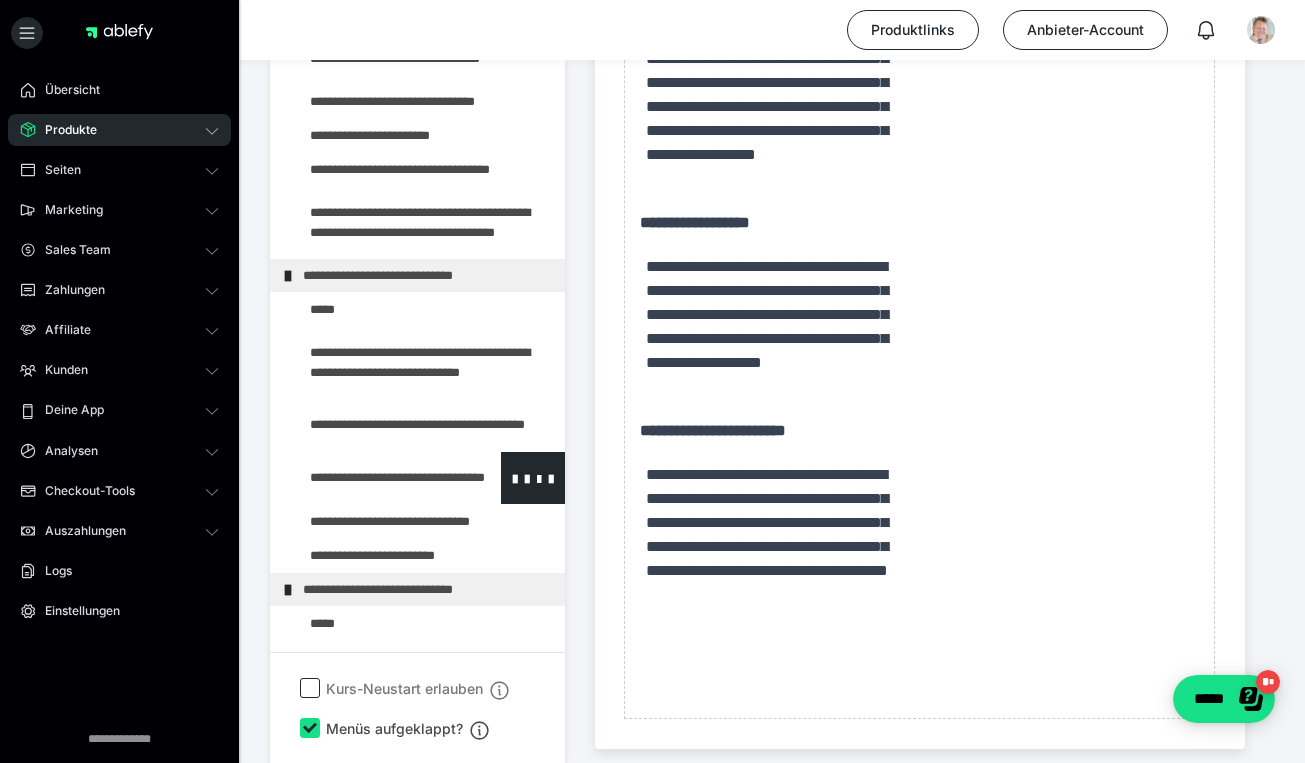 click at bounding box center [375, 478] 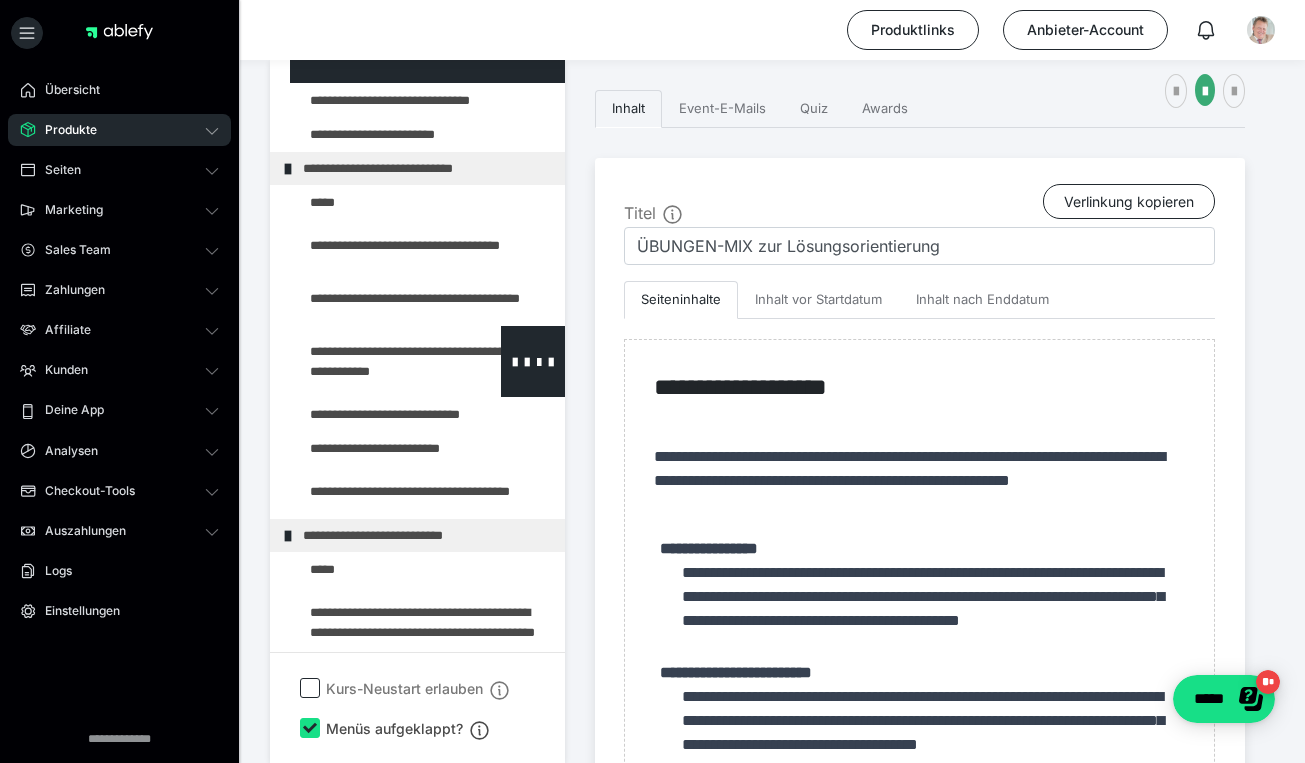 scroll, scrollTop: 1195, scrollLeft: 0, axis: vertical 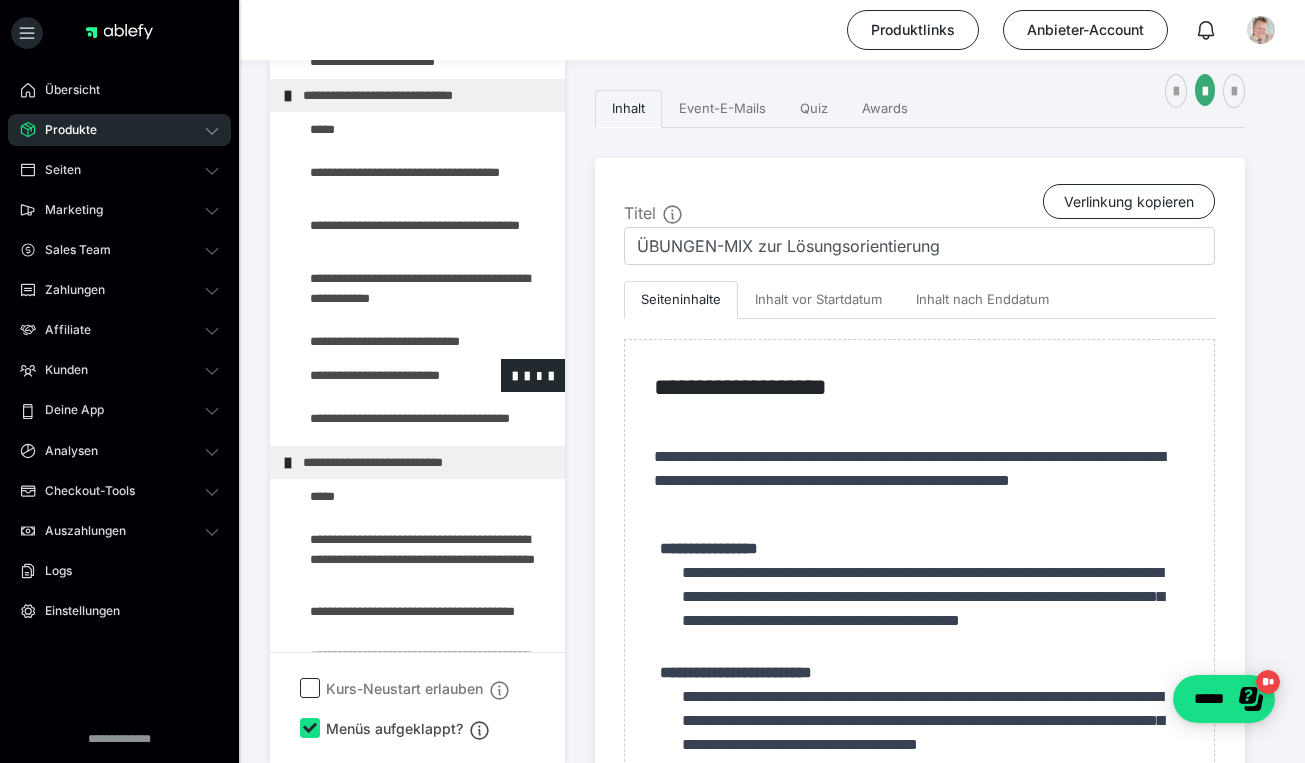 click at bounding box center [375, 375] 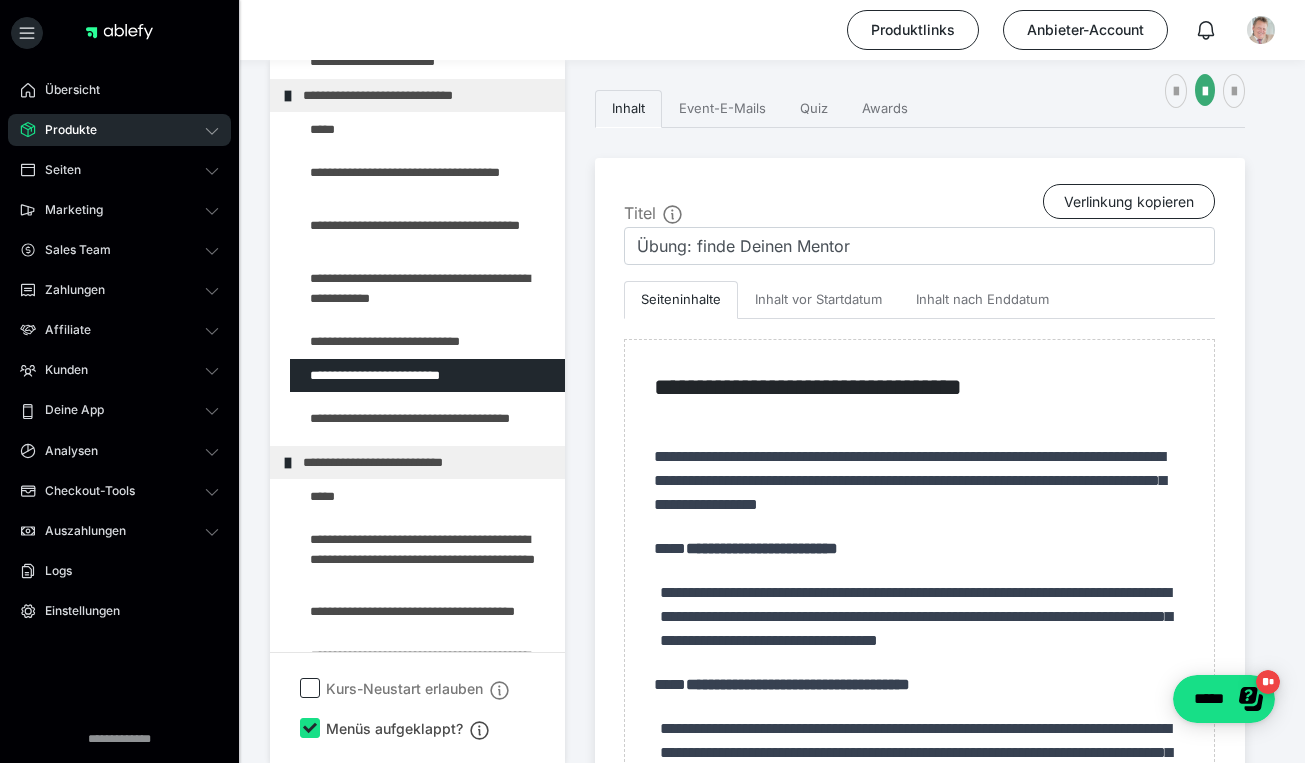 click on "Produkte" at bounding box center (64, 130) 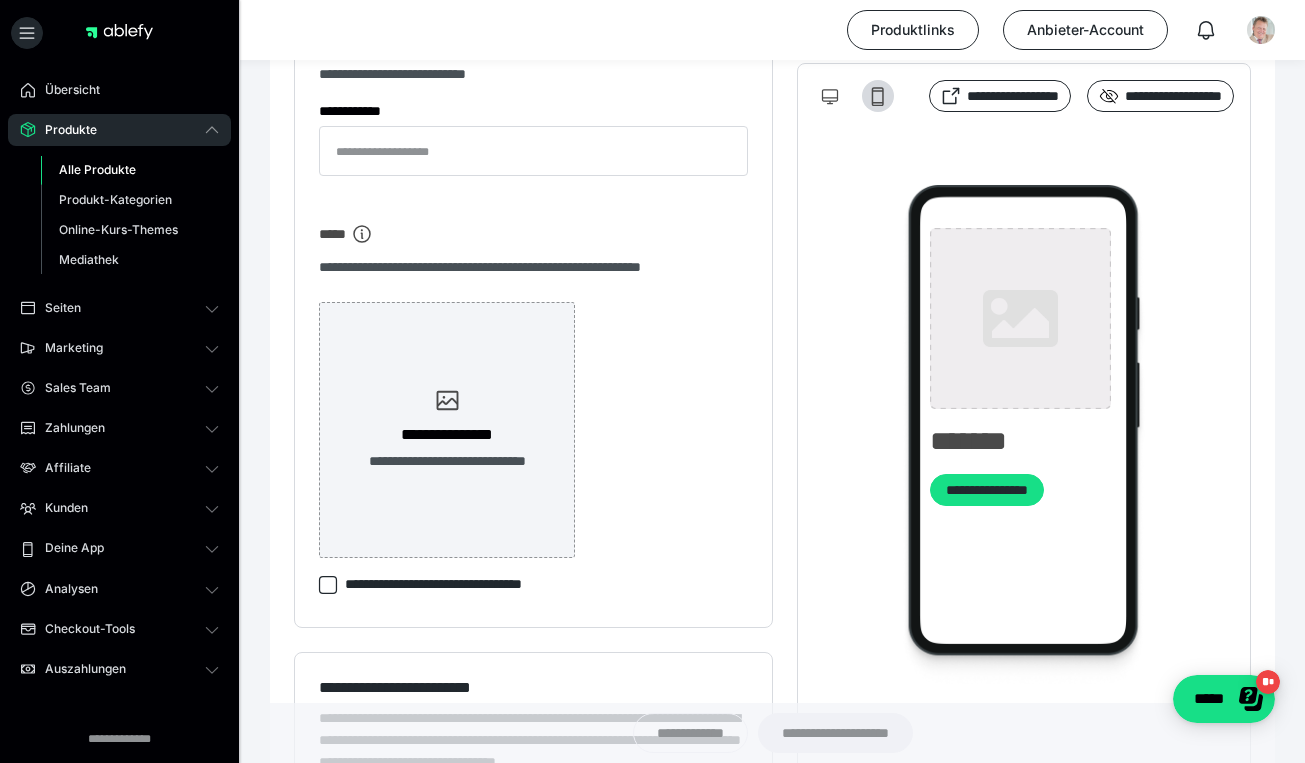 type on "**********" 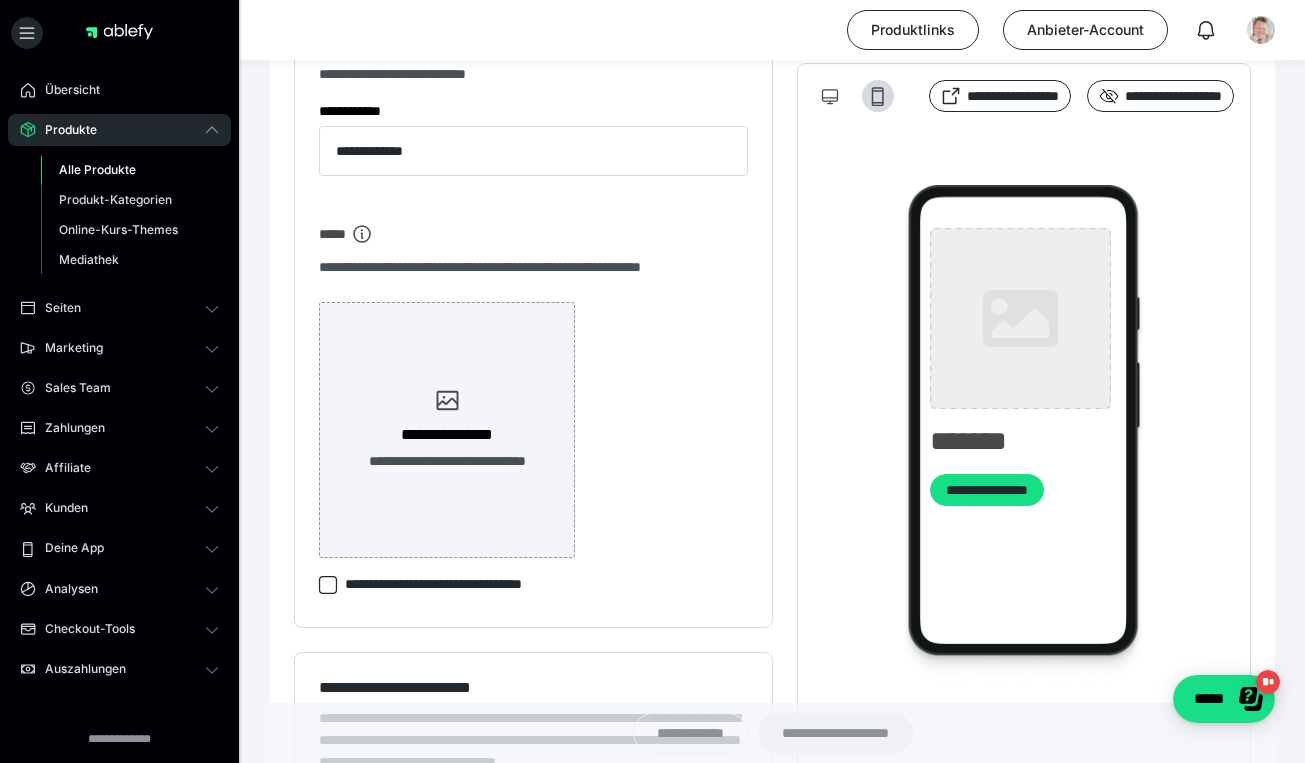 type on "**********" 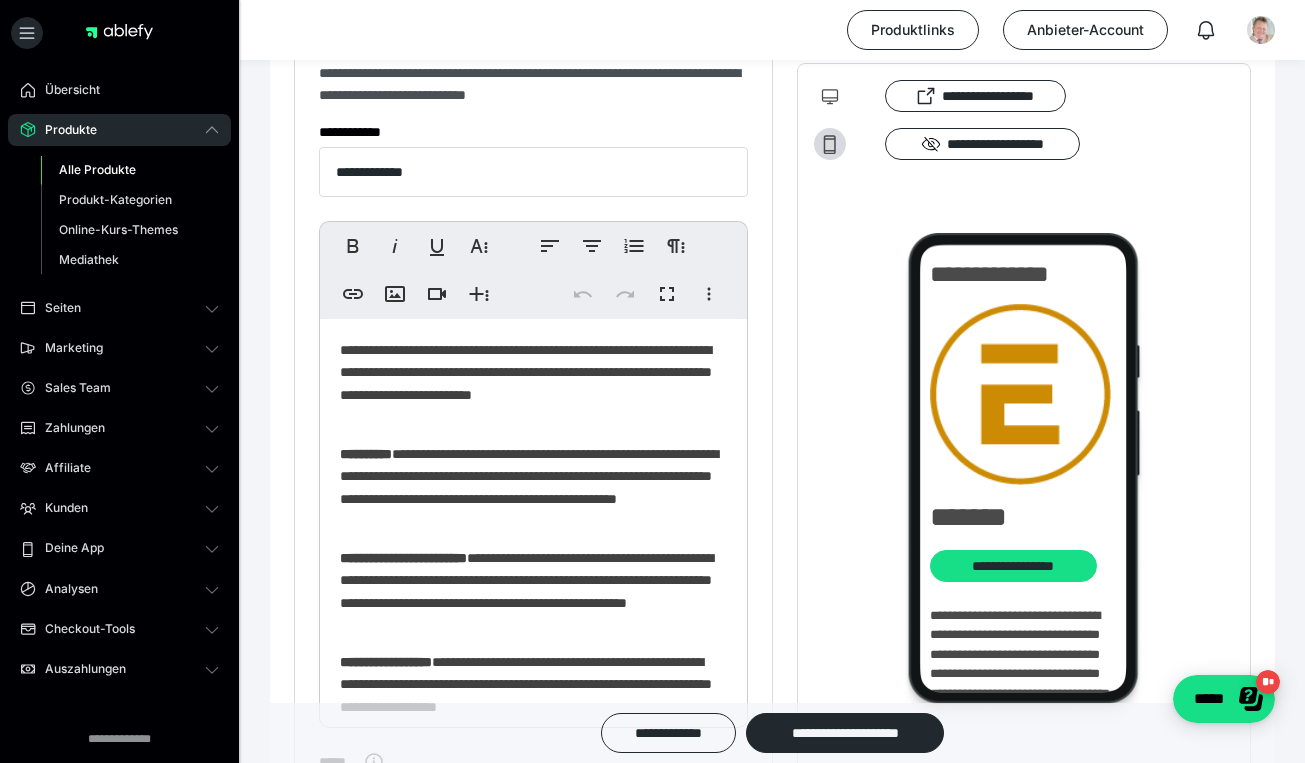 click on "Alle Produkte" at bounding box center [97, 169] 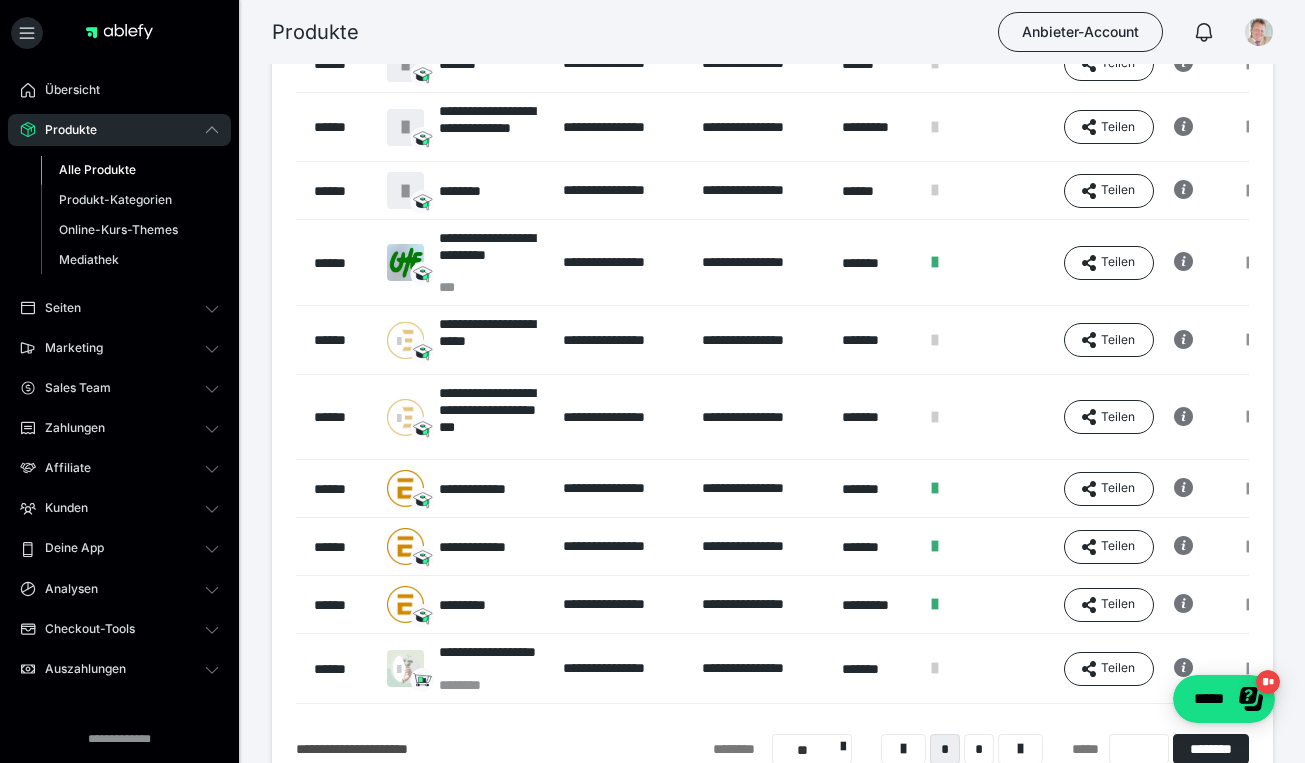 scroll, scrollTop: 273, scrollLeft: 0, axis: vertical 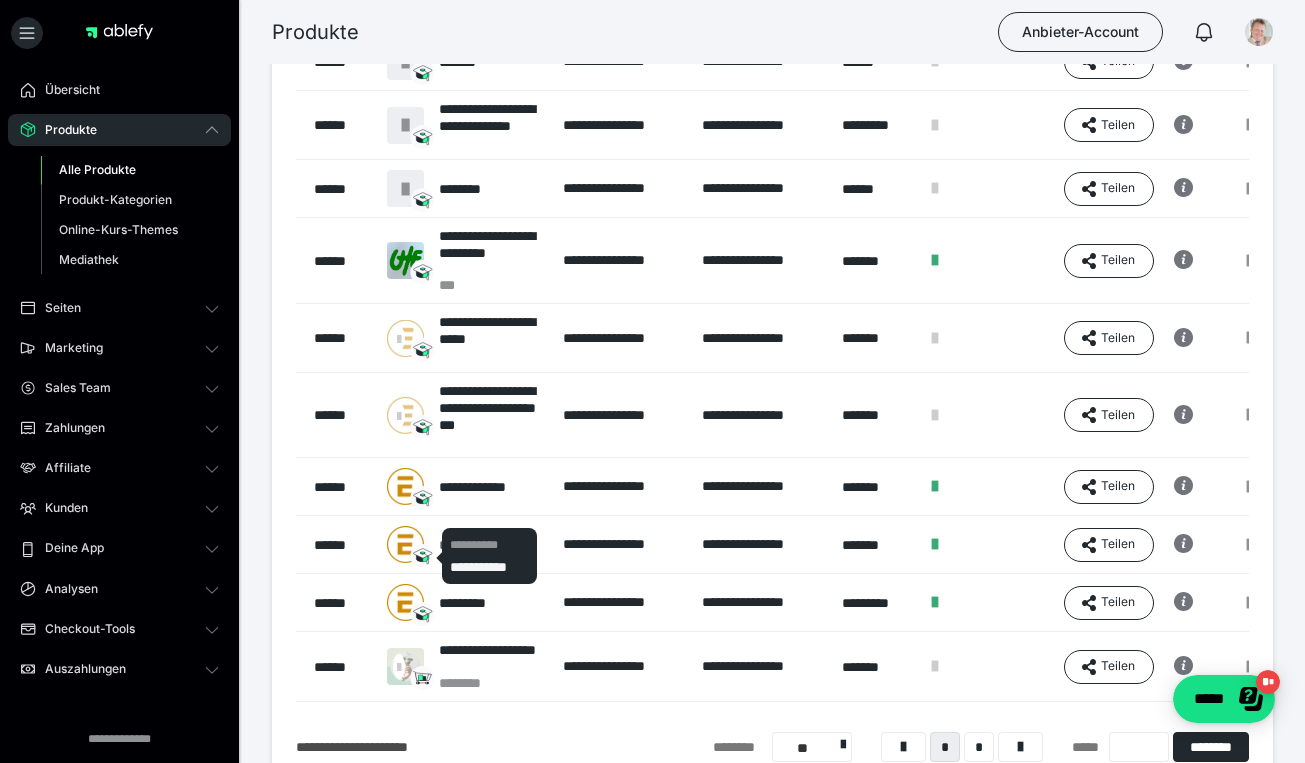 click 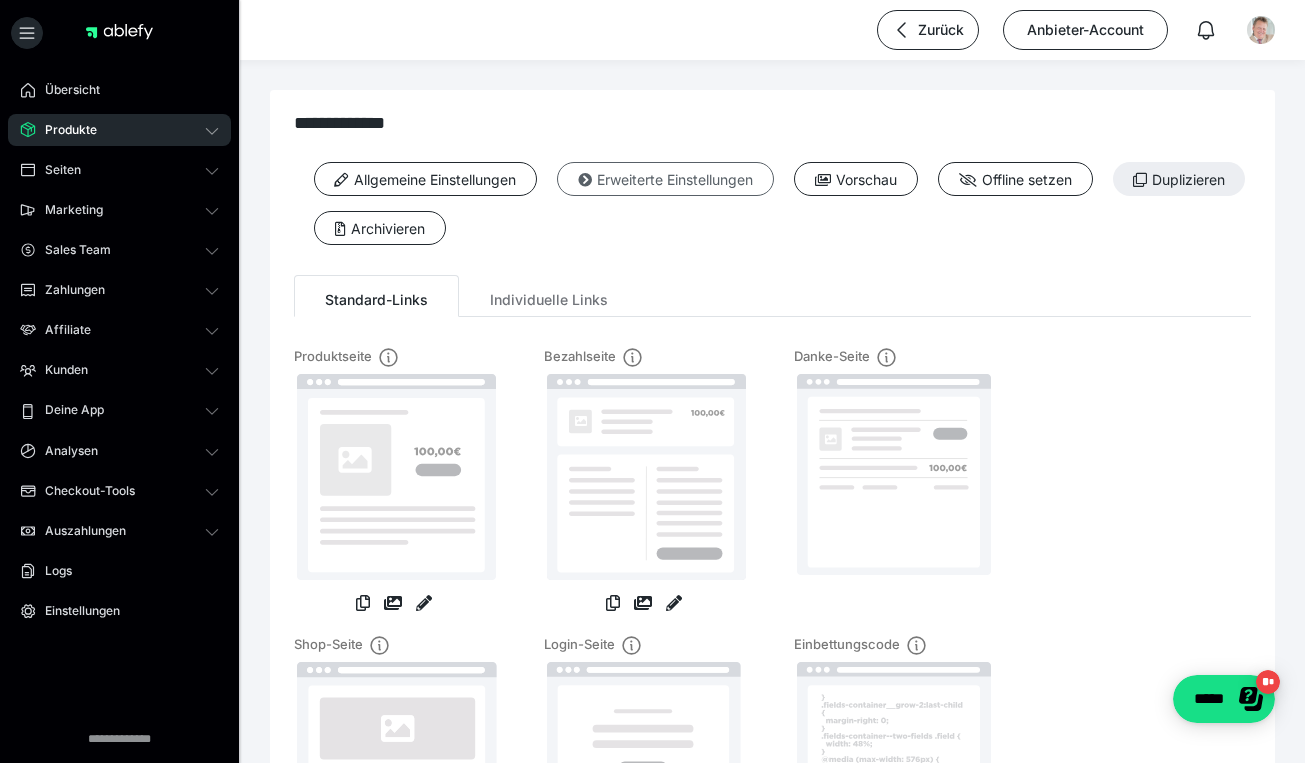 click on "Erweiterte Einstellungen" at bounding box center (665, 179) 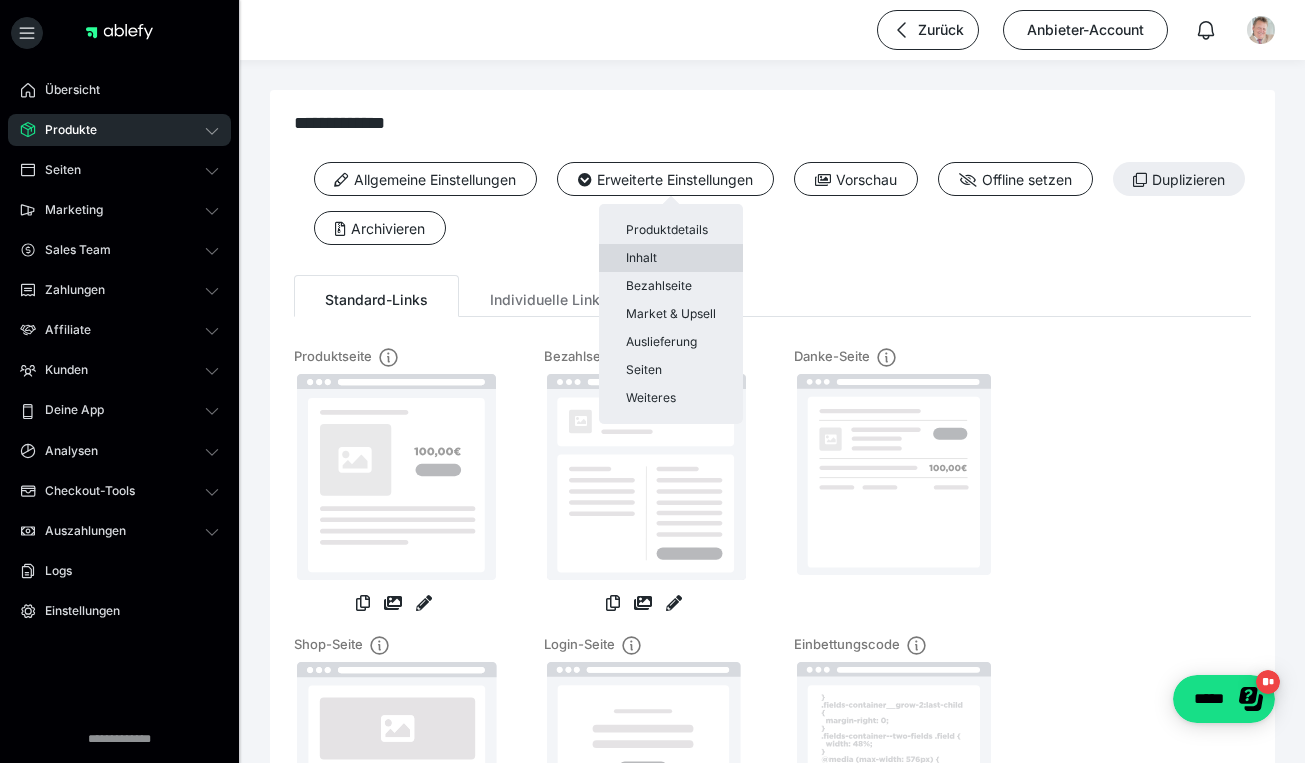 click on "Inhalt" at bounding box center [671, 258] 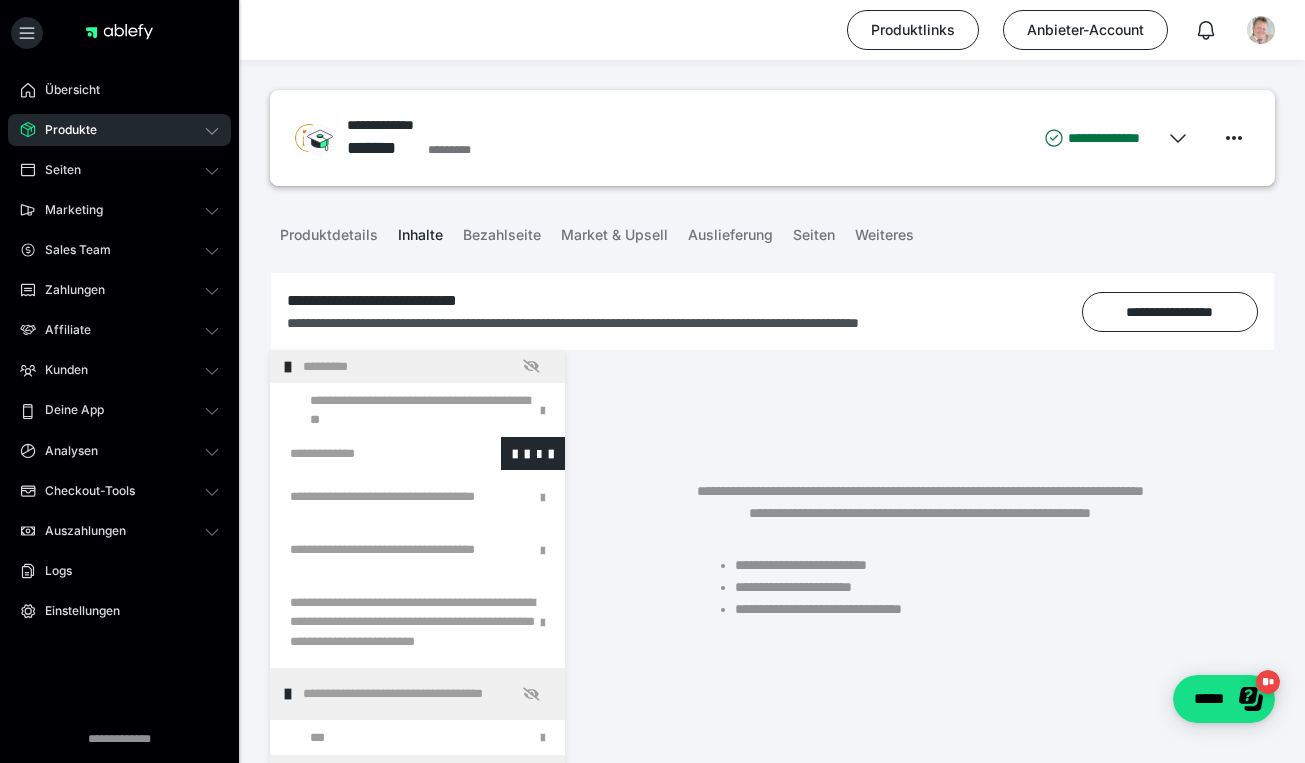 click at bounding box center (365, 453) 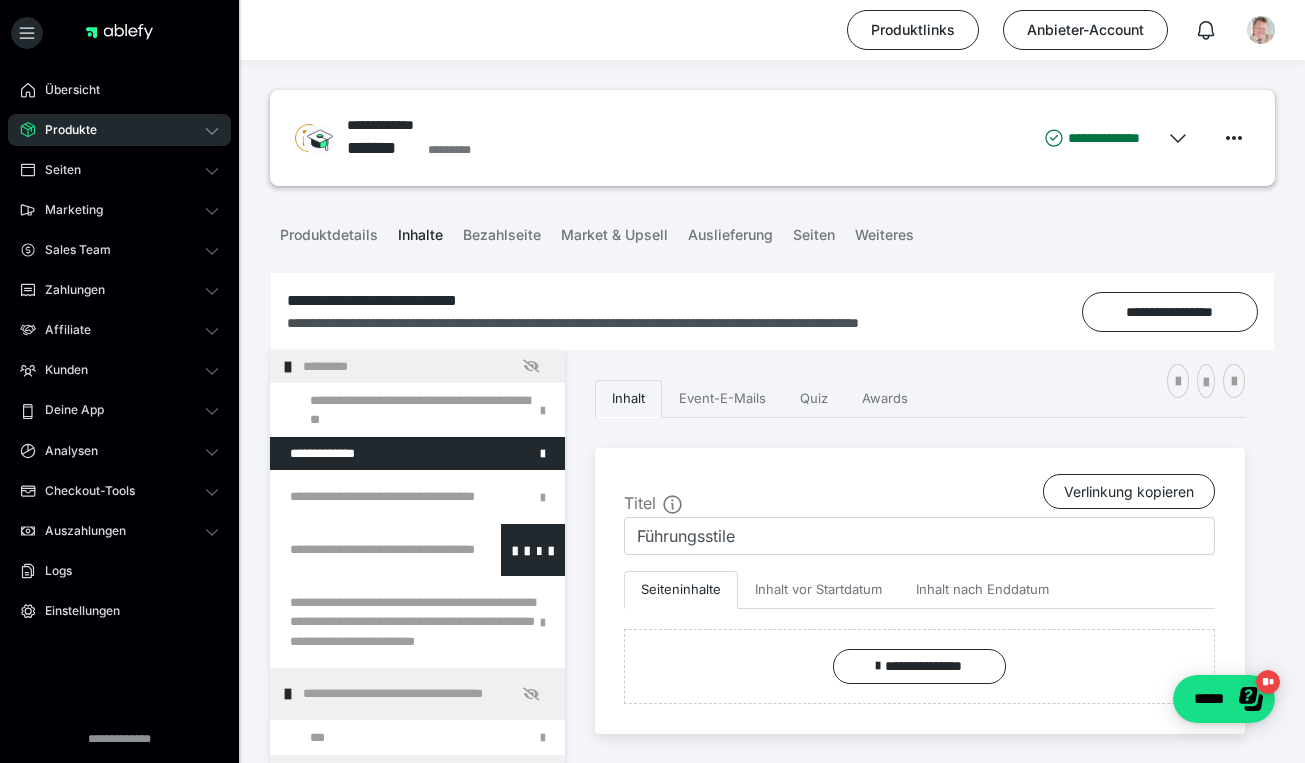 click at bounding box center [365, 550] 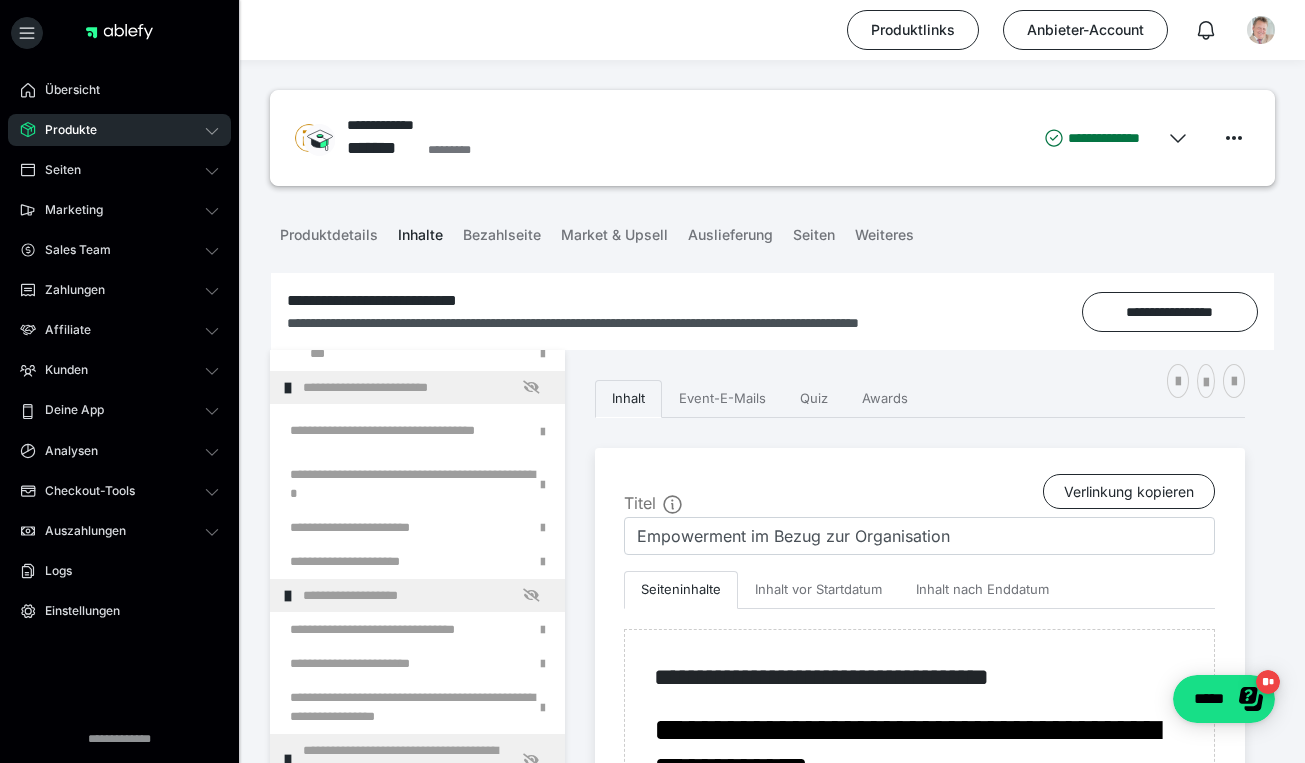 scroll, scrollTop: 386, scrollLeft: 0, axis: vertical 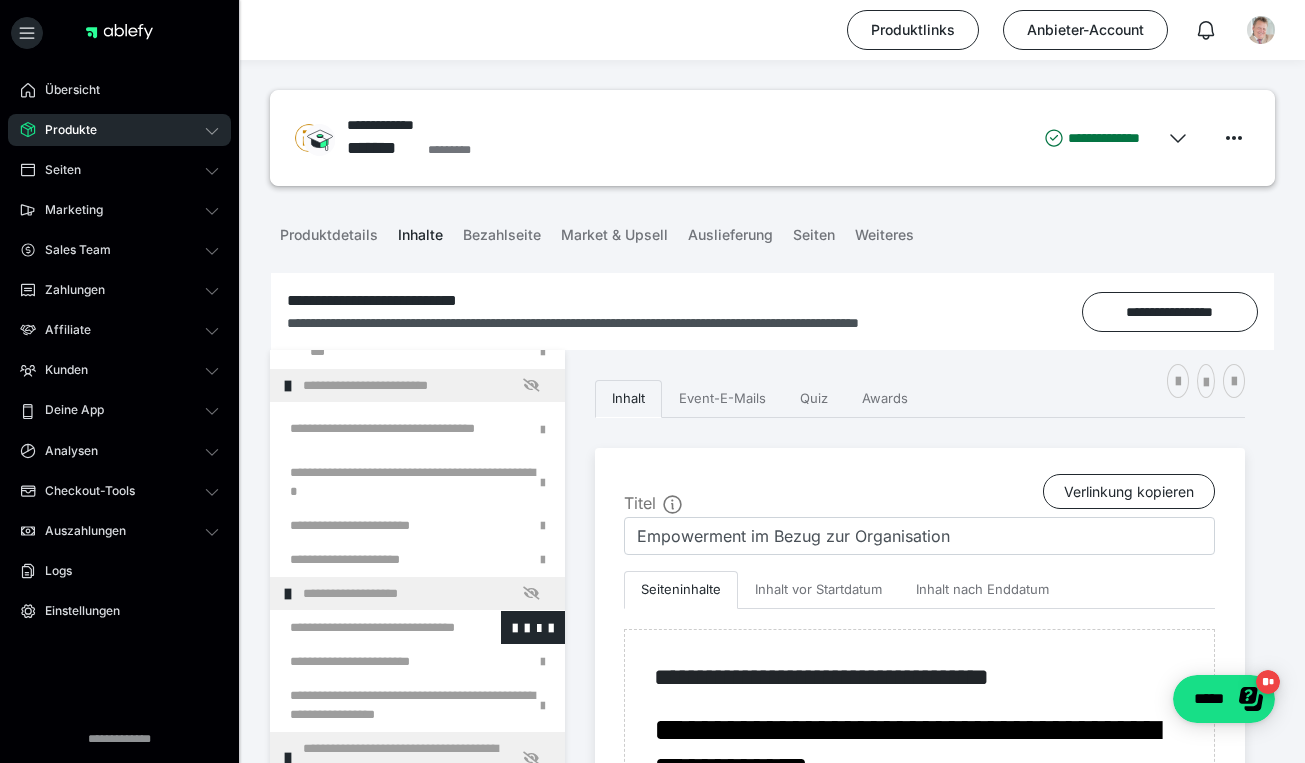 click at bounding box center (365, 627) 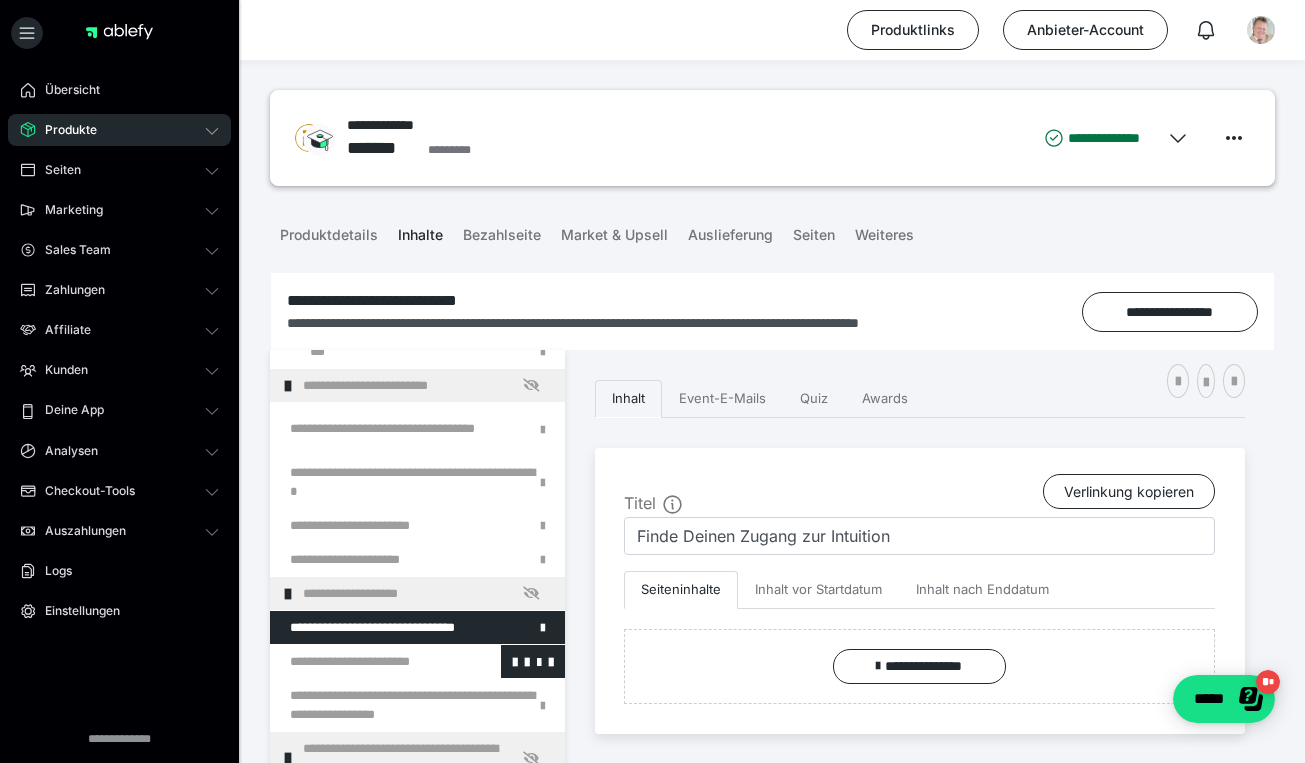 click at bounding box center [365, 661] 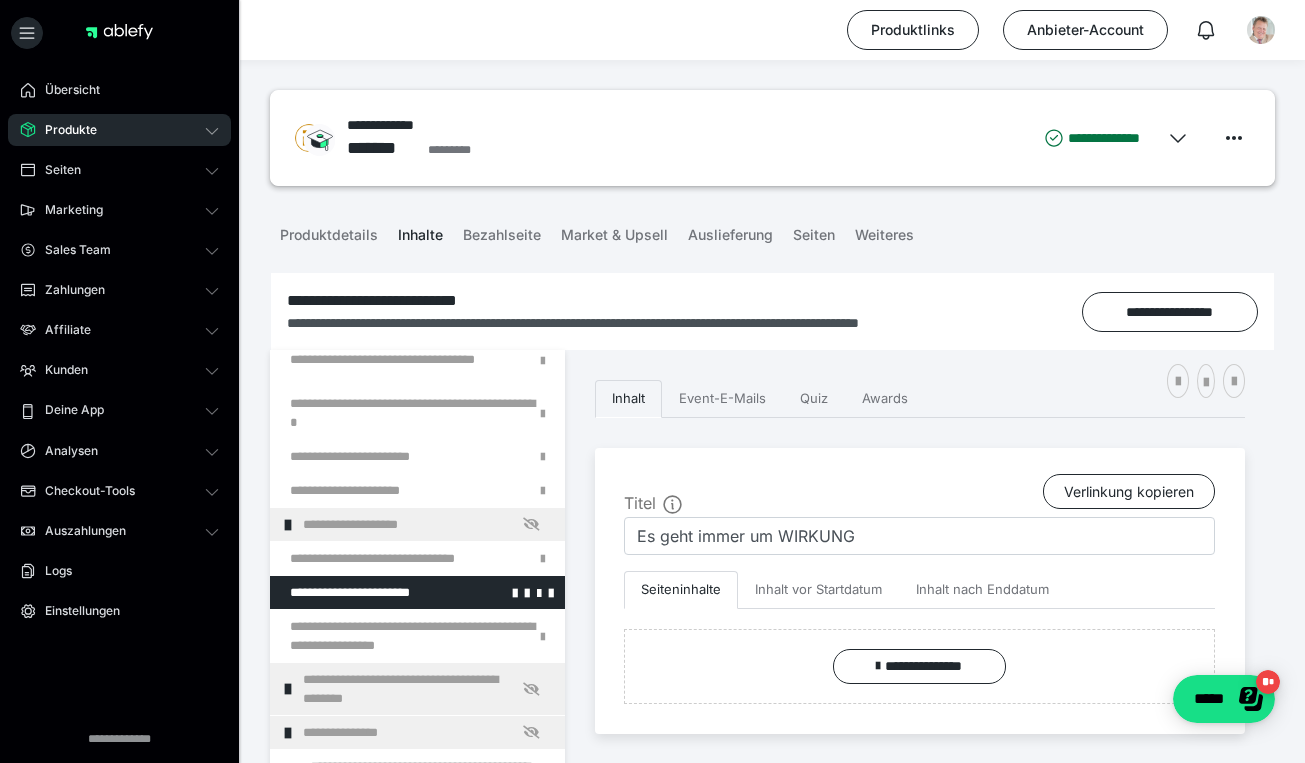 scroll, scrollTop: 454, scrollLeft: 0, axis: vertical 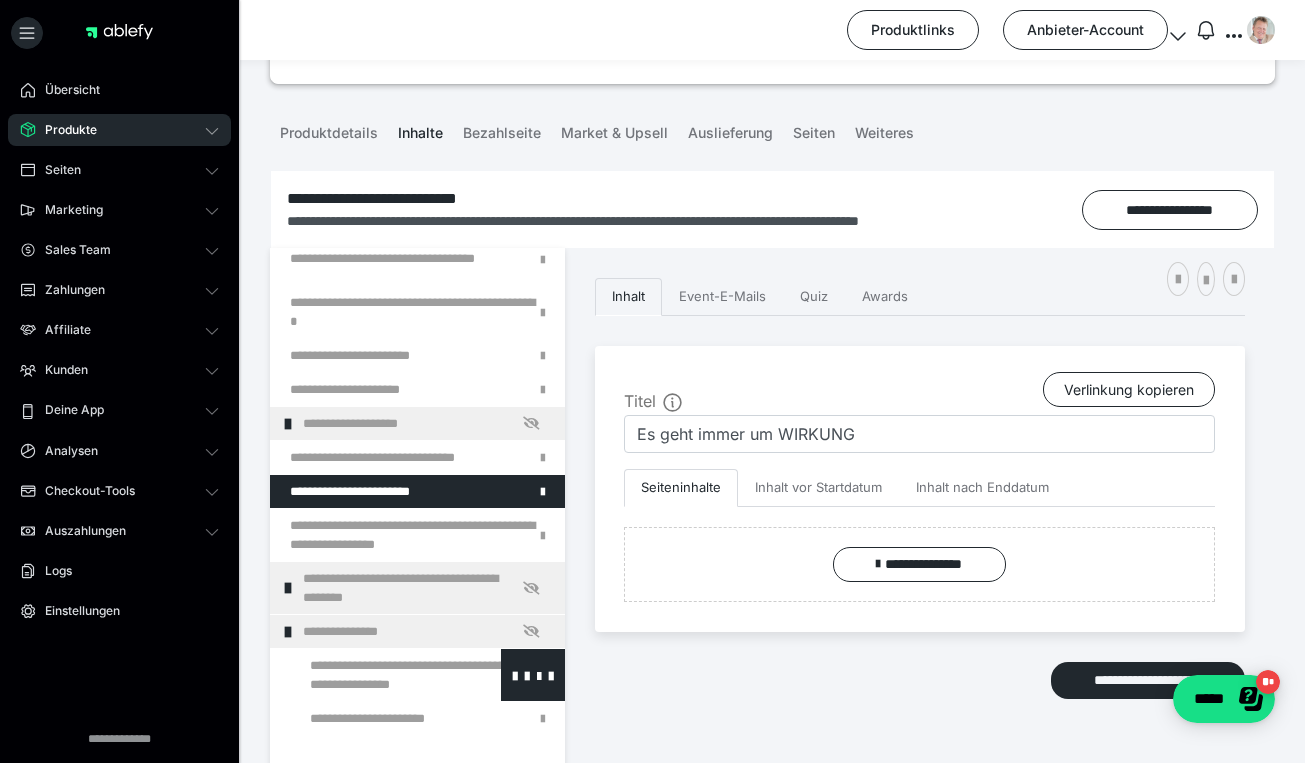 click at bounding box center [375, 675] 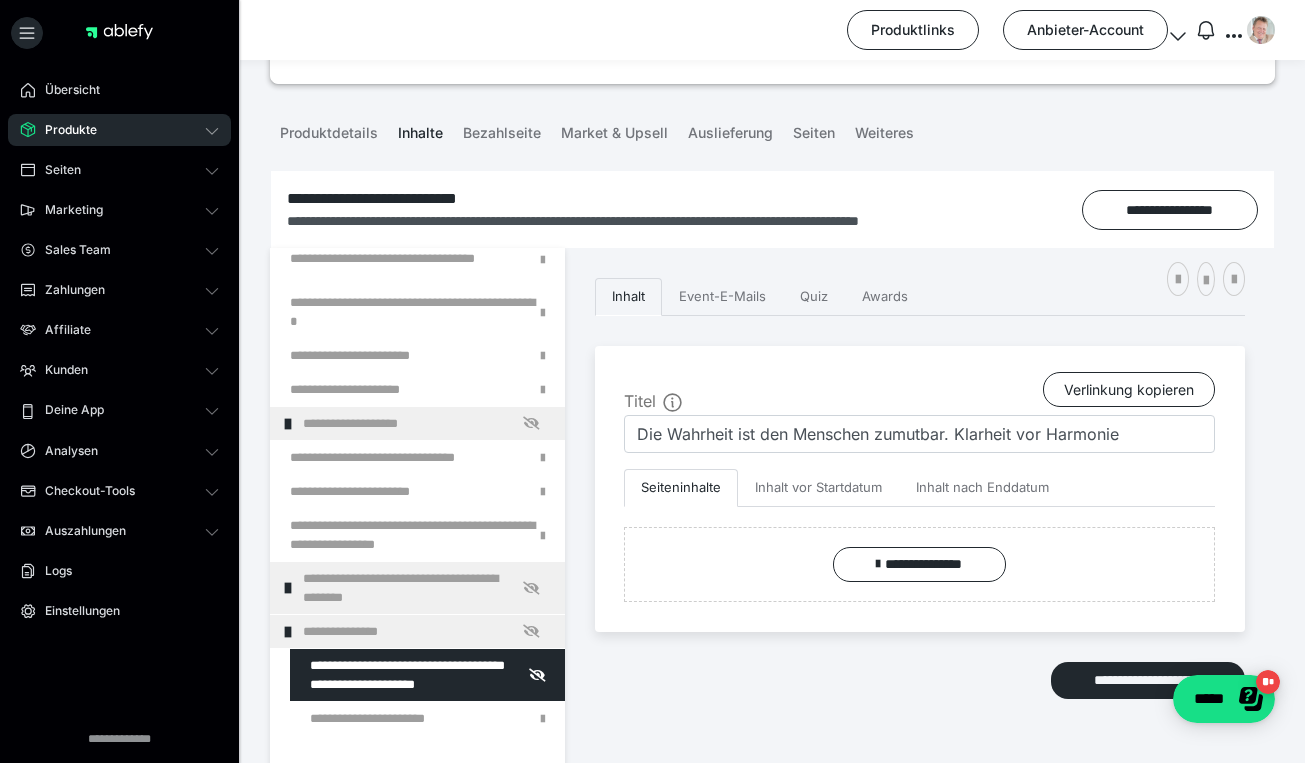 click on "Produkte" at bounding box center (64, 130) 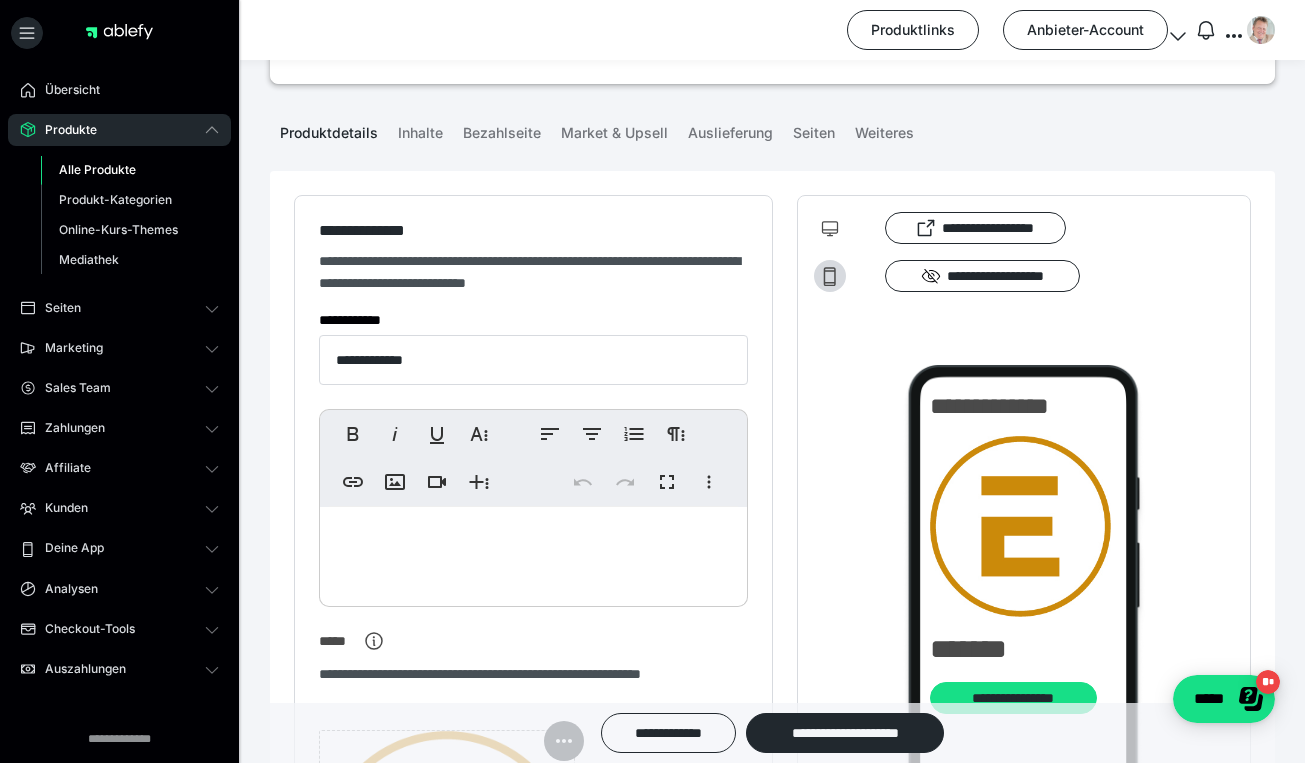 click on "Alle Produkte" at bounding box center (97, 169) 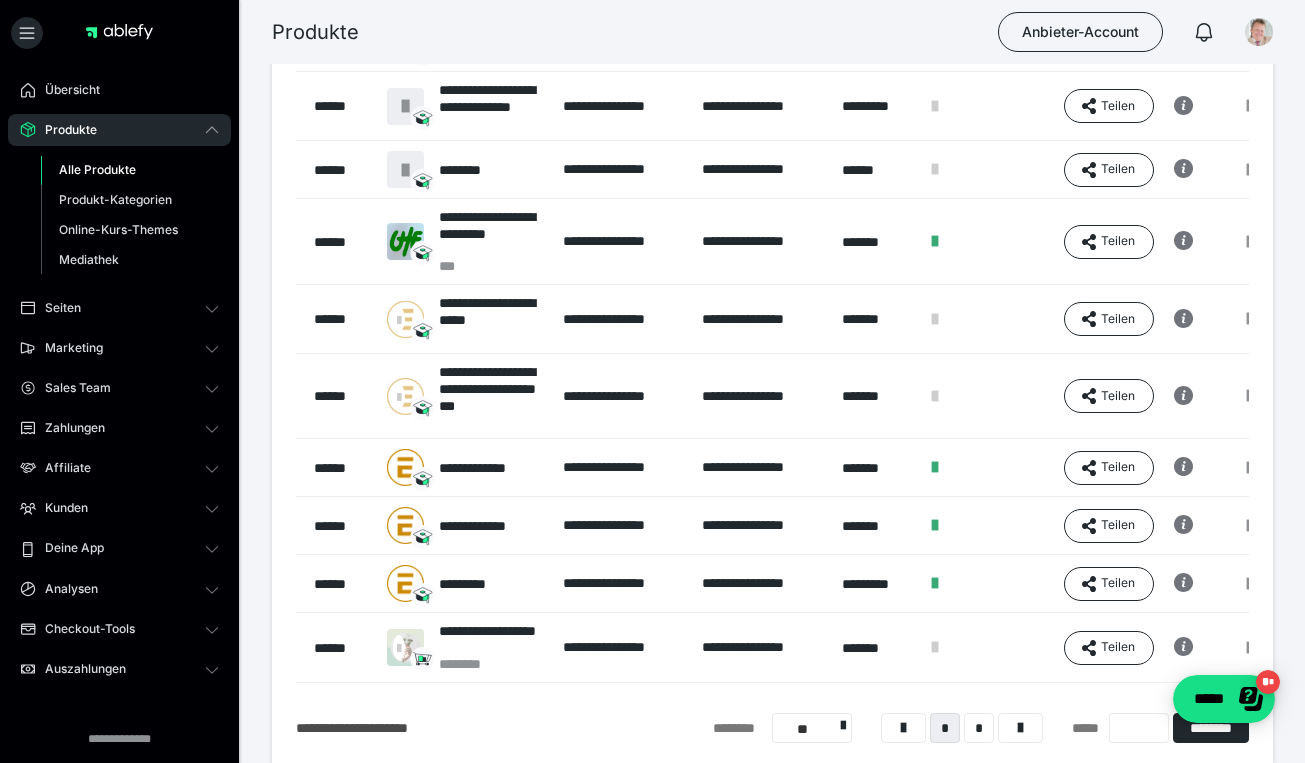 scroll, scrollTop: 293, scrollLeft: 0, axis: vertical 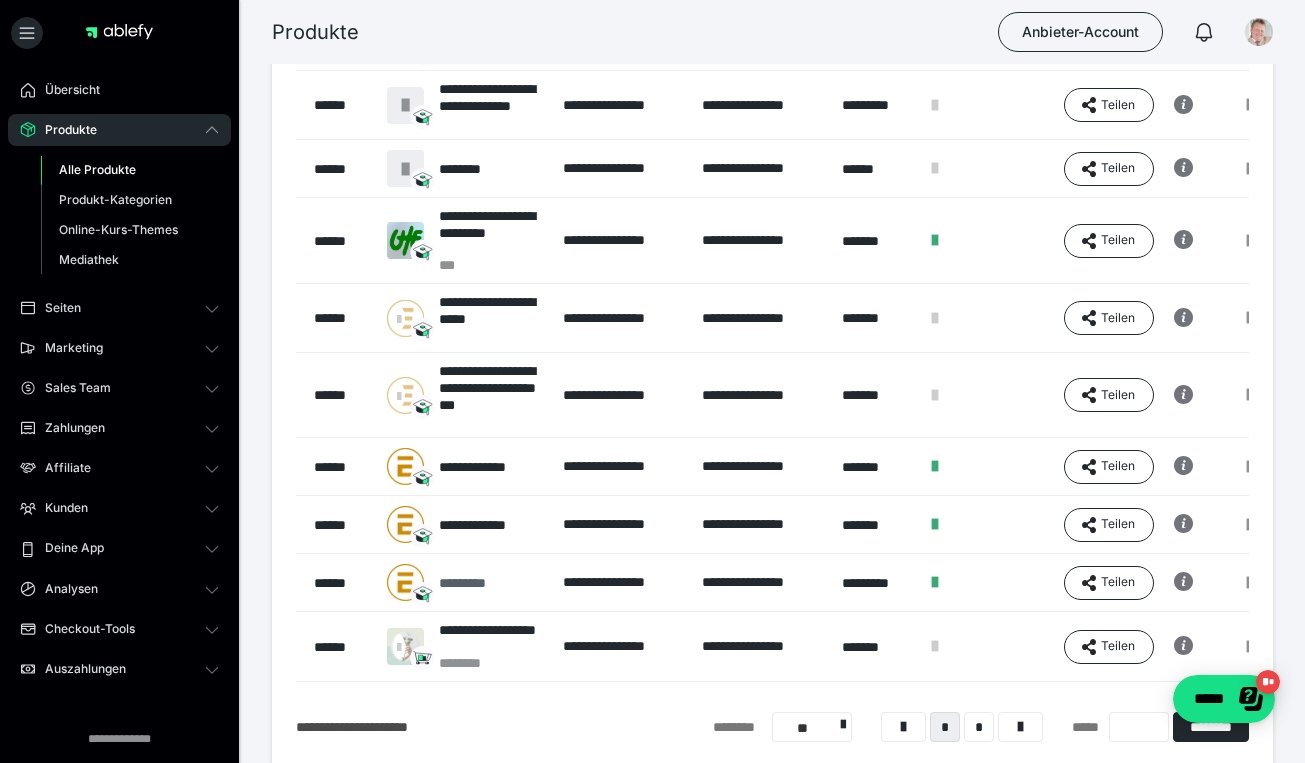 click at bounding box center [405, 582] 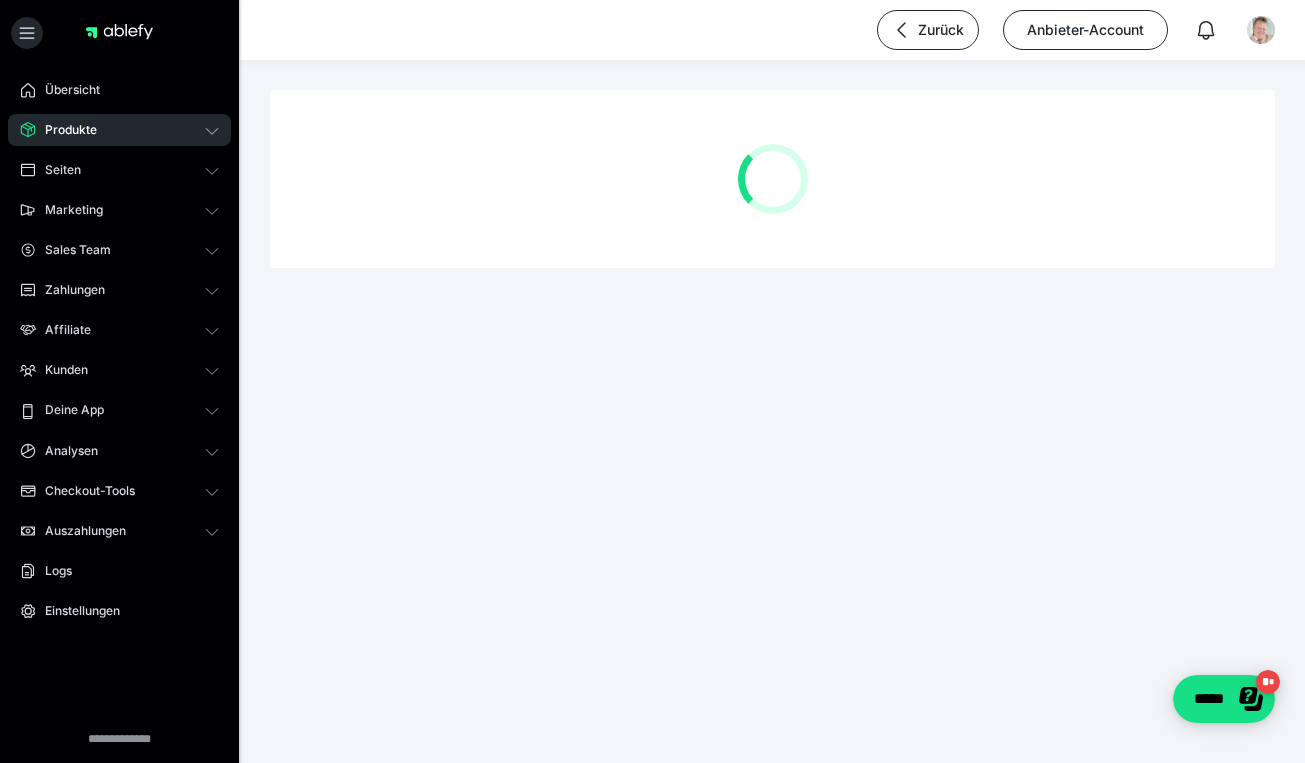 scroll, scrollTop: 0, scrollLeft: 0, axis: both 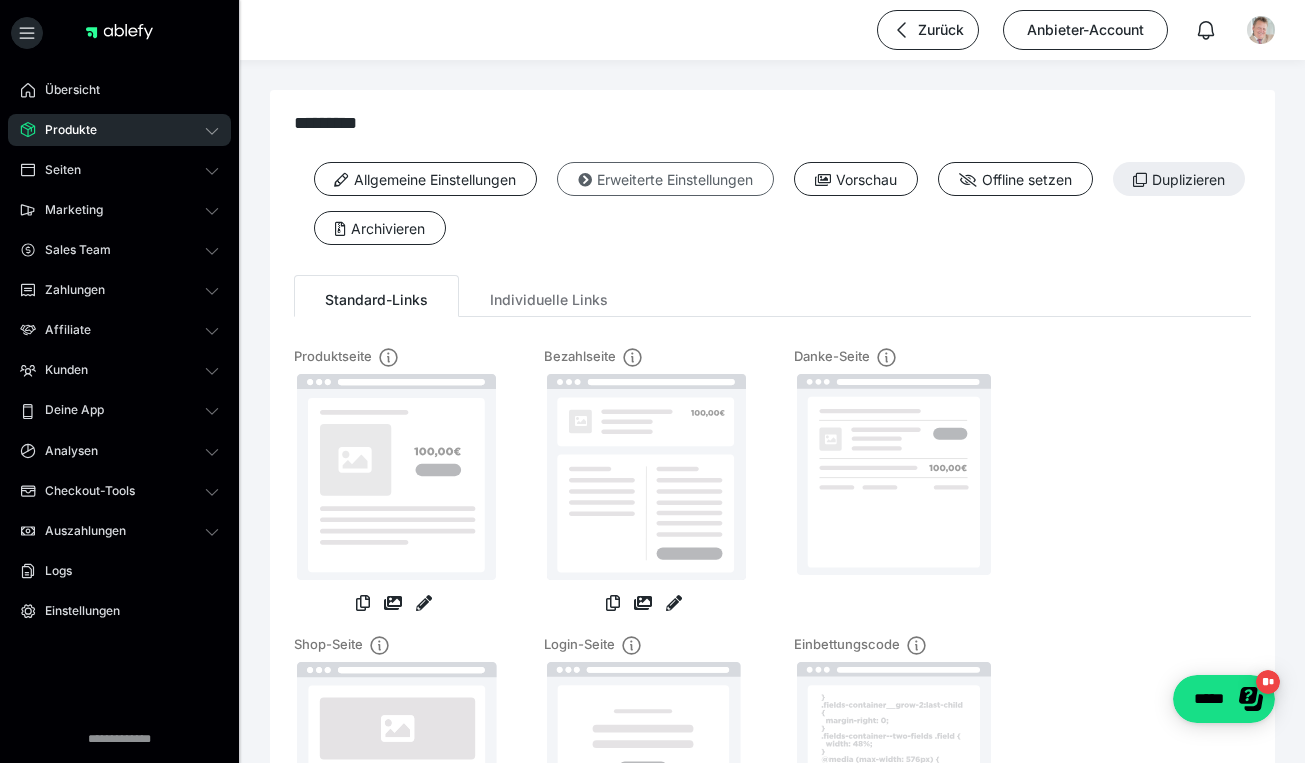 click on "Erweiterte Einstellungen" at bounding box center (665, 179) 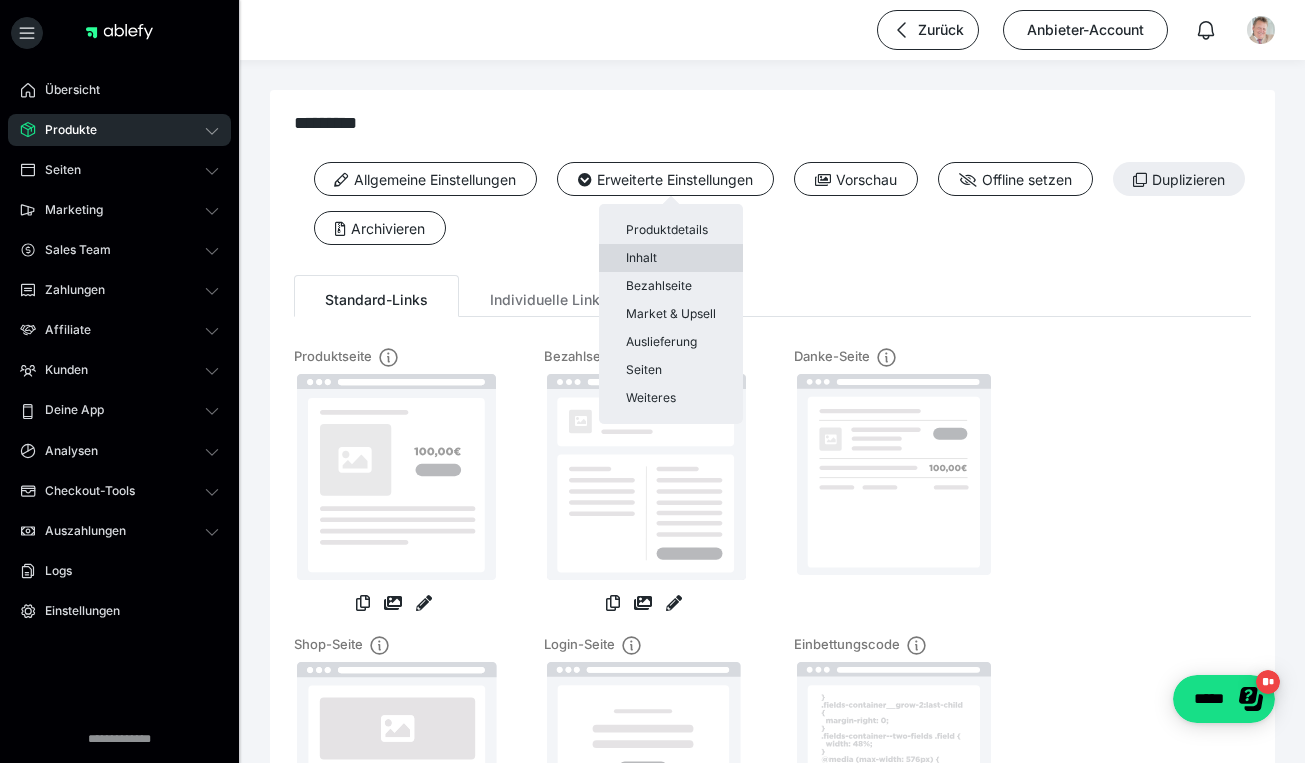 click on "Inhalt" at bounding box center [671, 258] 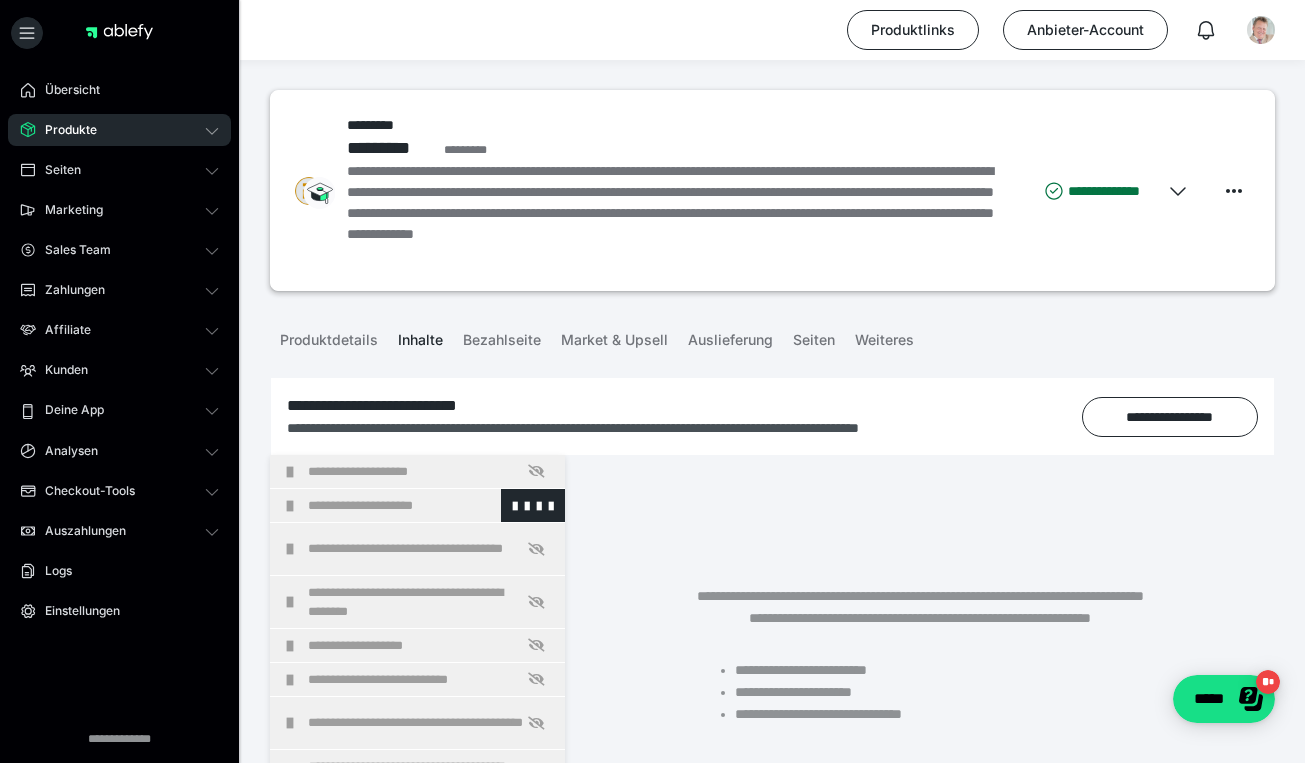 click on "**********" at bounding box center [431, 505] 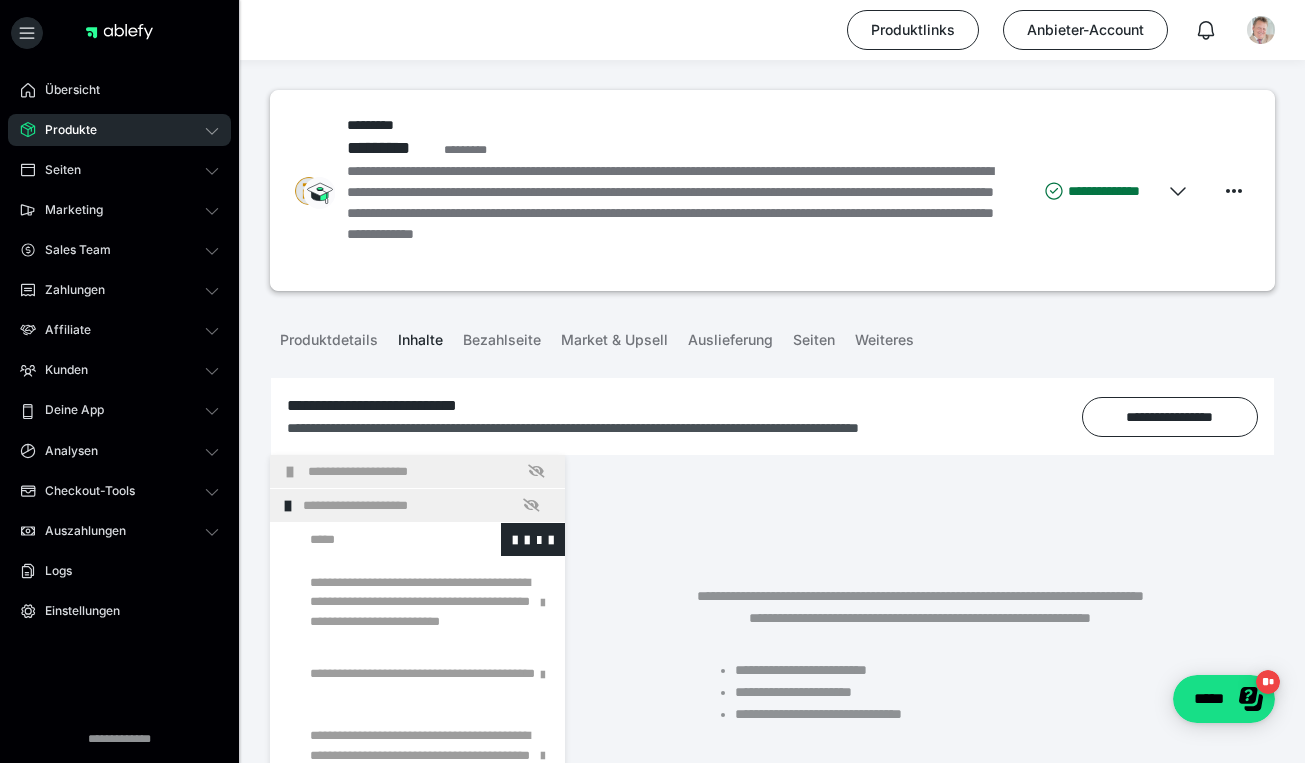 click at bounding box center (375, 539) 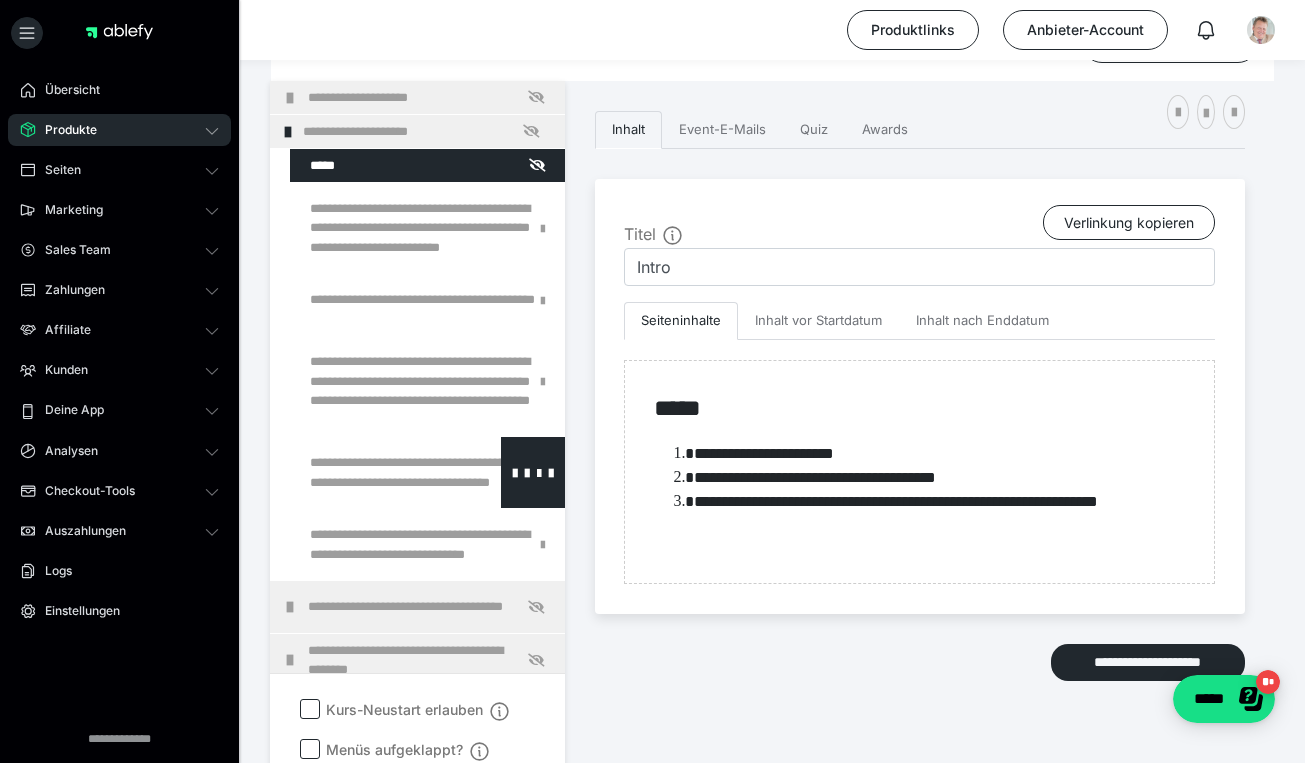 scroll, scrollTop: 375, scrollLeft: 0, axis: vertical 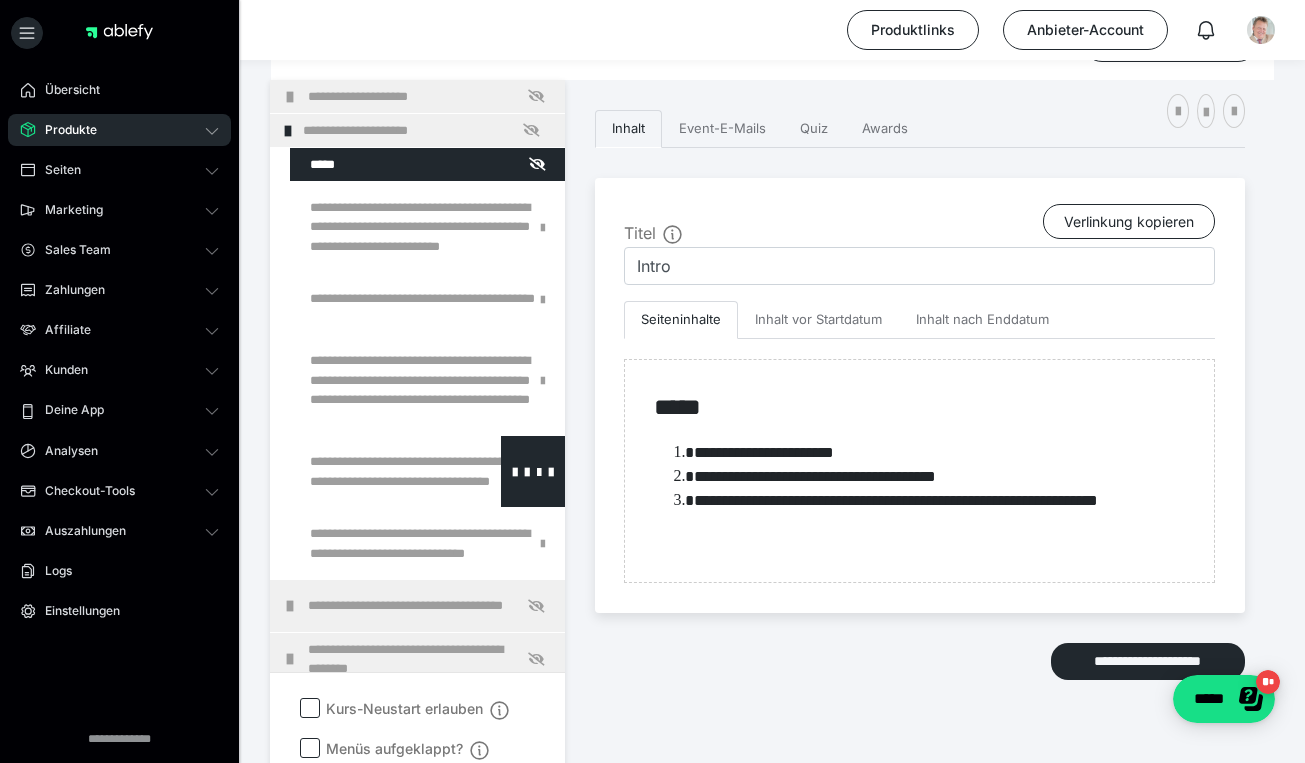 click at bounding box center [375, 471] 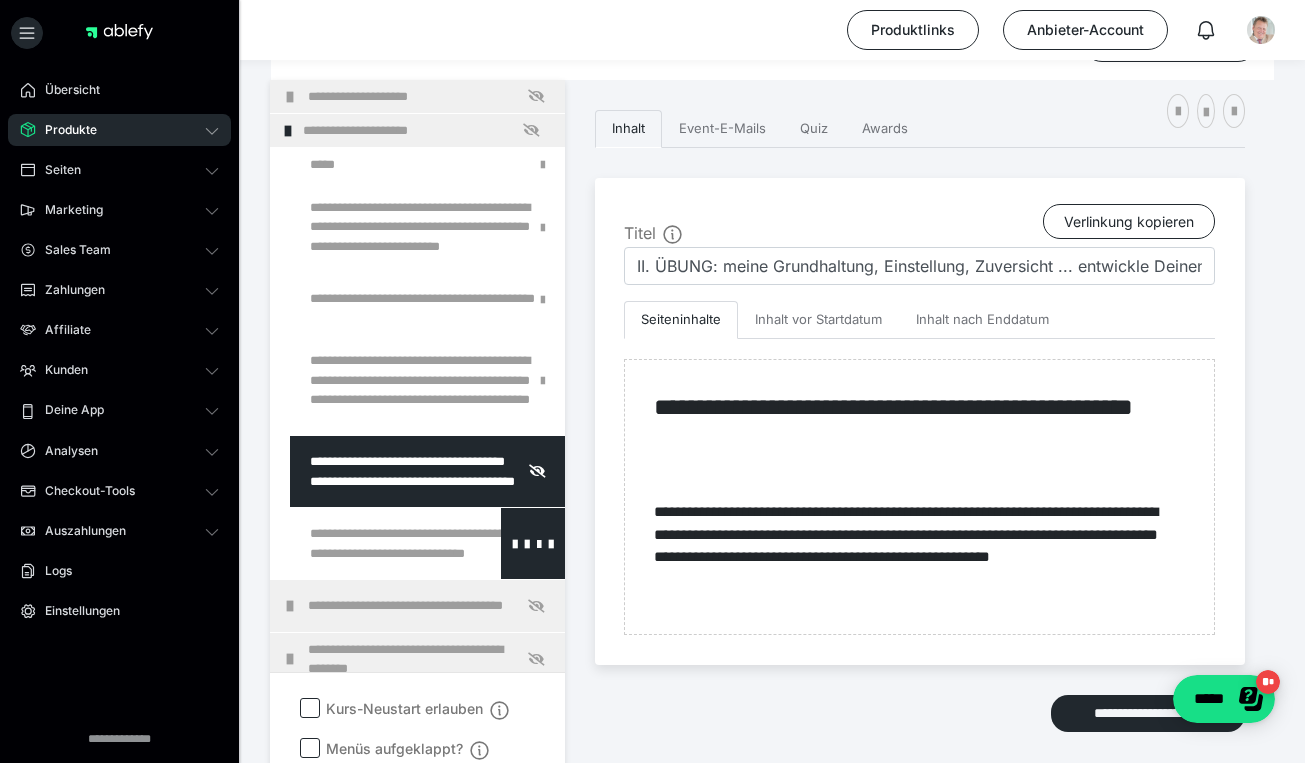 click at bounding box center (375, 543) 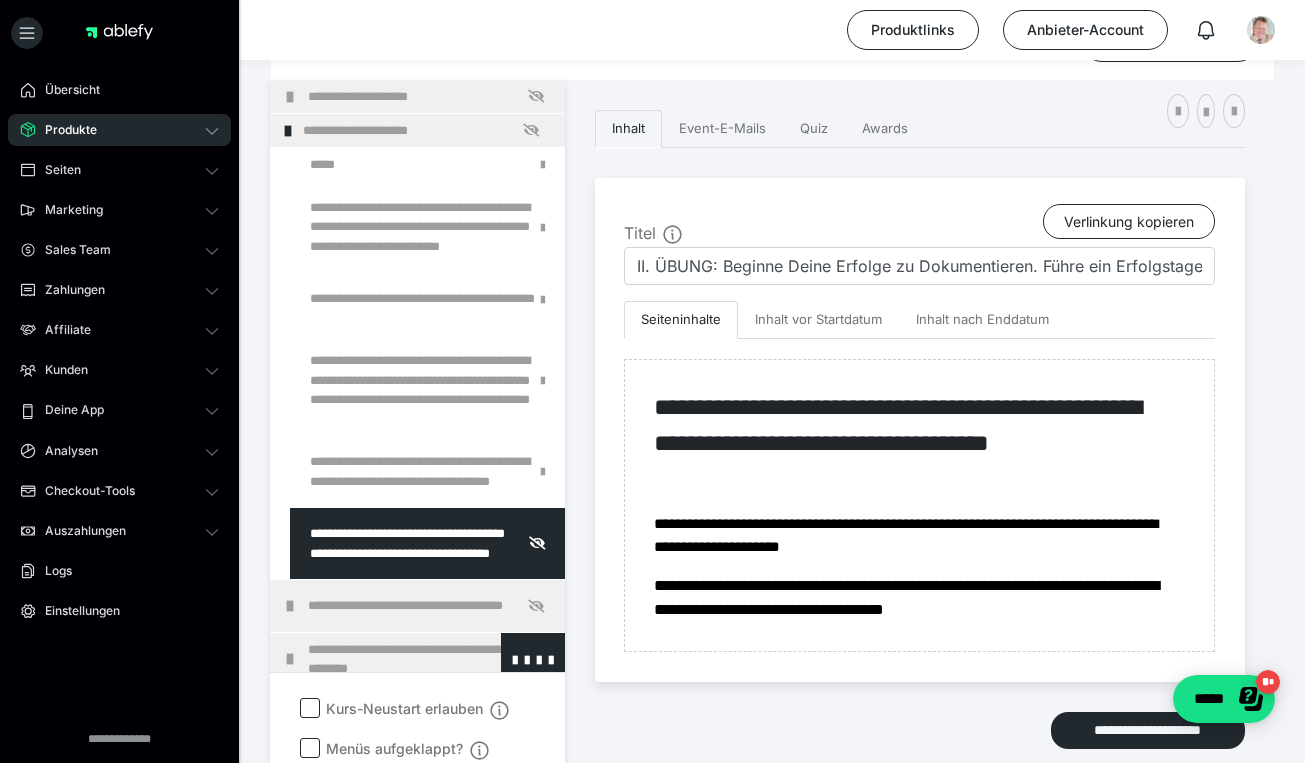 click on "**********" at bounding box center [431, 659] 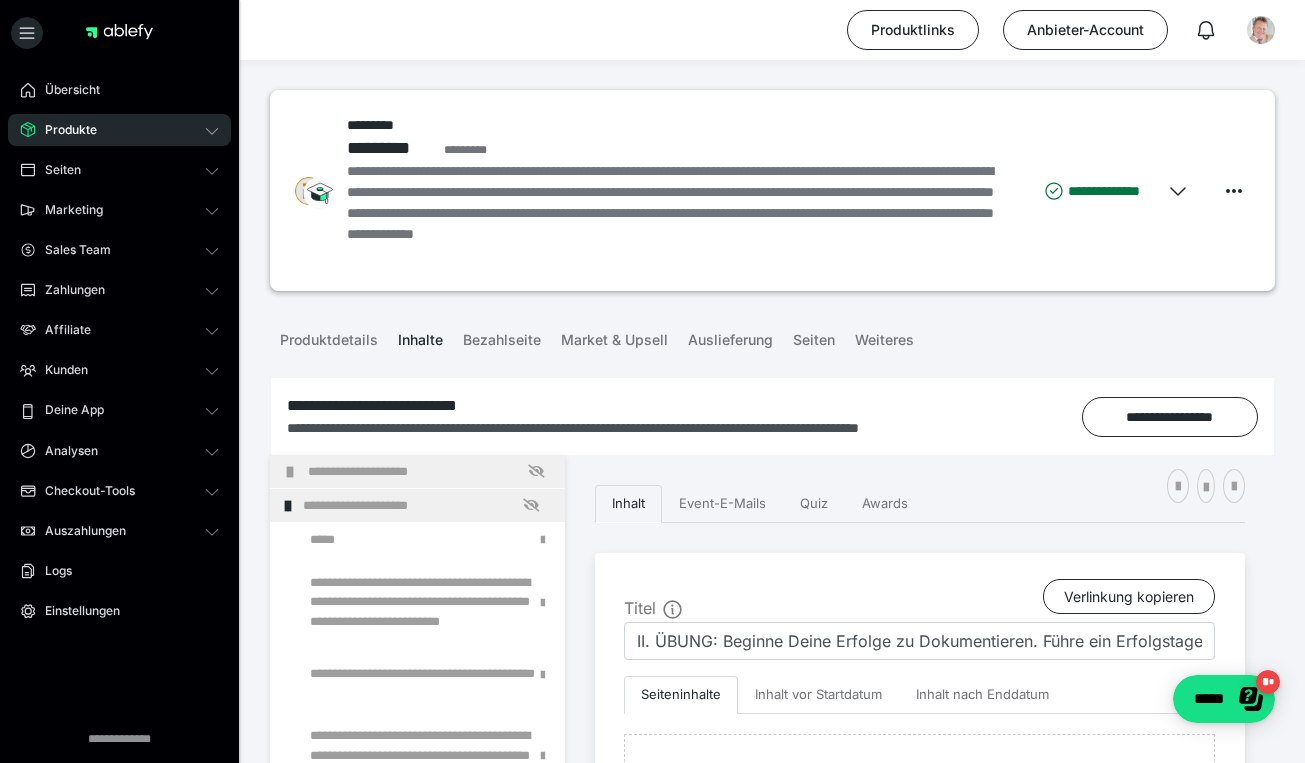 scroll, scrollTop: 0, scrollLeft: 0, axis: both 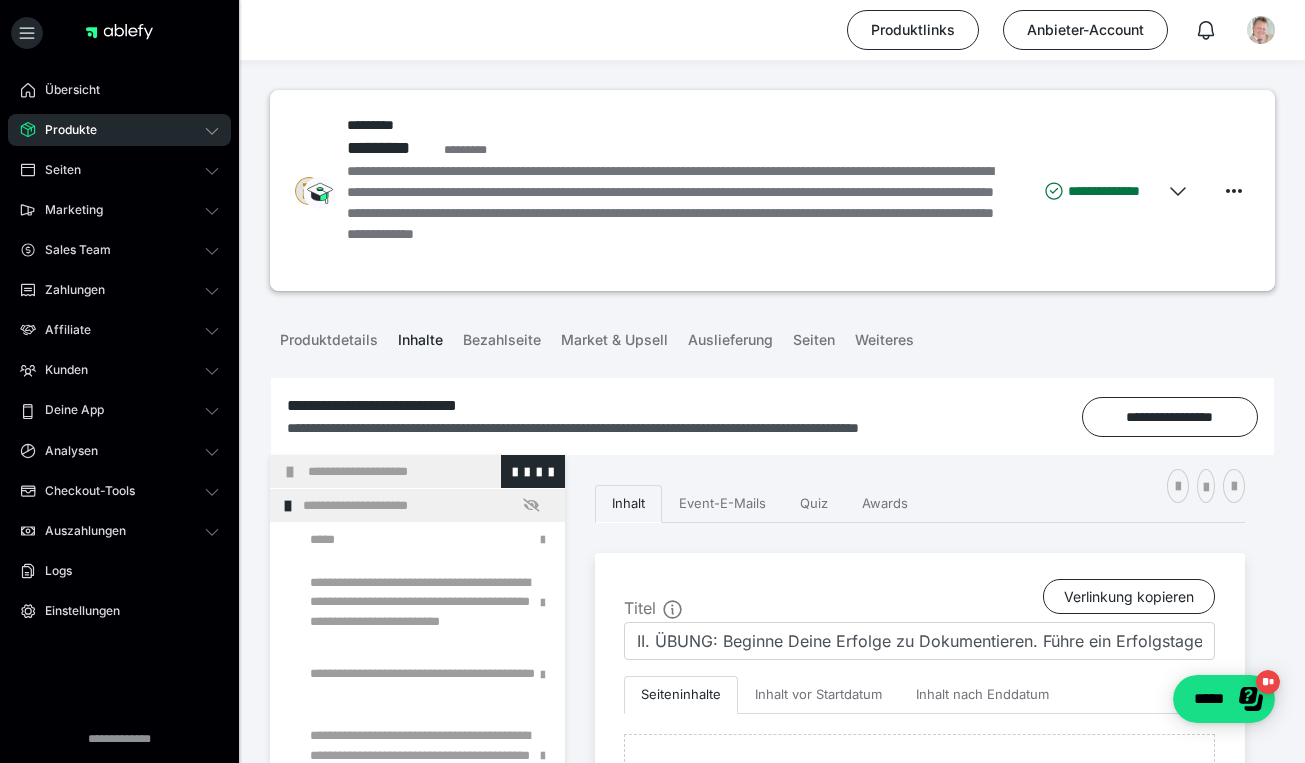 click on "**********" at bounding box center (431, 471) 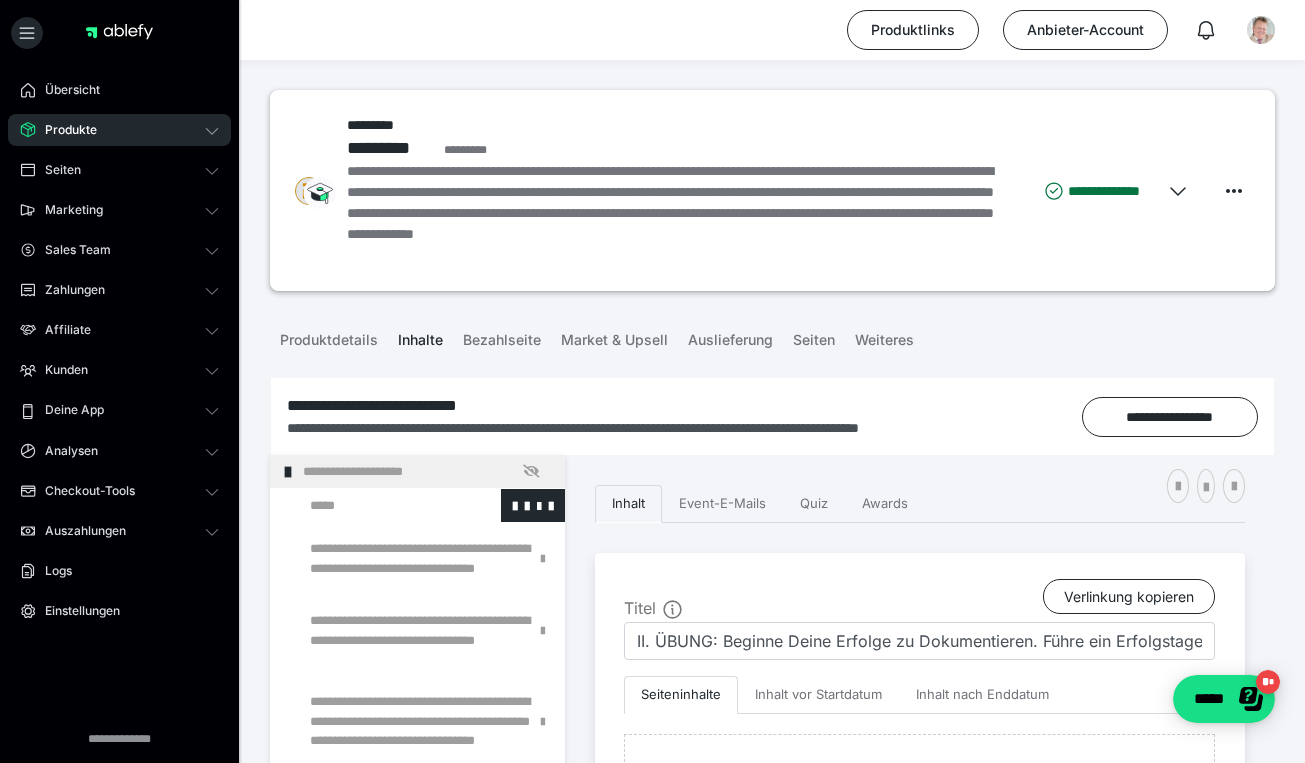 click at bounding box center [375, 505] 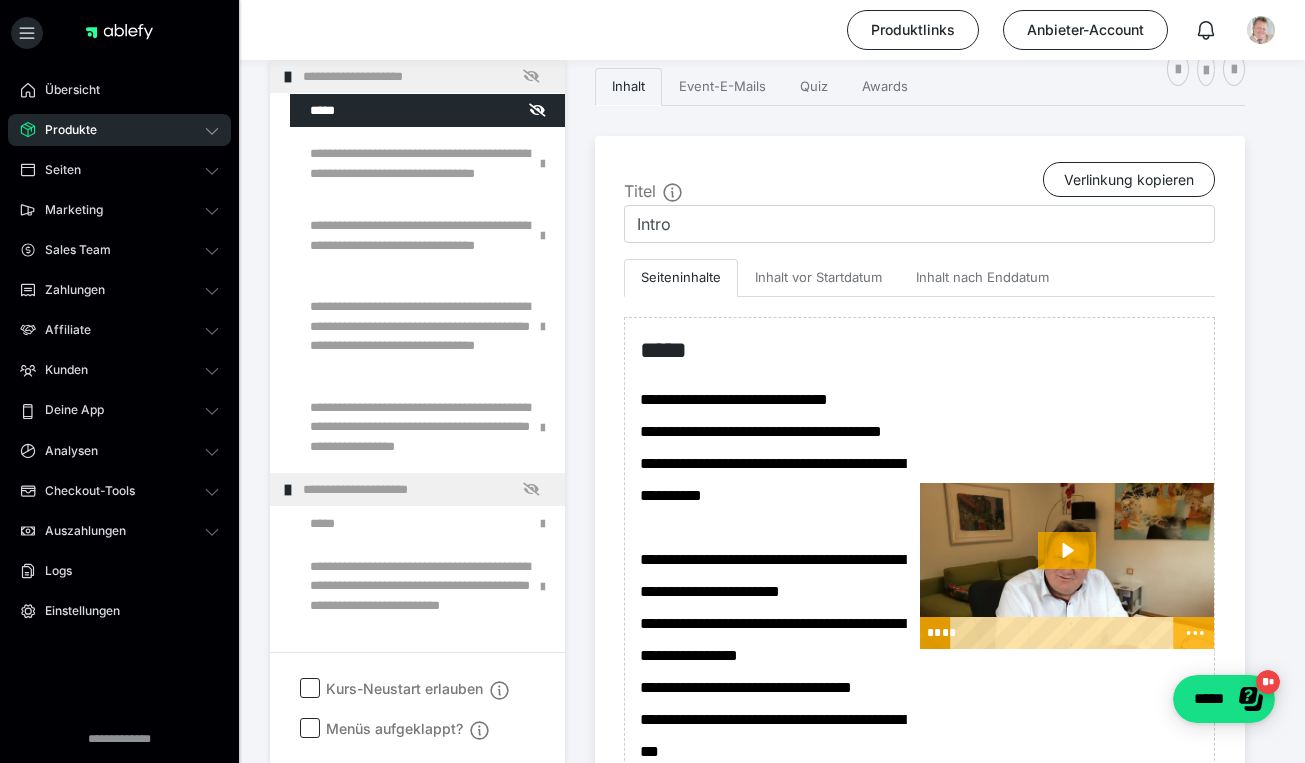 scroll, scrollTop: 418, scrollLeft: 0, axis: vertical 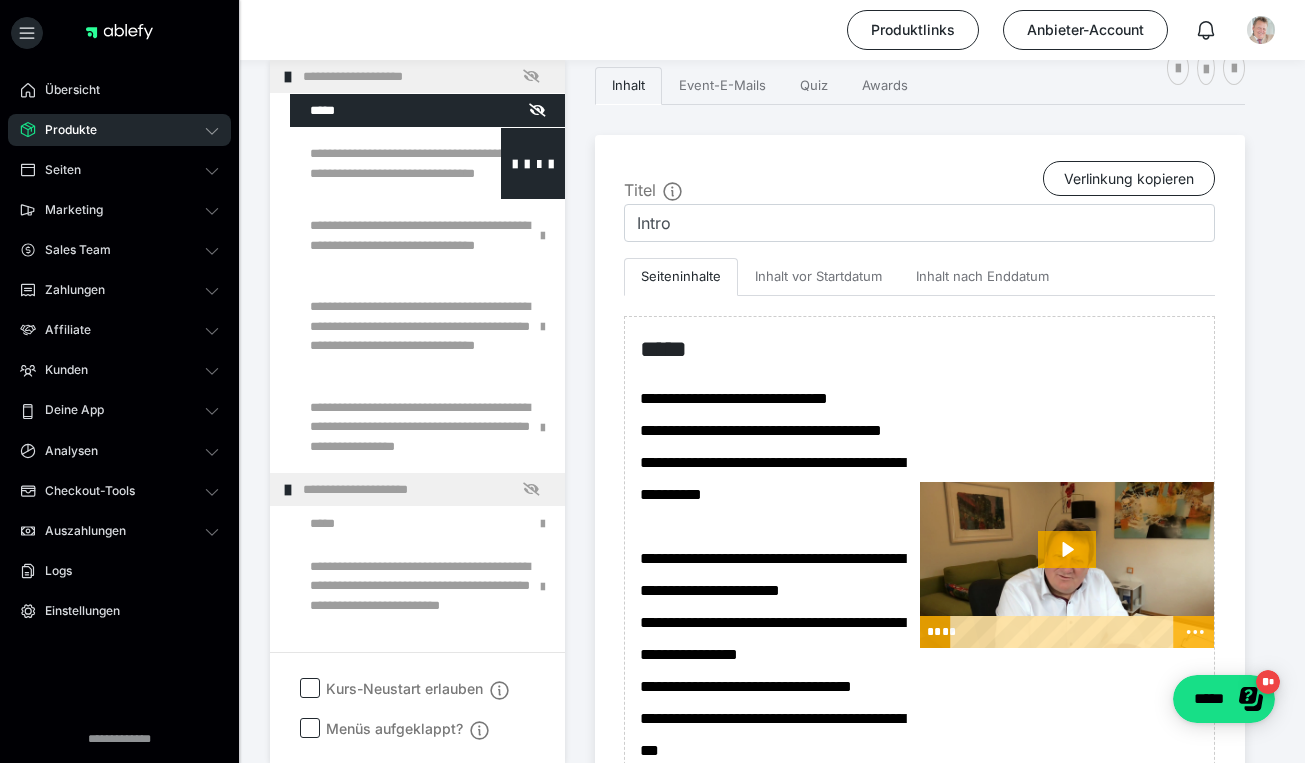 click at bounding box center [375, 163] 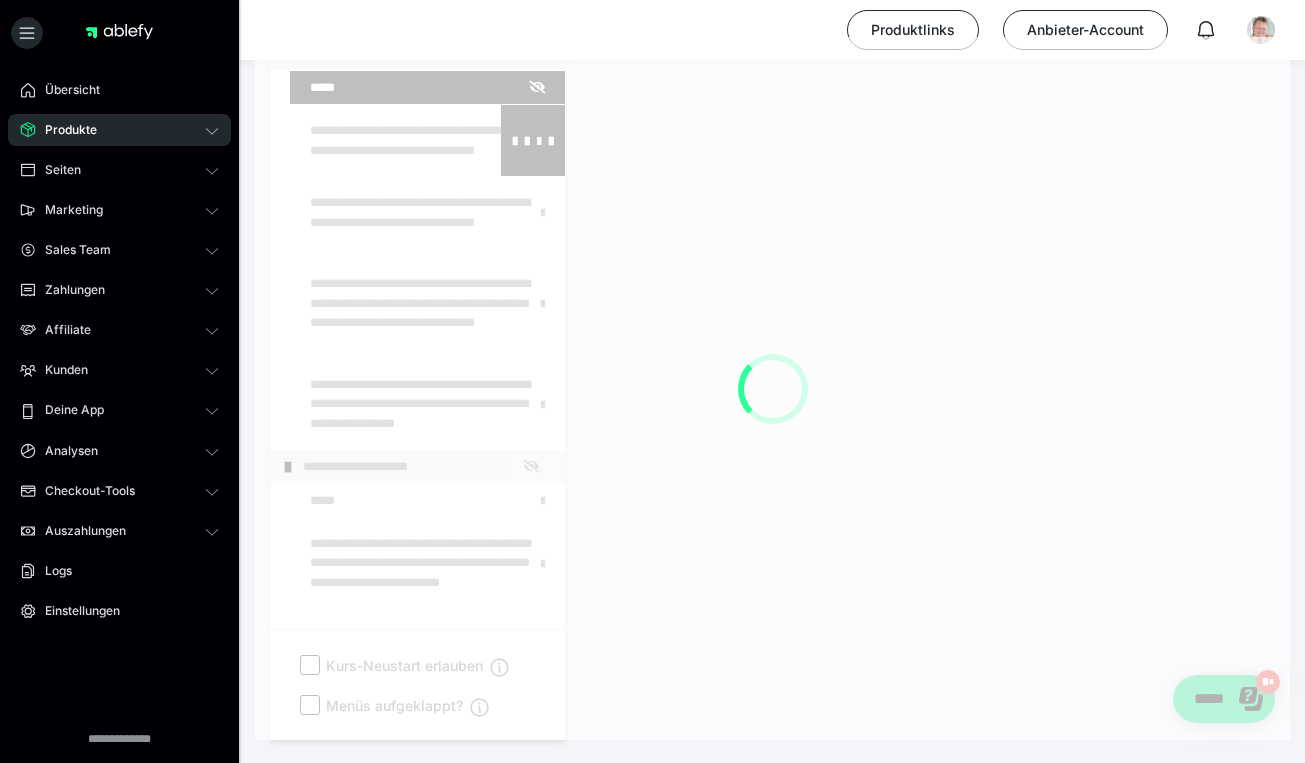 scroll, scrollTop: 395, scrollLeft: 0, axis: vertical 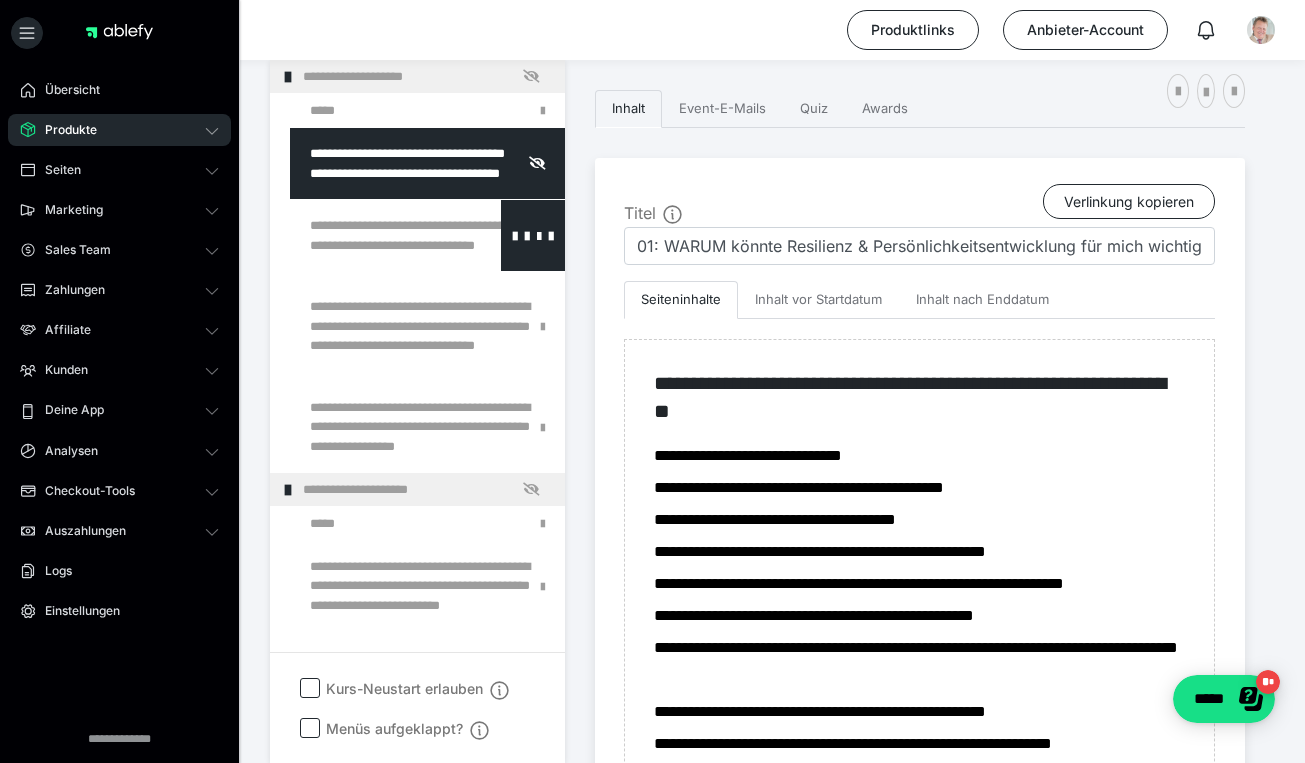 click at bounding box center (375, 235) 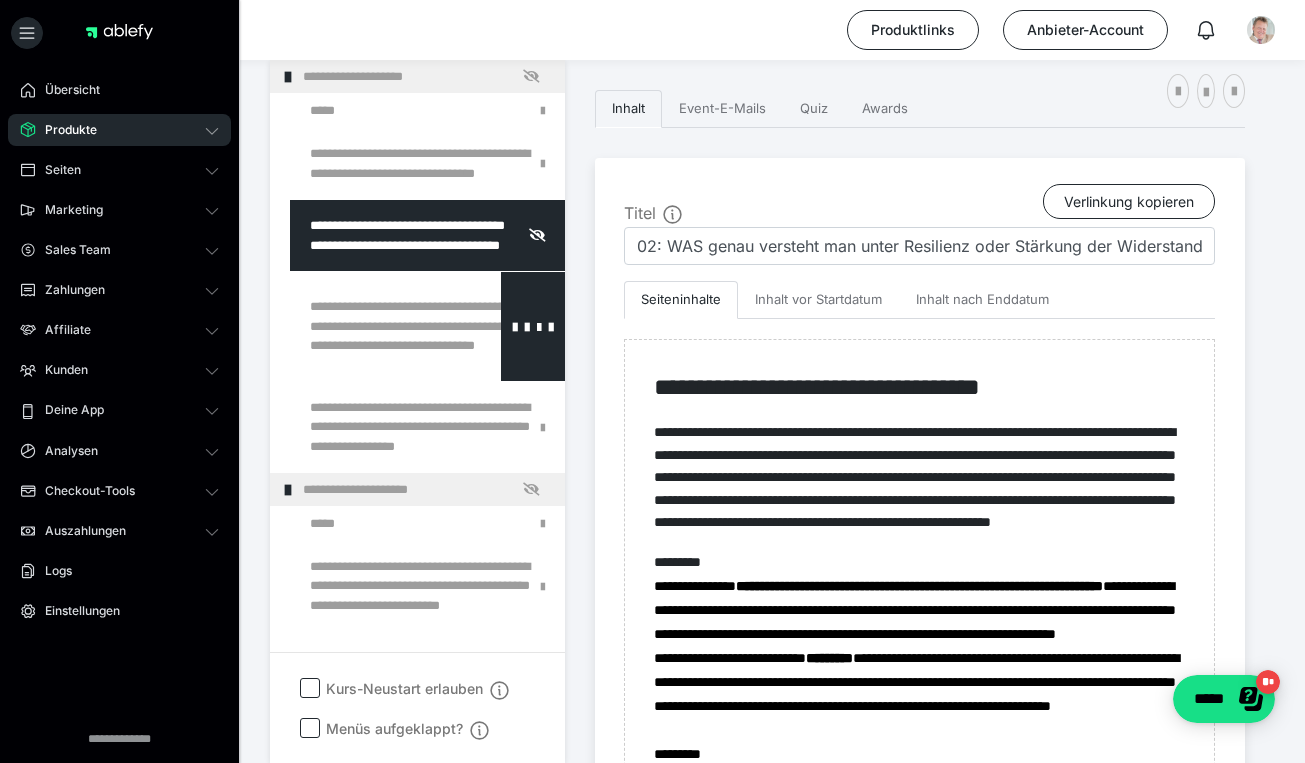 click at bounding box center [375, 326] 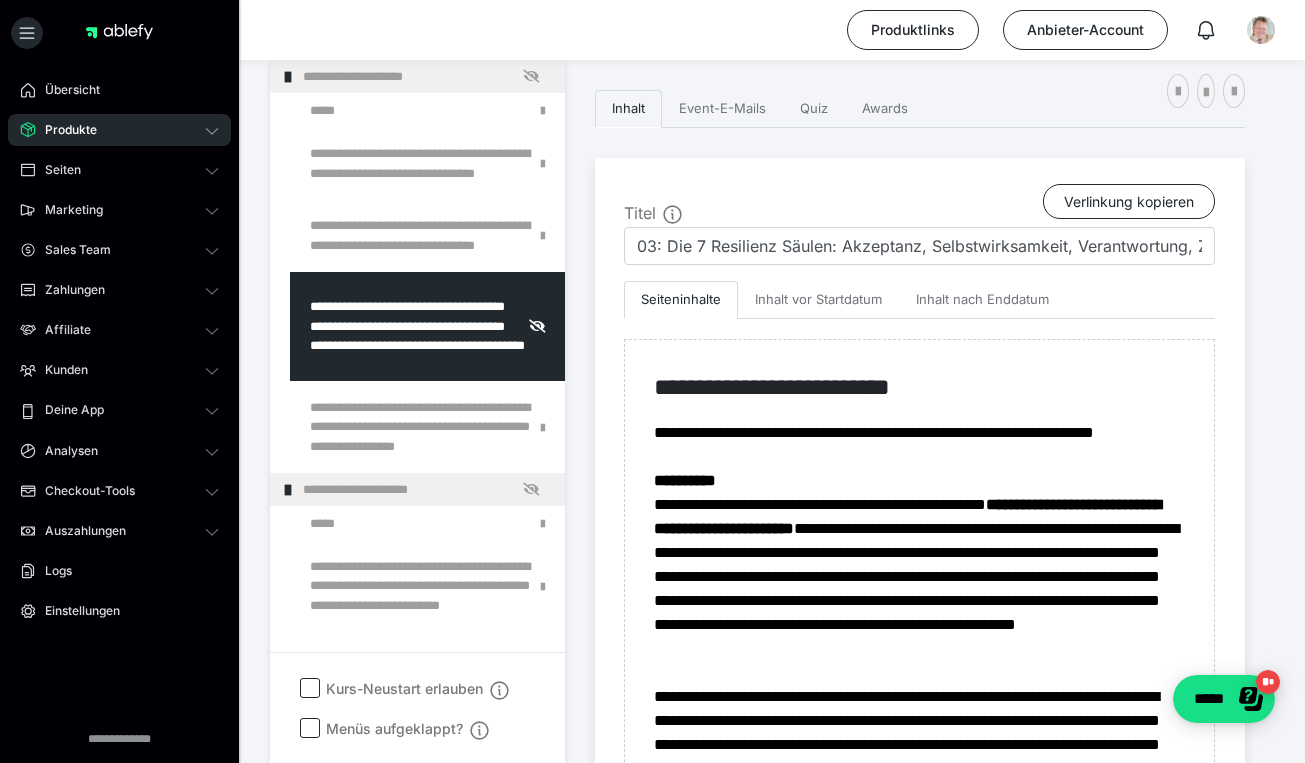 click on "Produkte" at bounding box center (64, 130) 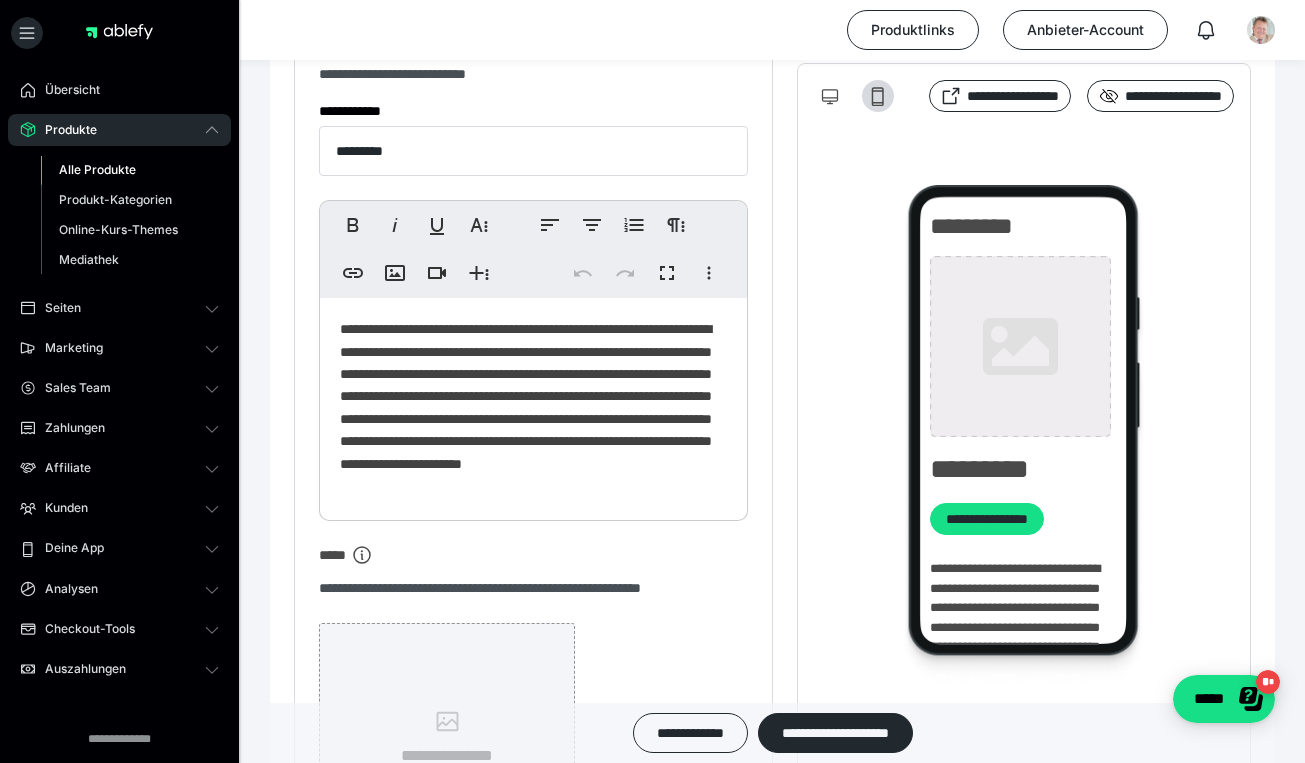 type on "**********" 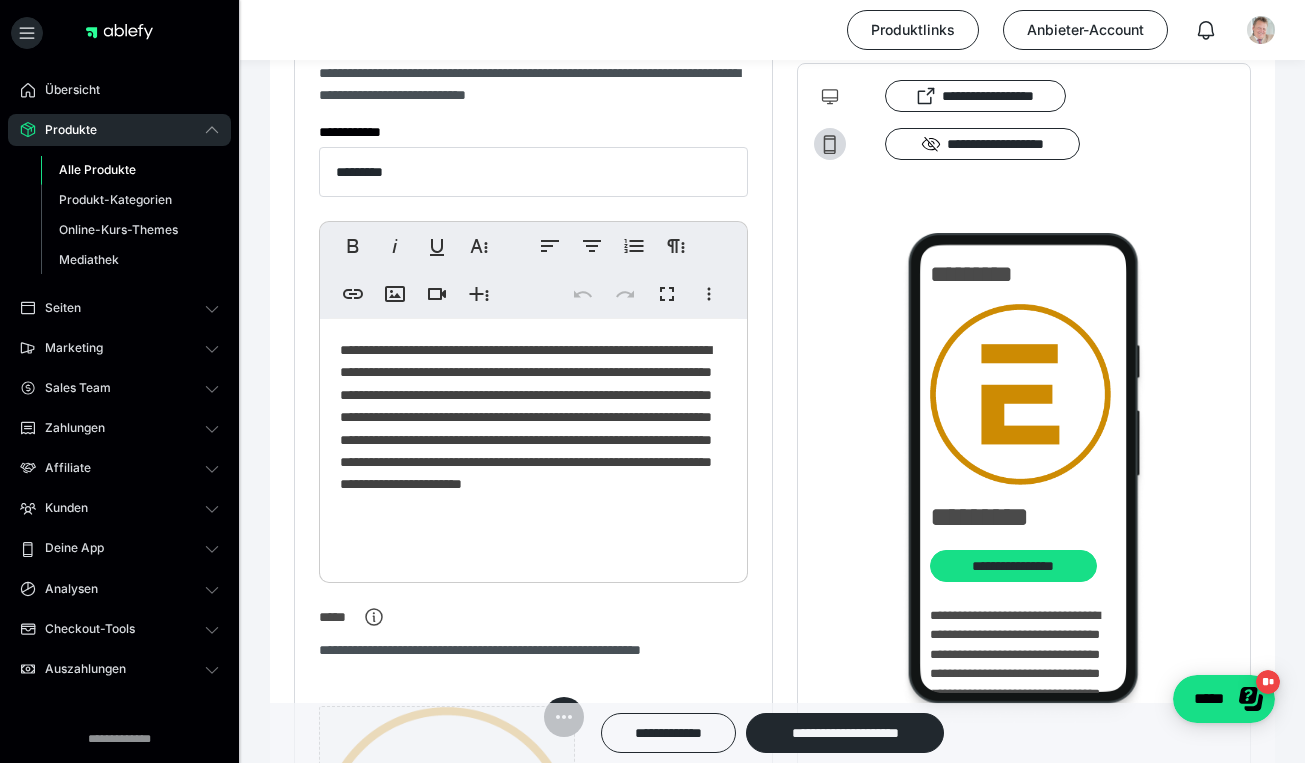 click on "Alle Produkte" at bounding box center [97, 169] 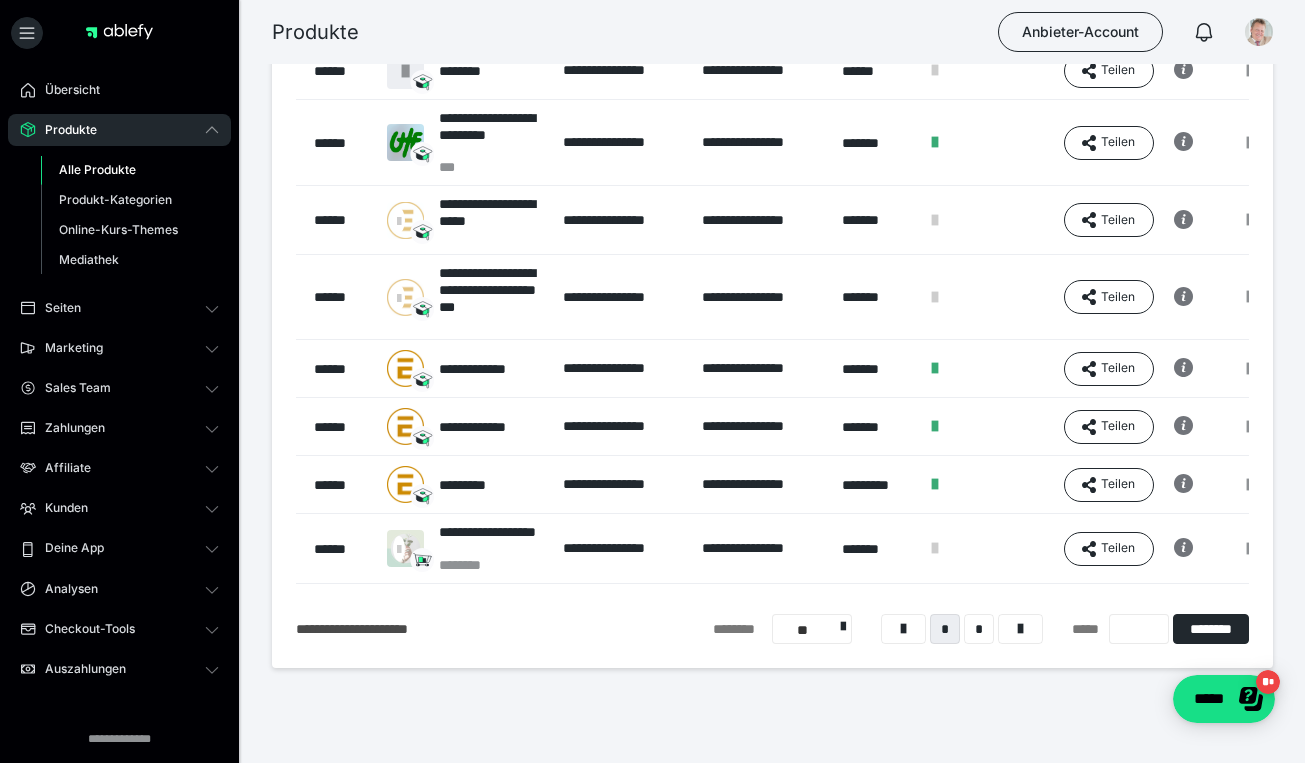 scroll, scrollTop: 395, scrollLeft: 0, axis: vertical 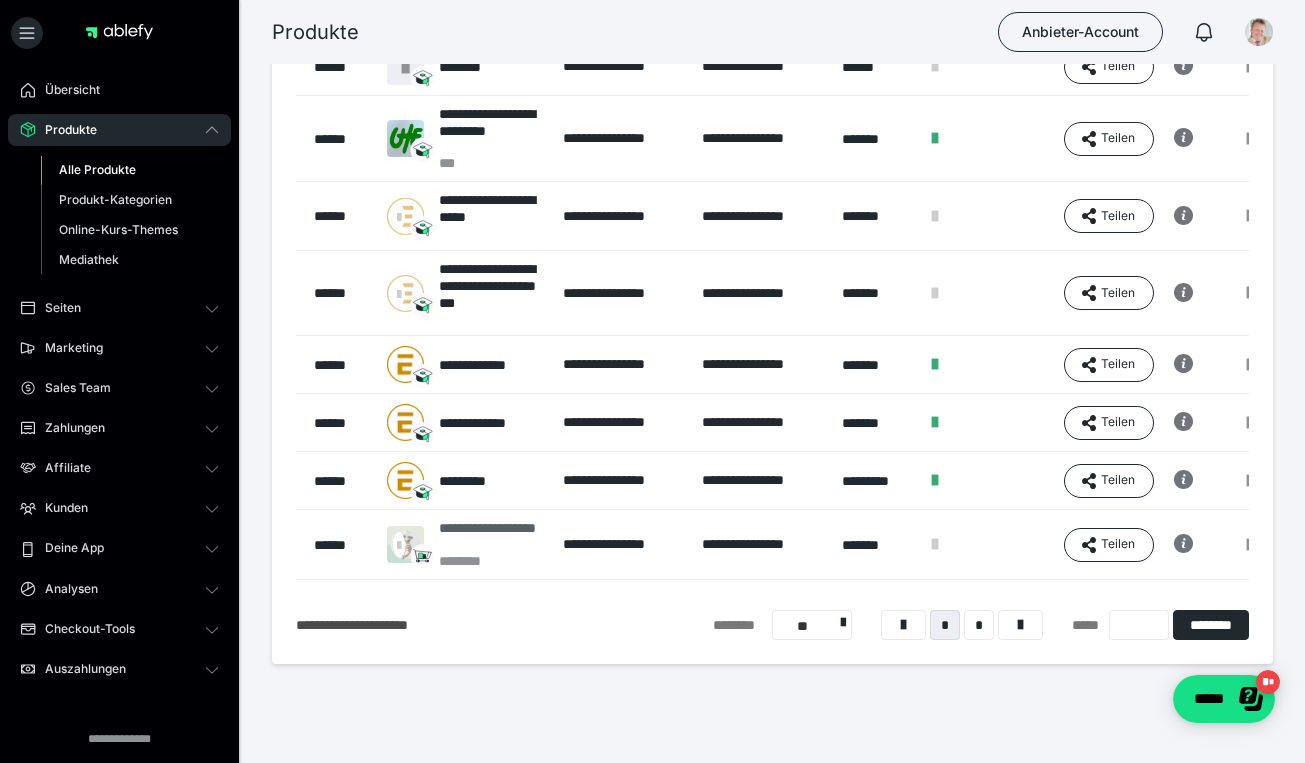 click on "**********" at bounding box center (490, 536) 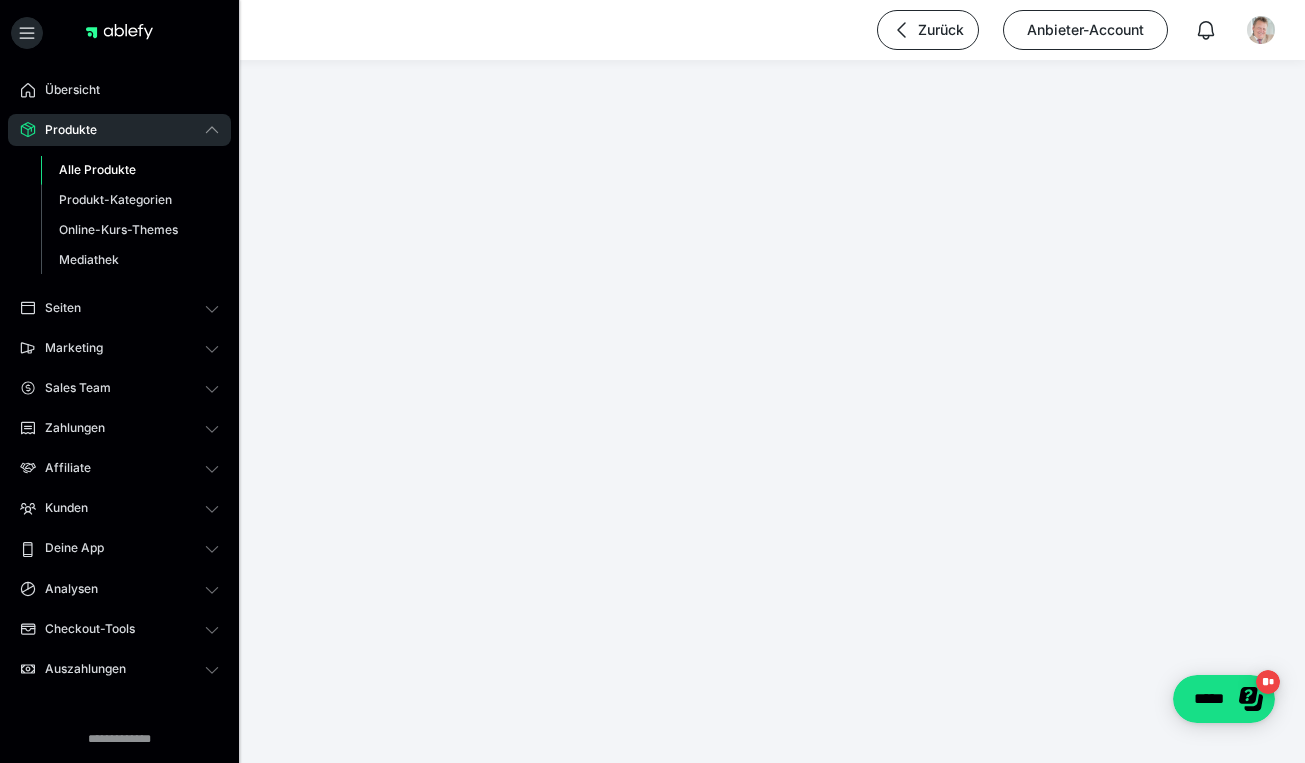 scroll, scrollTop: 0, scrollLeft: 0, axis: both 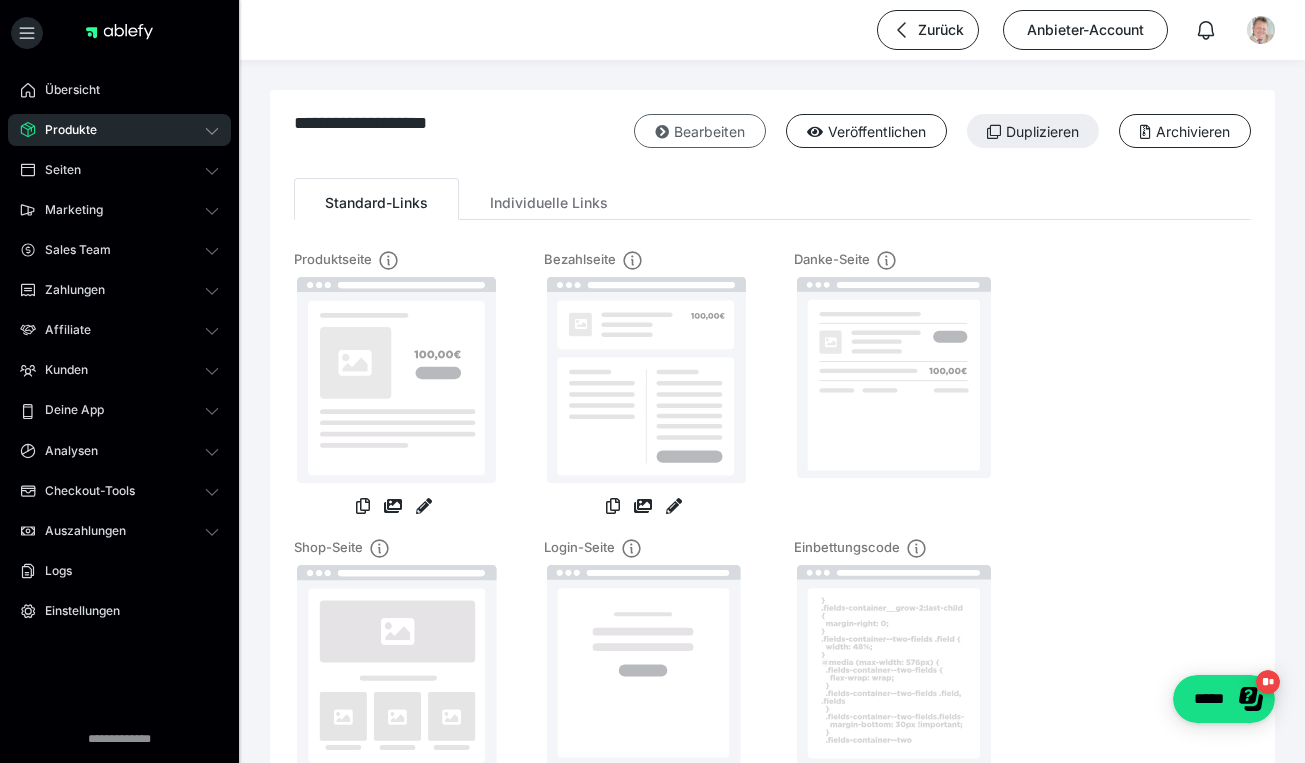 click on "Bearbeiten" at bounding box center [700, 131] 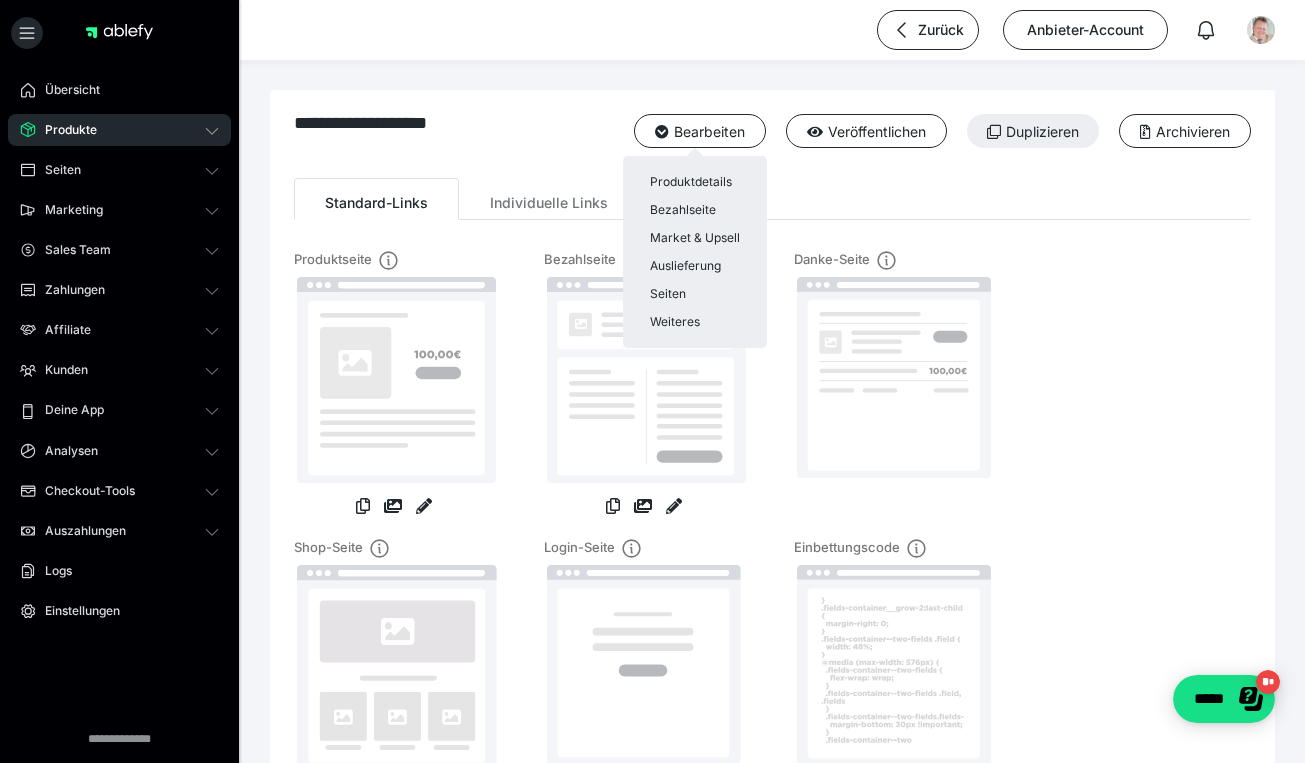 click at bounding box center (652, 381) 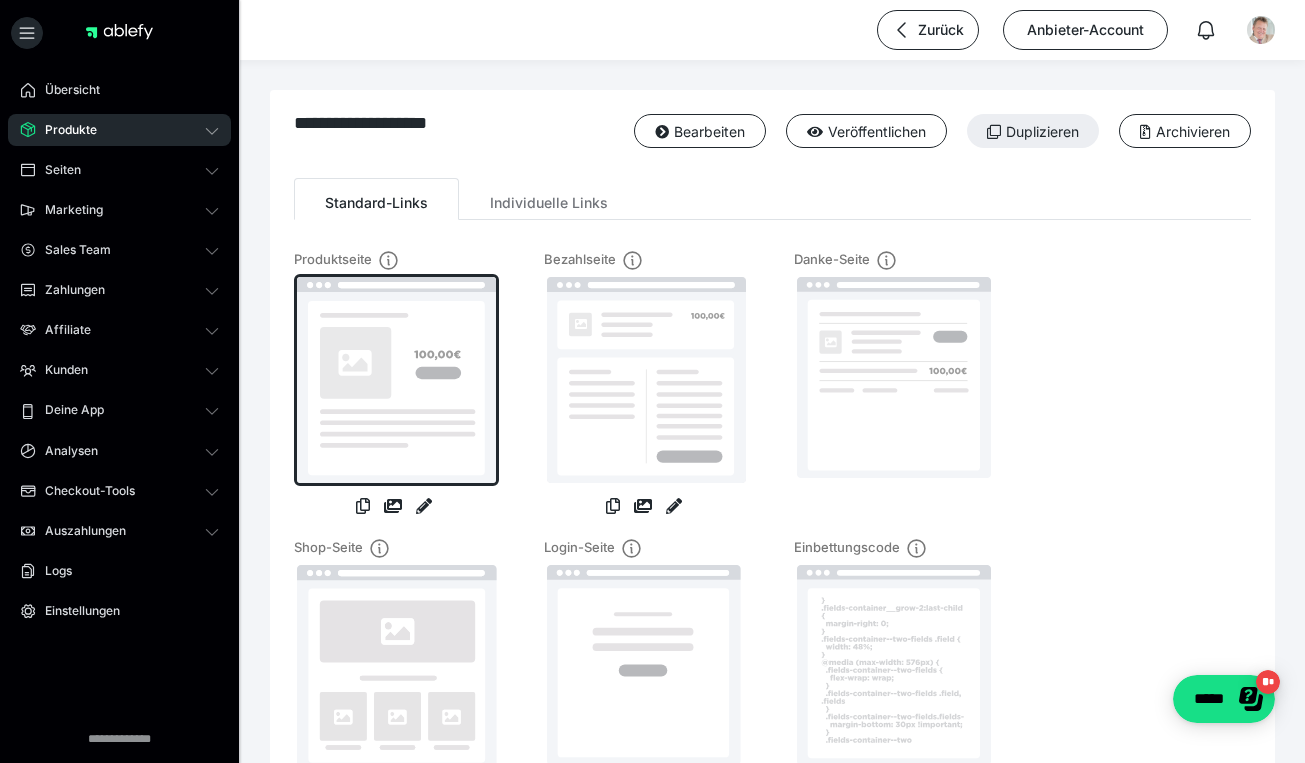 click at bounding box center [396, 380] 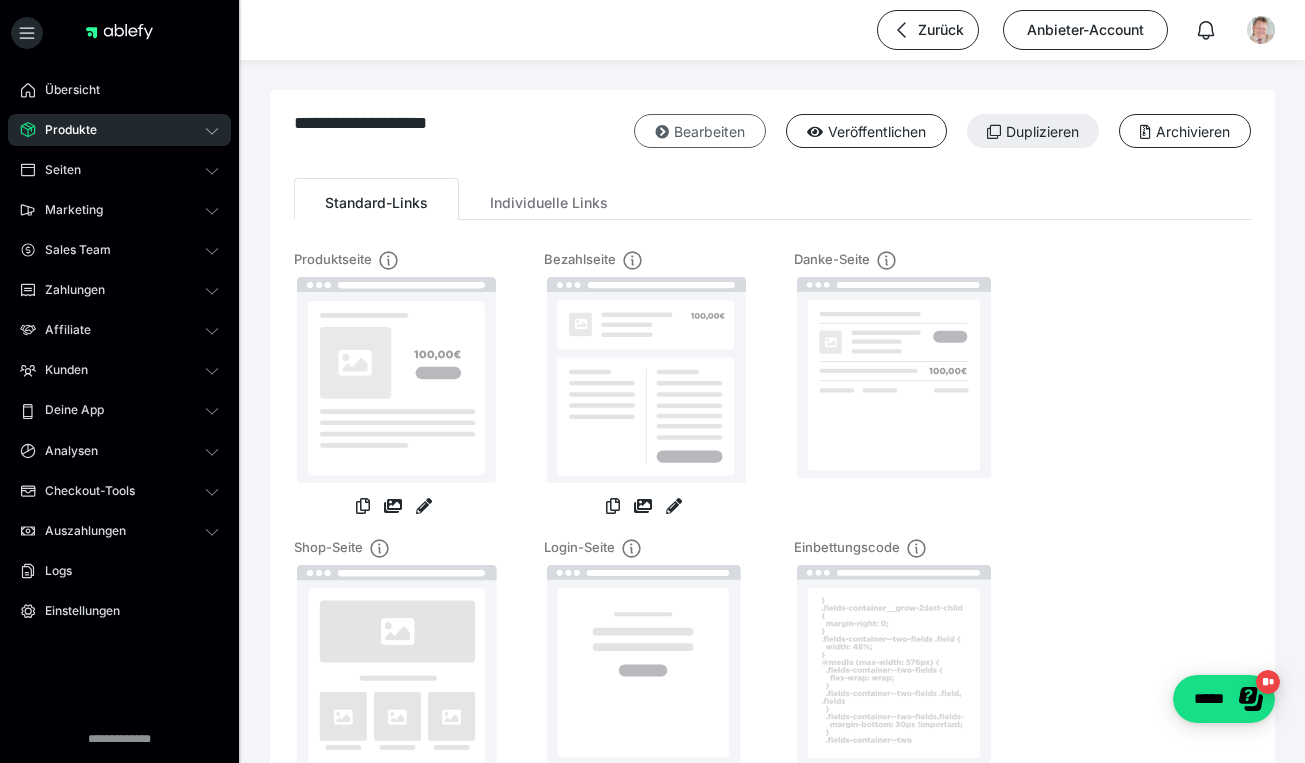 click on "Bearbeiten" at bounding box center (700, 131) 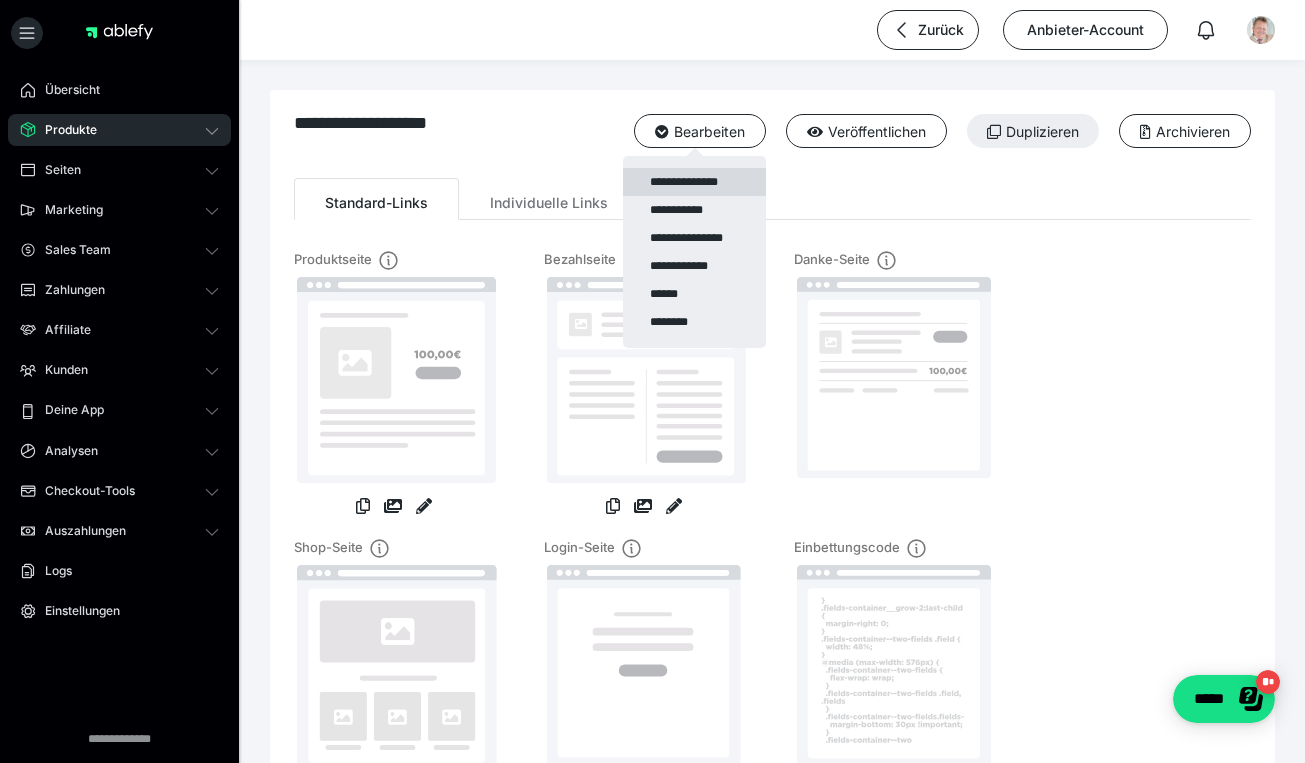 click on "**********" at bounding box center (694, 182) 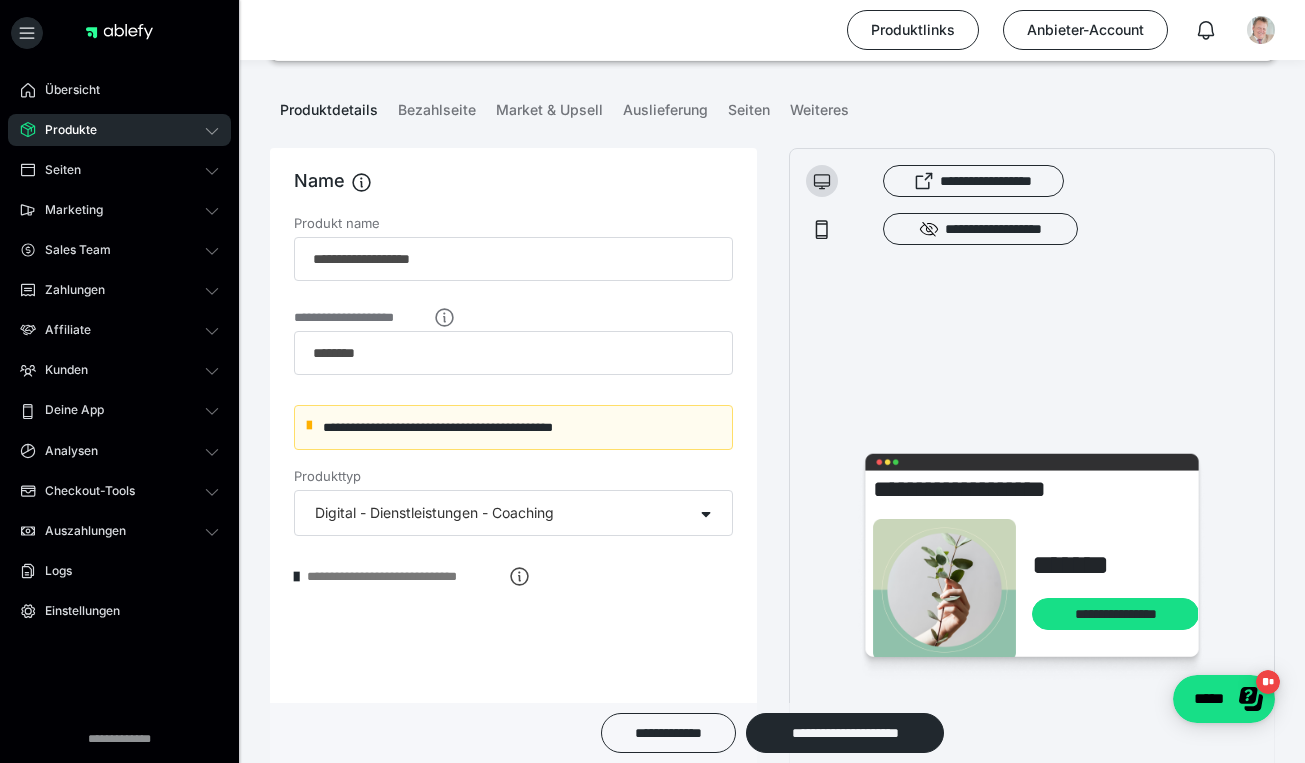 scroll, scrollTop: 190, scrollLeft: 0, axis: vertical 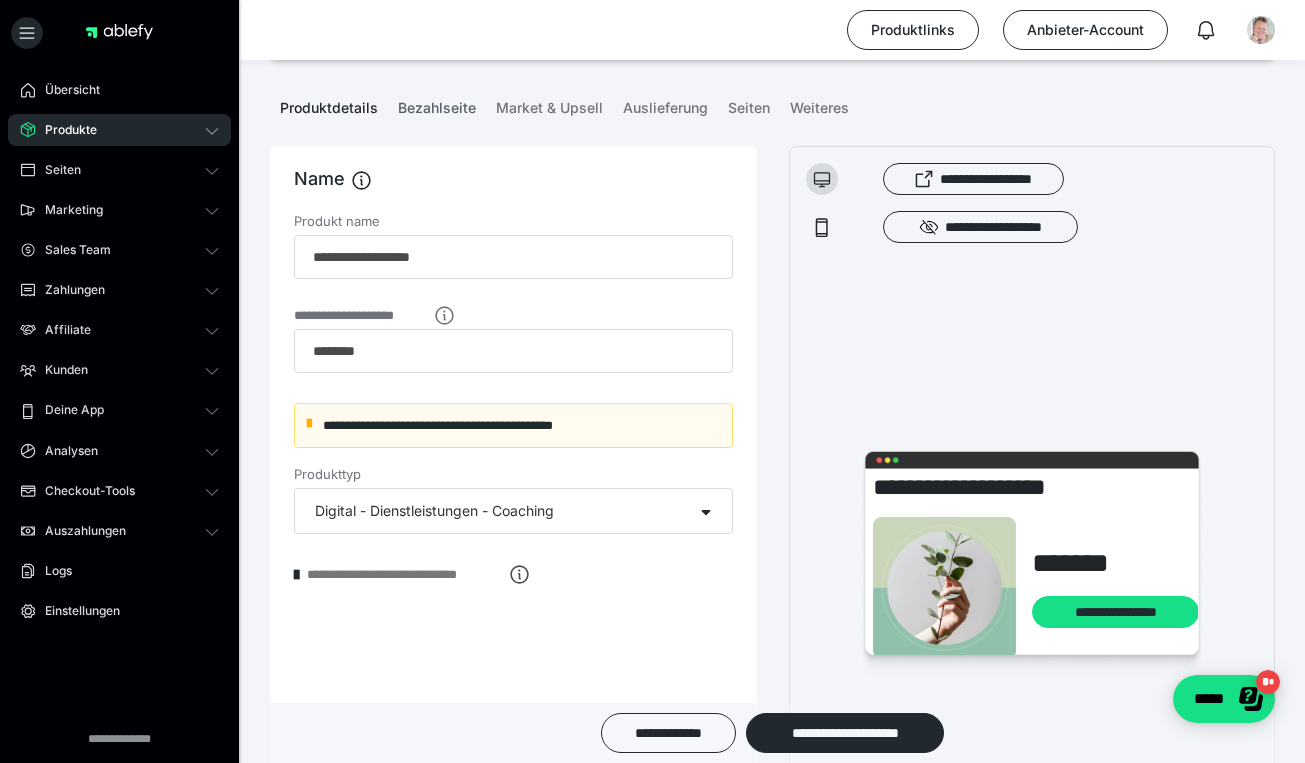 click on "Bezahlseite" at bounding box center (437, 104) 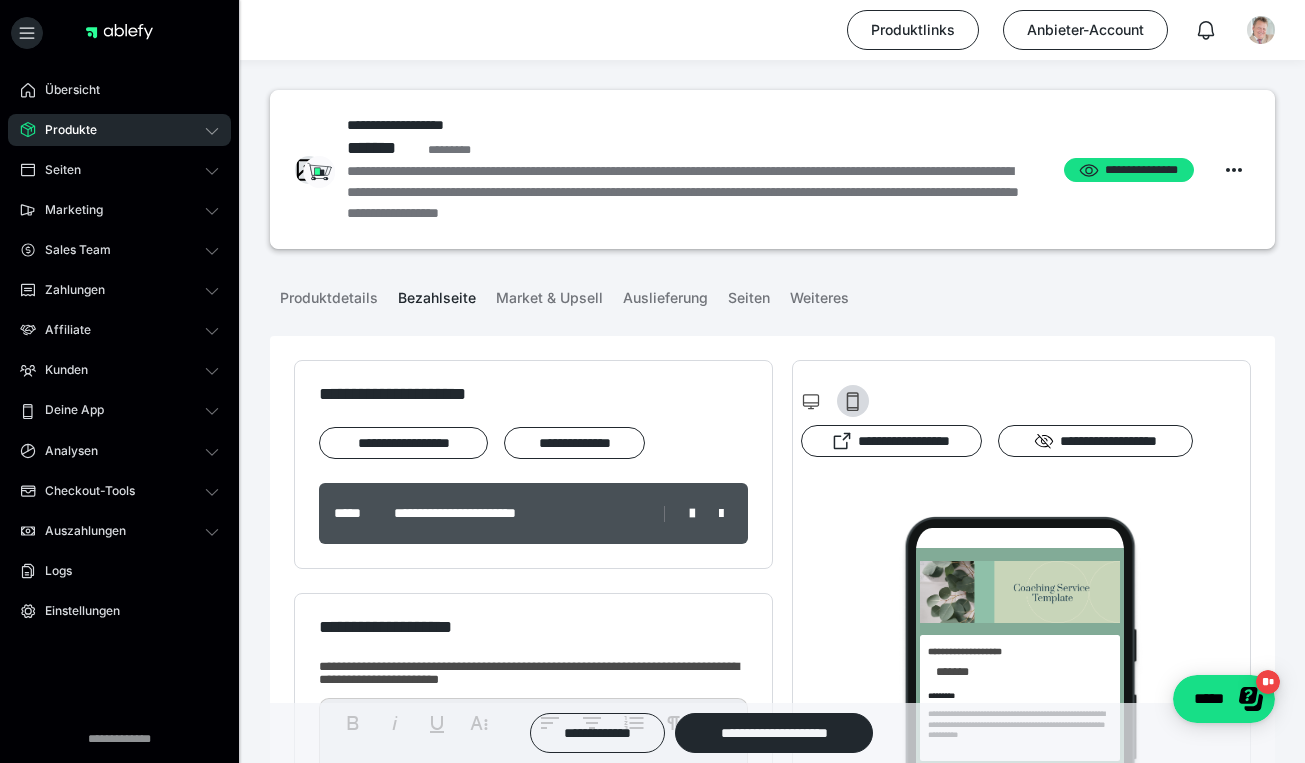 scroll, scrollTop: 0, scrollLeft: 0, axis: both 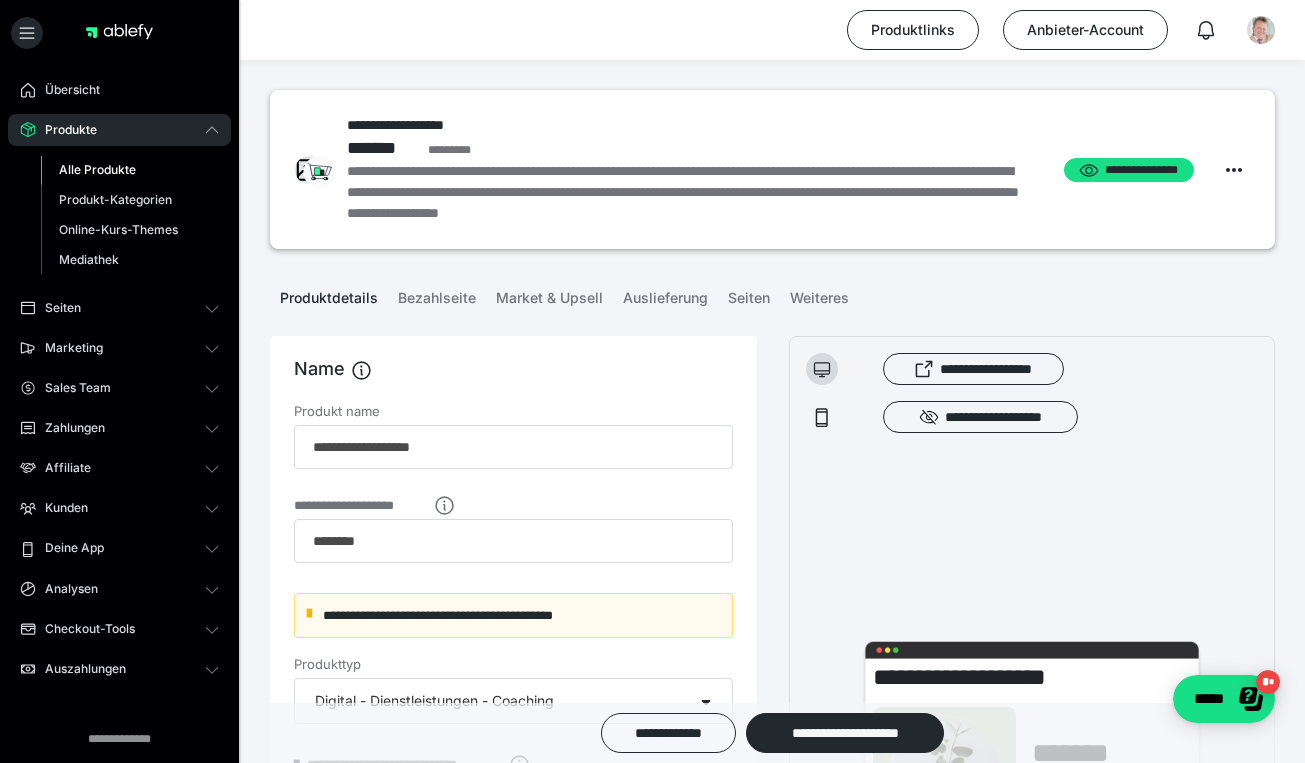 click on "Alle Produkte" at bounding box center (97, 169) 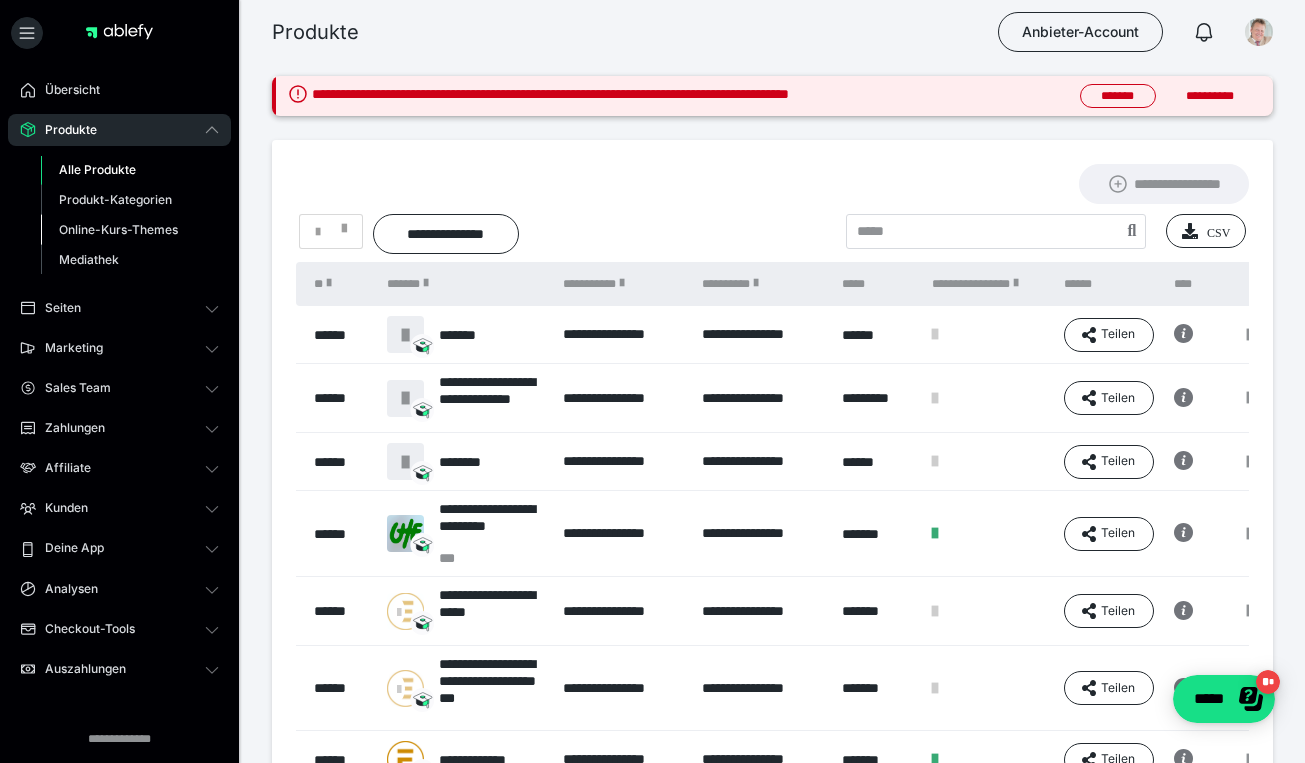 click on "Online-Kurs-Themes" at bounding box center (118, 229) 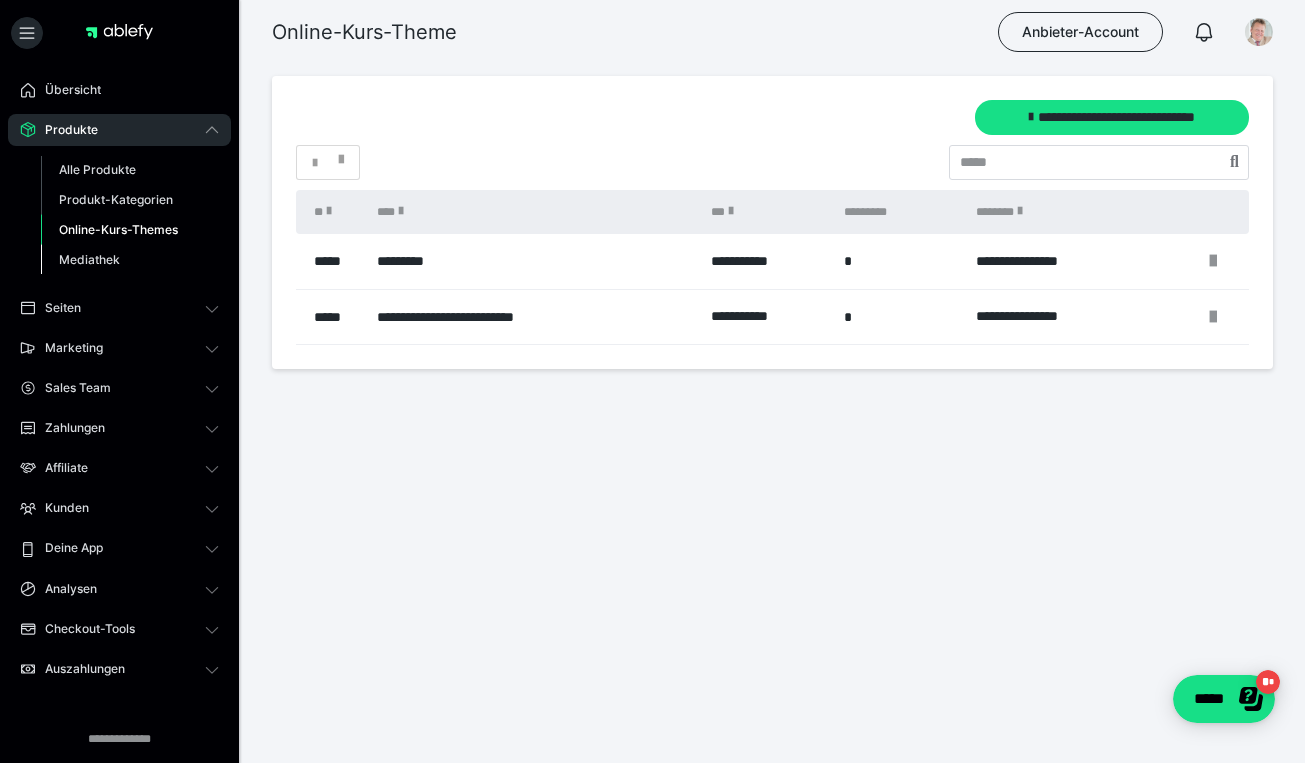click on "Mediathek" at bounding box center [89, 259] 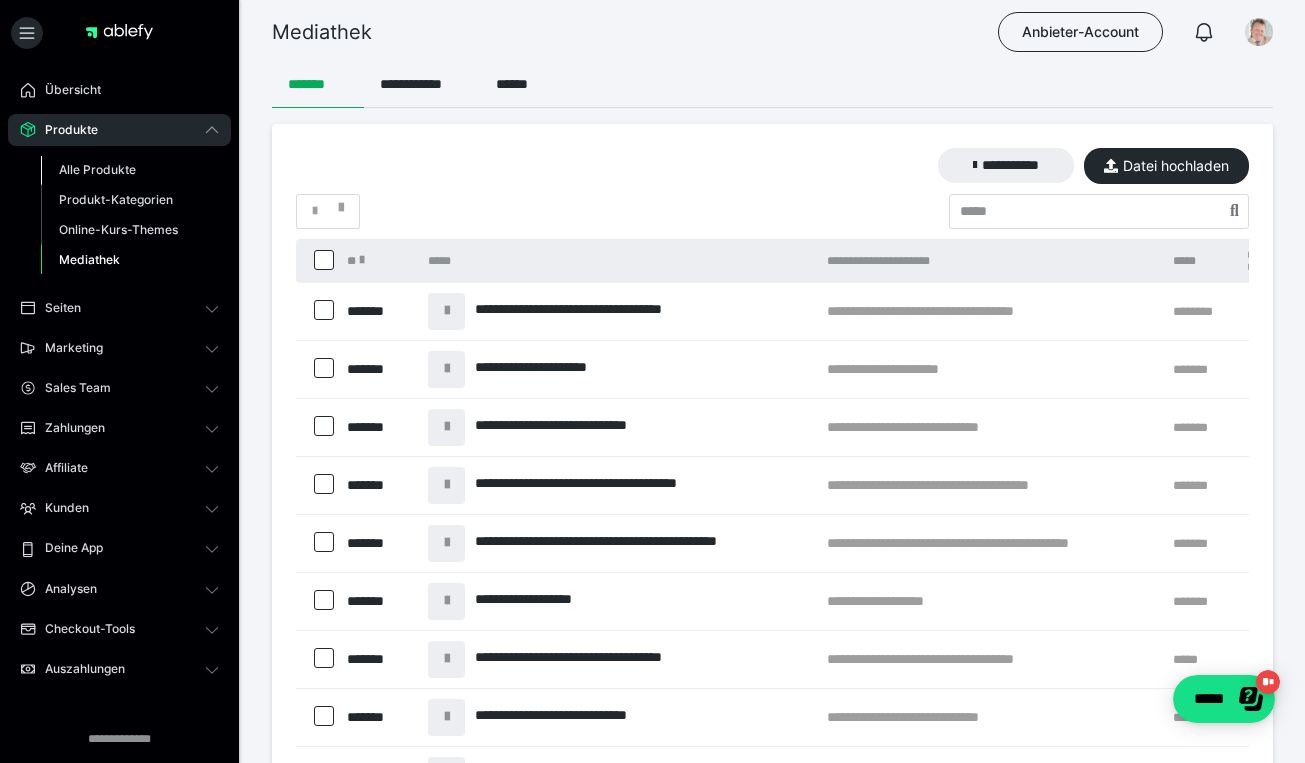 click on "Alle Produkte" at bounding box center [97, 169] 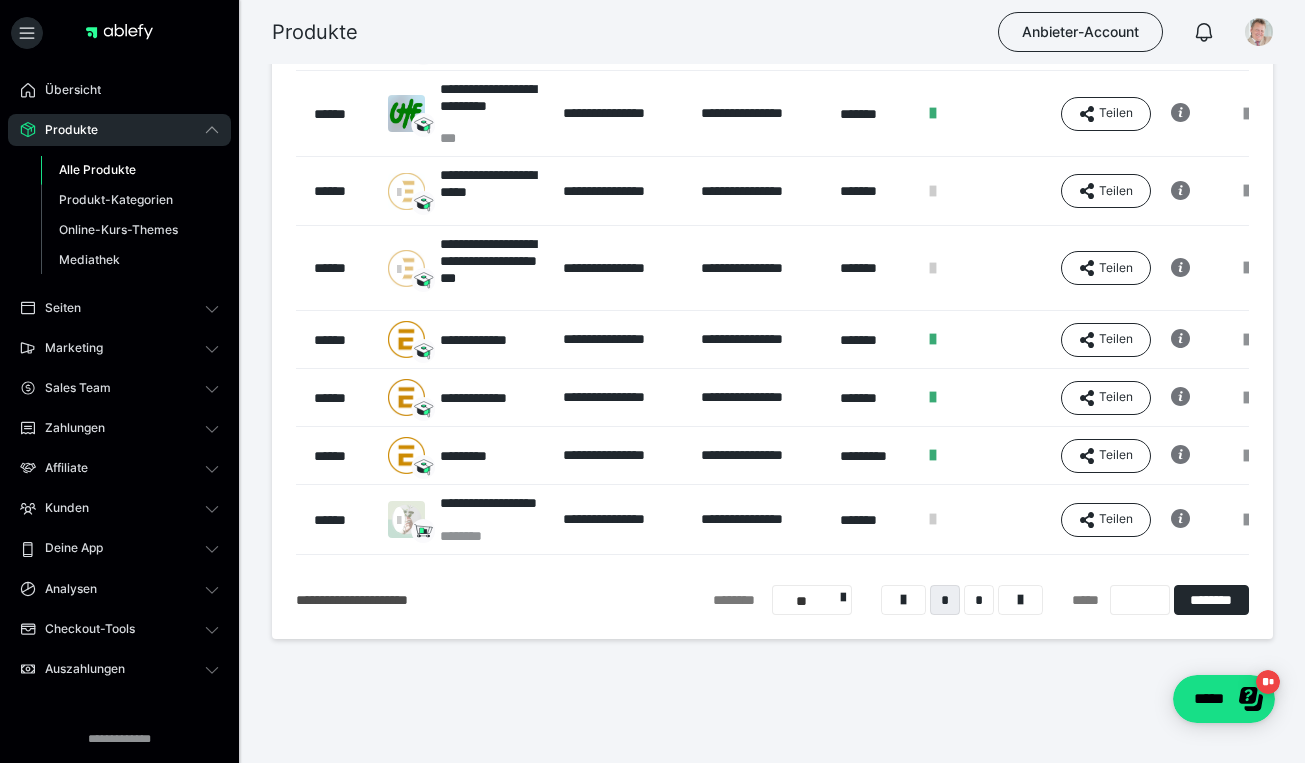 scroll, scrollTop: 420, scrollLeft: 0, axis: vertical 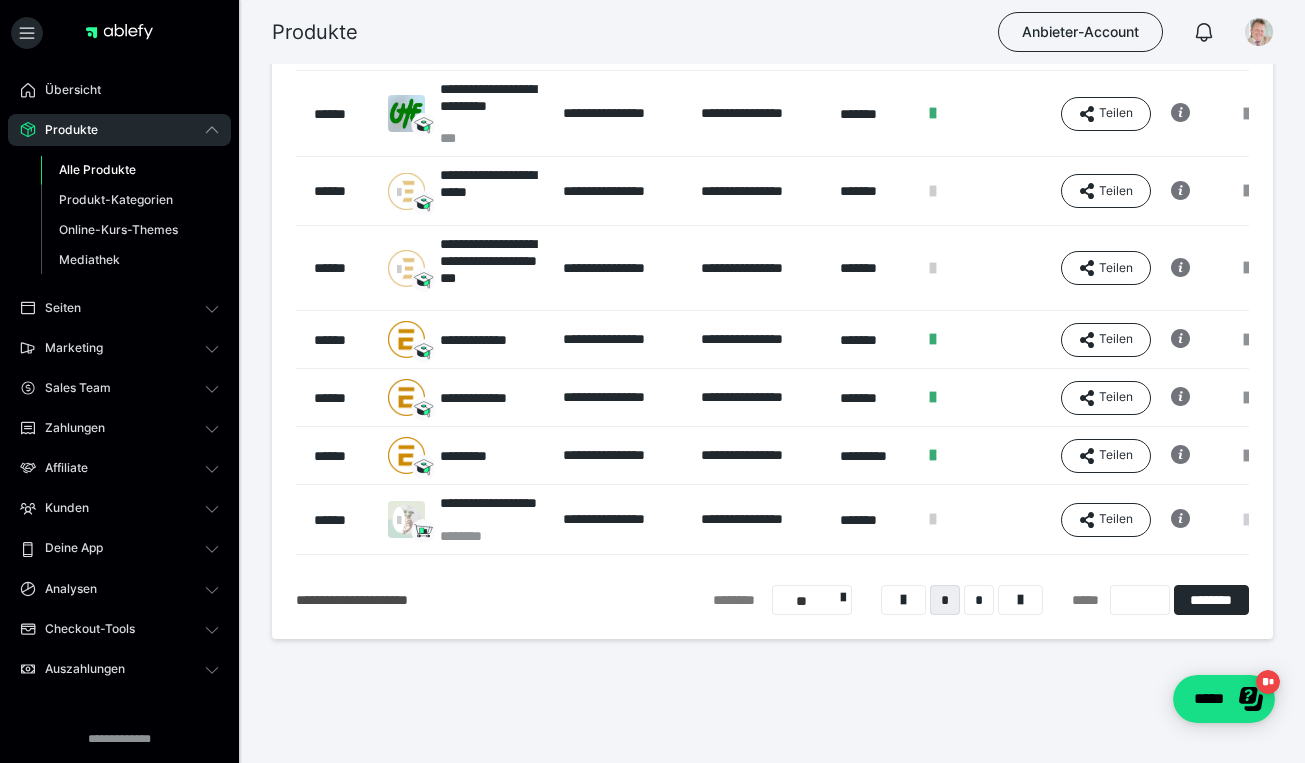 click at bounding box center [1247, 520] 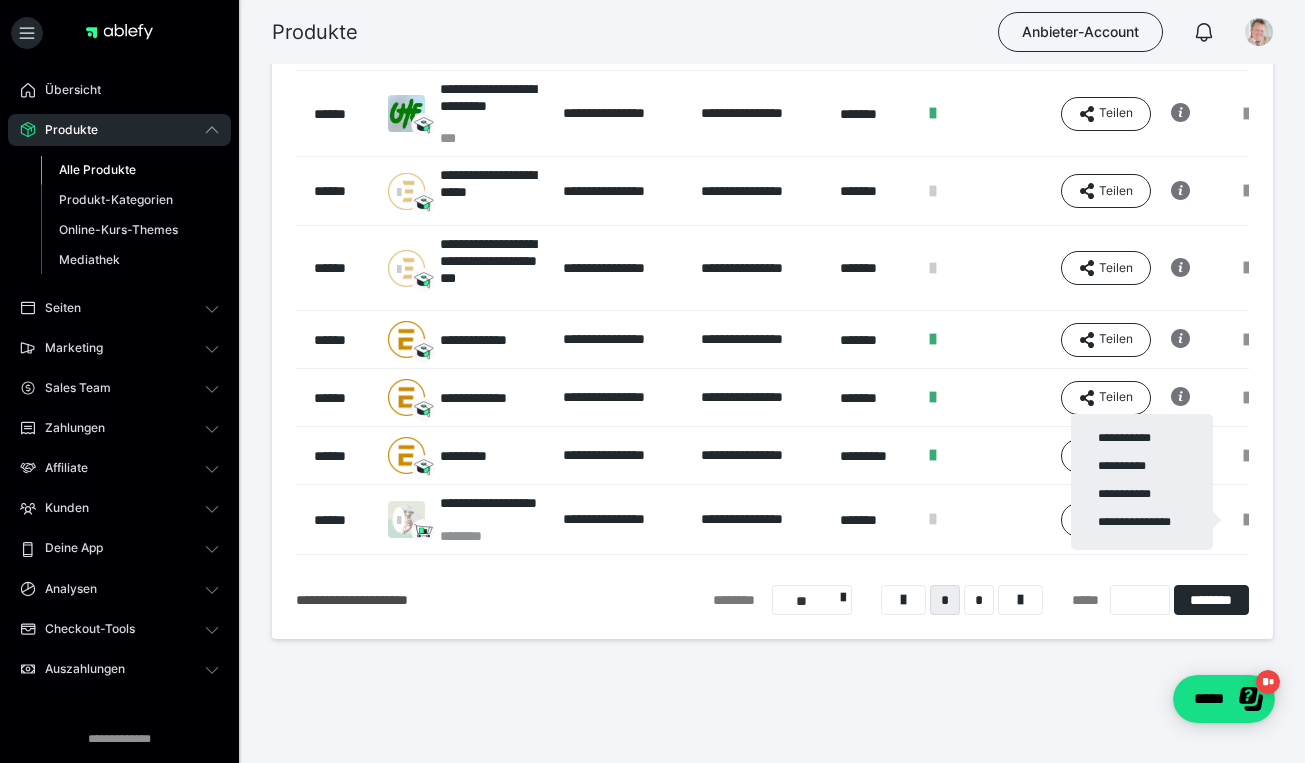 click at bounding box center (652, 381) 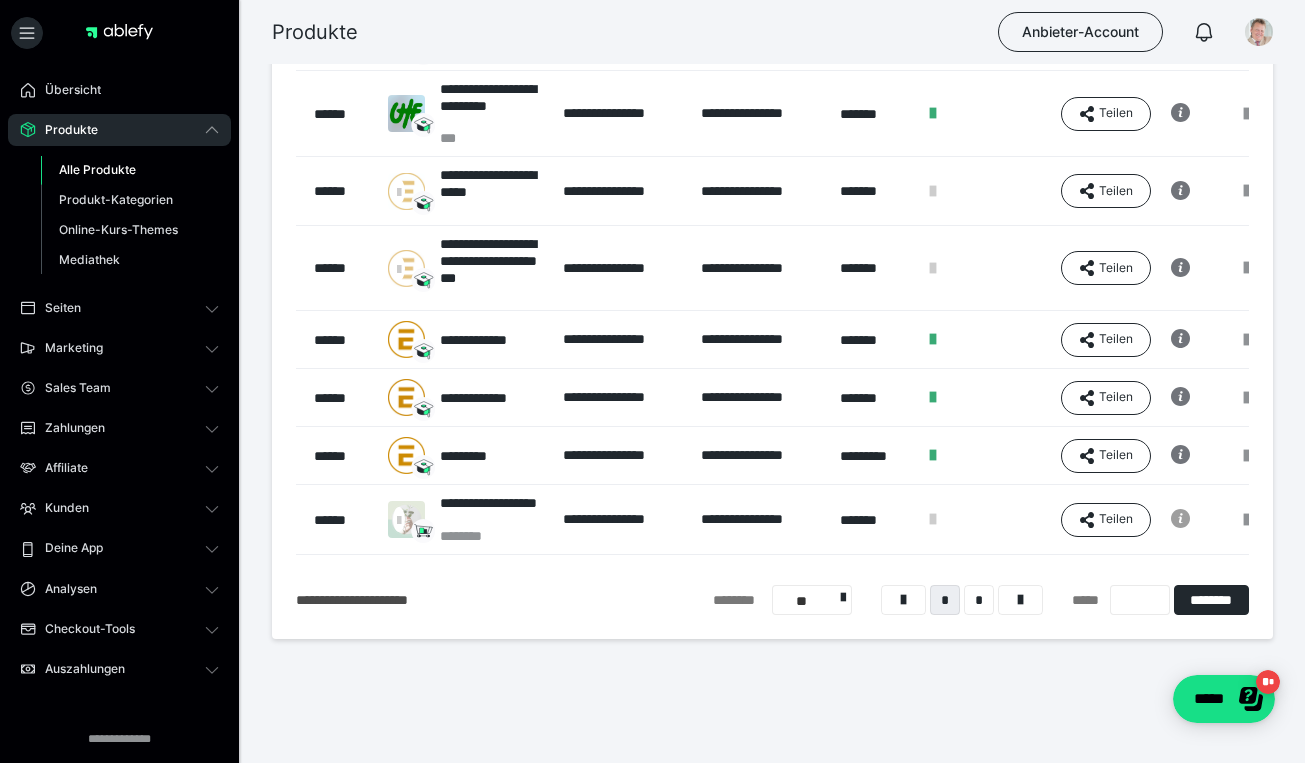 click 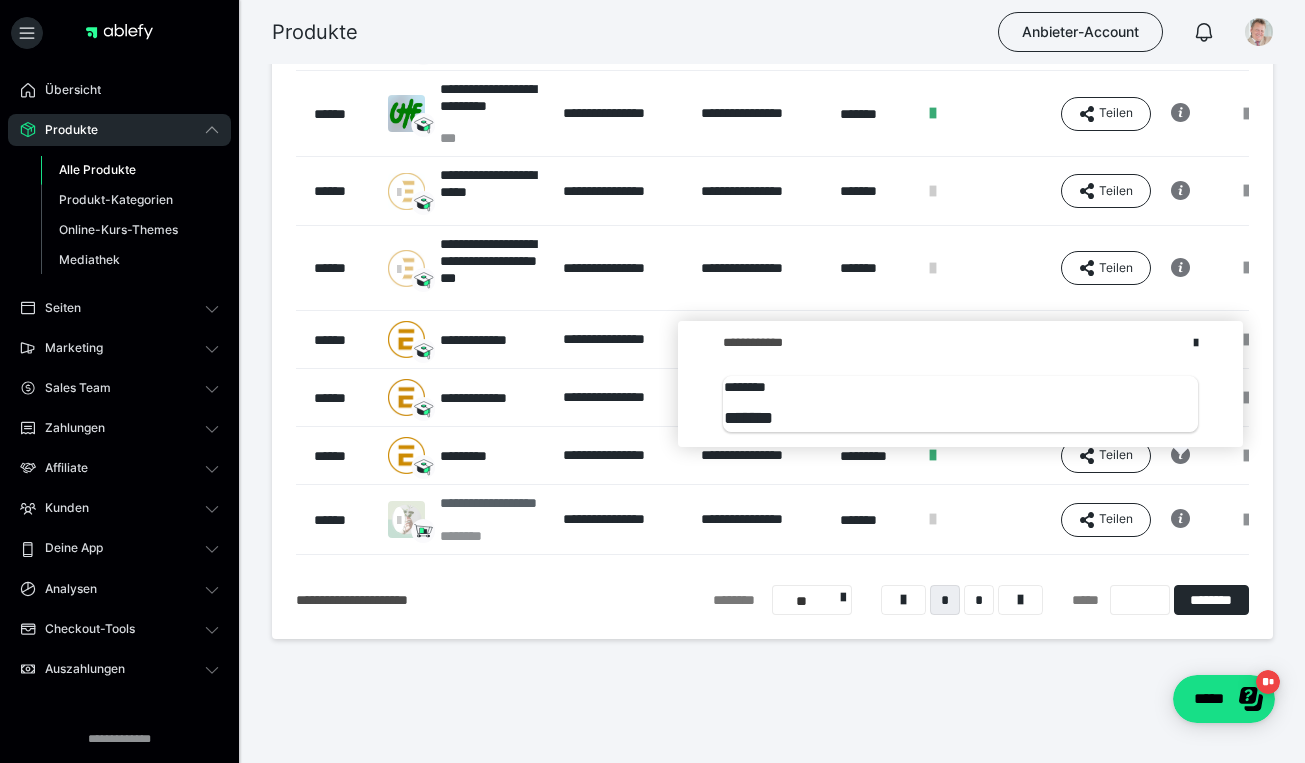 click on "**********" at bounding box center (491, 511) 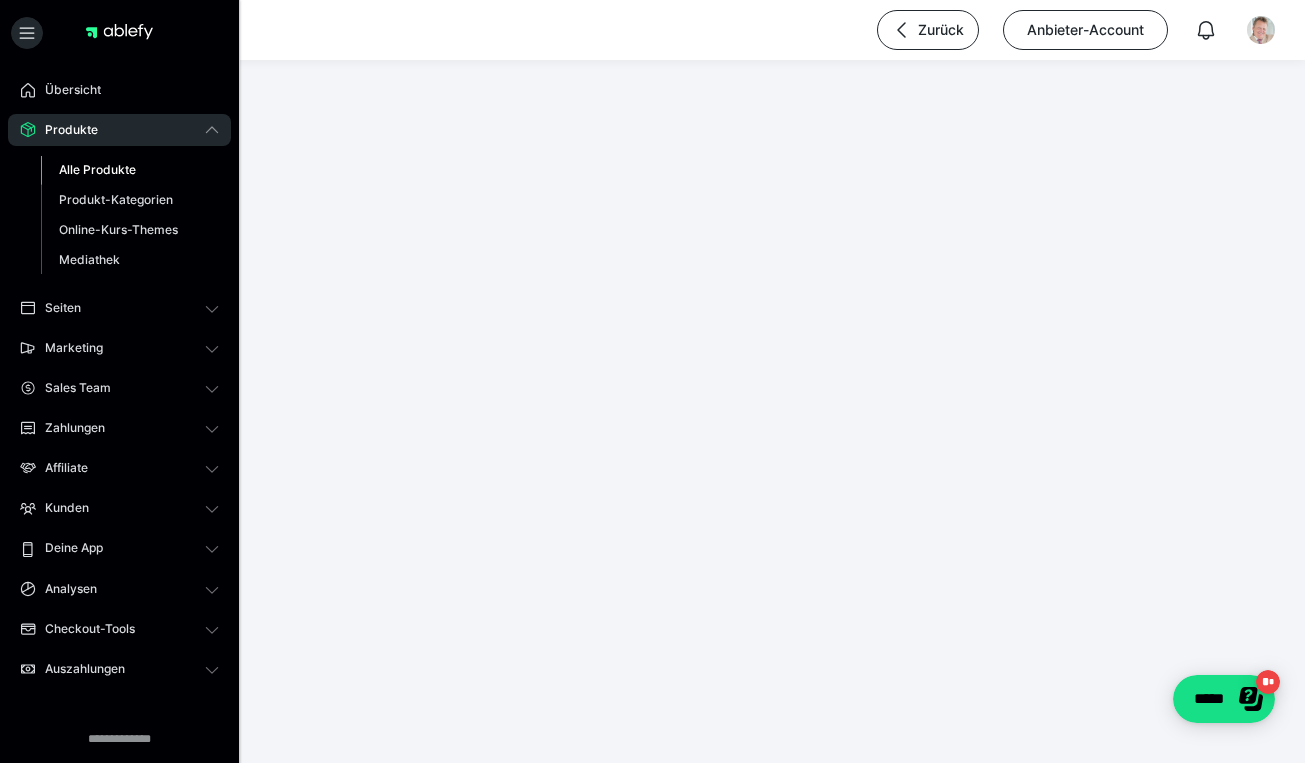 scroll, scrollTop: 0, scrollLeft: 0, axis: both 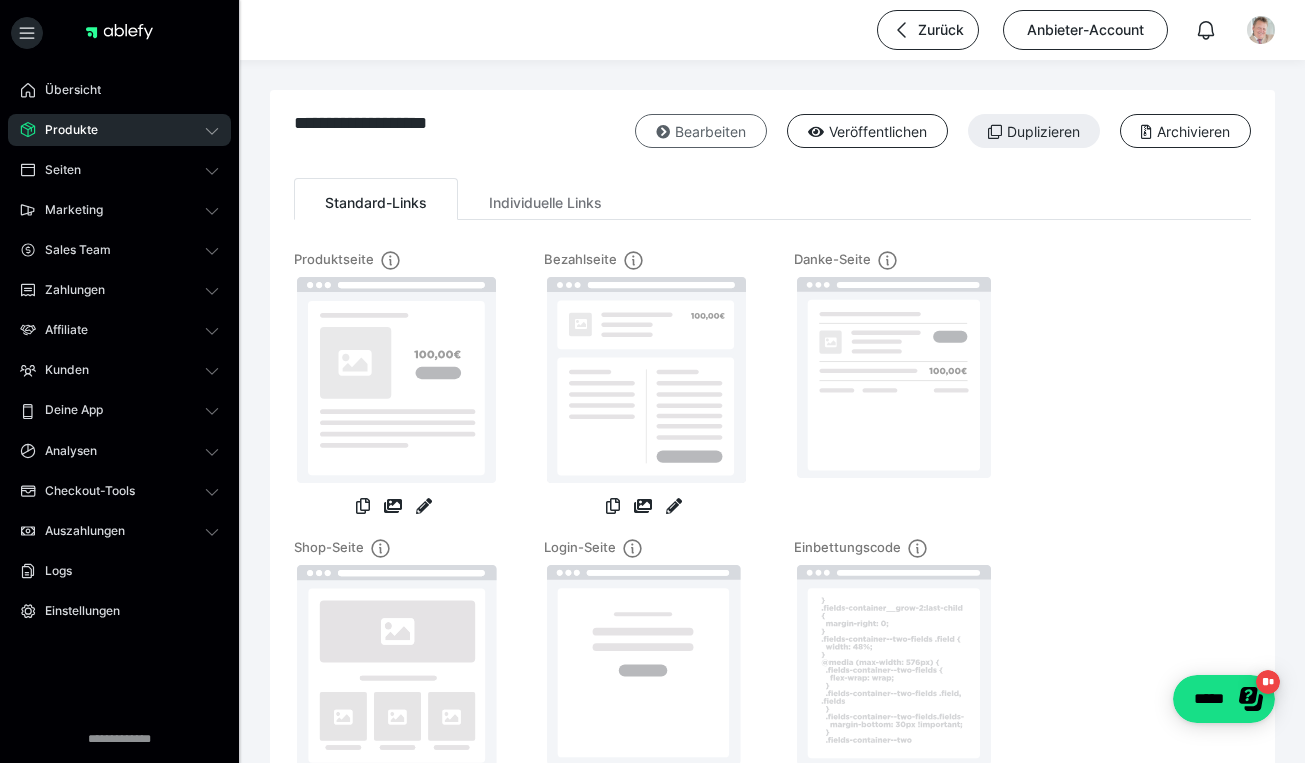 click on "Bearbeiten" at bounding box center (701, 131) 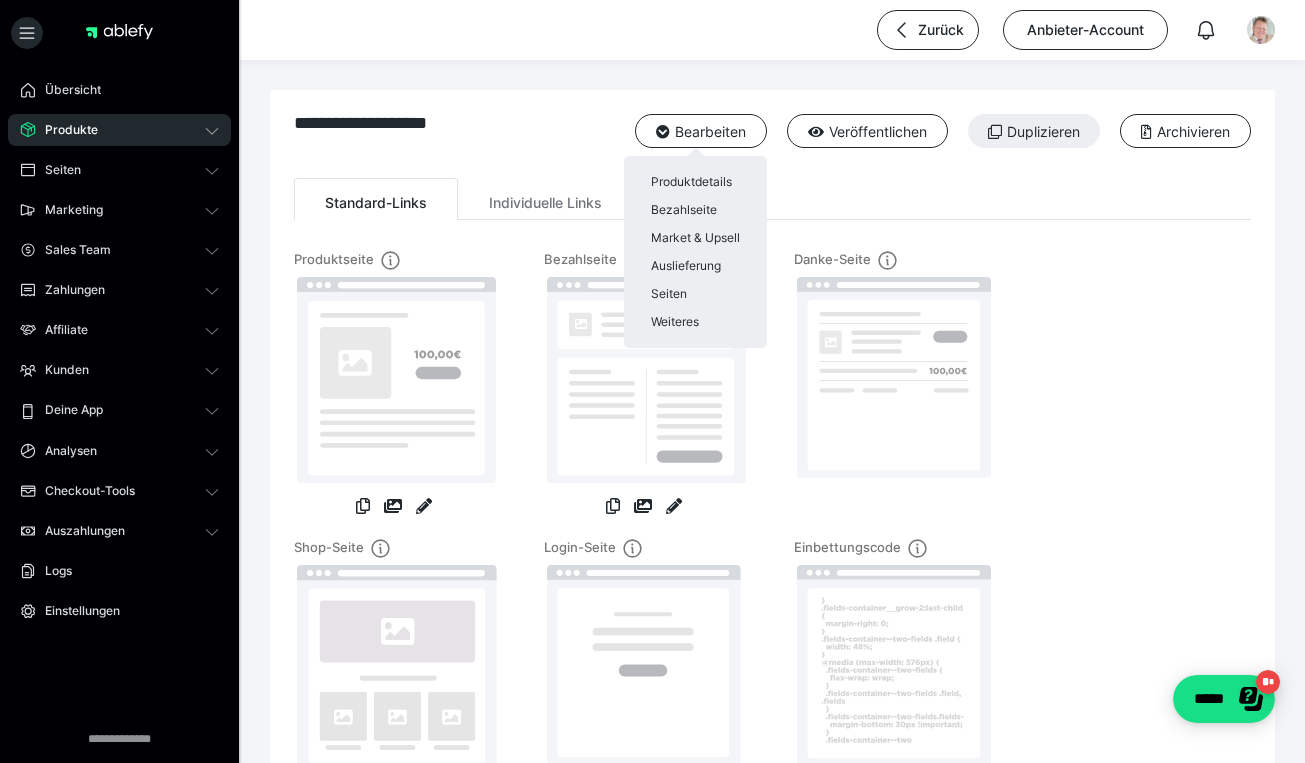 scroll, scrollTop: 0, scrollLeft: 0, axis: both 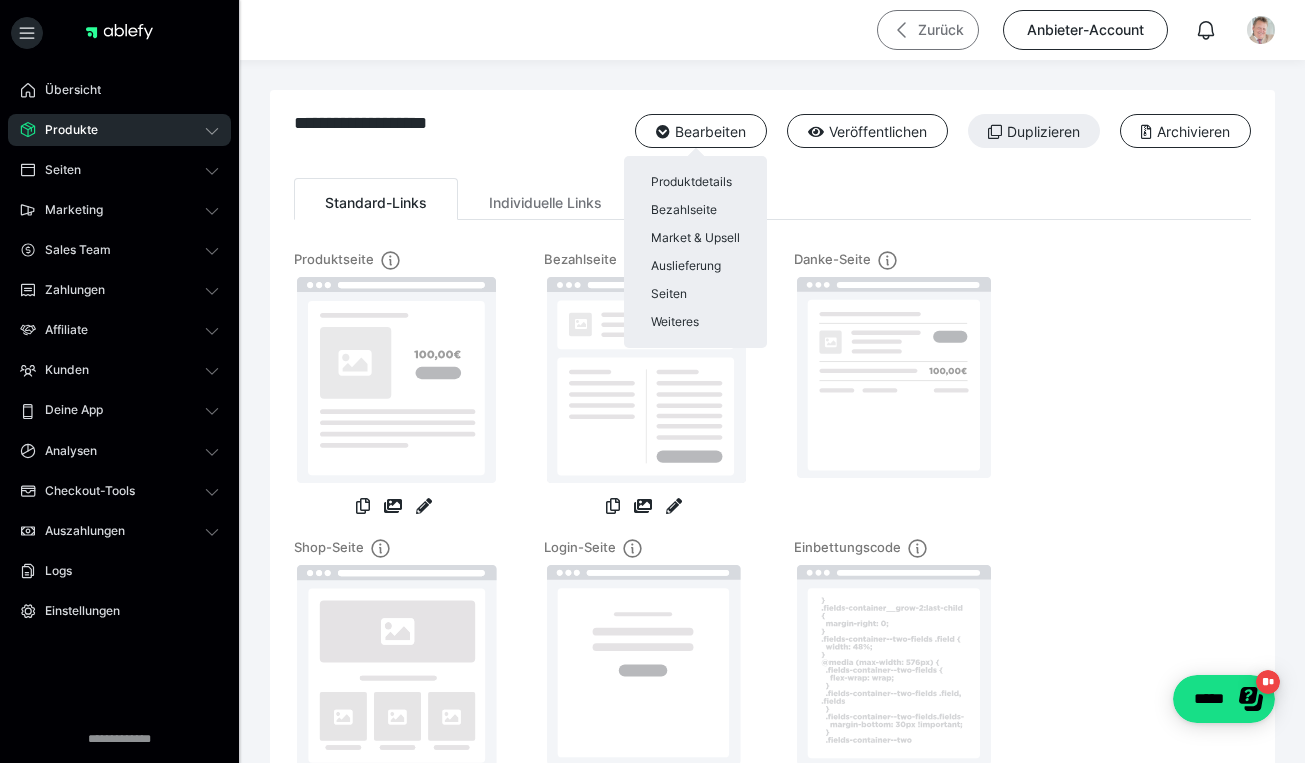 click on "Zurück" at bounding box center [928, 30] 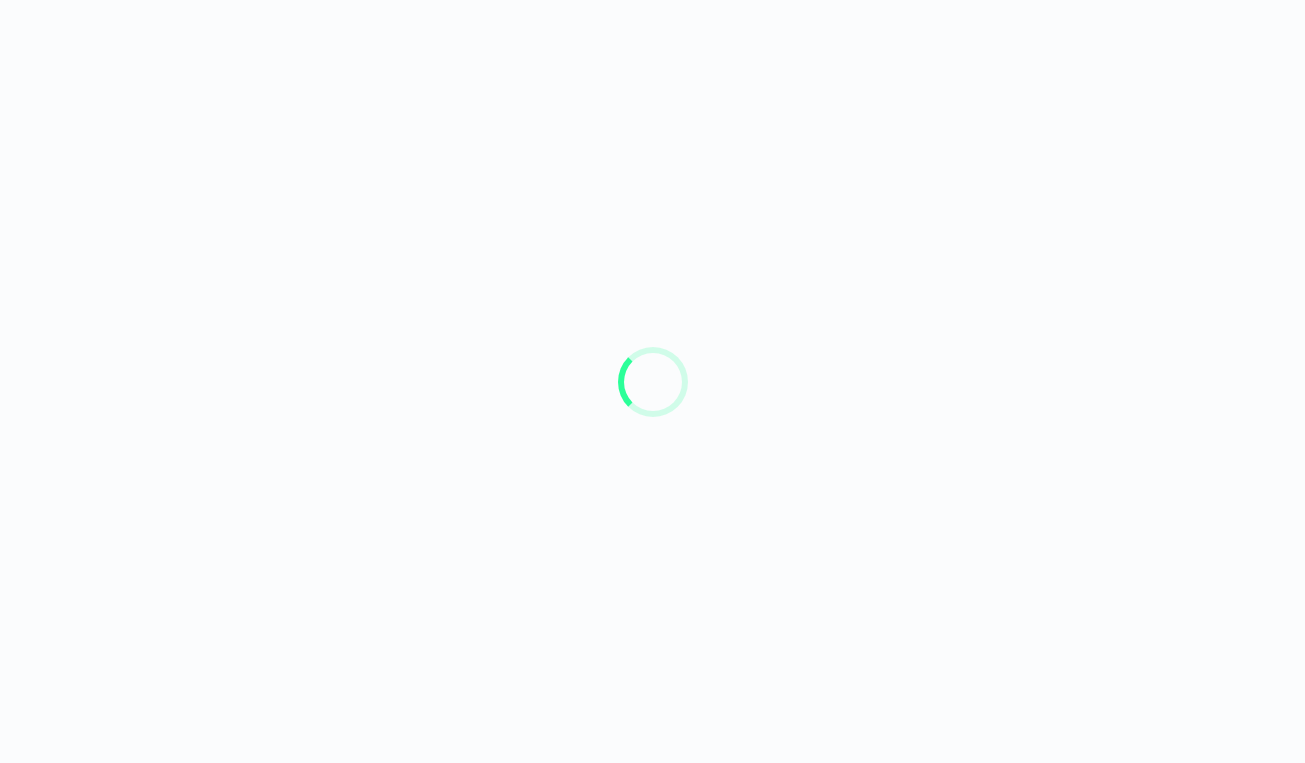 scroll, scrollTop: 0, scrollLeft: 0, axis: both 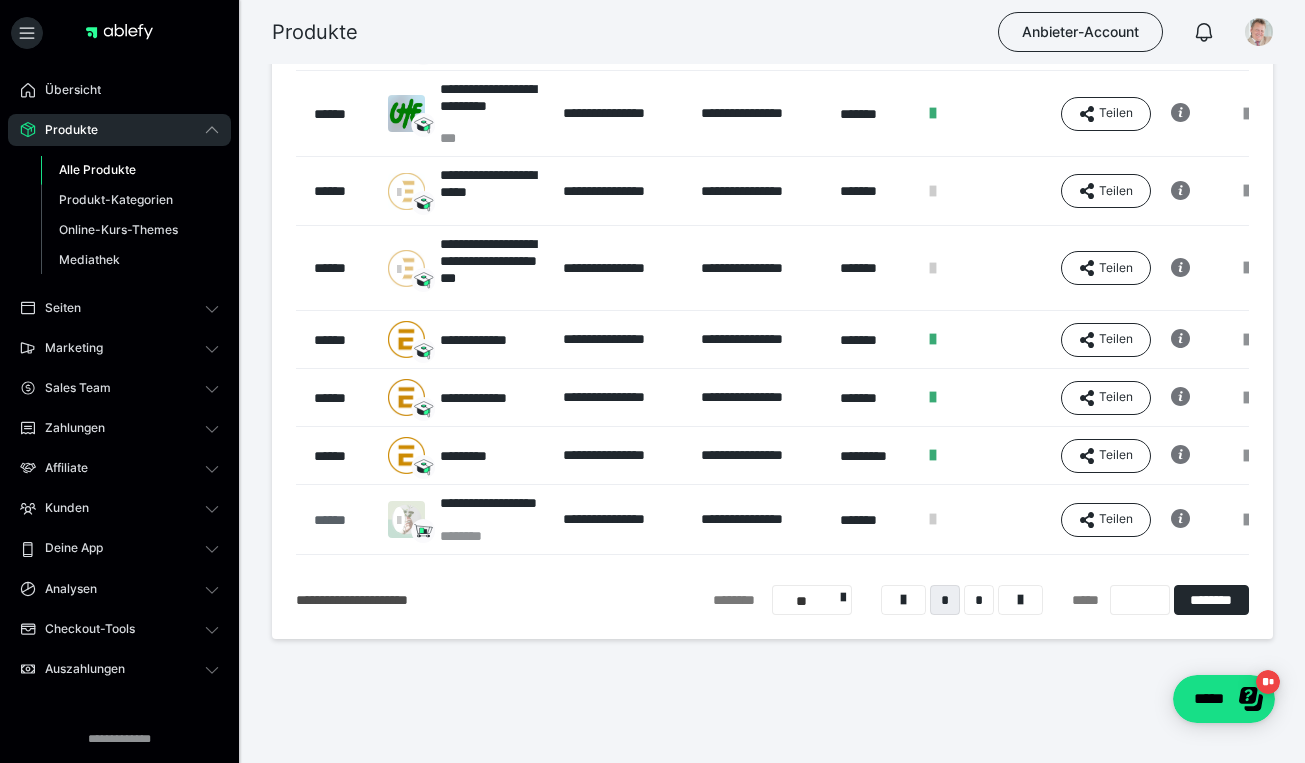 click on "******" at bounding box center (341, 520) 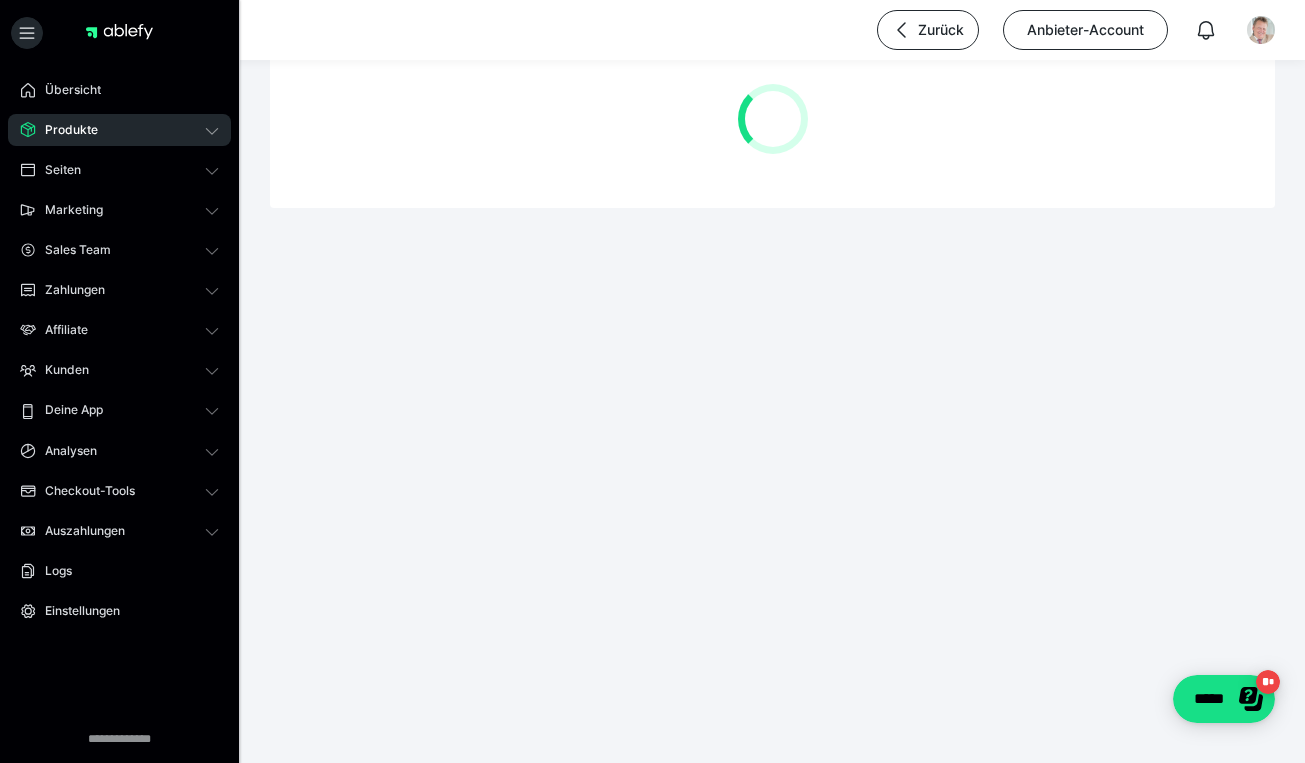 scroll, scrollTop: 0, scrollLeft: 0, axis: both 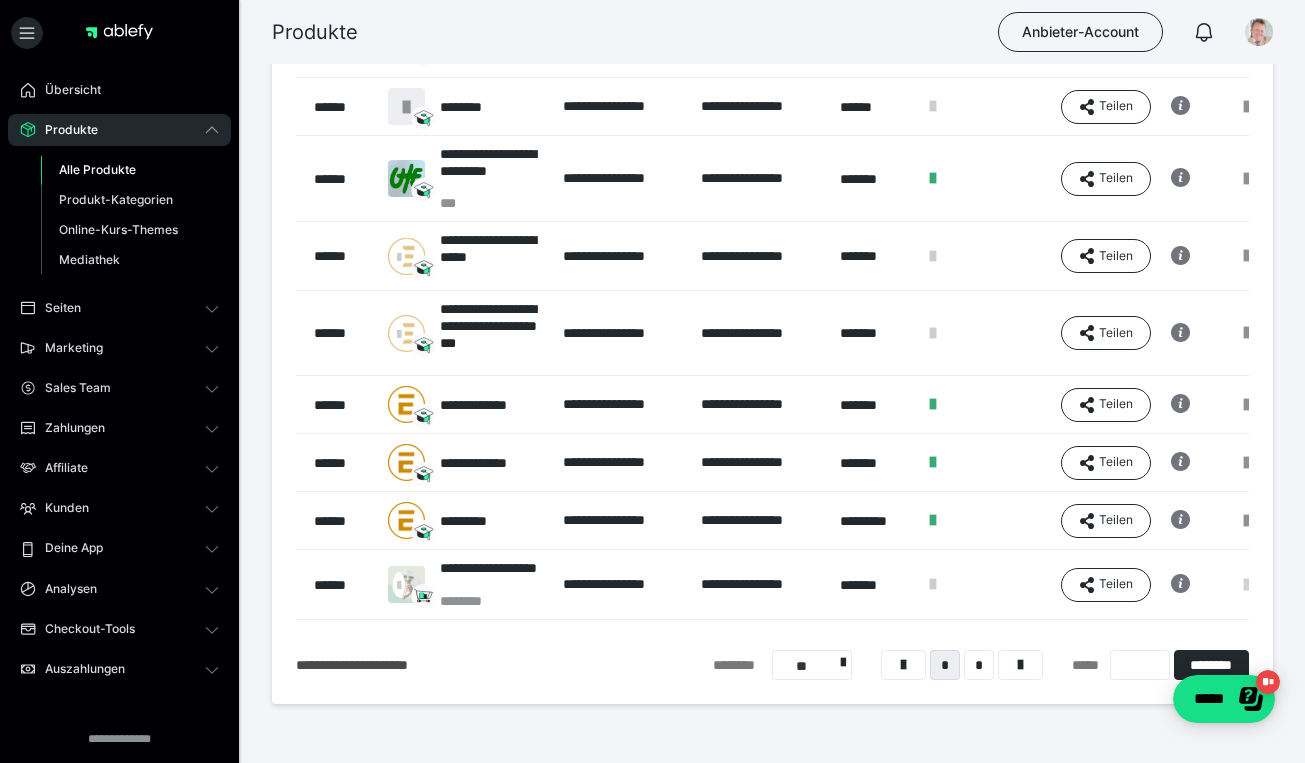 click at bounding box center [1247, 585] 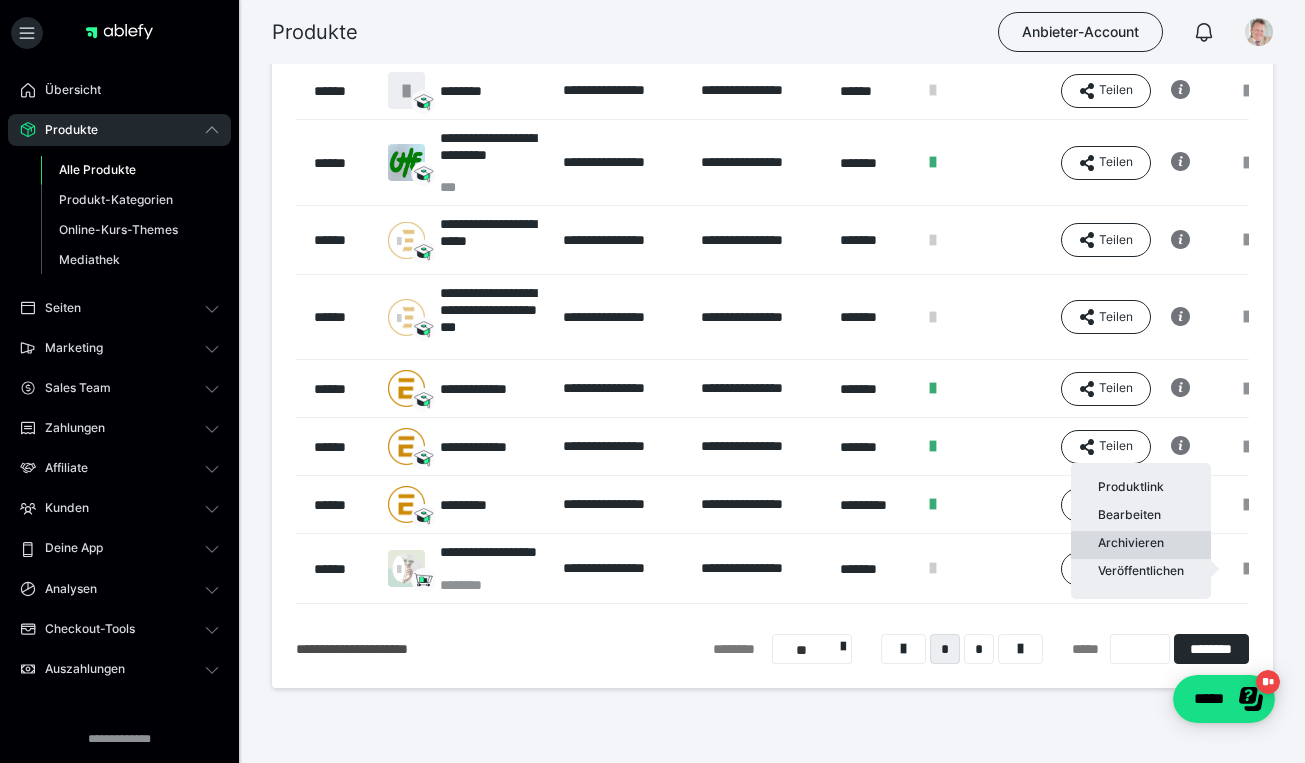 scroll, scrollTop: 388, scrollLeft: 0, axis: vertical 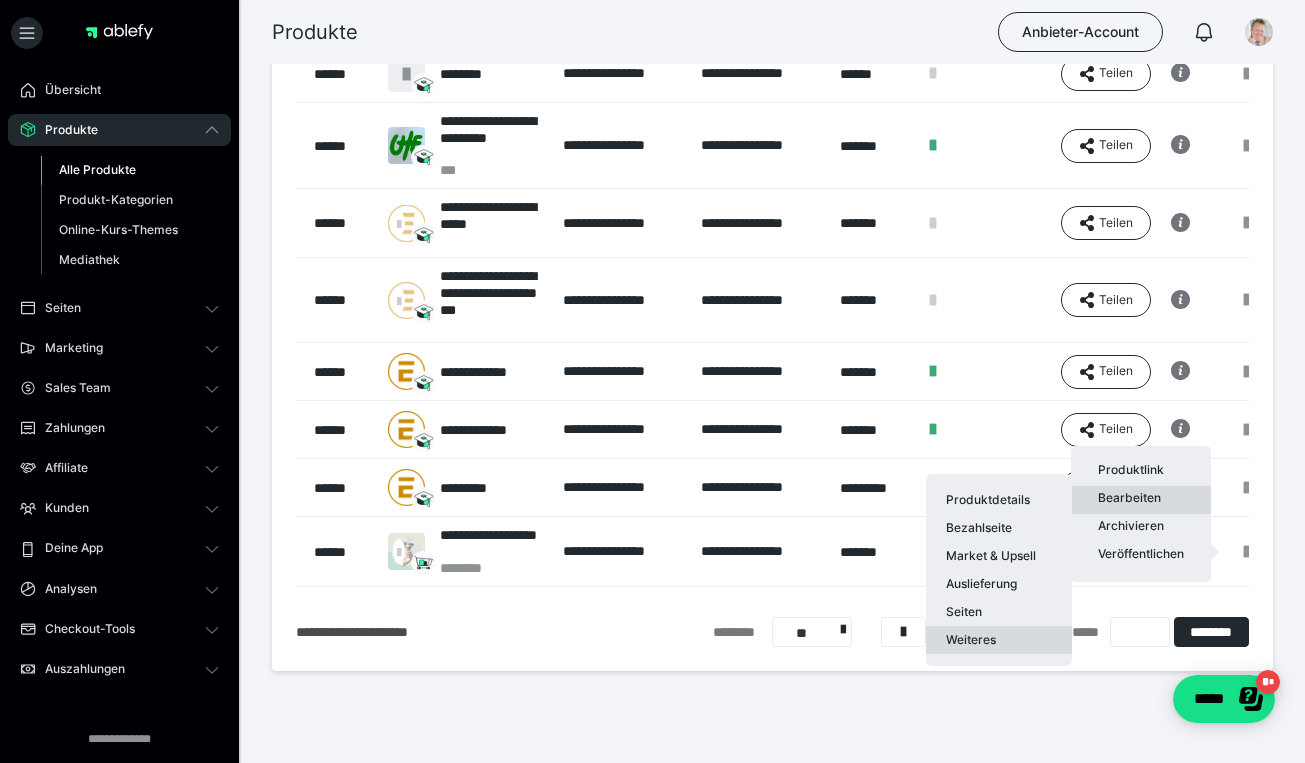click on "Weiteres" at bounding box center [999, 640] 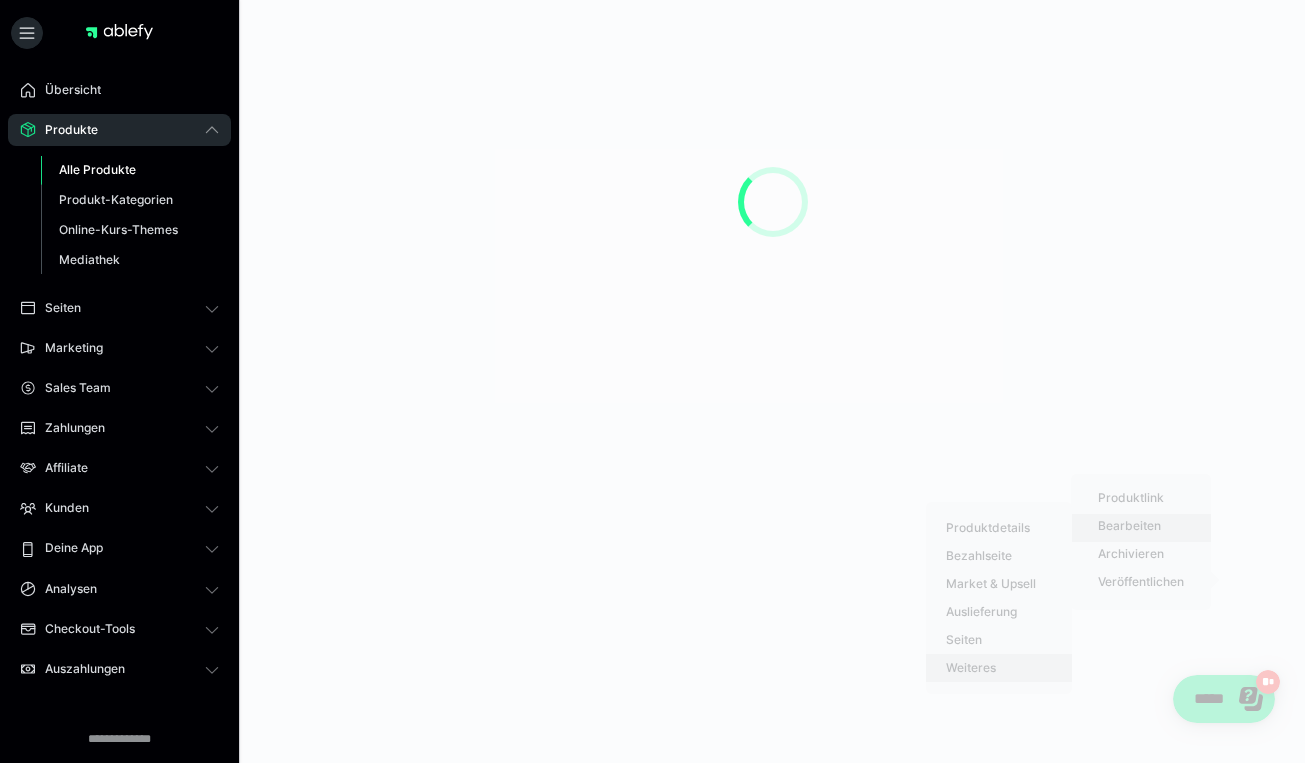scroll, scrollTop: 0, scrollLeft: 0, axis: both 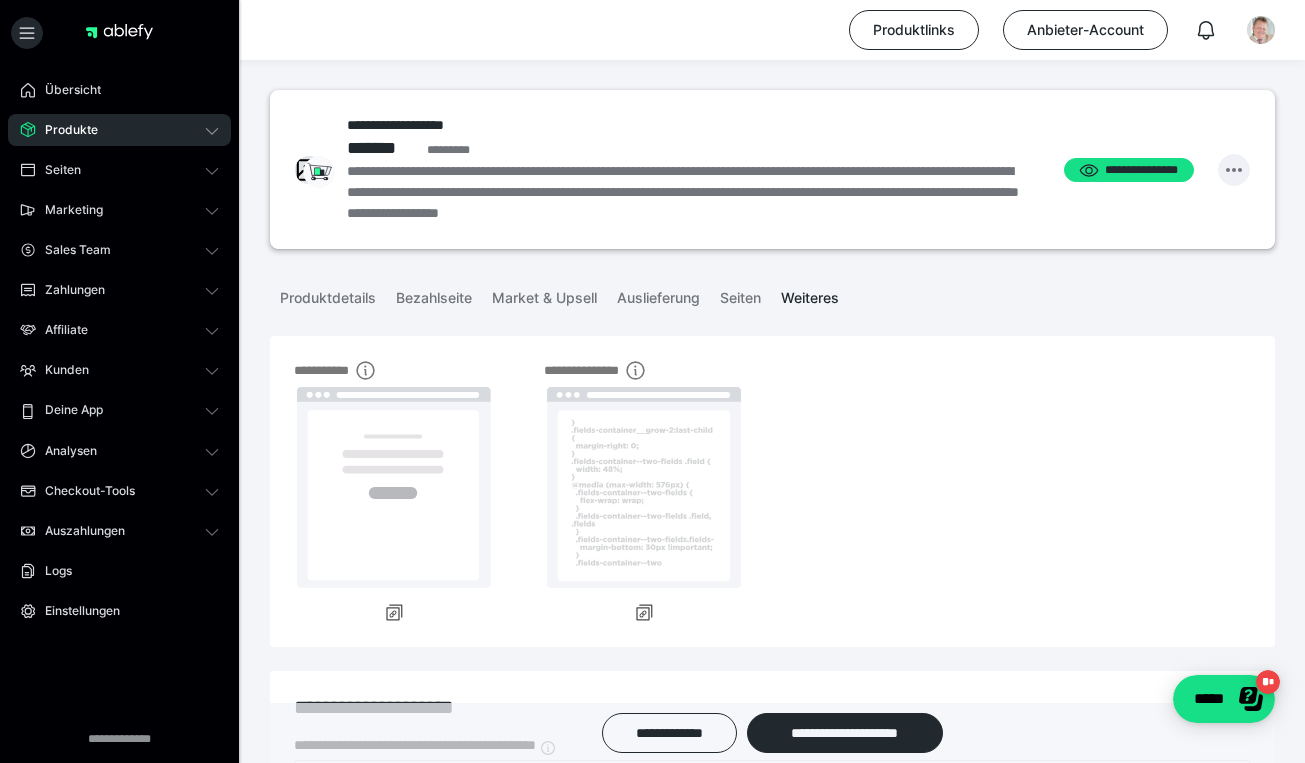 click 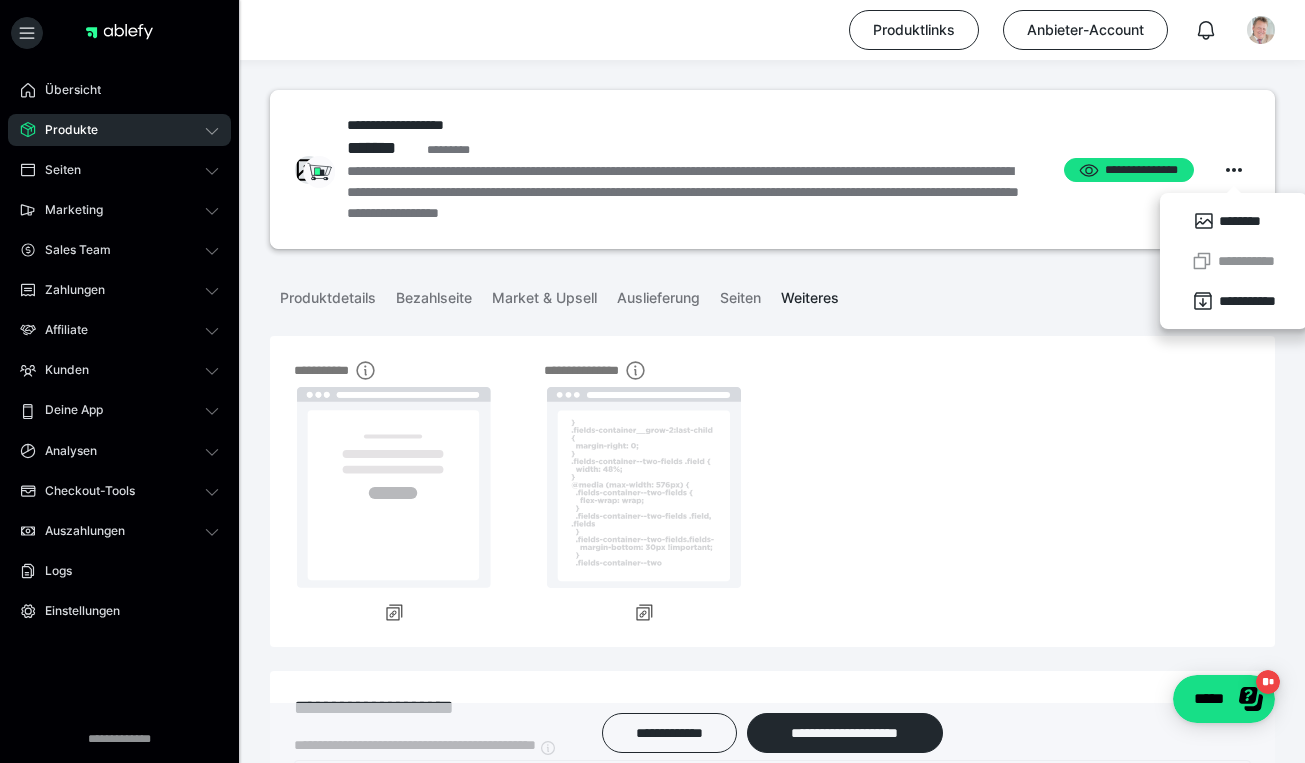 click on "**********" at bounding box center [772, 491] 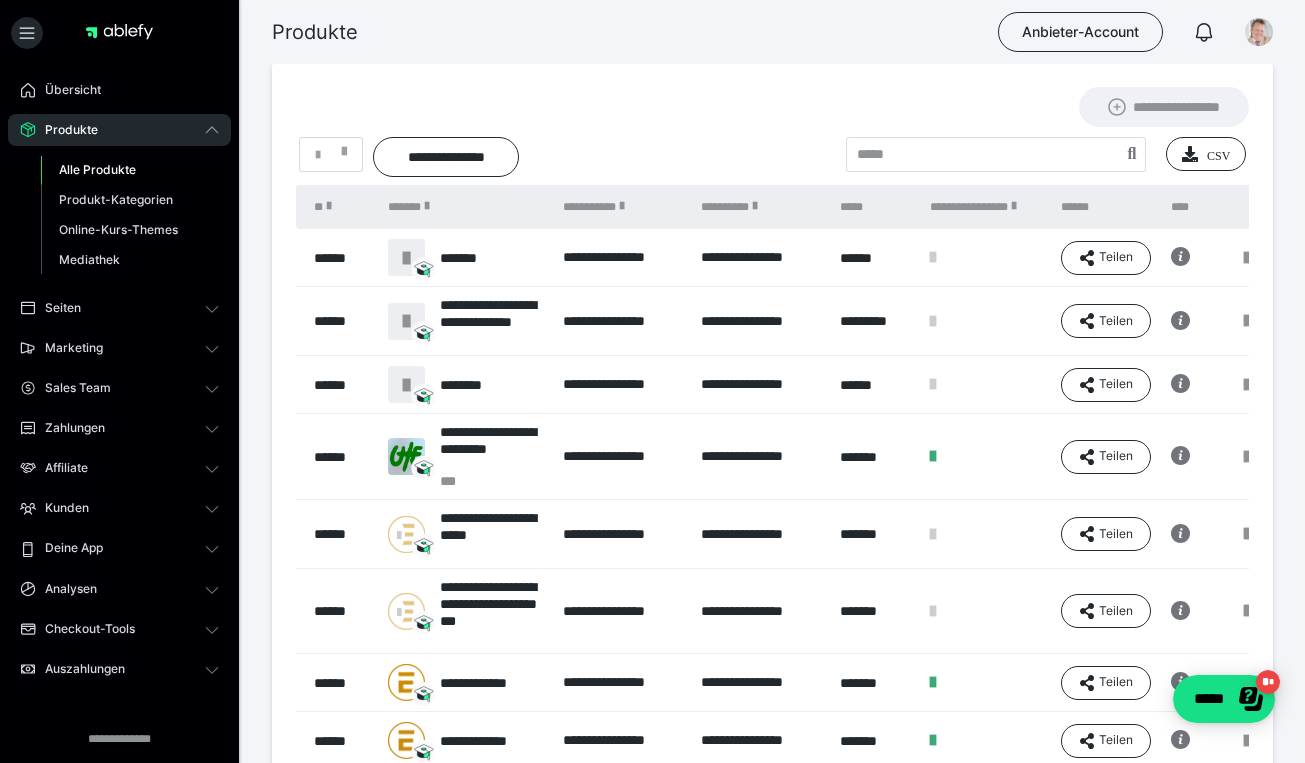 scroll, scrollTop: 74, scrollLeft: 0, axis: vertical 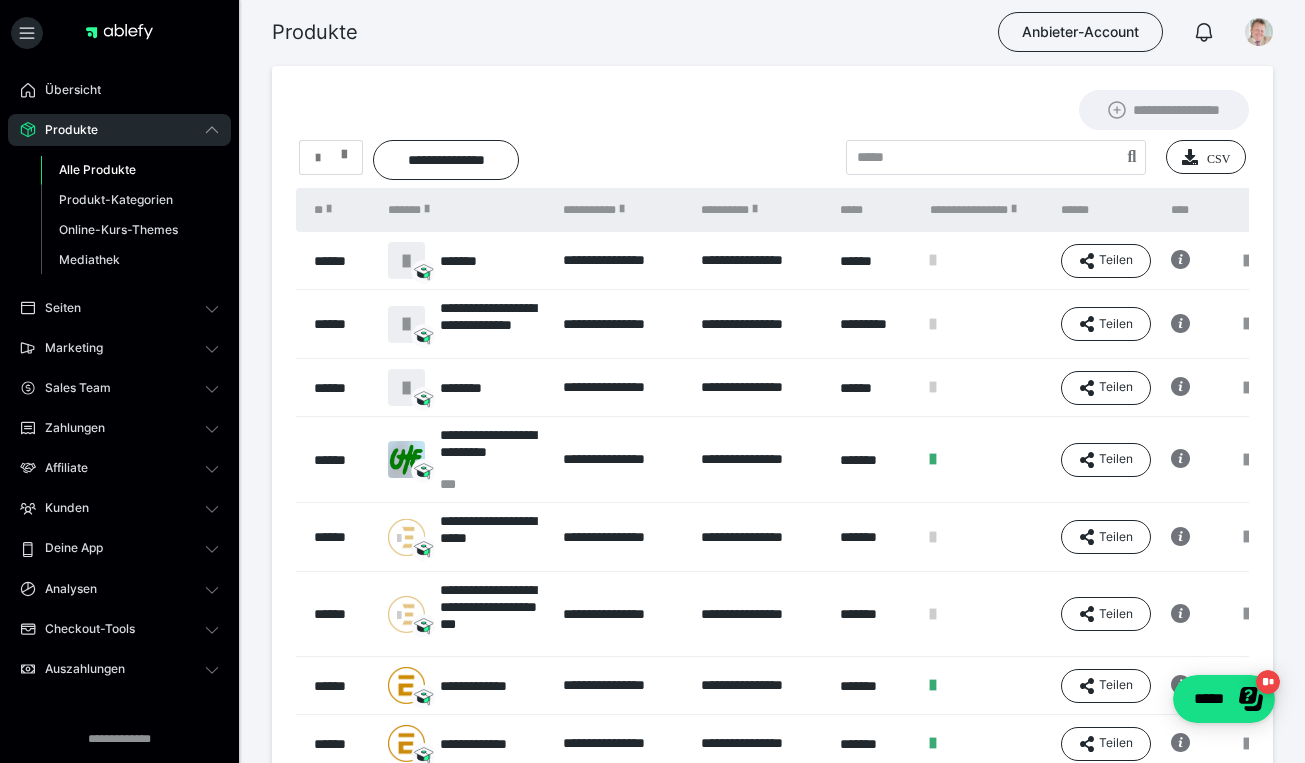 click at bounding box center [344, 150] 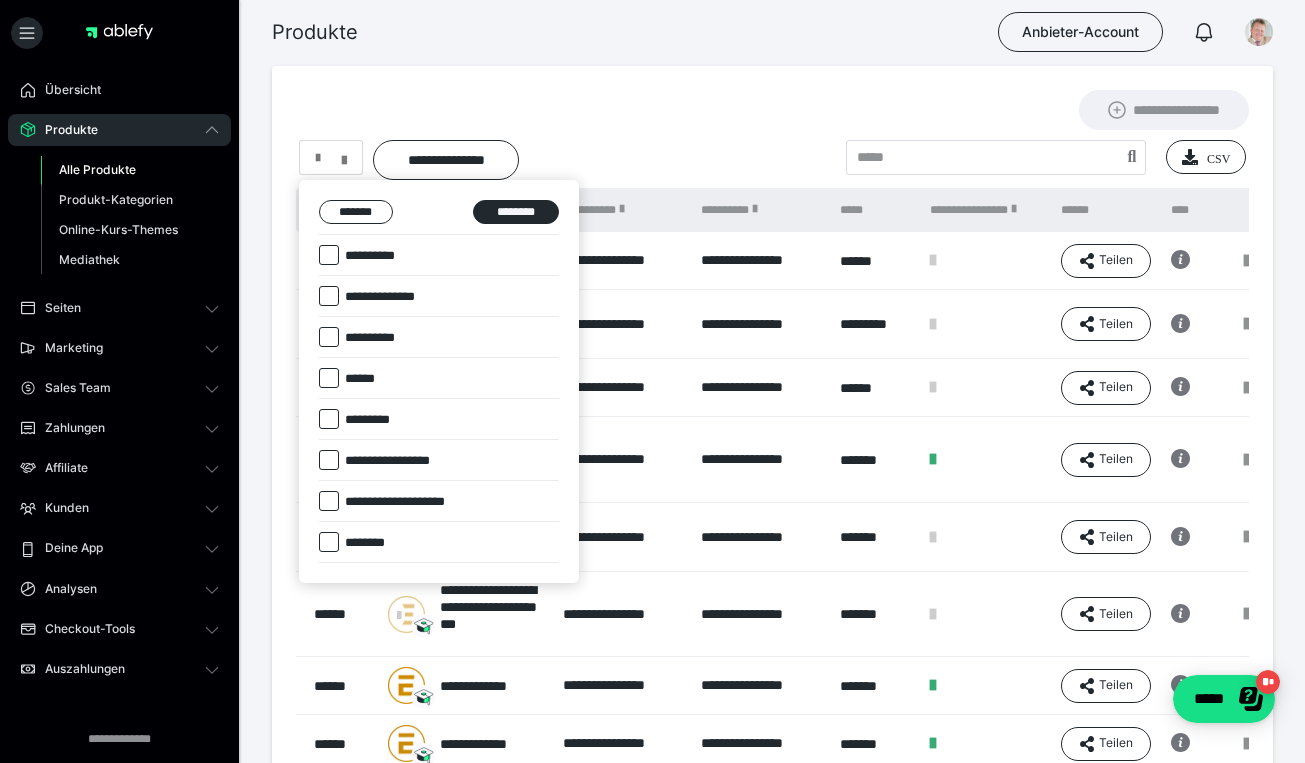 click on "Produkte Anbieter-Account" at bounding box center [652, 32] 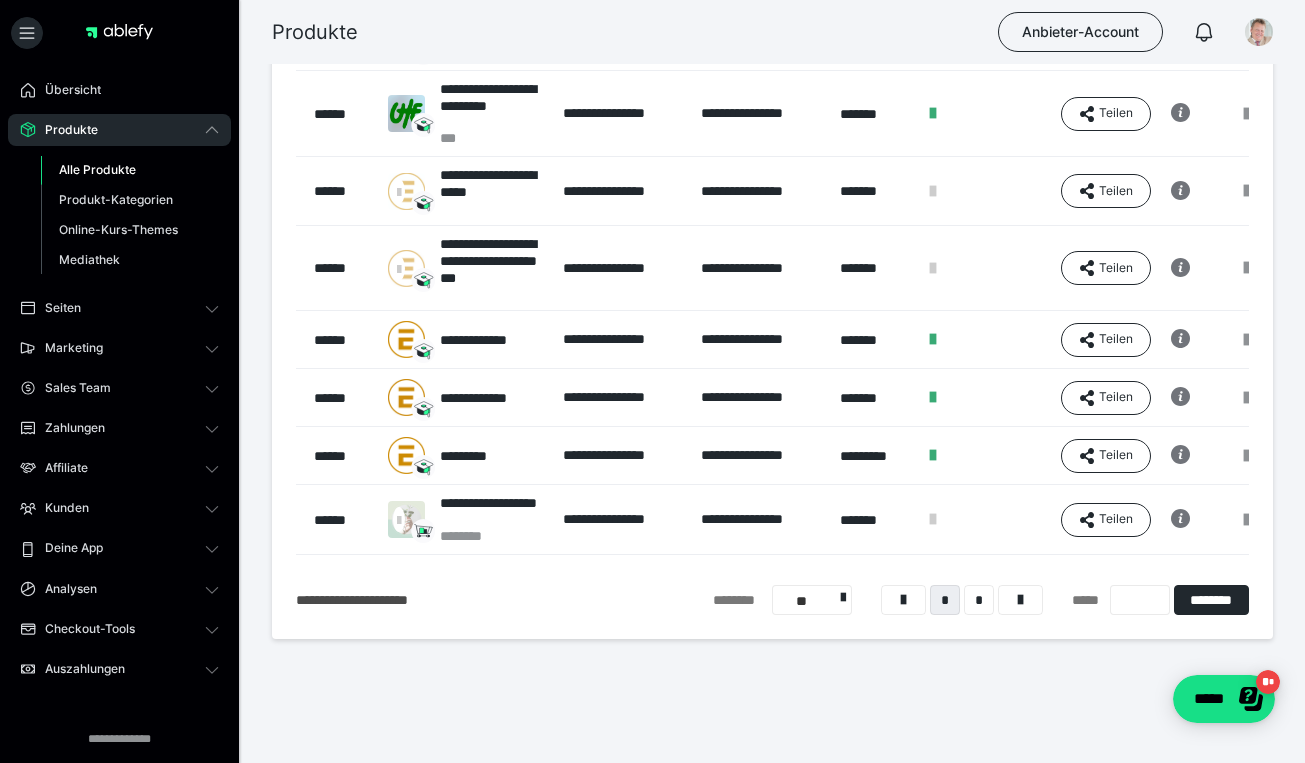scroll, scrollTop: 420, scrollLeft: 0, axis: vertical 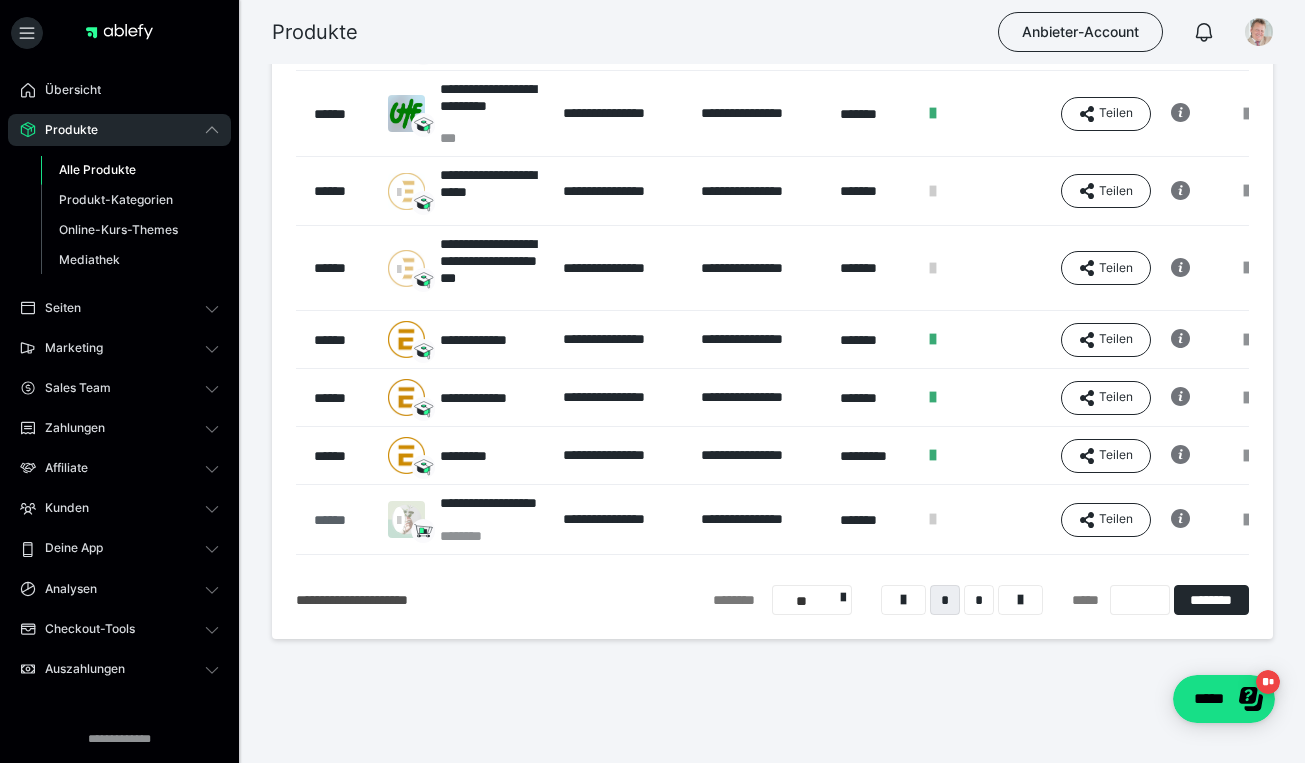 click on "******" at bounding box center (341, 520) 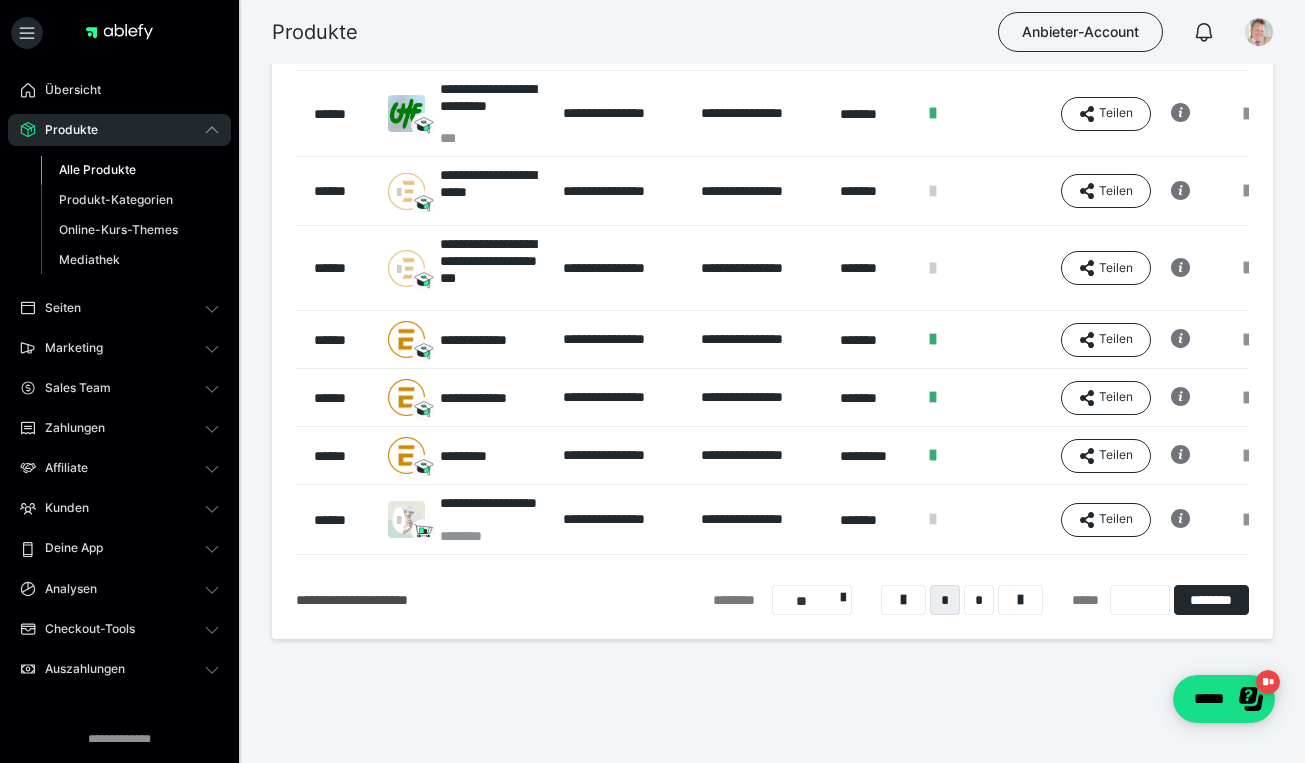 scroll, scrollTop: 0, scrollLeft: 0, axis: both 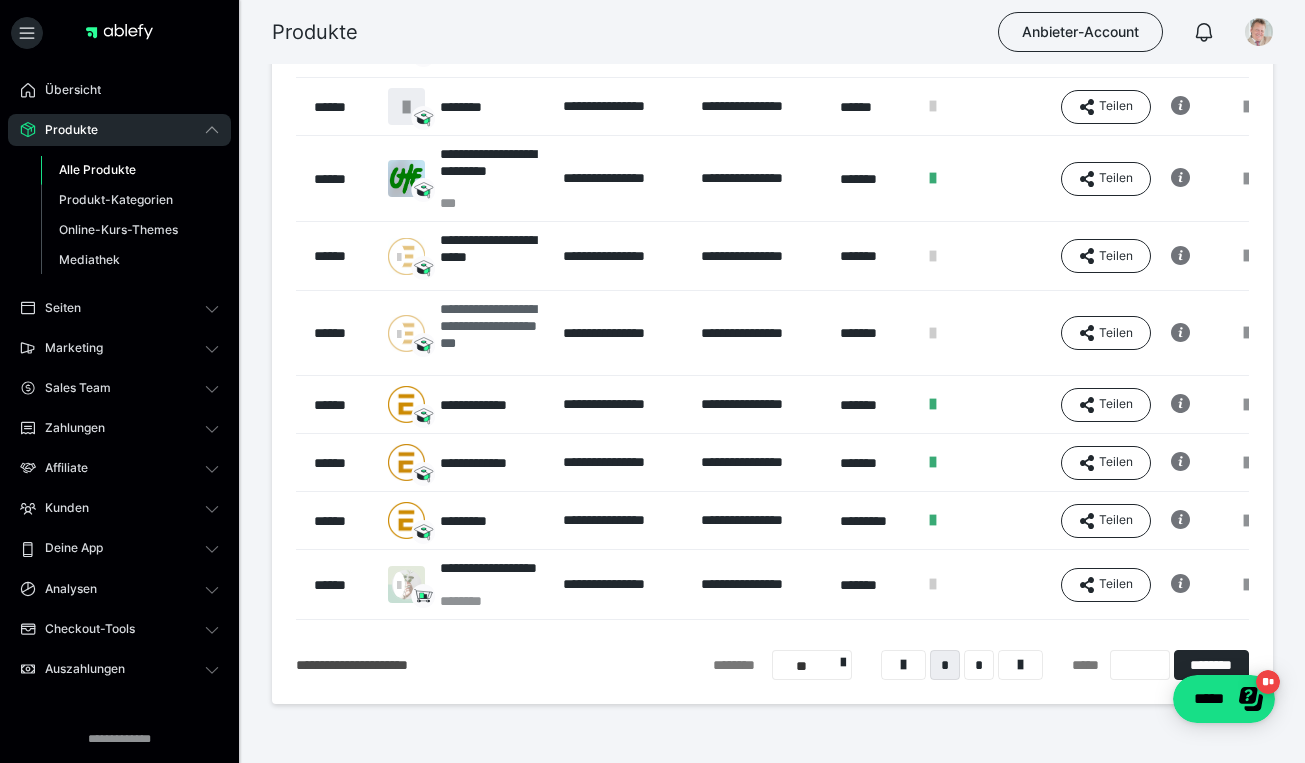 click on "**********" at bounding box center (491, 333) 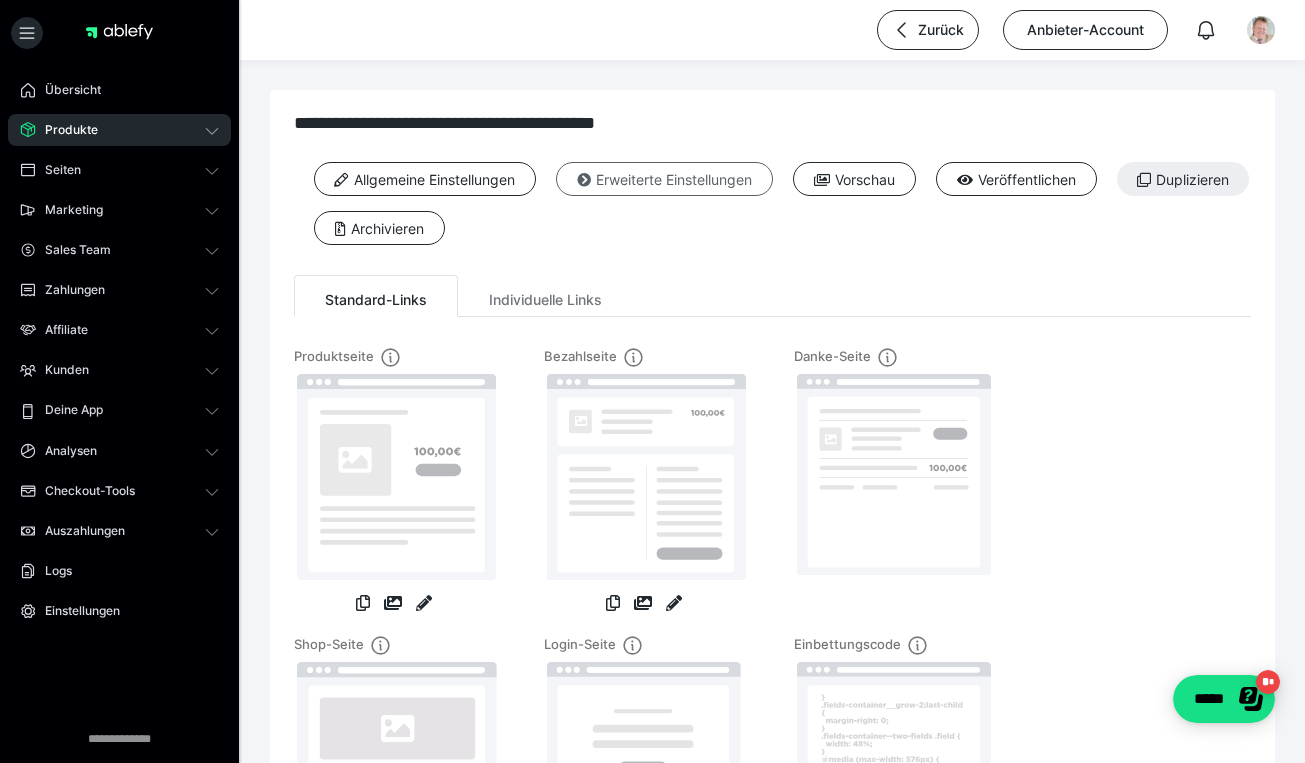 click on "Erweiterte Einstellungen" at bounding box center (664, 179) 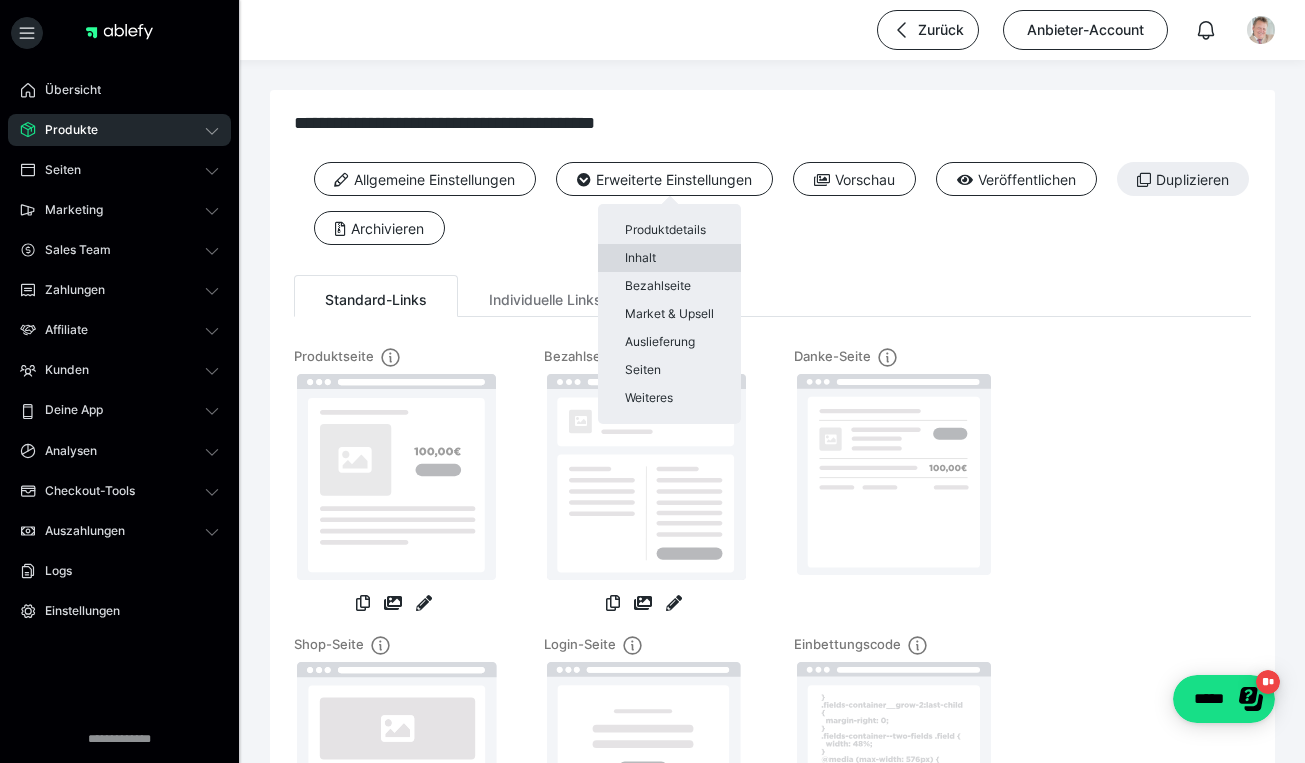 click on "Inhalt" at bounding box center [669, 258] 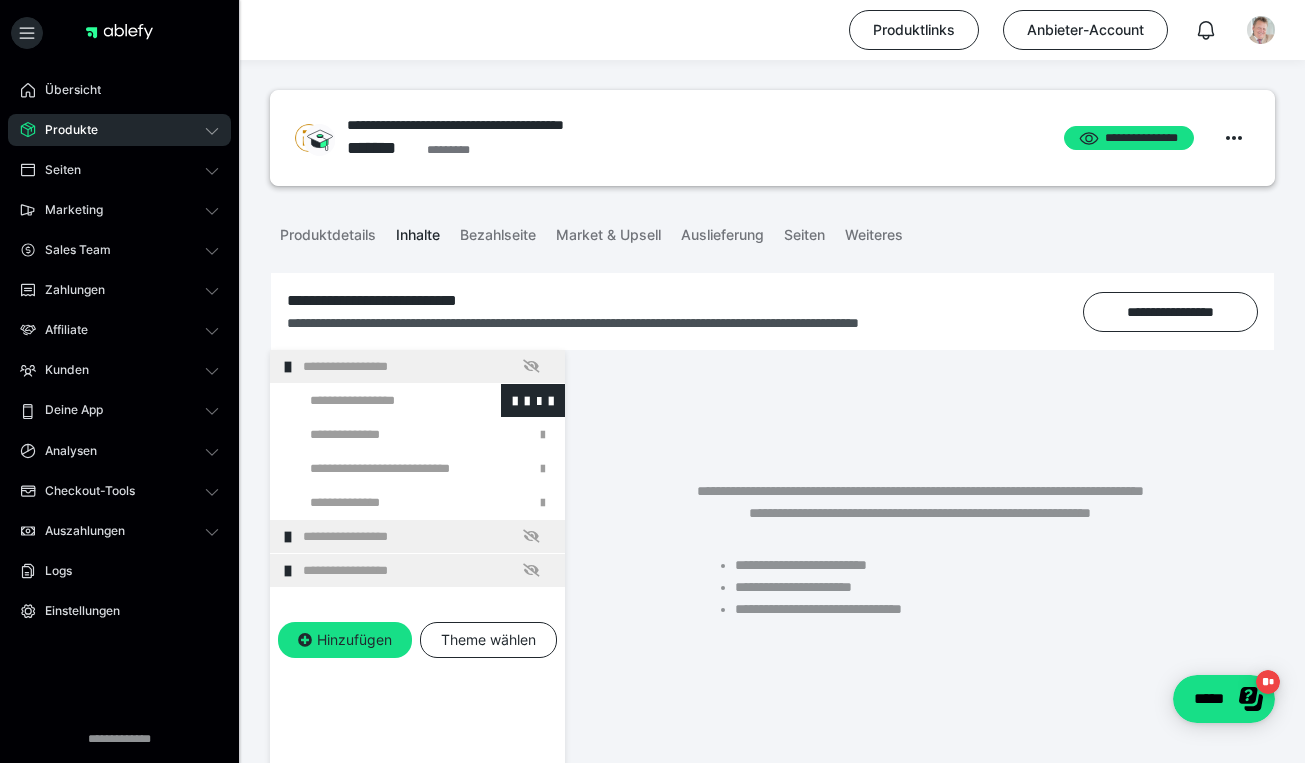 click at bounding box center [375, 400] 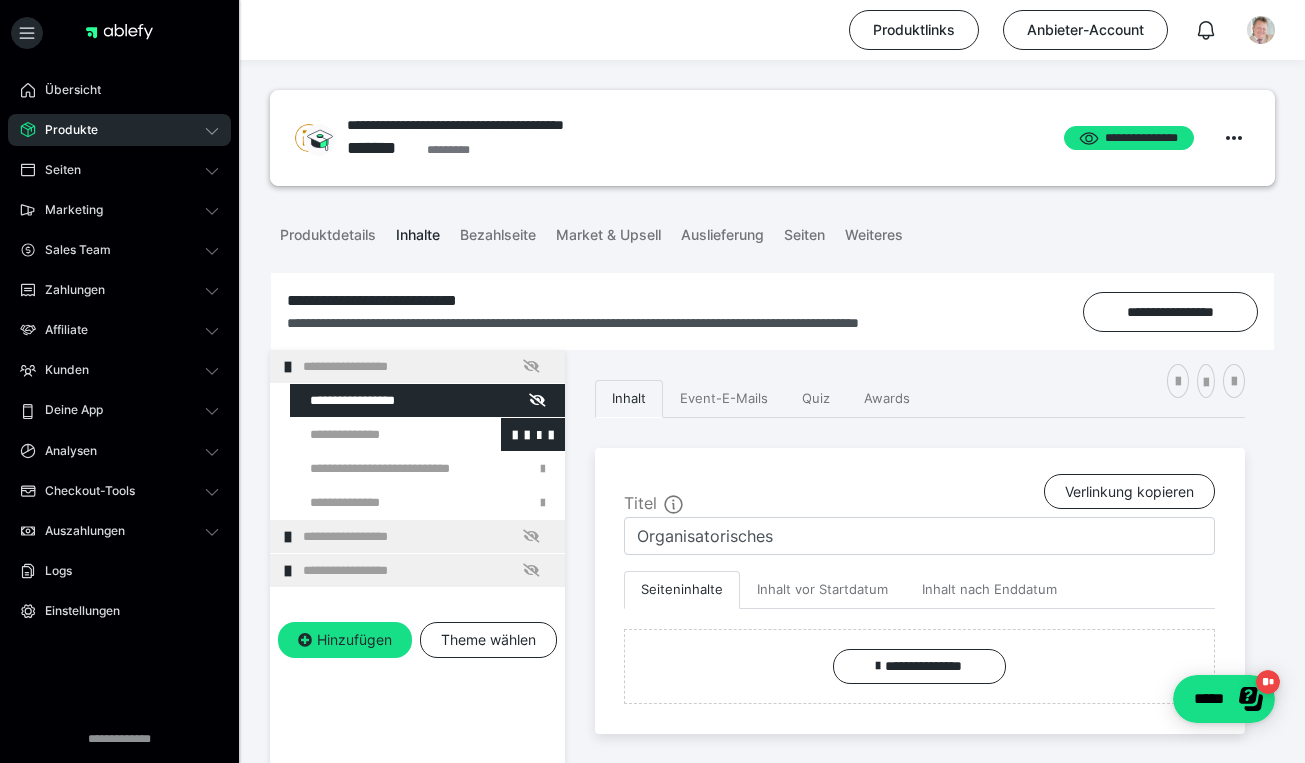 click at bounding box center (375, 434) 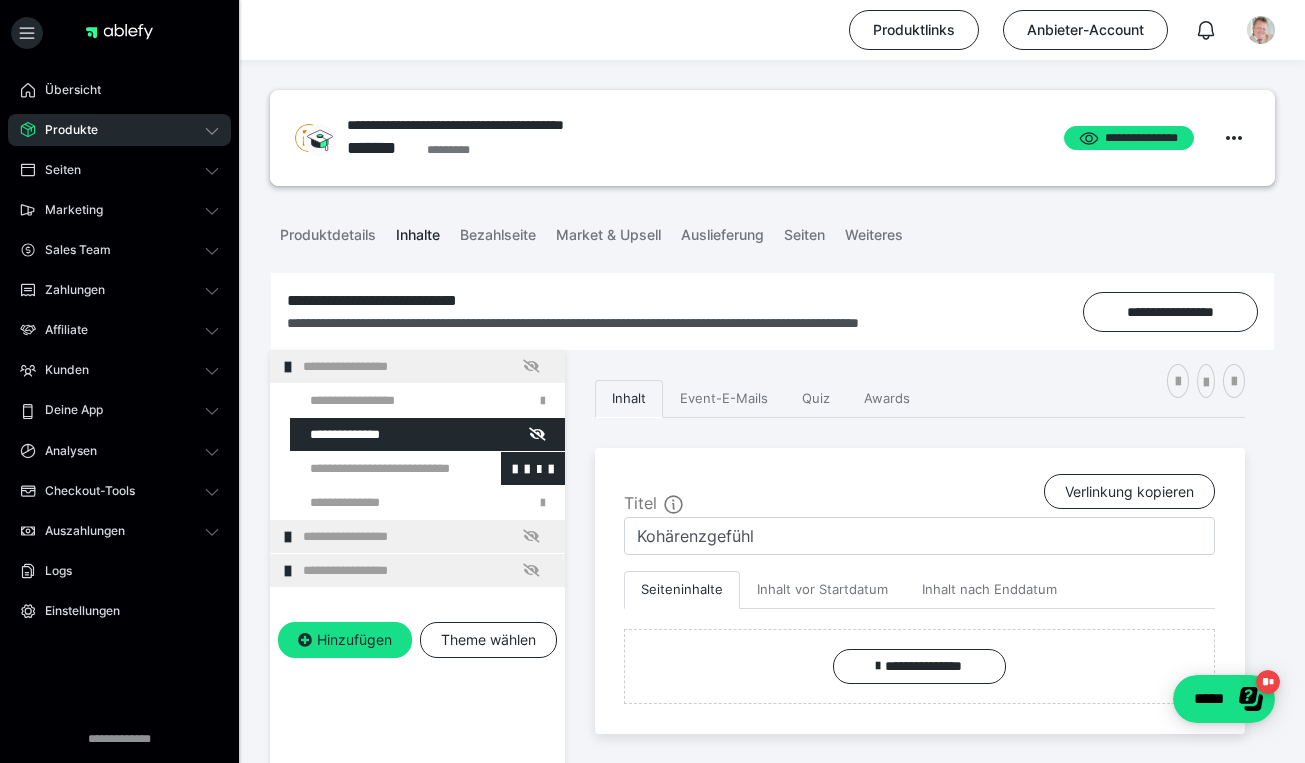 click at bounding box center [375, 468] 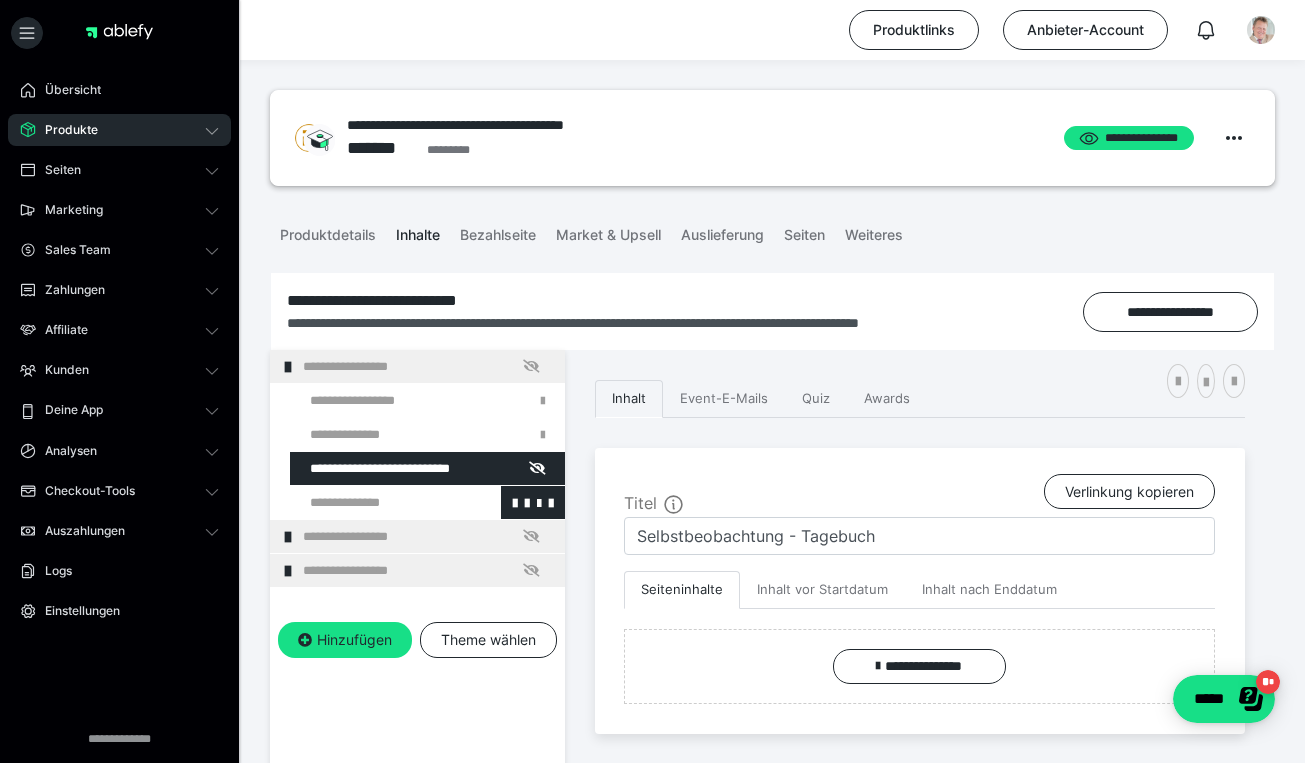 click at bounding box center [375, 502] 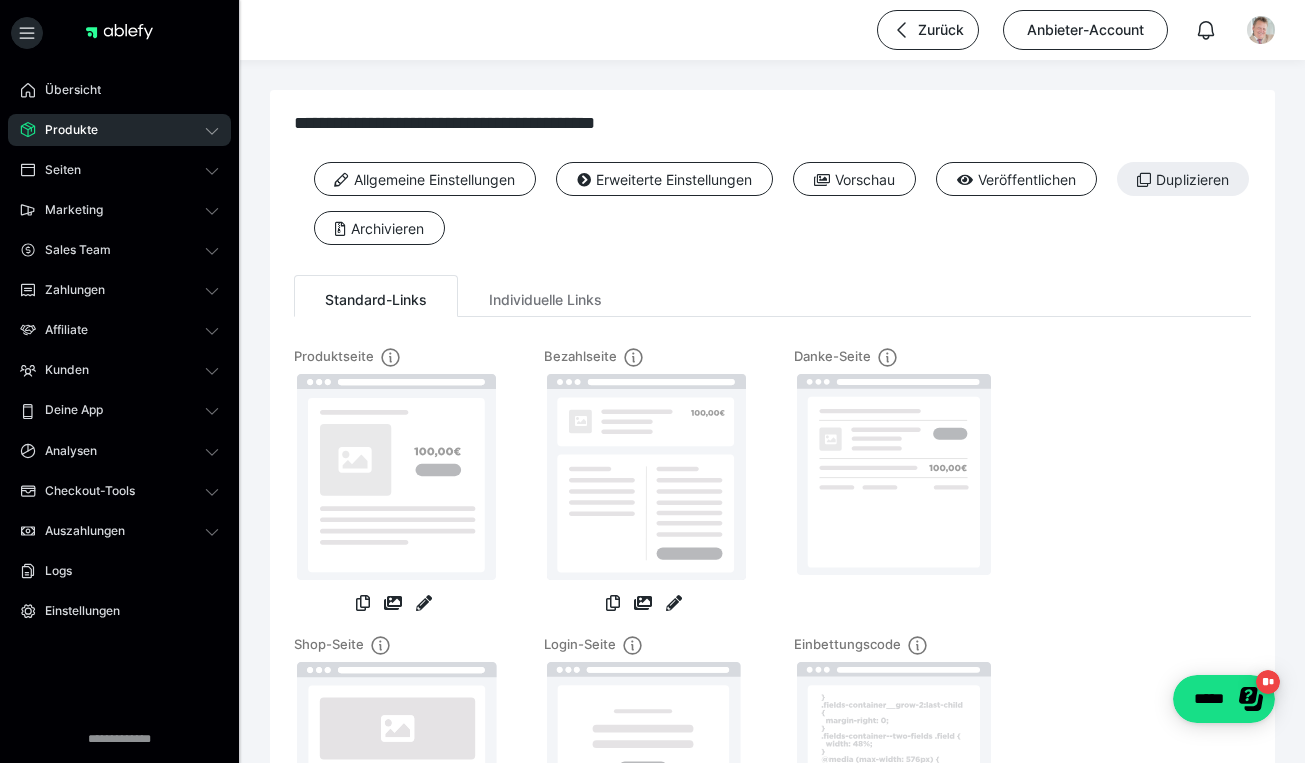 click on "Produkte" at bounding box center [119, 130] 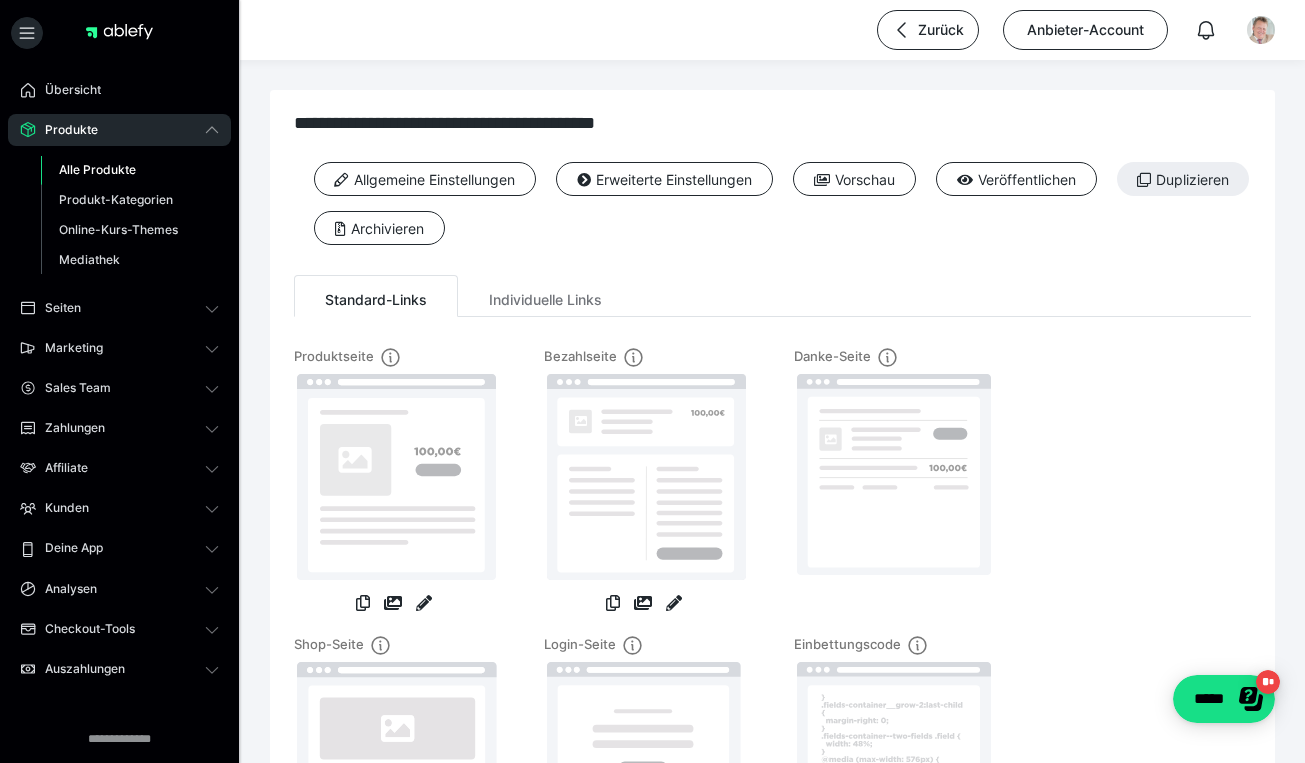 click on "Alle Produkte" at bounding box center (97, 169) 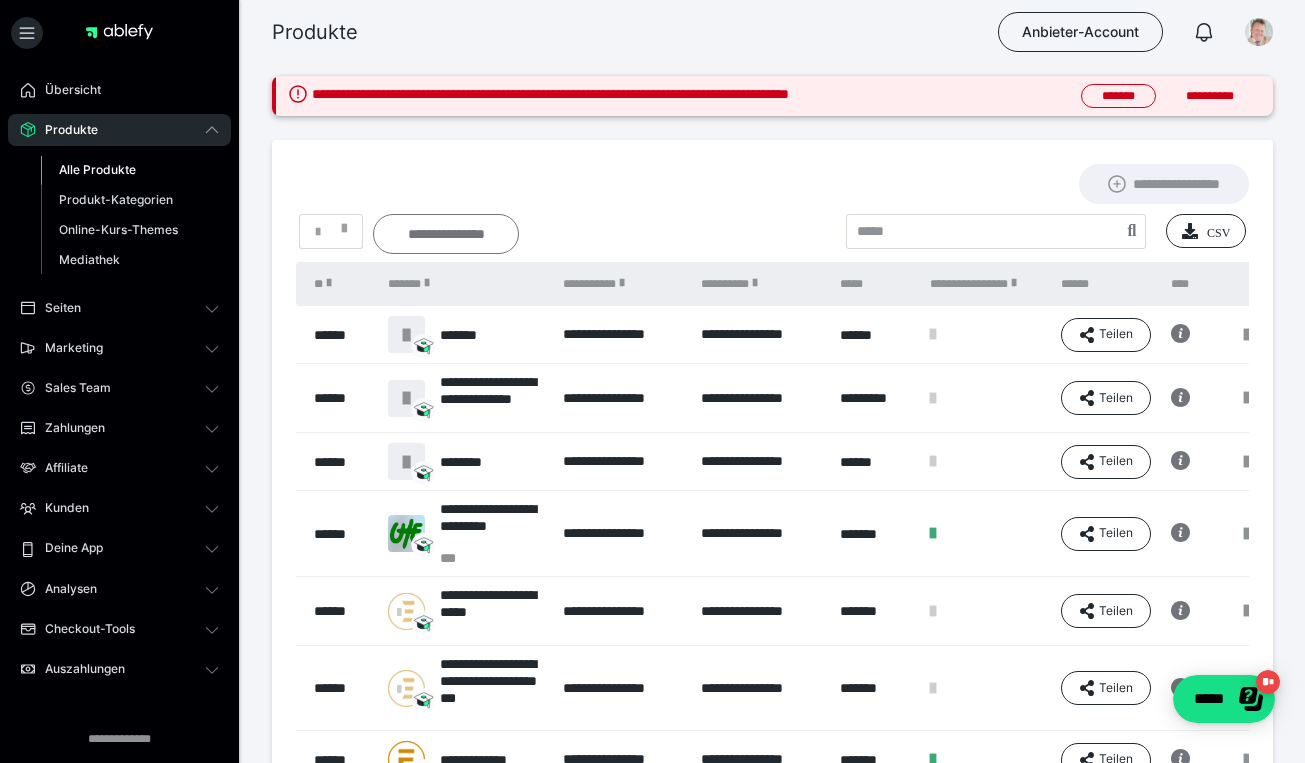 scroll, scrollTop: 0, scrollLeft: 0, axis: both 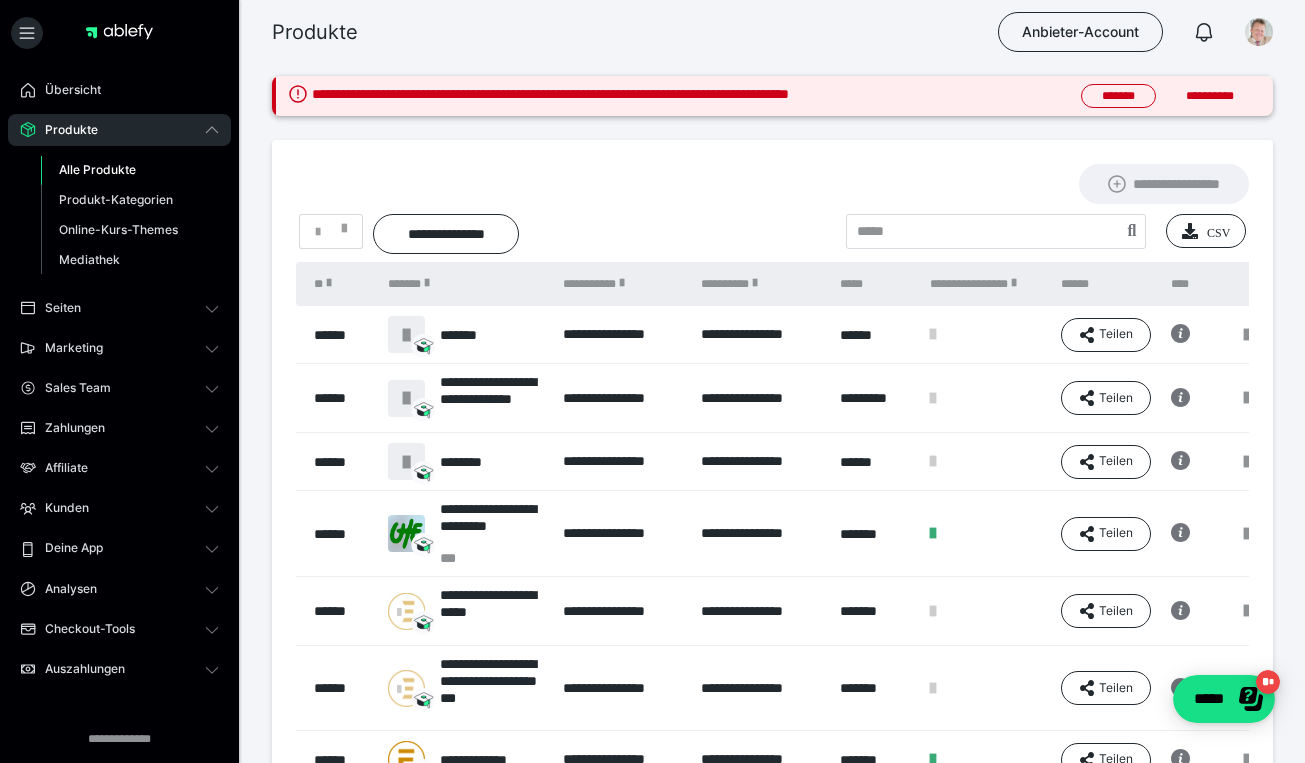 click at bounding box center [329, 283] 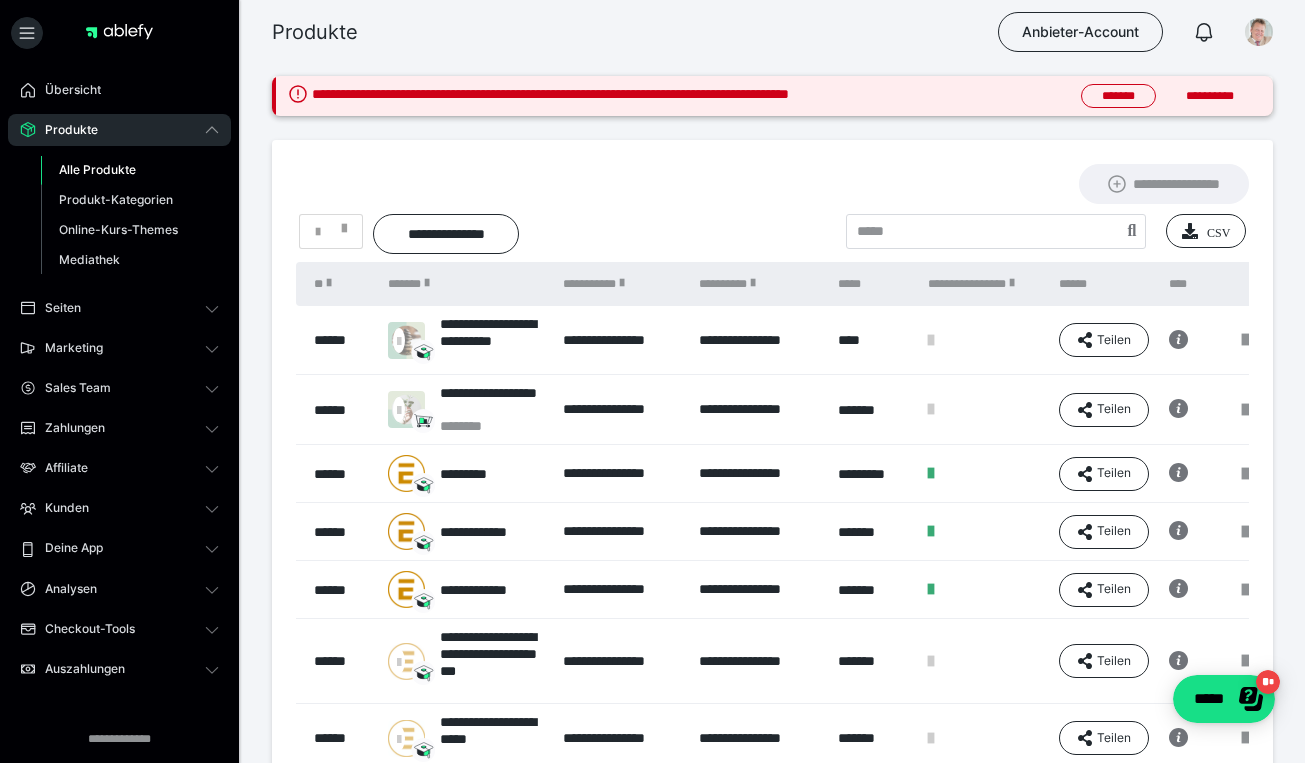 scroll, scrollTop: 0, scrollLeft: 0, axis: both 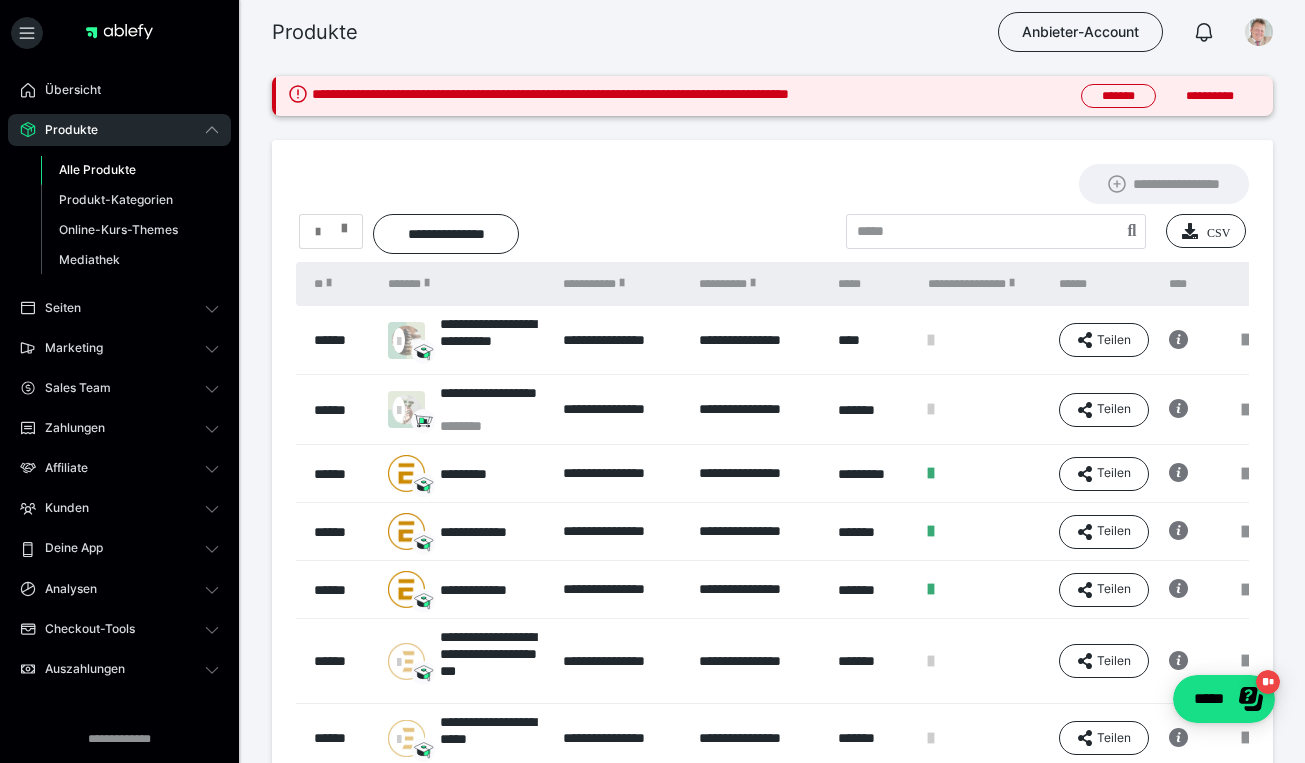 click at bounding box center (344, 224) 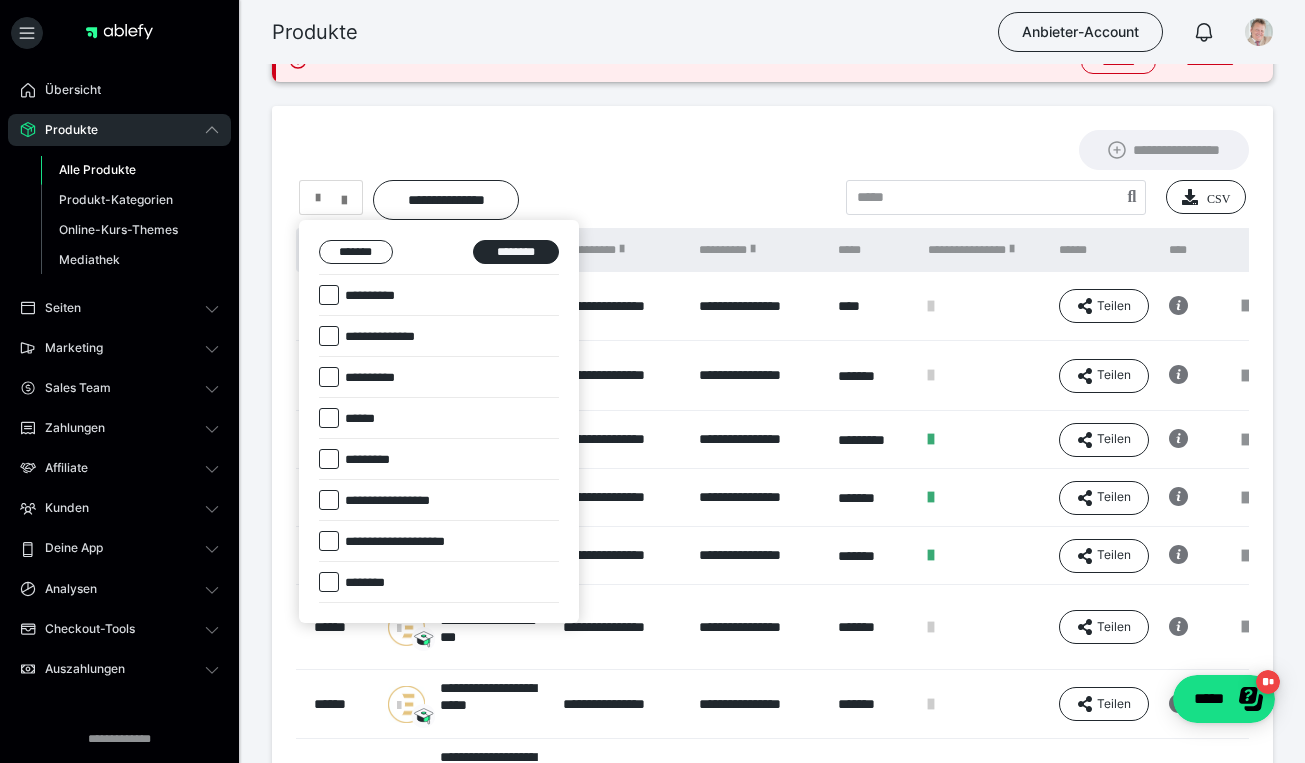 scroll, scrollTop: 35, scrollLeft: 0, axis: vertical 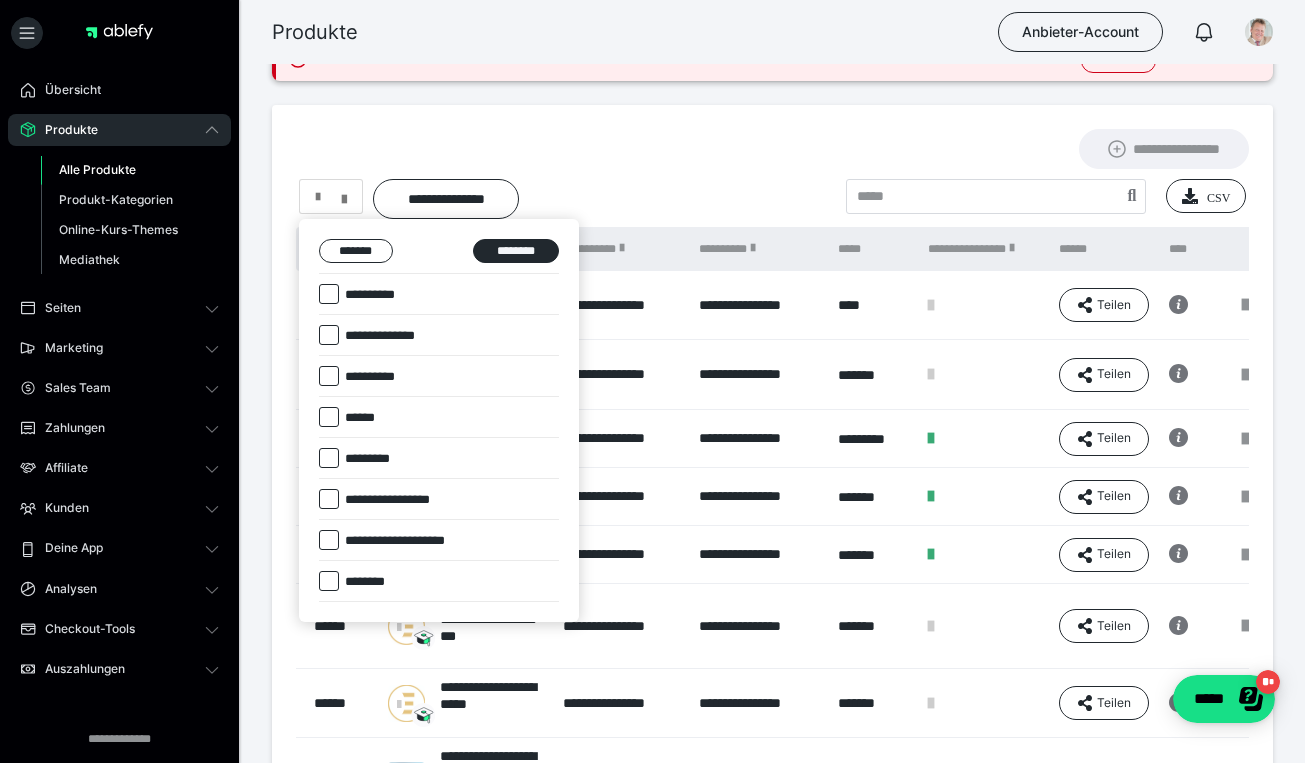 click at bounding box center [652, 381] 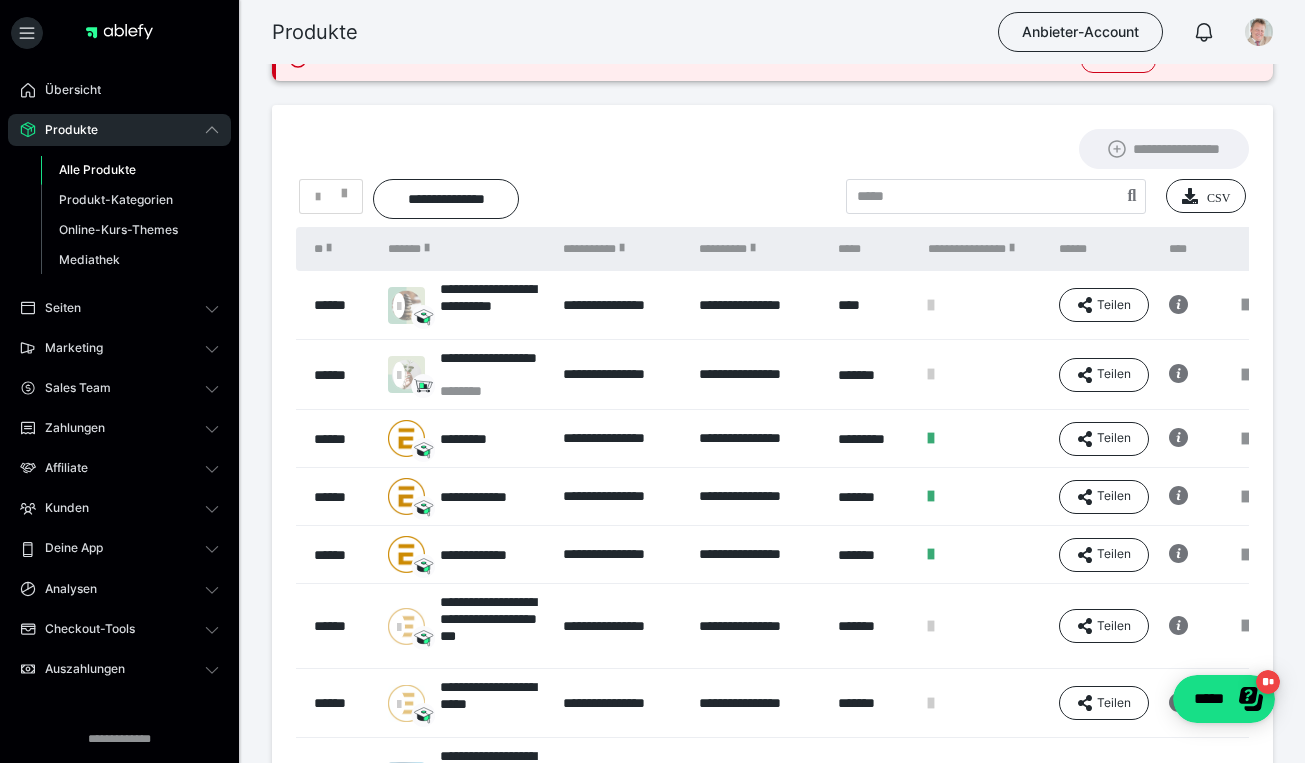 click at bounding box center (329, 248) 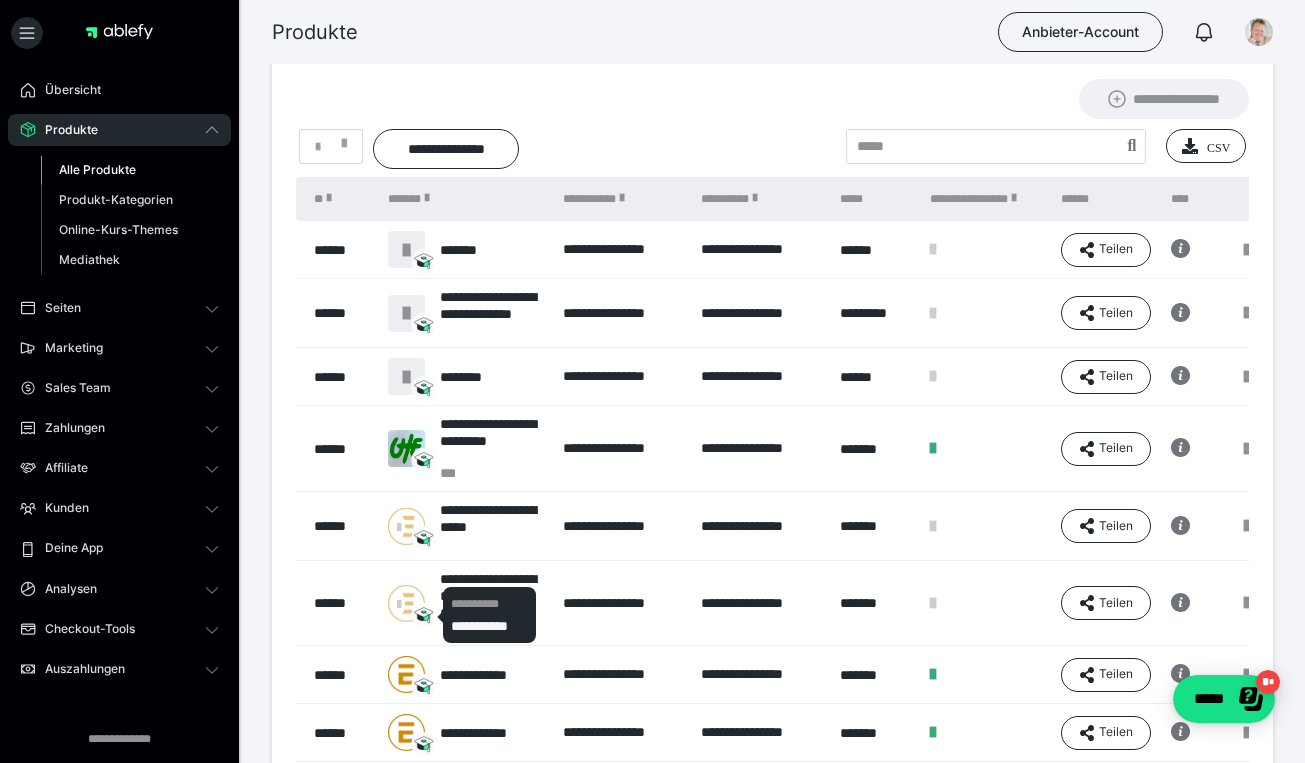 scroll, scrollTop: 83, scrollLeft: 0, axis: vertical 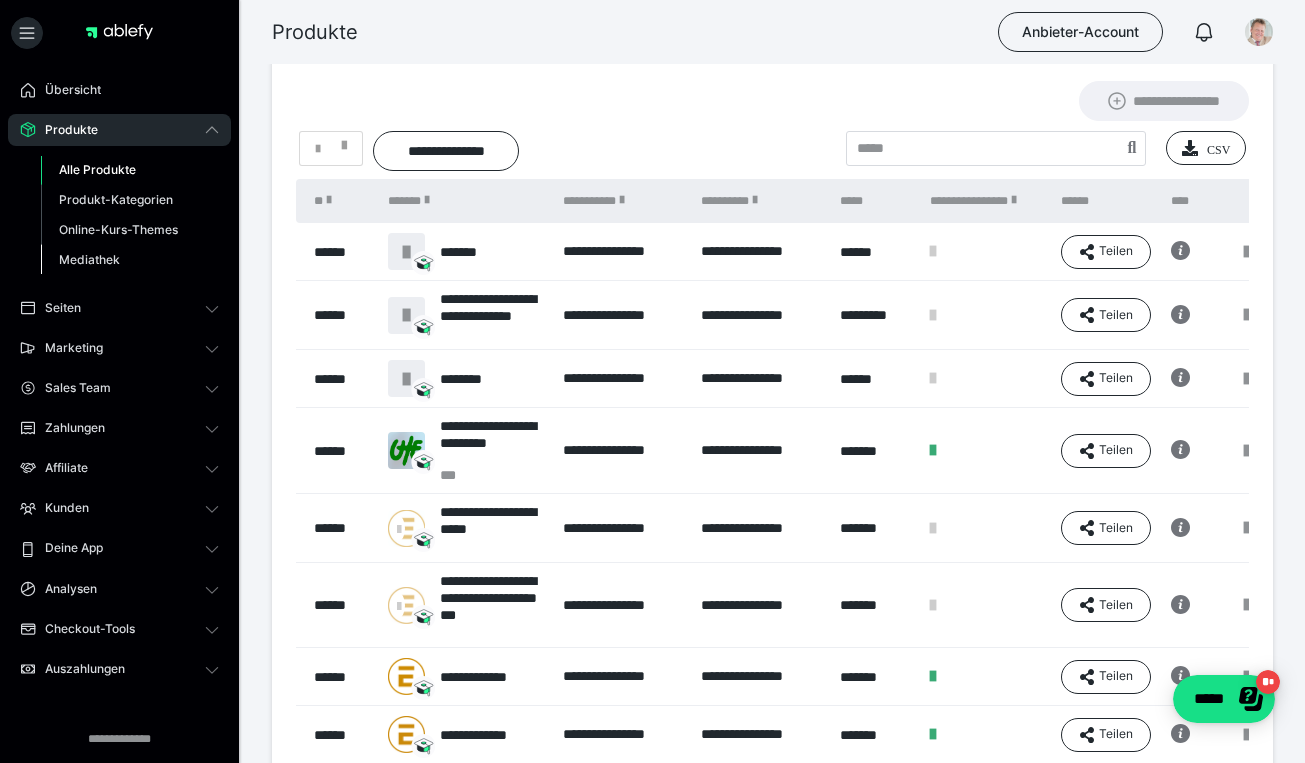 click on "Mediathek" at bounding box center [89, 259] 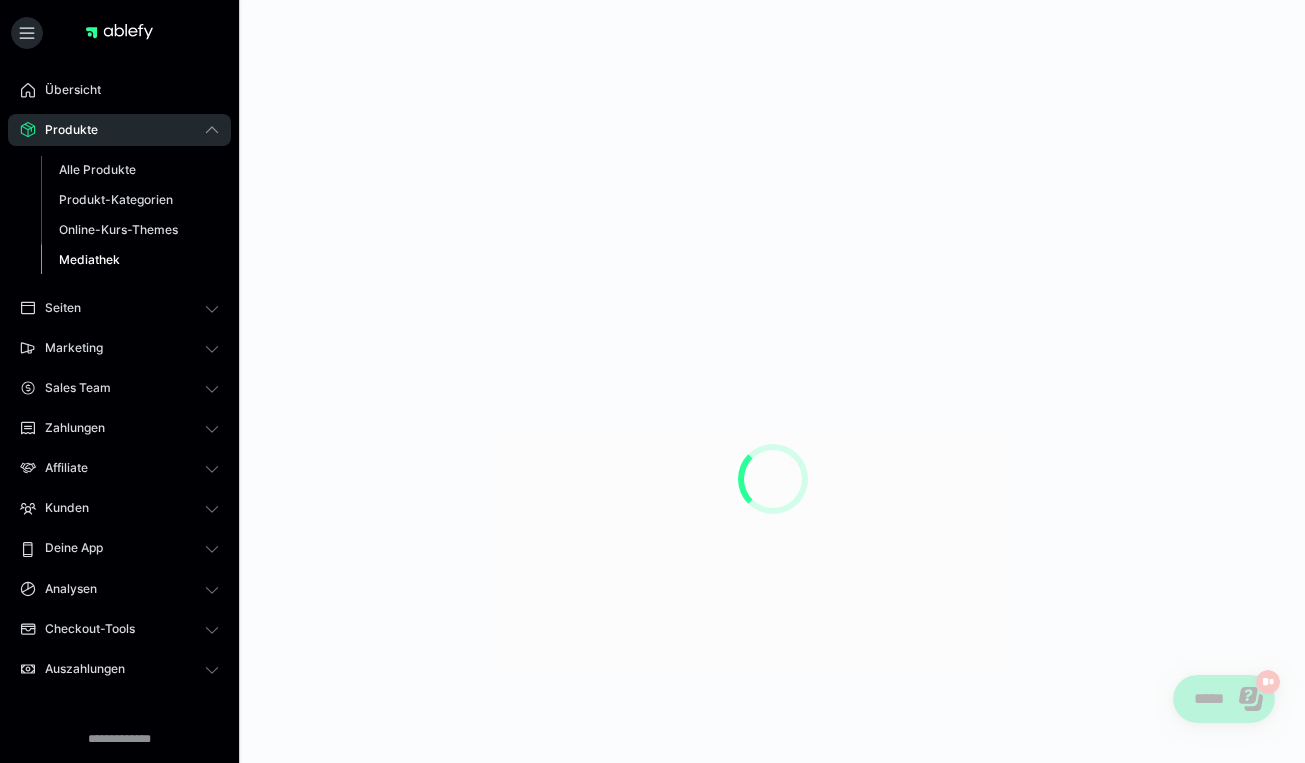 scroll, scrollTop: 0, scrollLeft: 0, axis: both 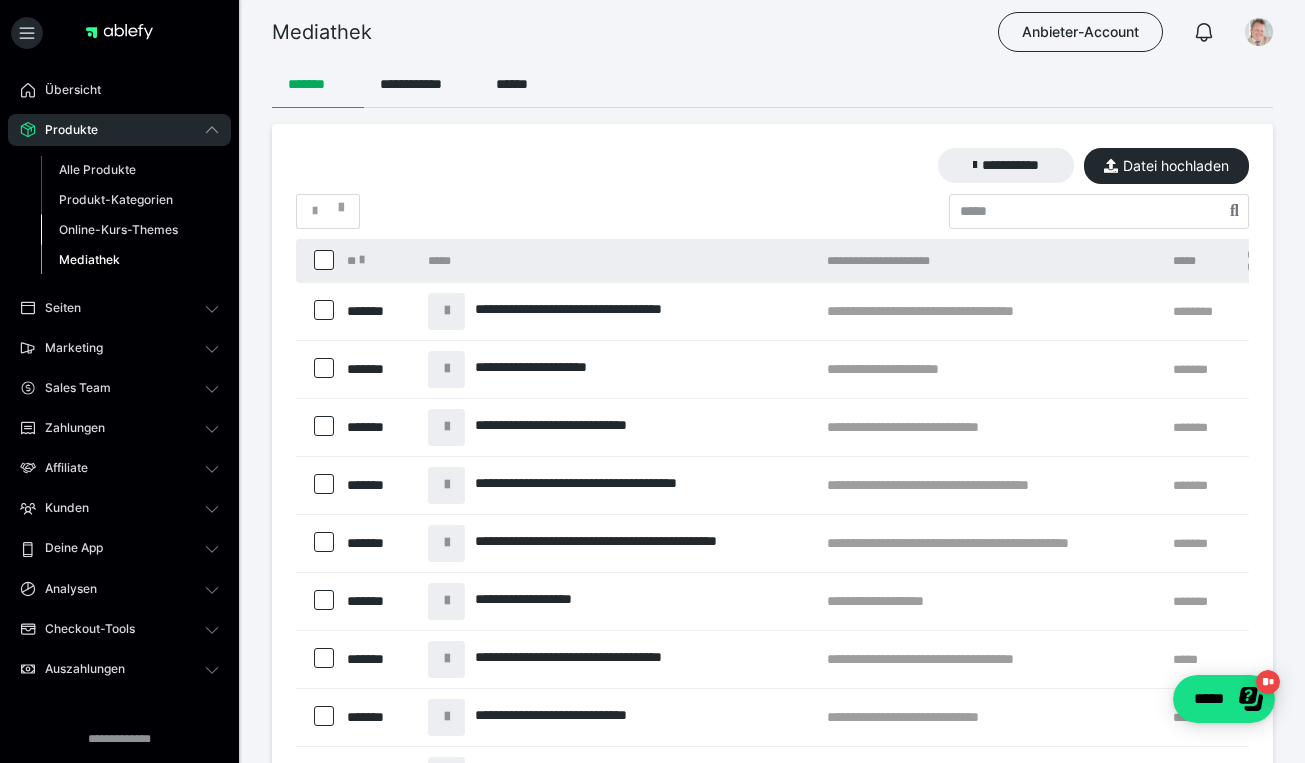 click on "Online-Kurs-Themes" at bounding box center (118, 229) 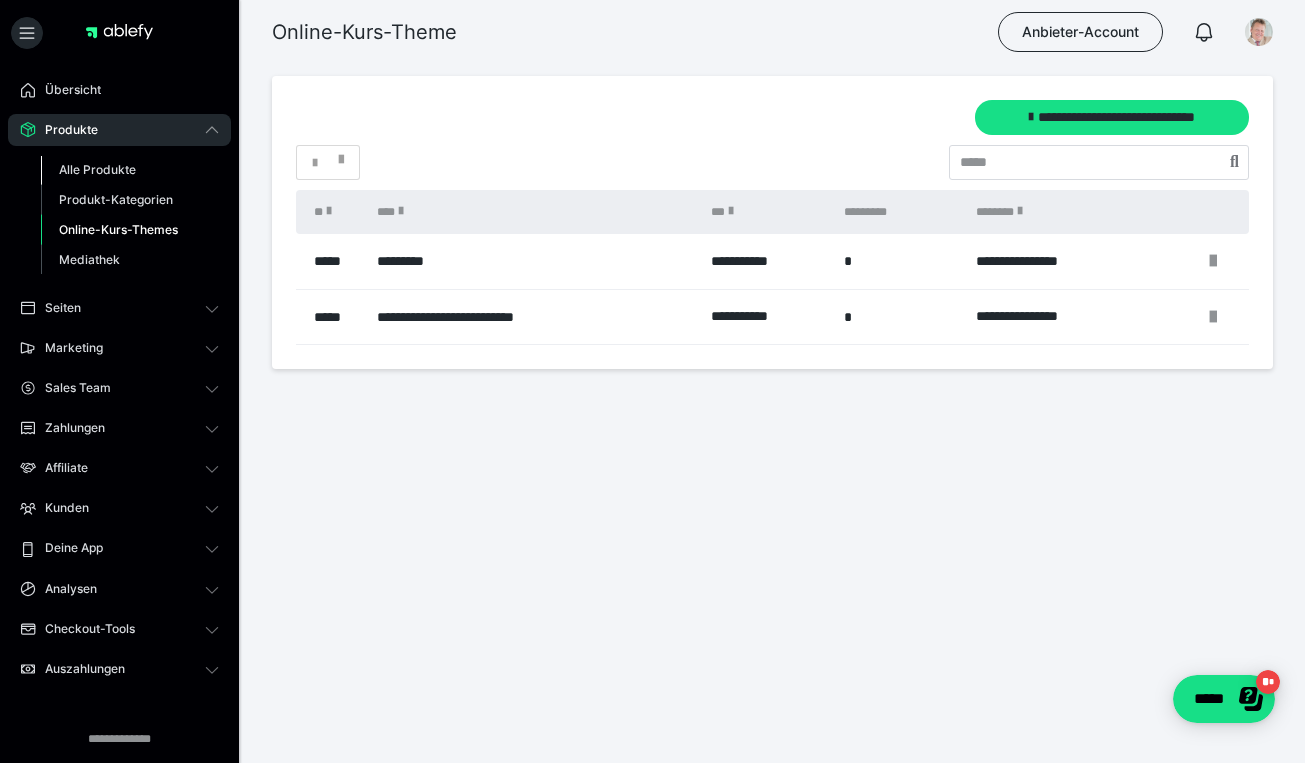 click on "Alle Produkte" at bounding box center (97, 169) 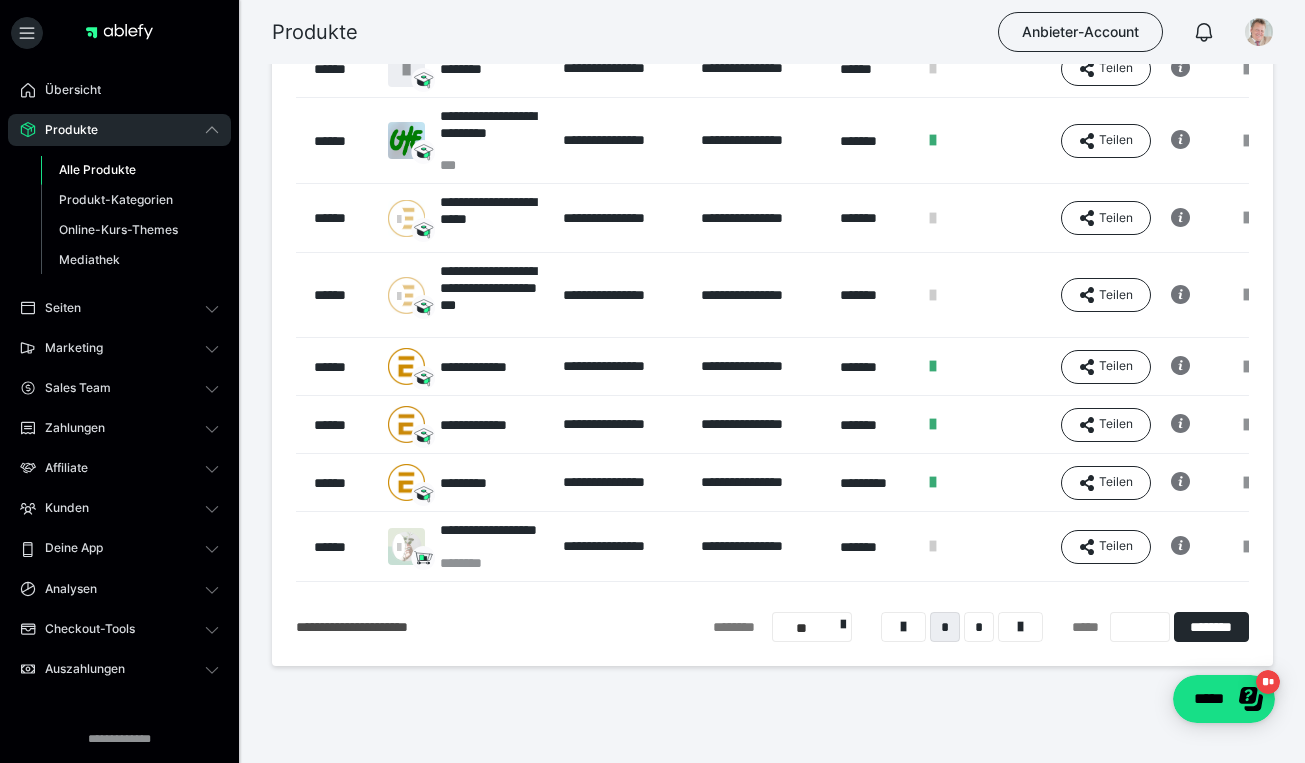 scroll, scrollTop: 394, scrollLeft: 0, axis: vertical 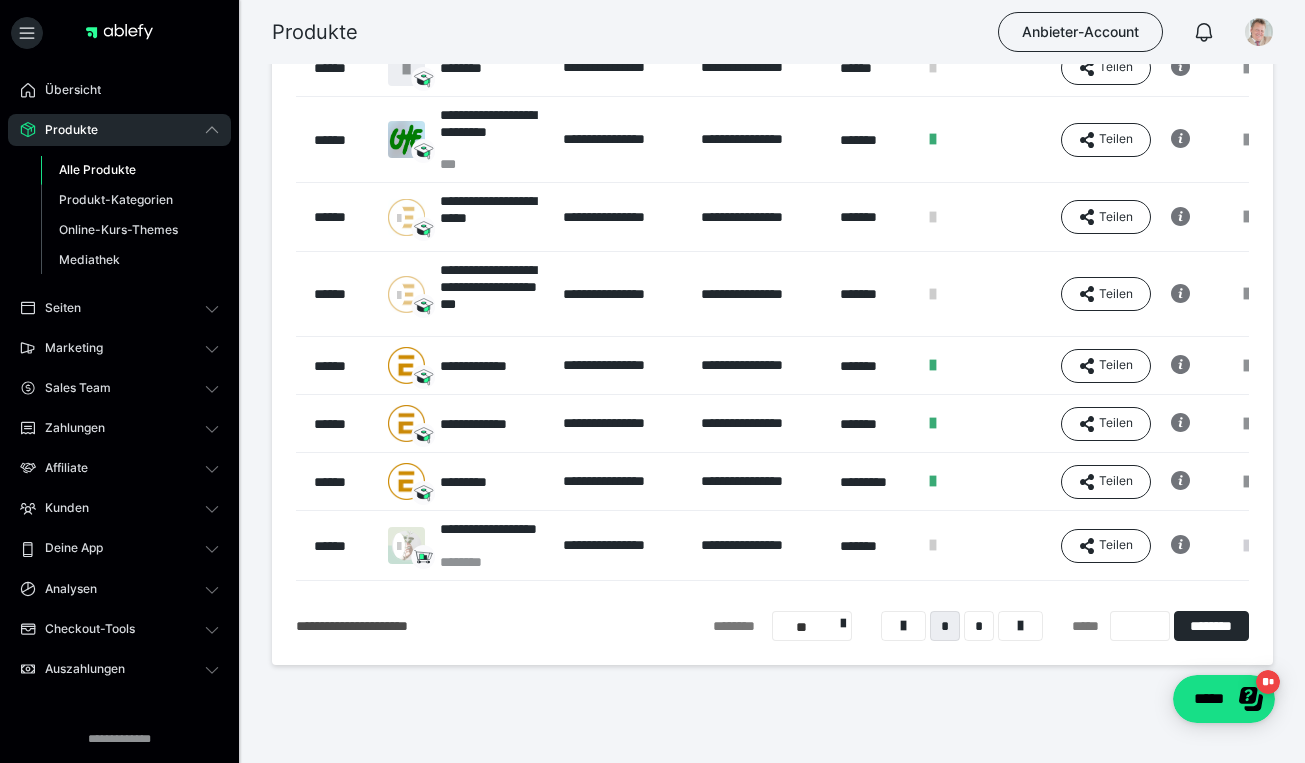 click at bounding box center (1247, 546) 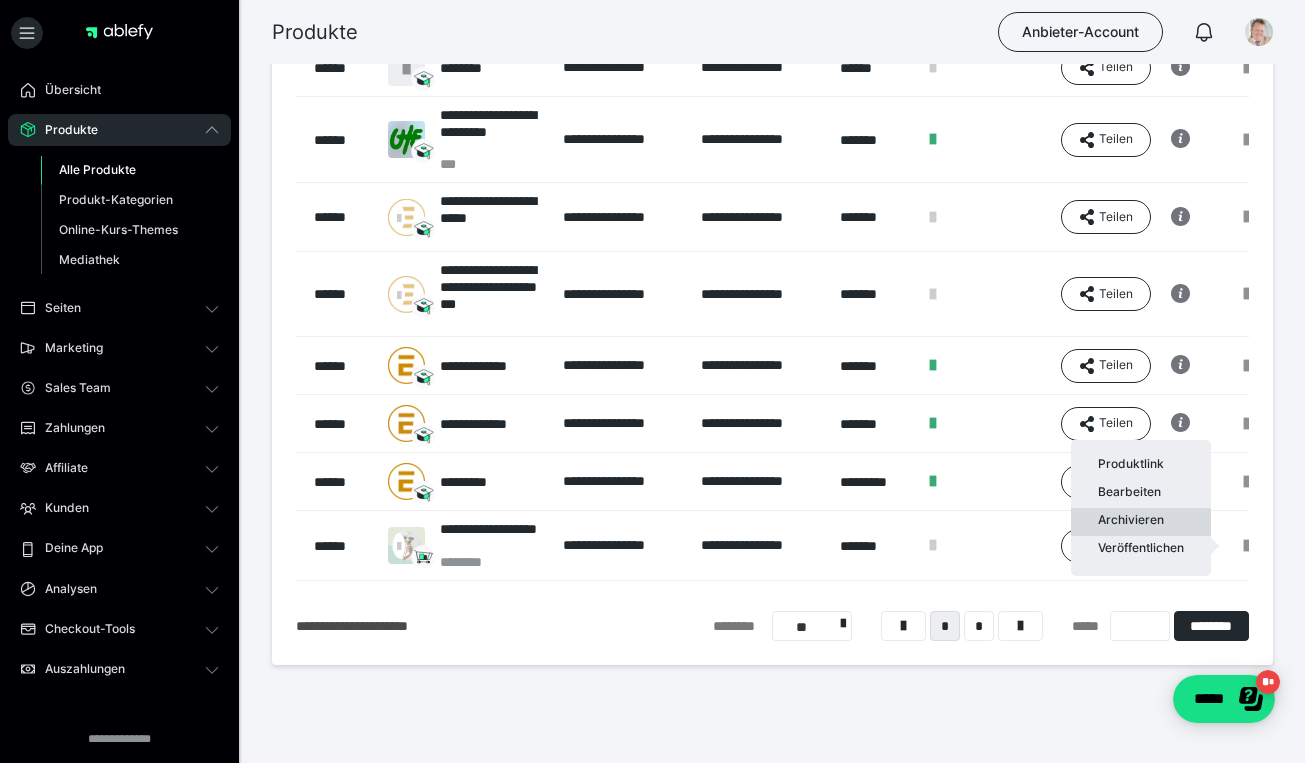 click on "Archivieren" at bounding box center (1141, 522) 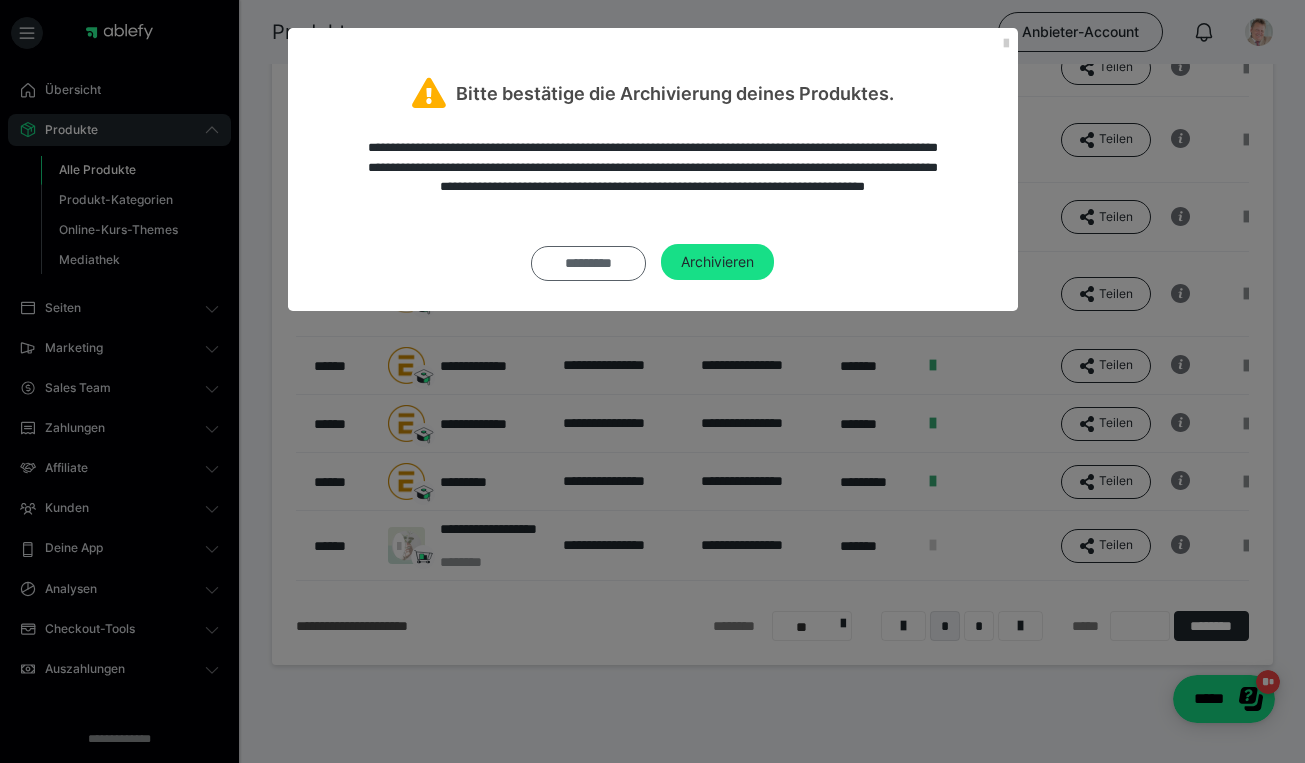 click on "*********" at bounding box center [588, 263] 